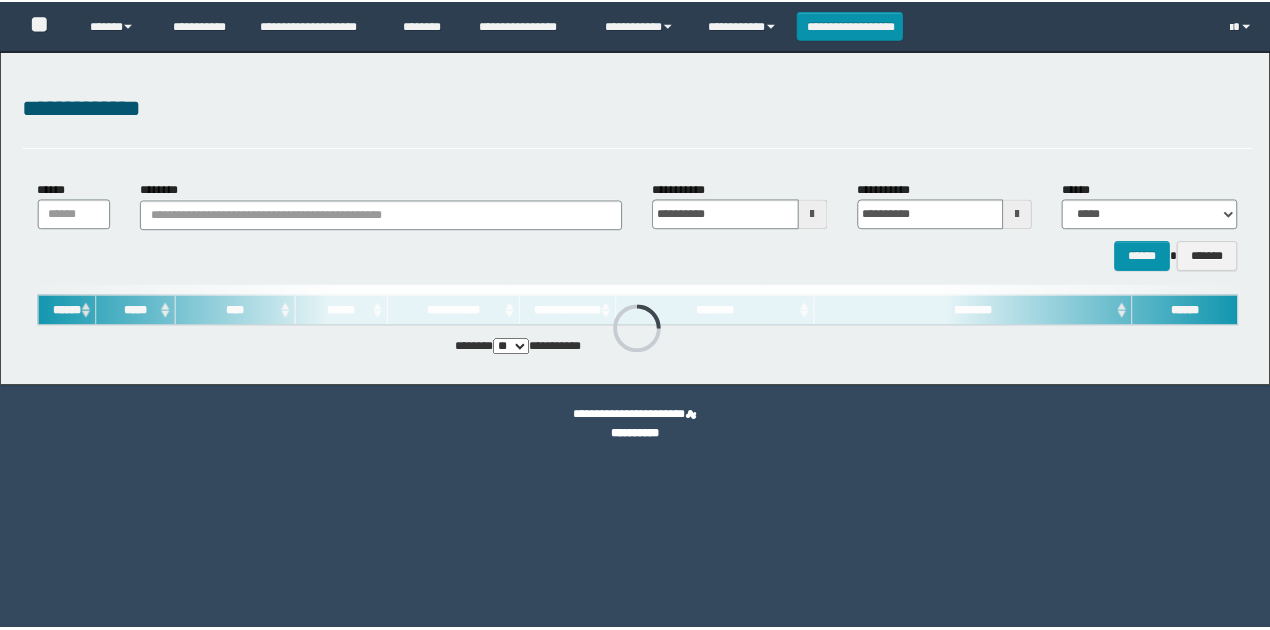 scroll, scrollTop: 0, scrollLeft: 0, axis: both 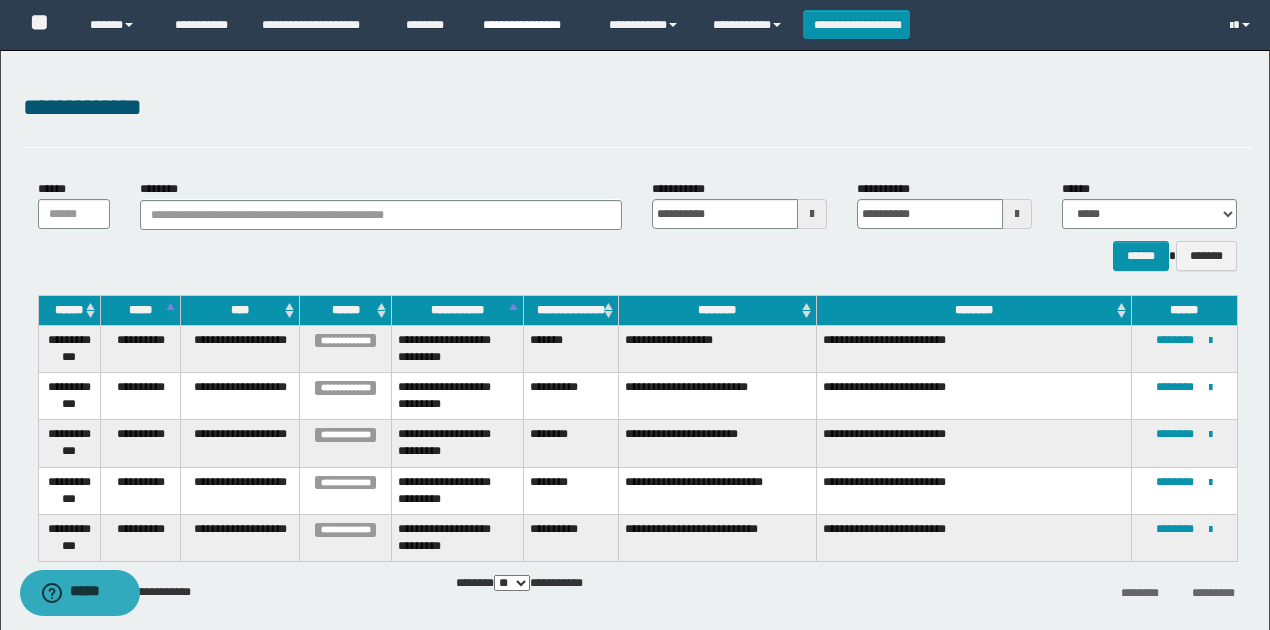 click on "**********" at bounding box center (531, 25) 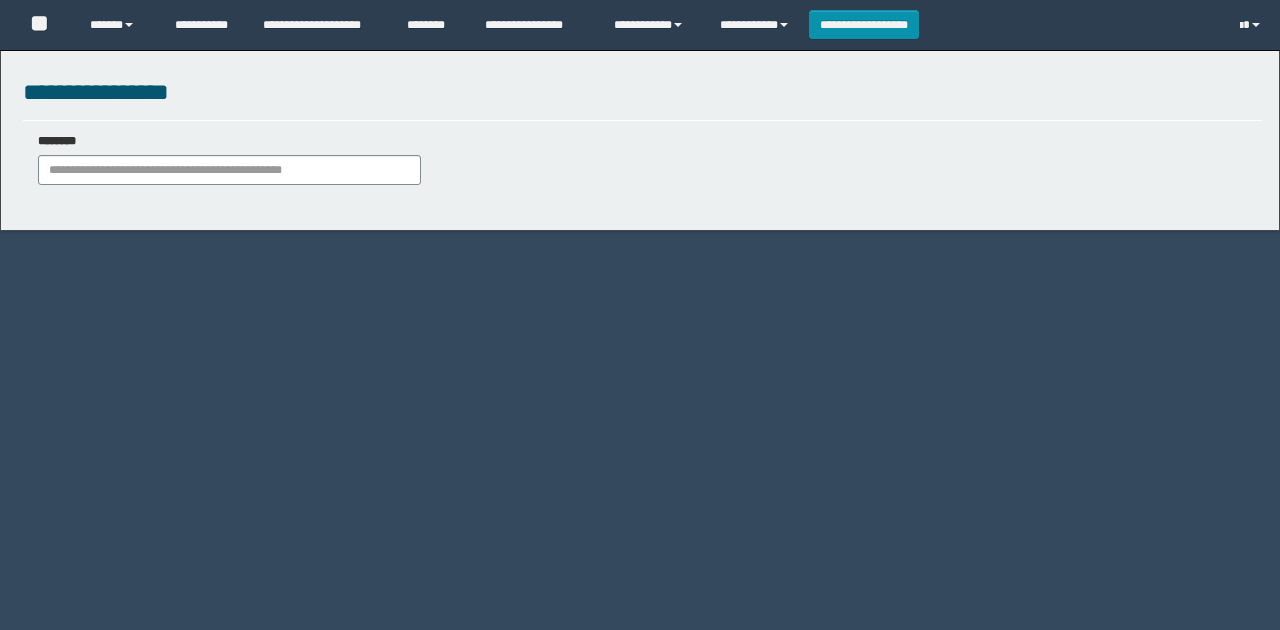 scroll, scrollTop: 0, scrollLeft: 0, axis: both 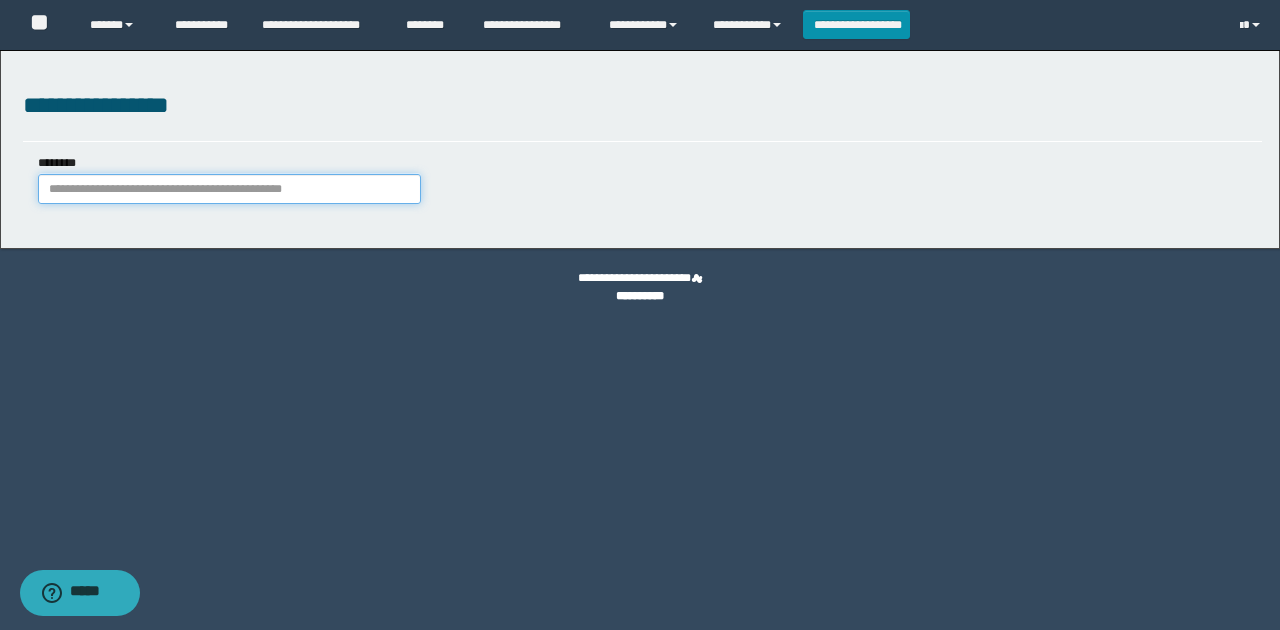 click on "********" at bounding box center [229, 189] 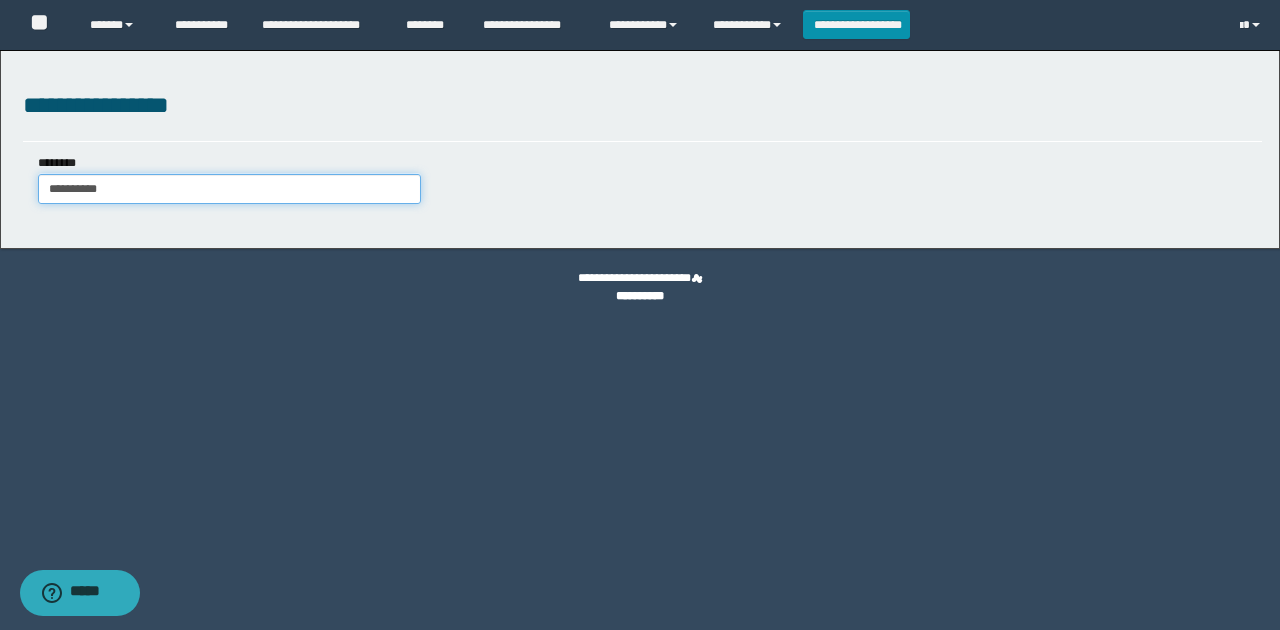 type on "**********" 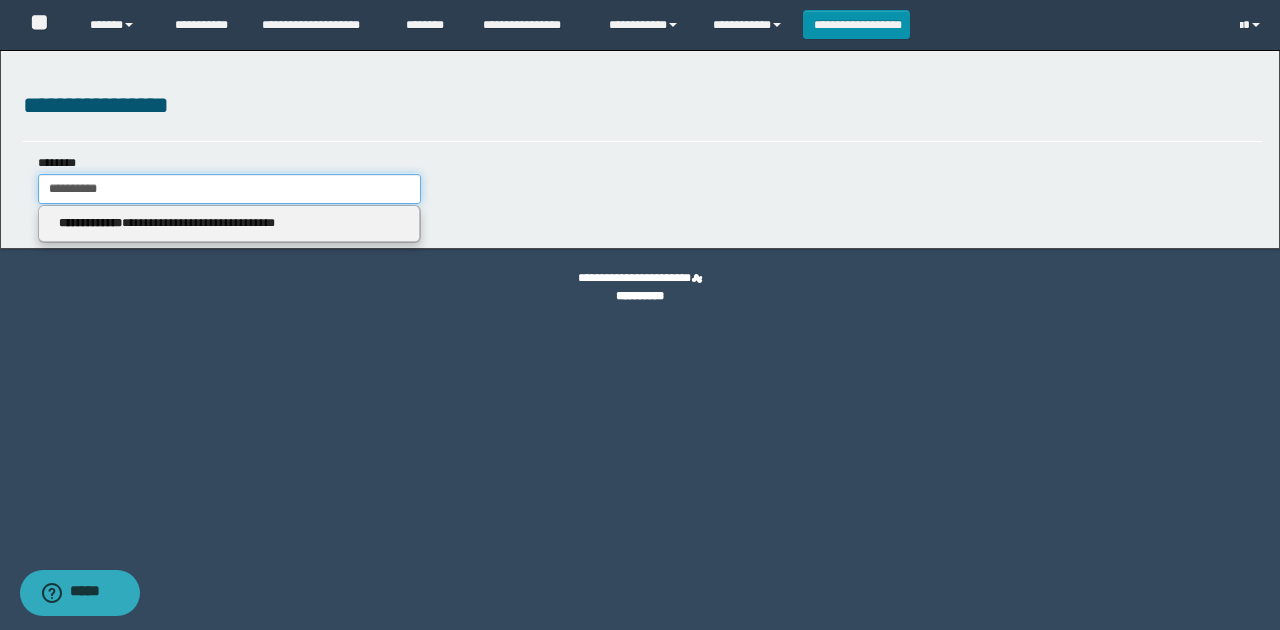 type on "**********" 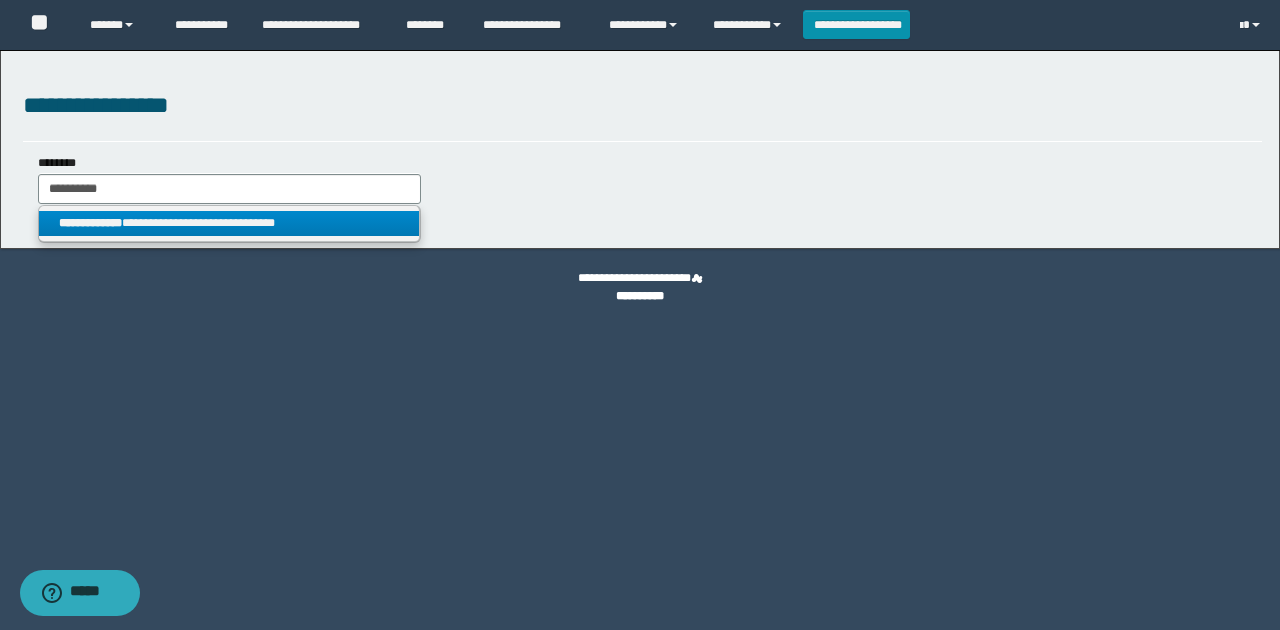click on "**********" at bounding box center [229, 223] 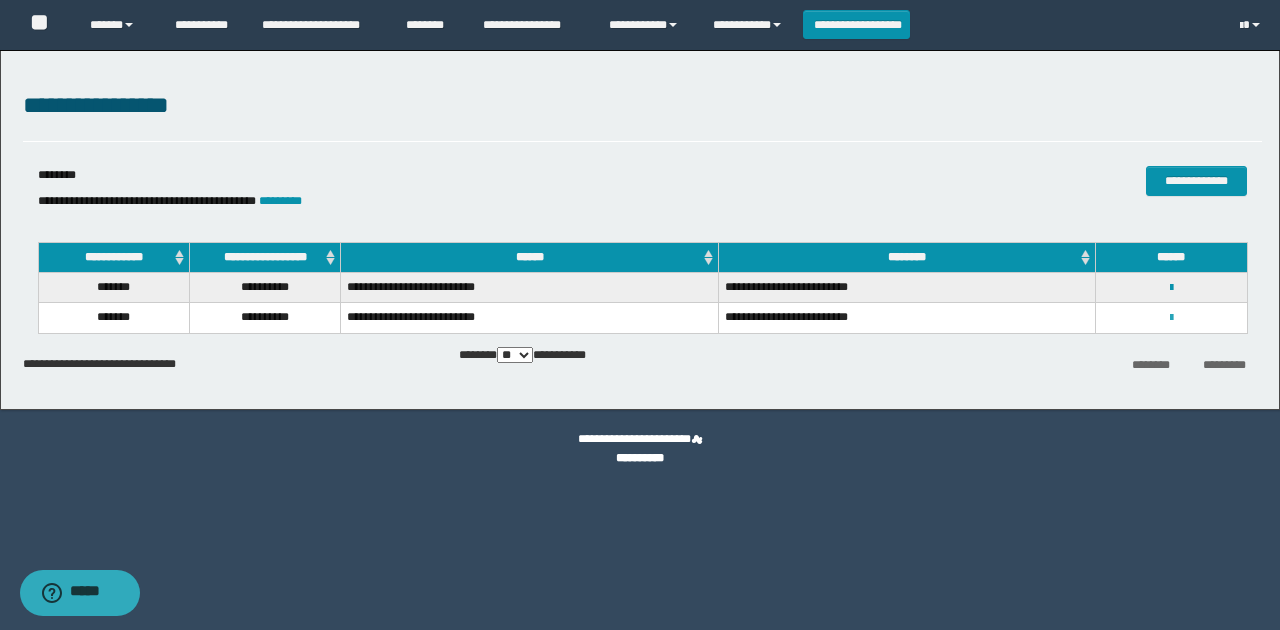 click at bounding box center [1171, 318] 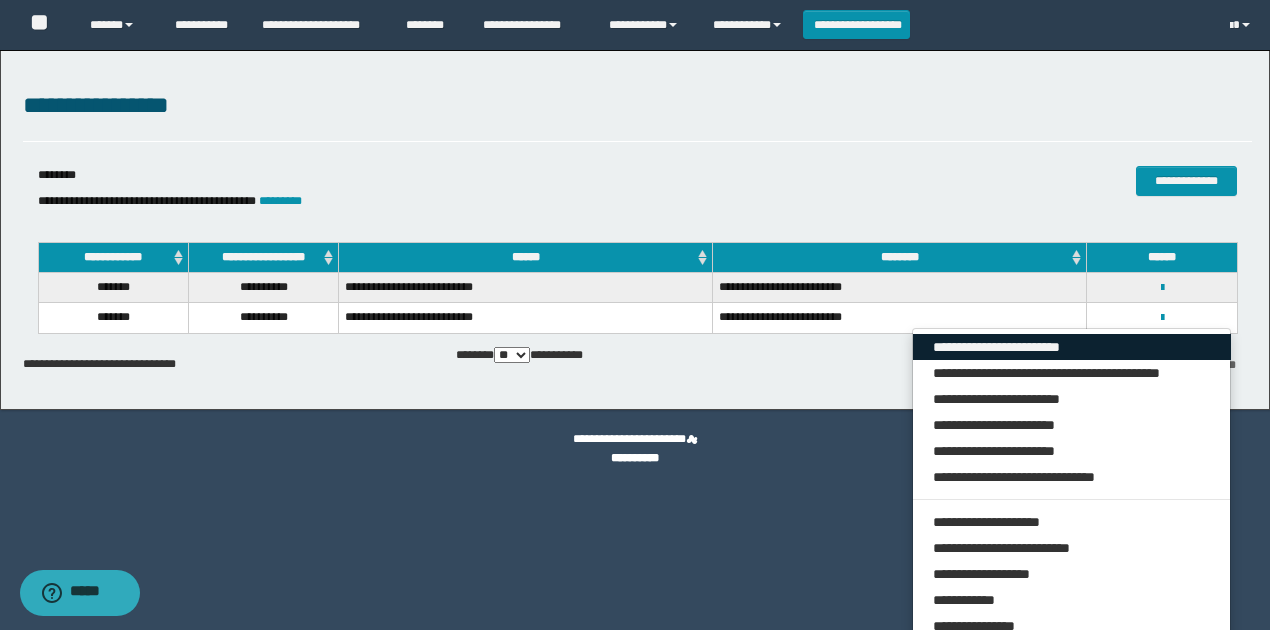 click on "**********" at bounding box center (1072, 347) 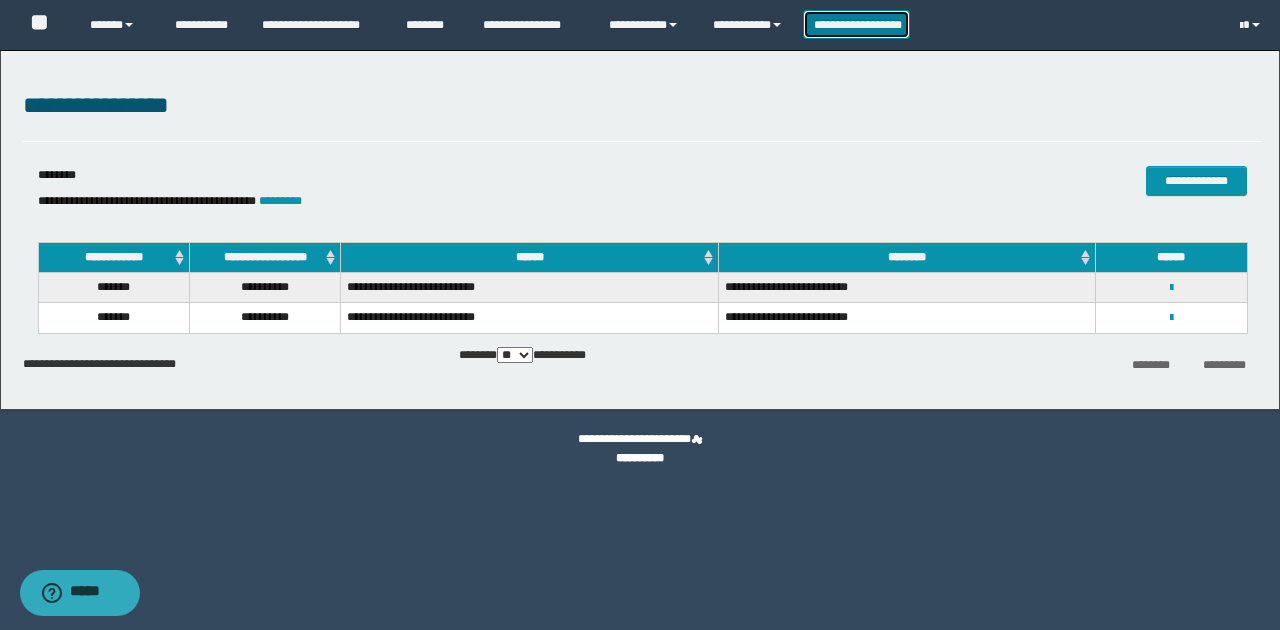 click on "**********" at bounding box center [857, 24] 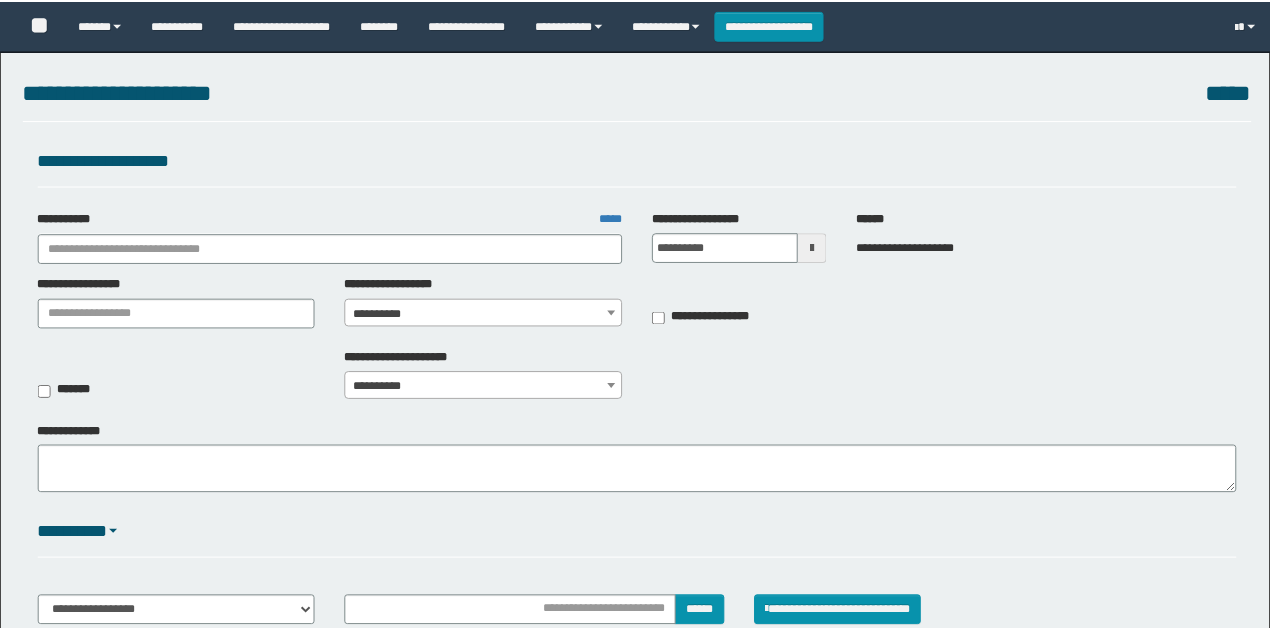 scroll, scrollTop: 0, scrollLeft: 0, axis: both 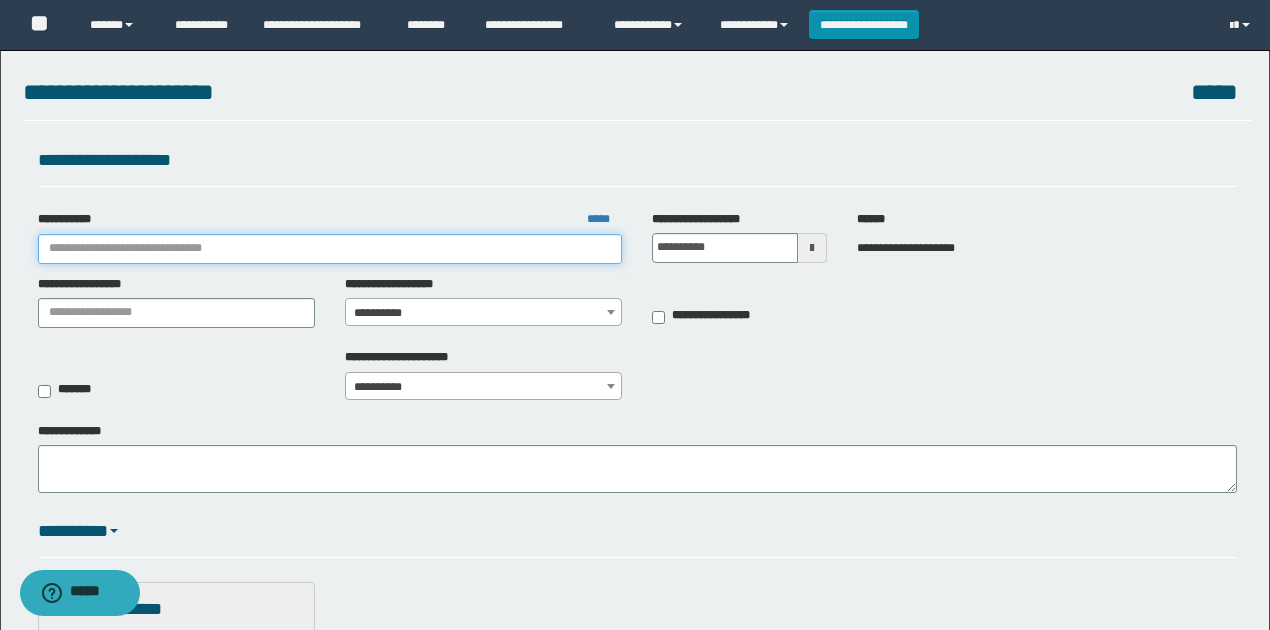 click on "**********" at bounding box center (330, 249) 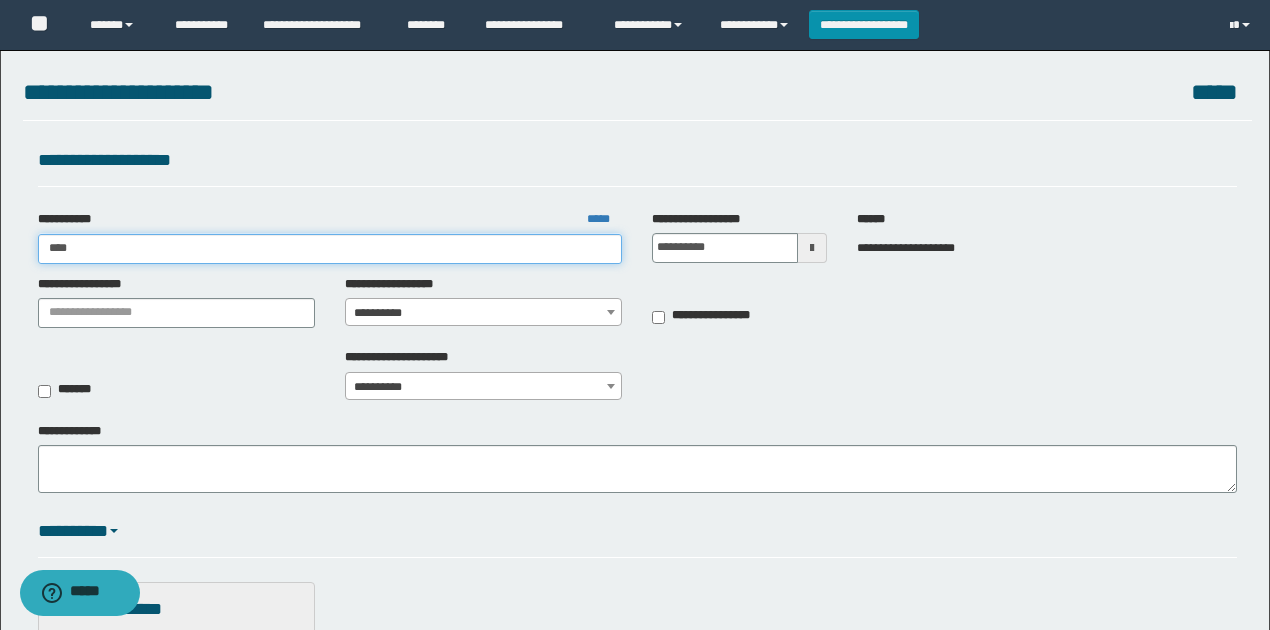 type on "*****" 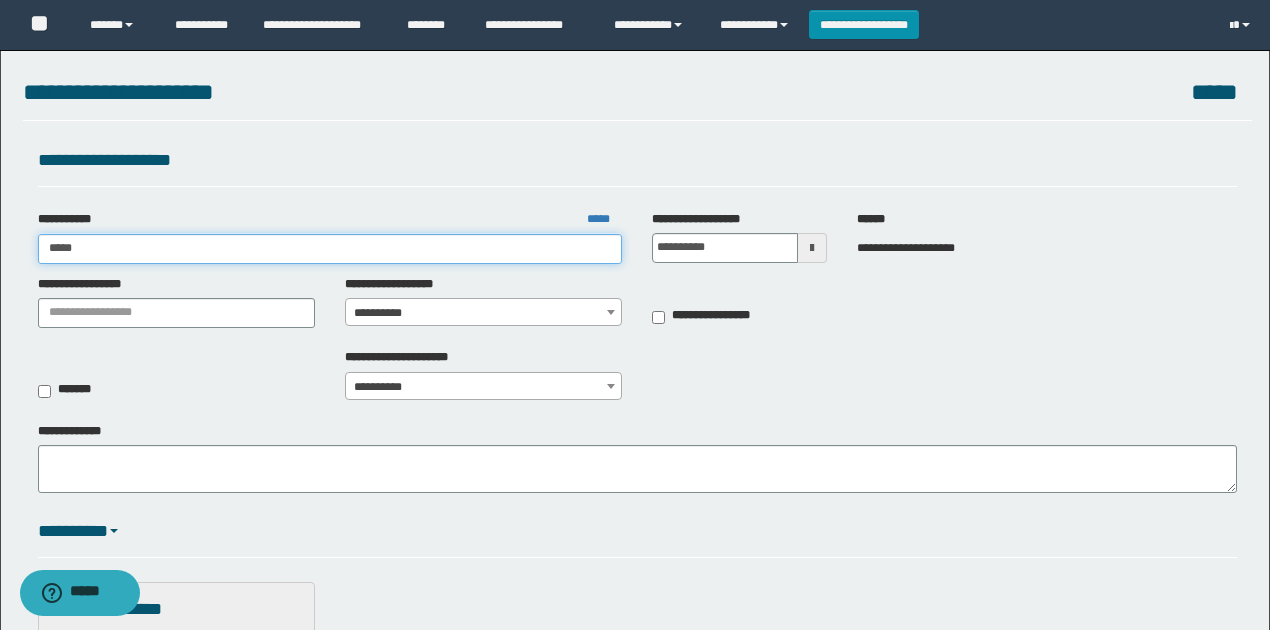 type on "*****" 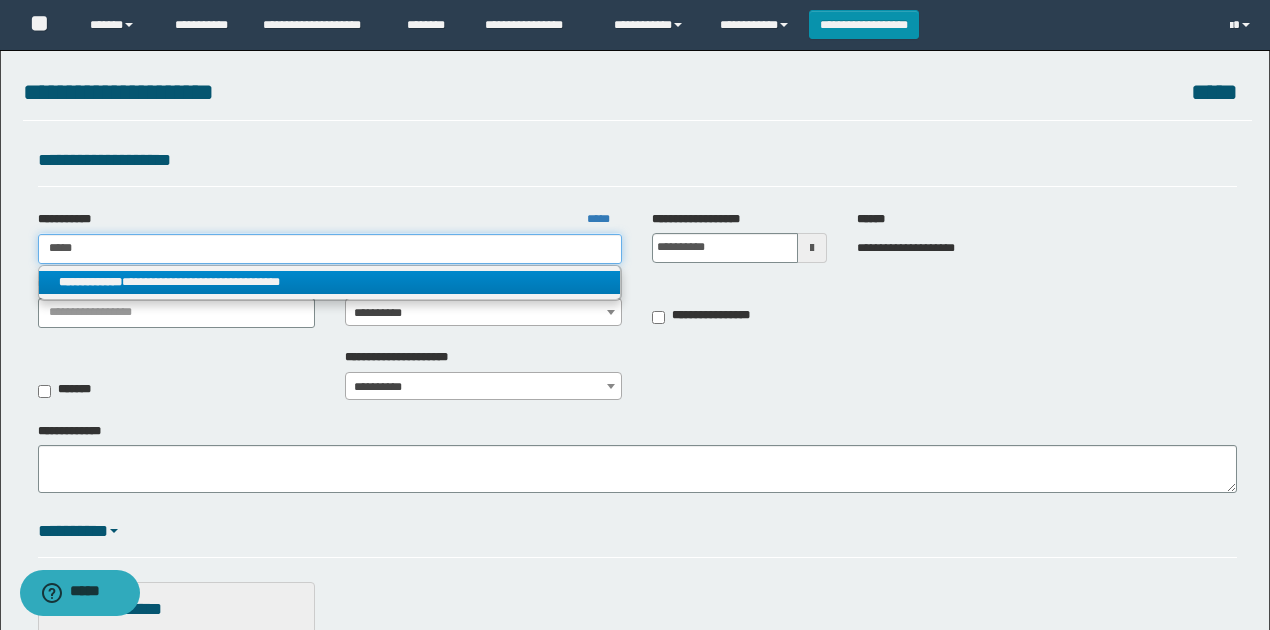 type on "*****" 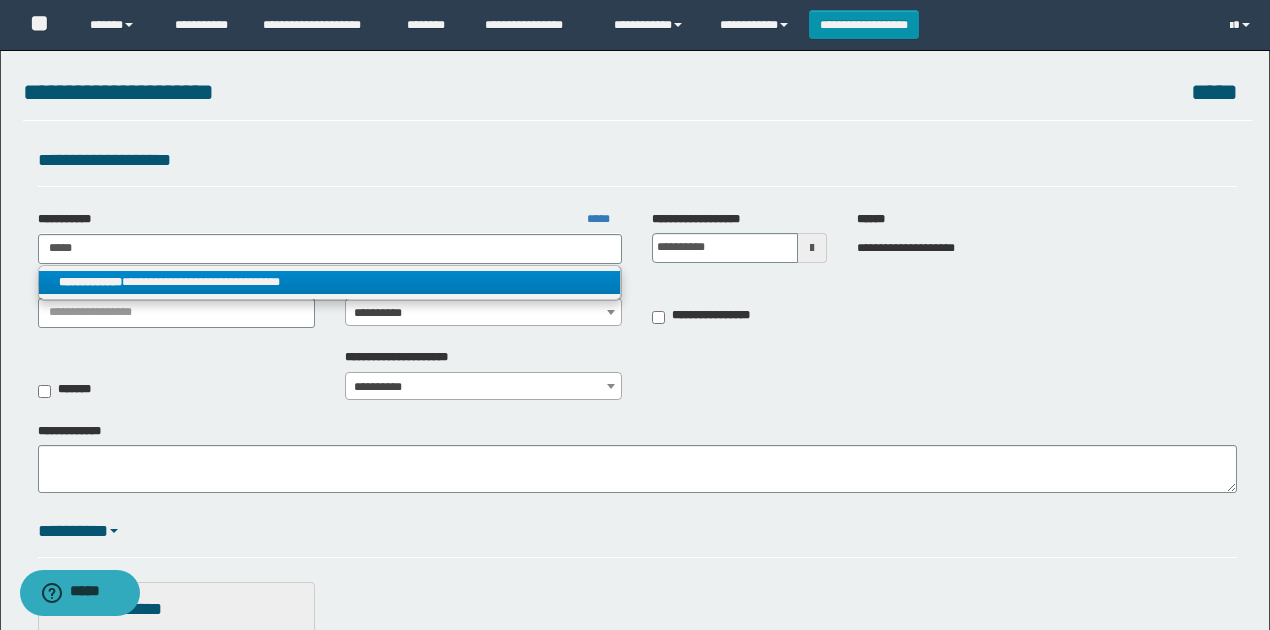 click on "**********" at bounding box center [330, 282] 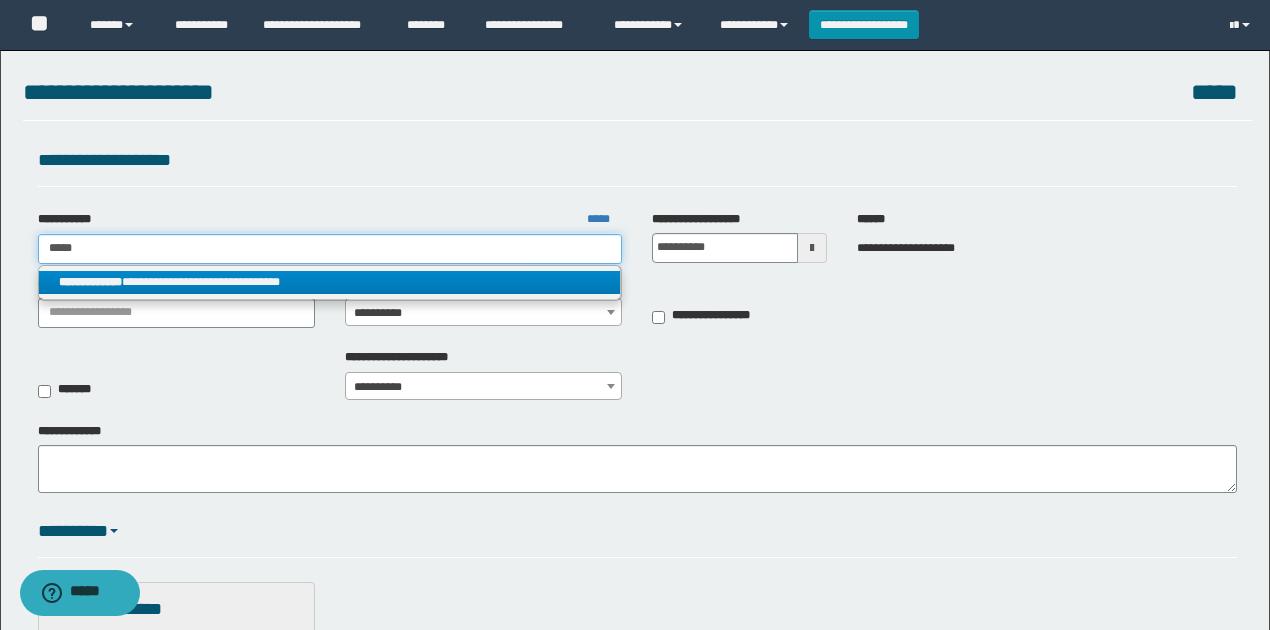 type 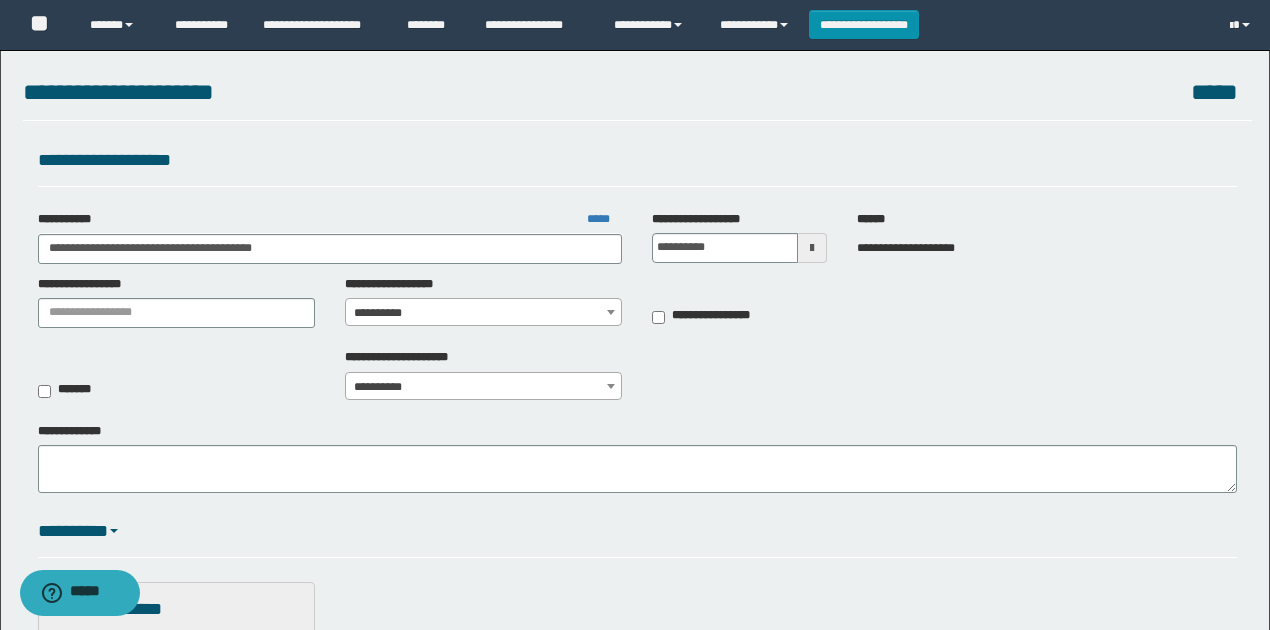 click on "**********" at bounding box center [484, 313] 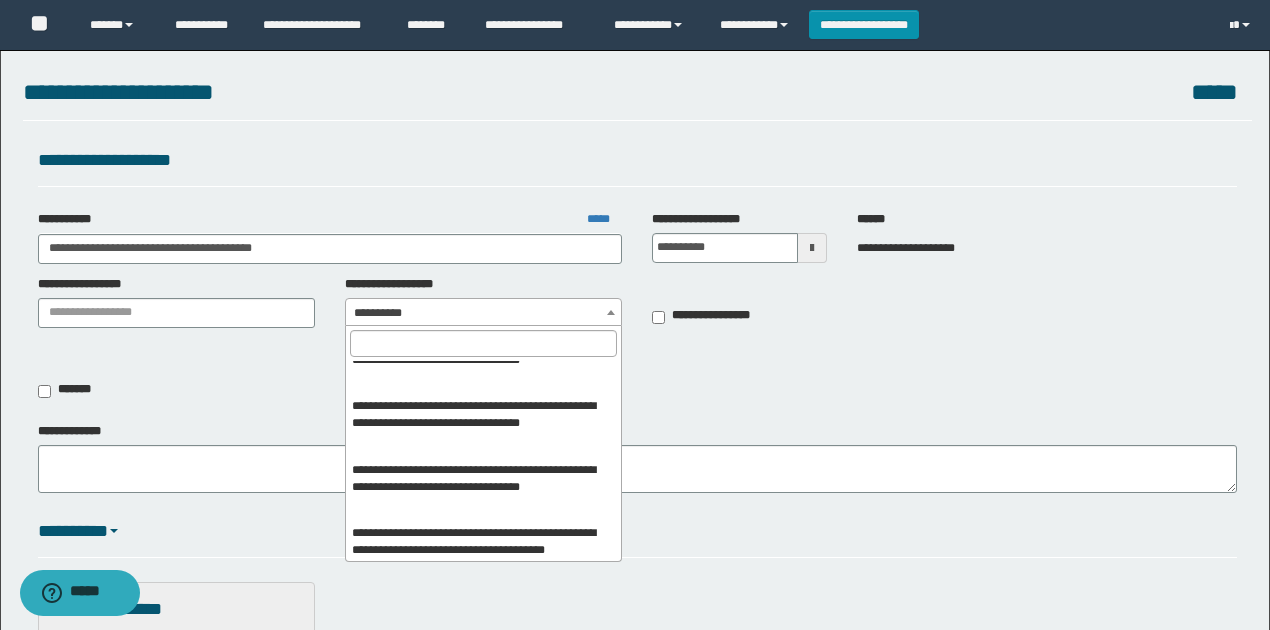 scroll, scrollTop: 736, scrollLeft: 0, axis: vertical 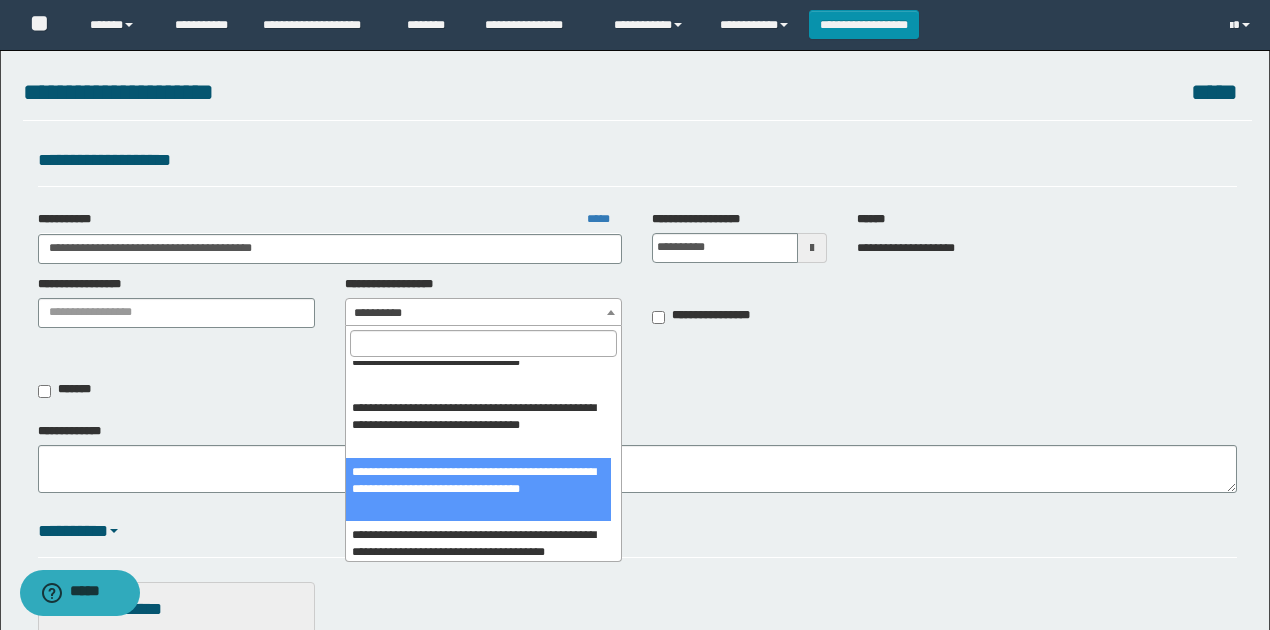 select on "****" 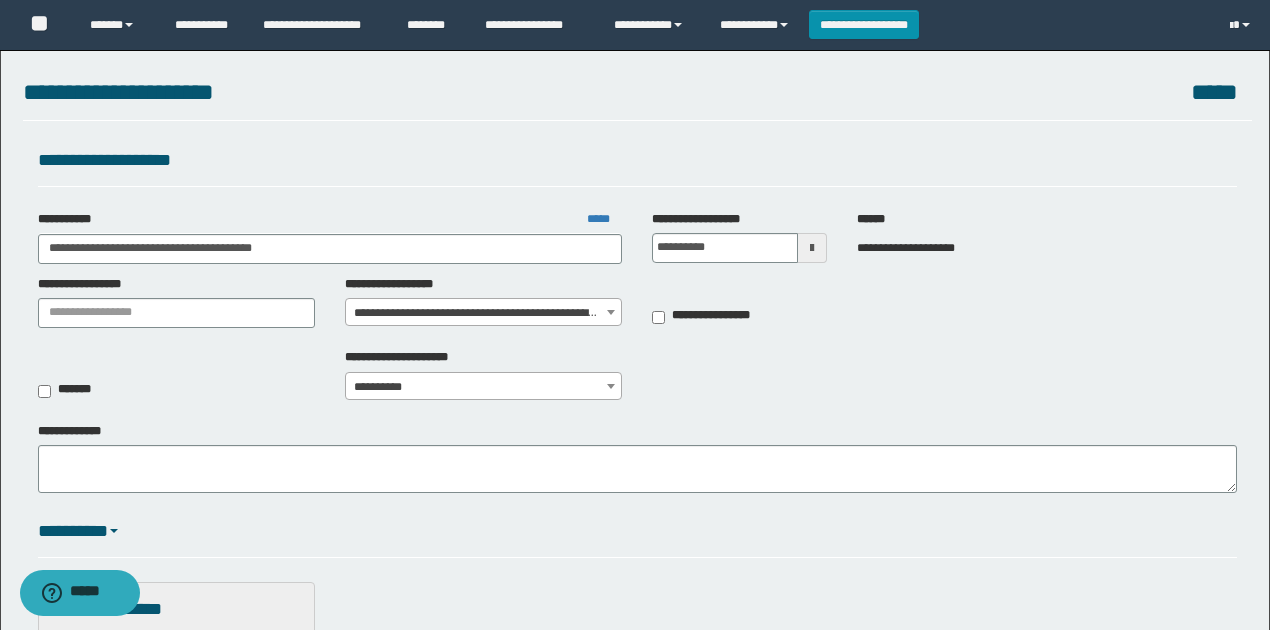 click on "**********" at bounding box center [637, 380] 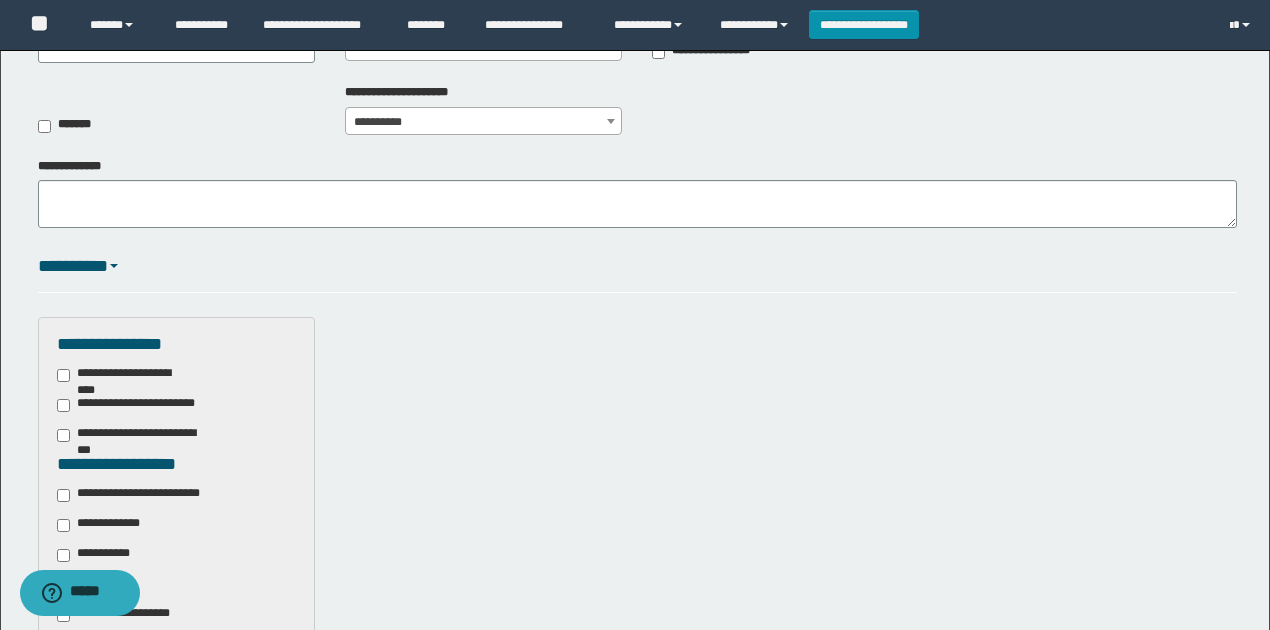 scroll, scrollTop: 333, scrollLeft: 0, axis: vertical 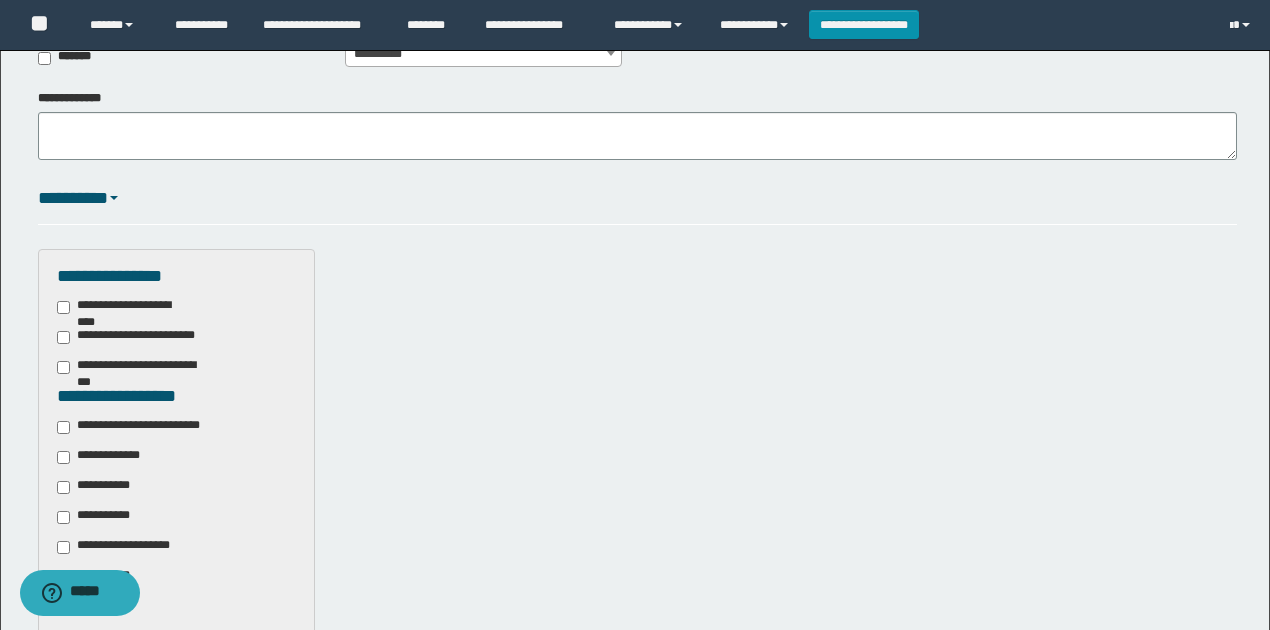 click on "**********" at bounding box center [143, 427] 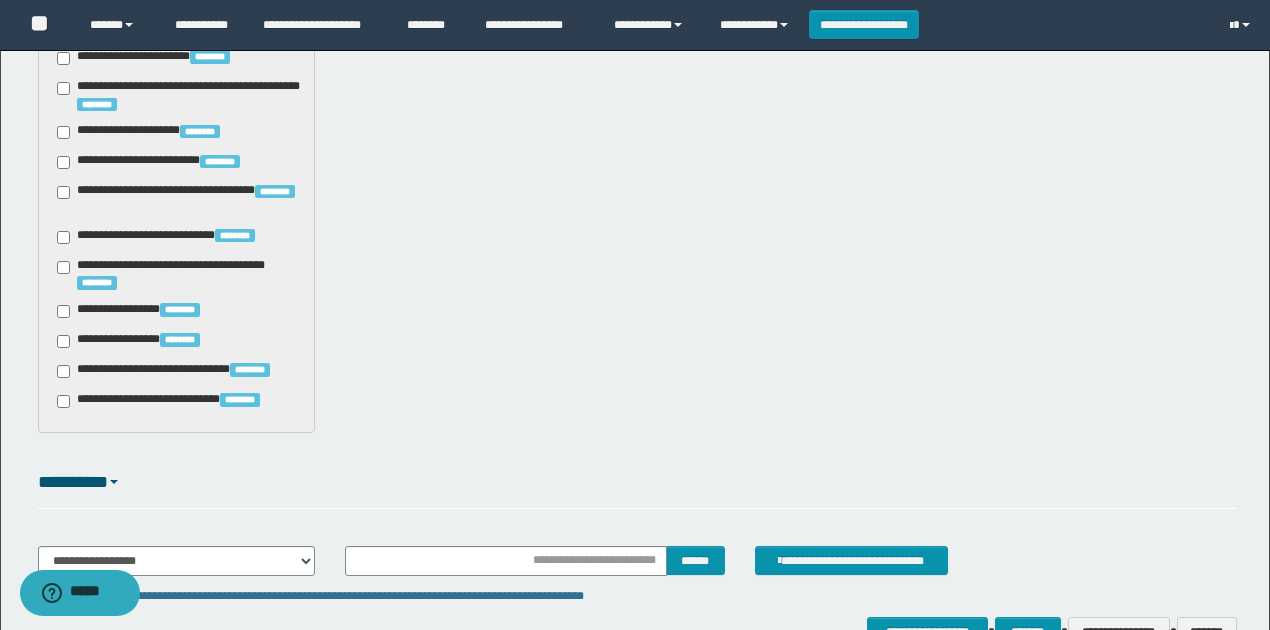 scroll, scrollTop: 1720, scrollLeft: 0, axis: vertical 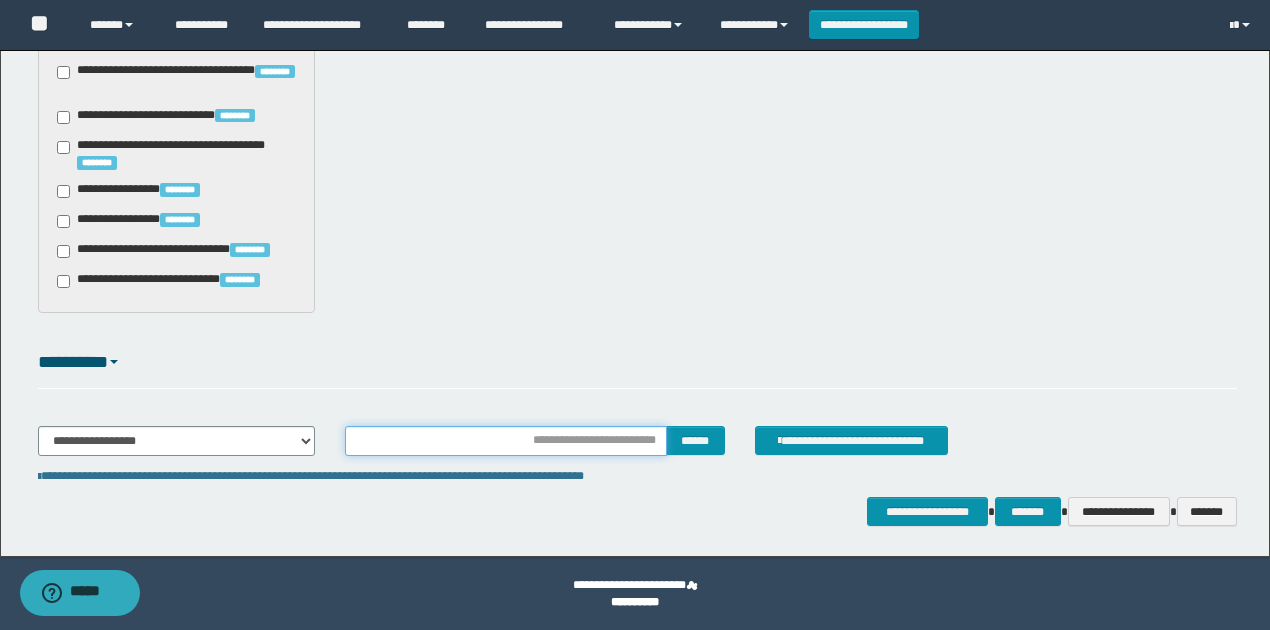 click at bounding box center (506, 441) 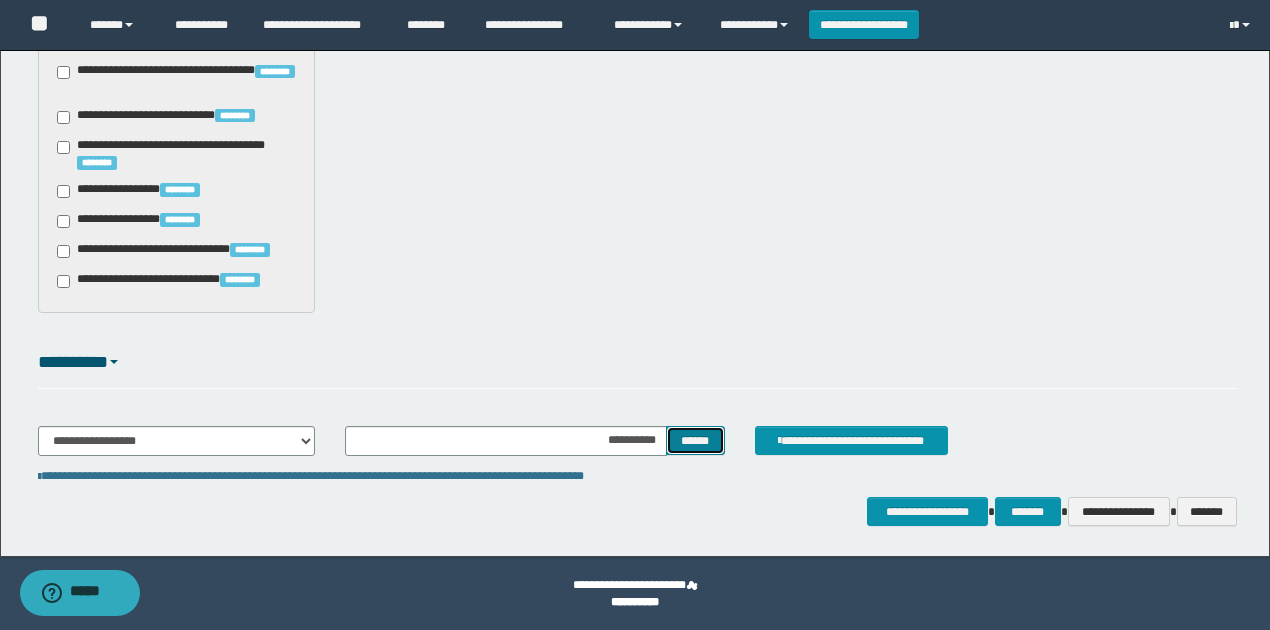 click on "******" at bounding box center (695, 440) 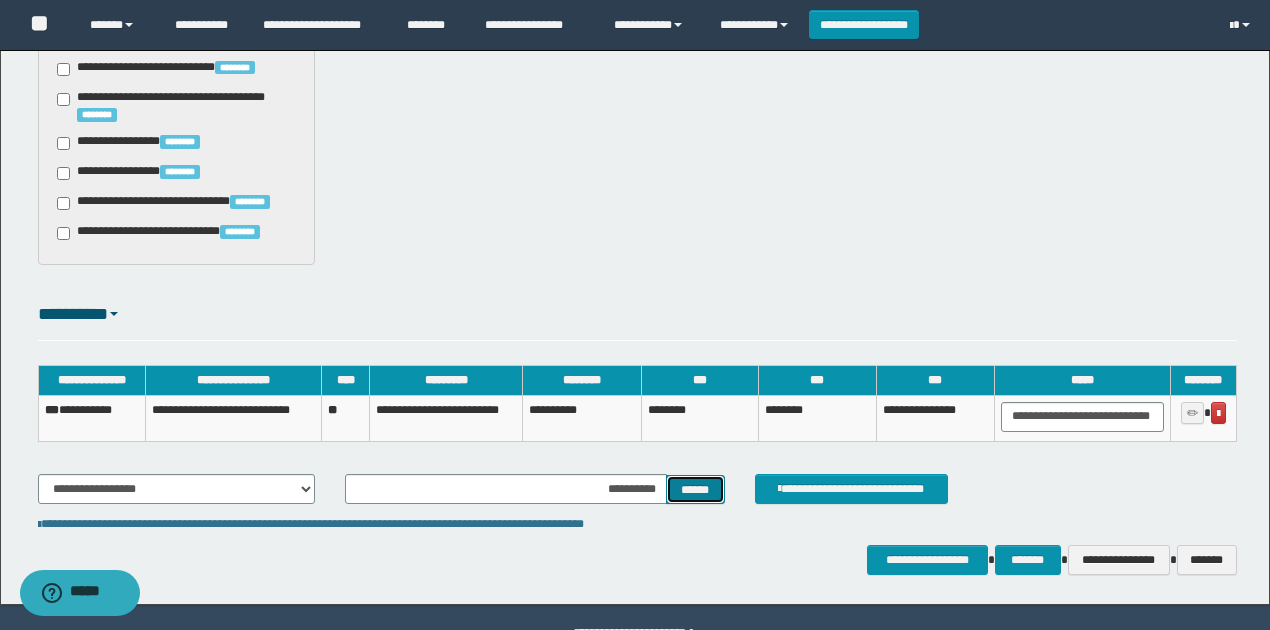 scroll, scrollTop: 1817, scrollLeft: 0, axis: vertical 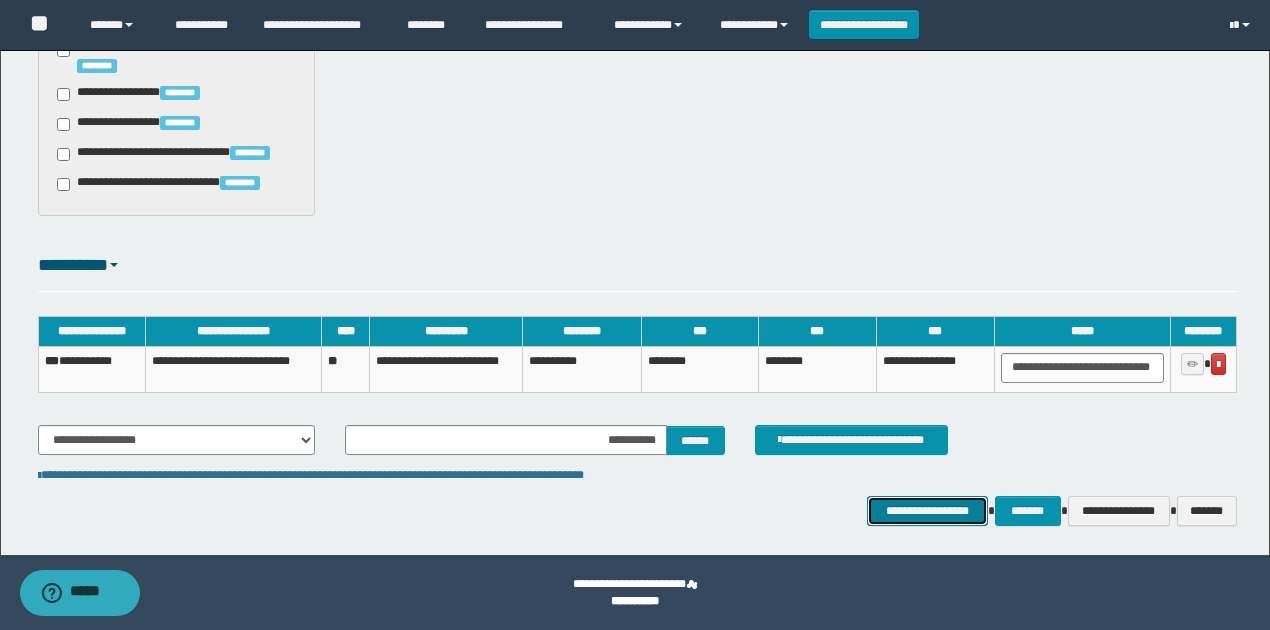 click on "**********" at bounding box center (927, 510) 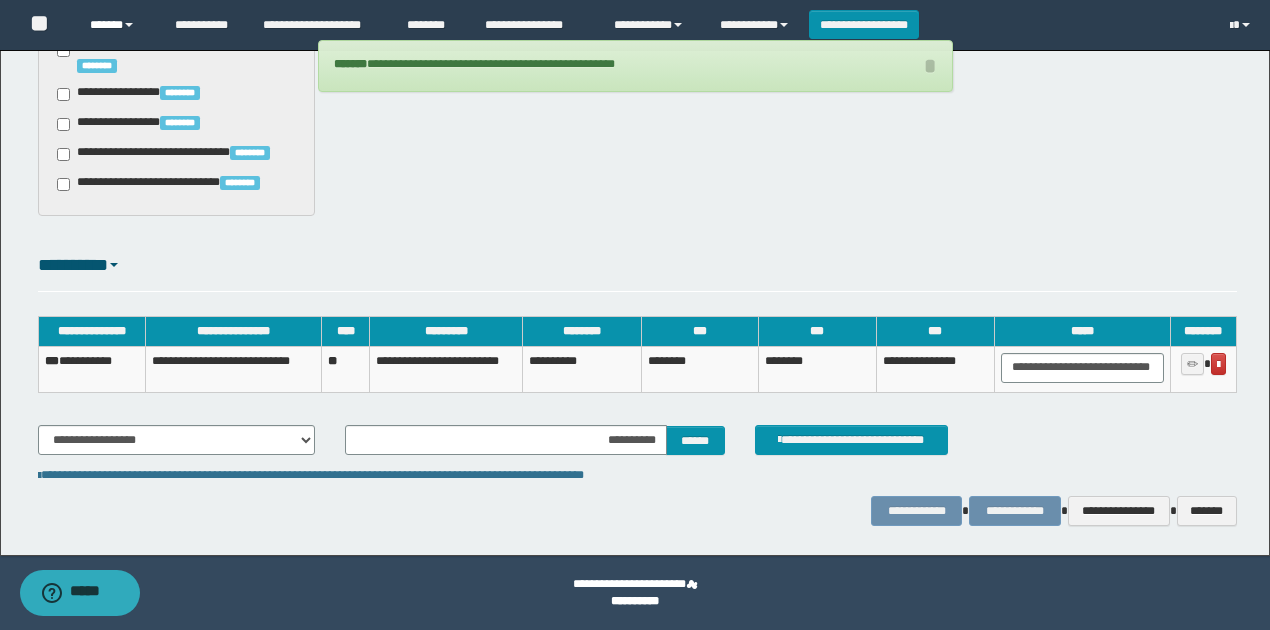click on "******" at bounding box center (117, 25) 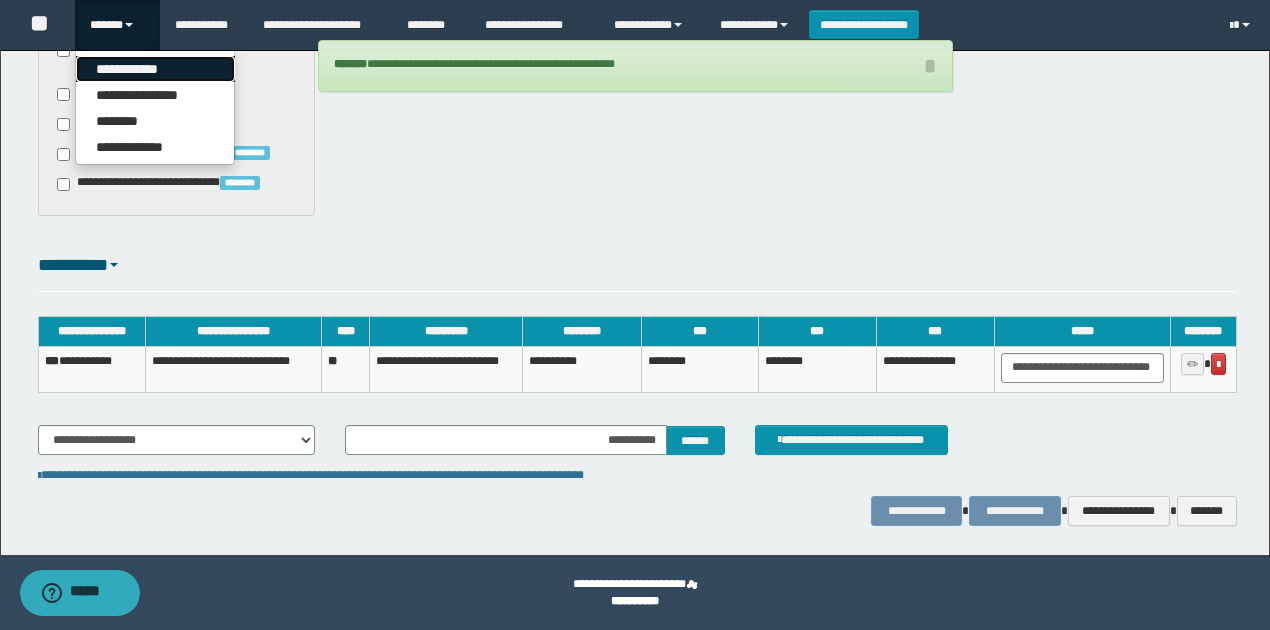click on "**********" at bounding box center (155, 69) 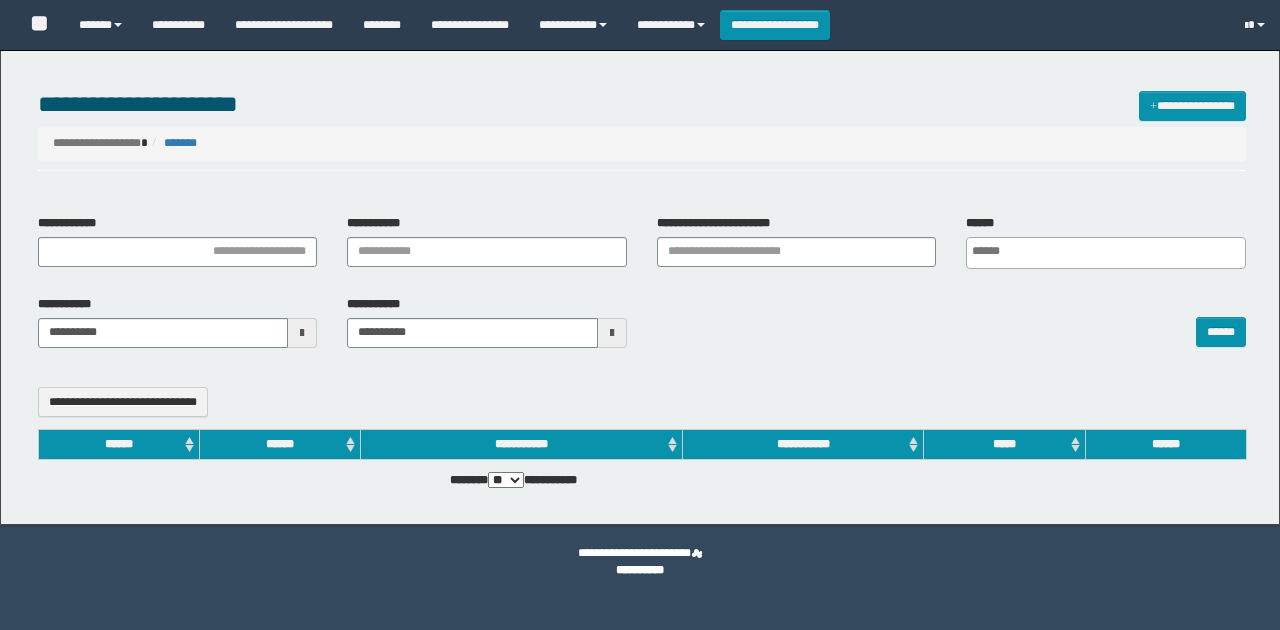select 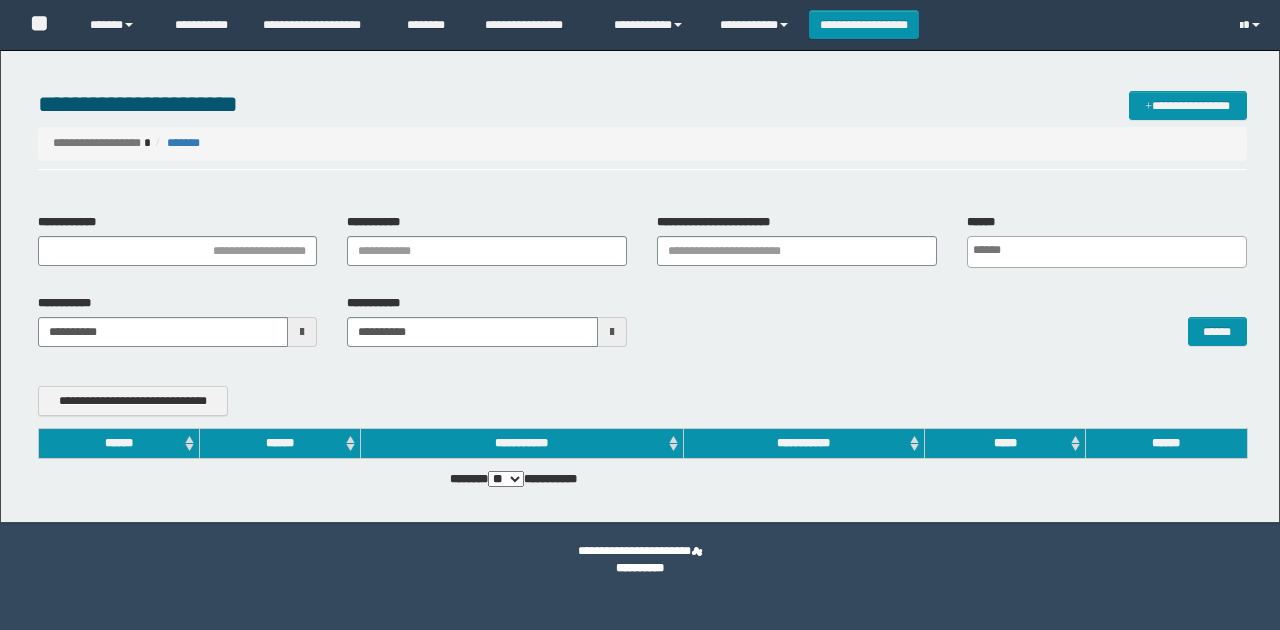 scroll, scrollTop: 0, scrollLeft: 0, axis: both 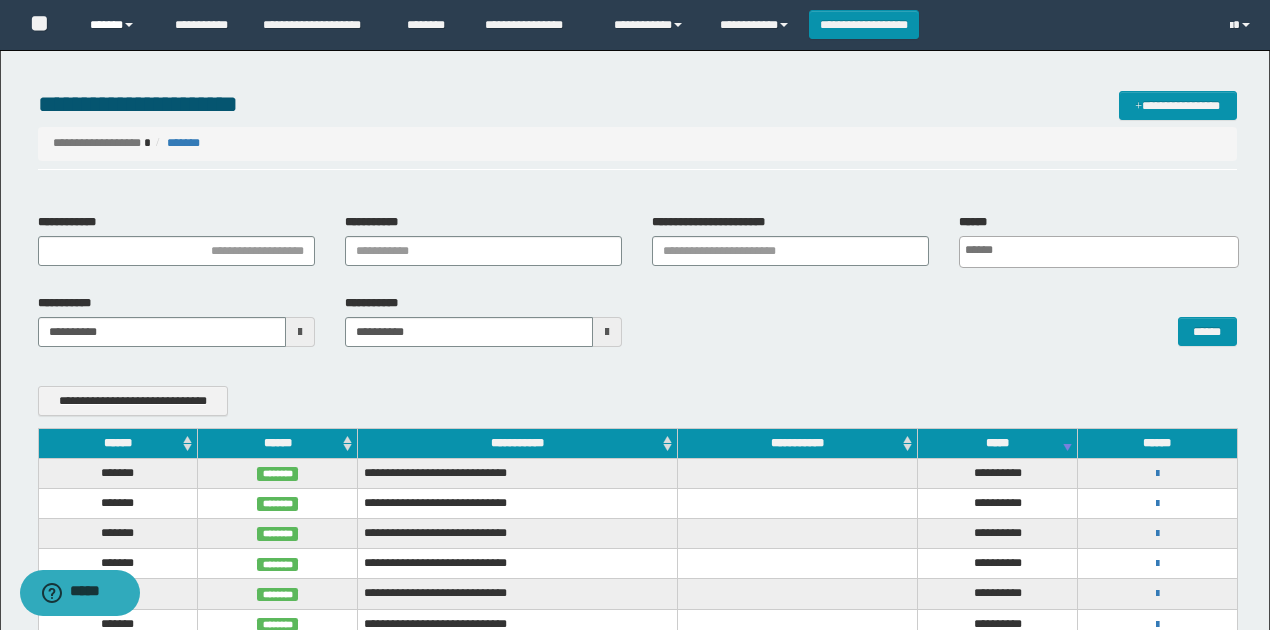 click on "******" at bounding box center (117, 25) 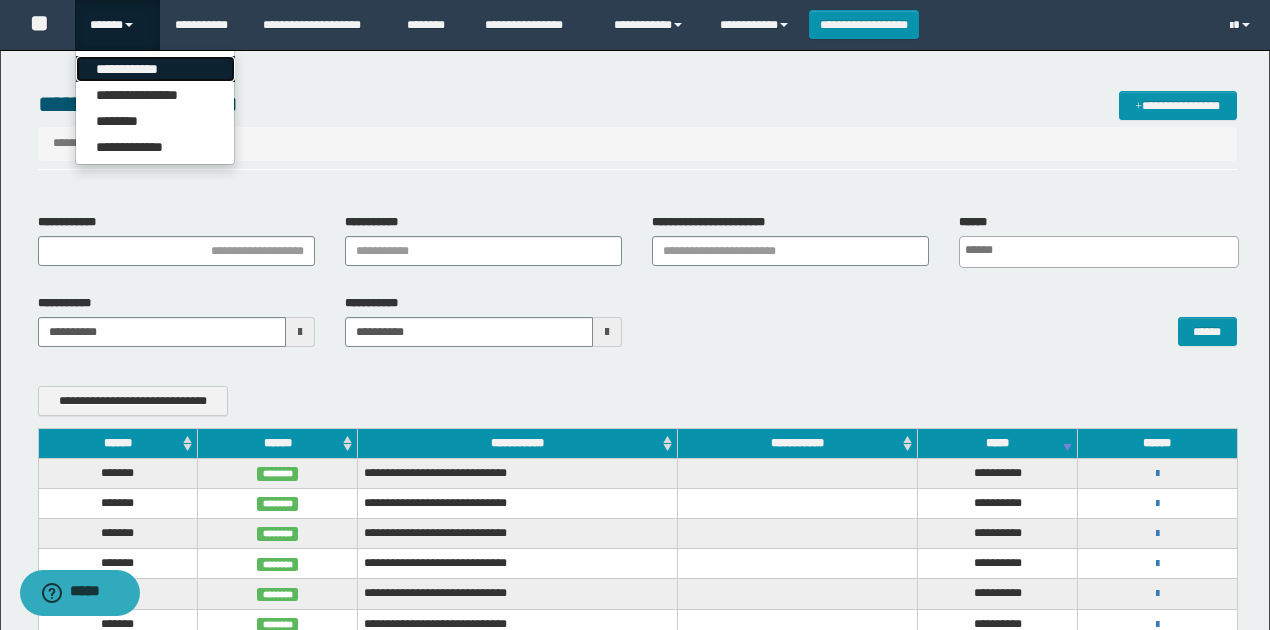 click on "**********" at bounding box center [155, 69] 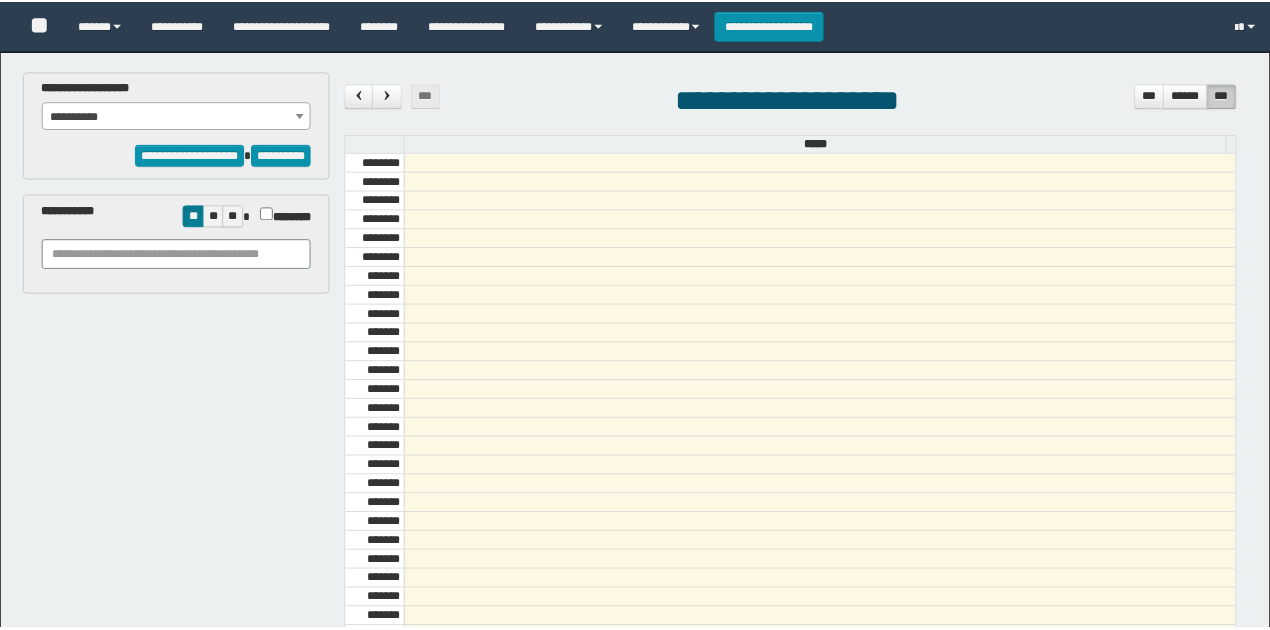 scroll, scrollTop: 0, scrollLeft: 0, axis: both 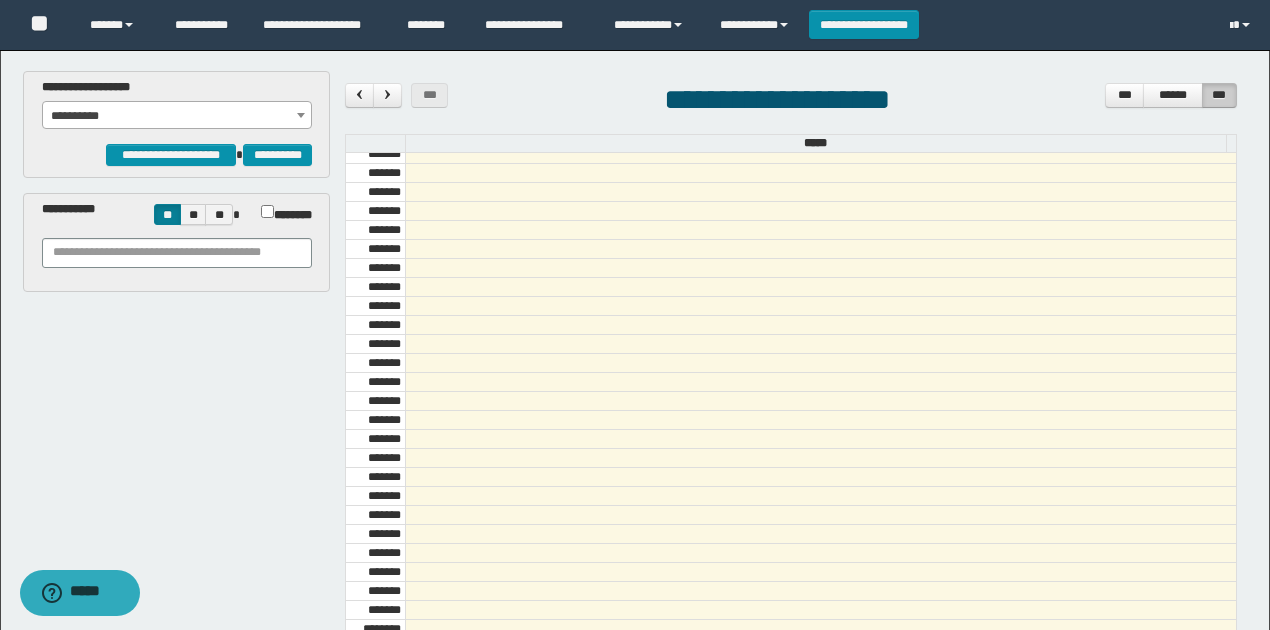 click on "**********" at bounding box center (177, 116) 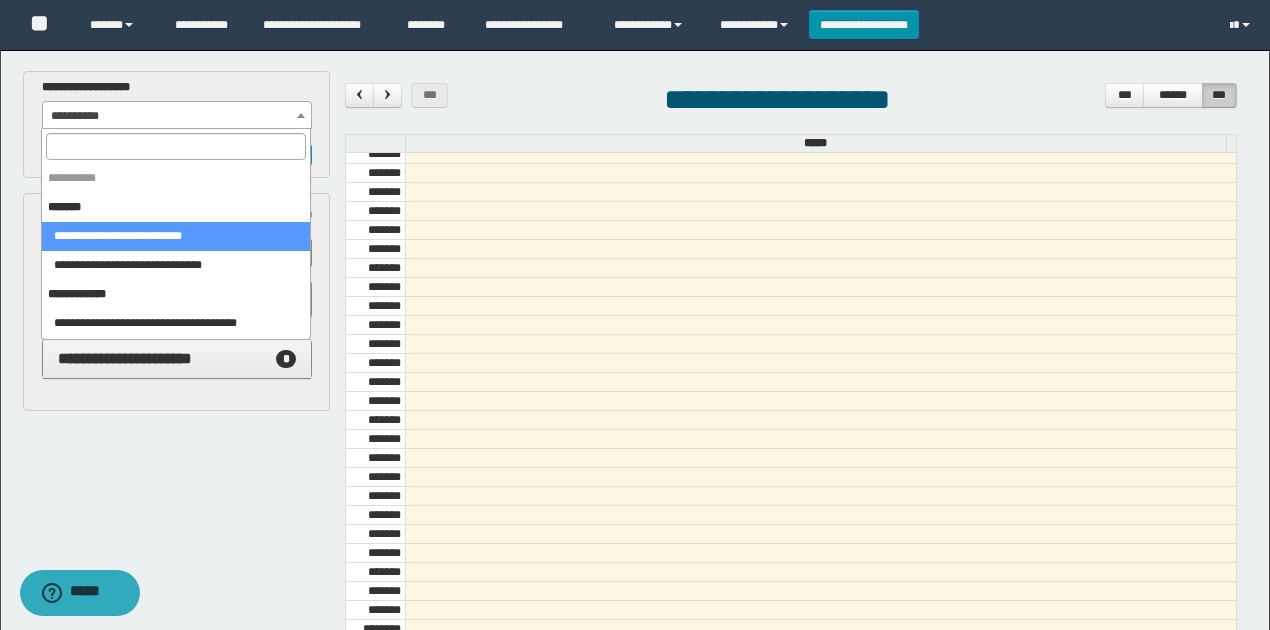 select on "******" 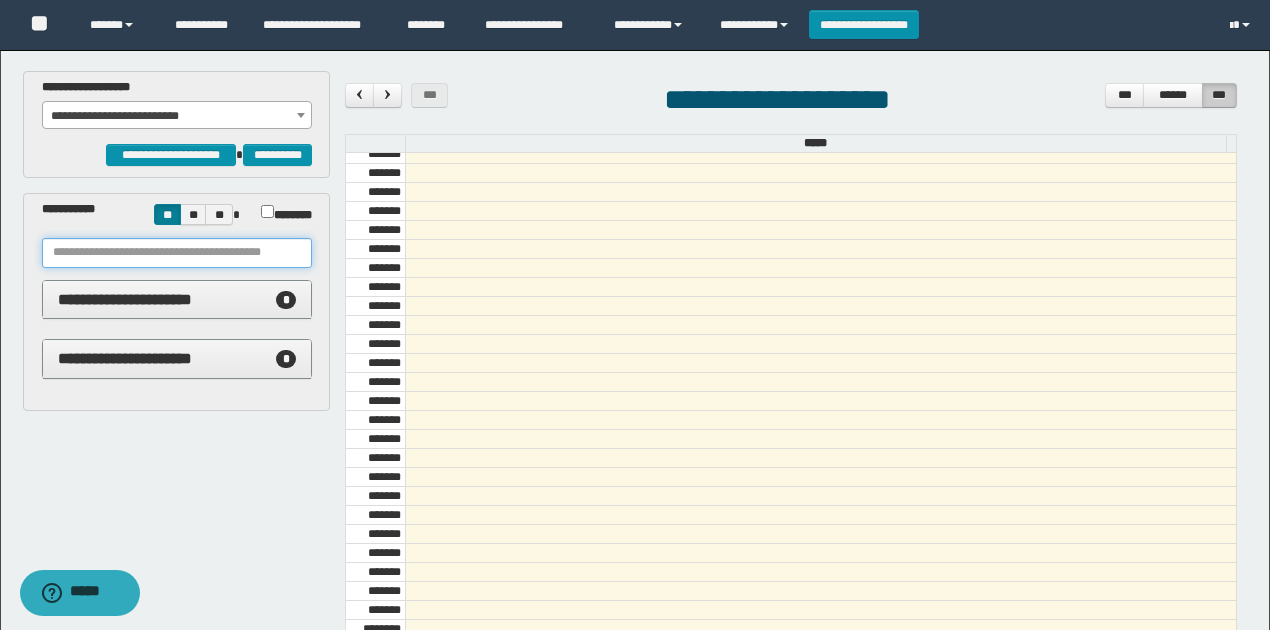 click at bounding box center (177, 253) 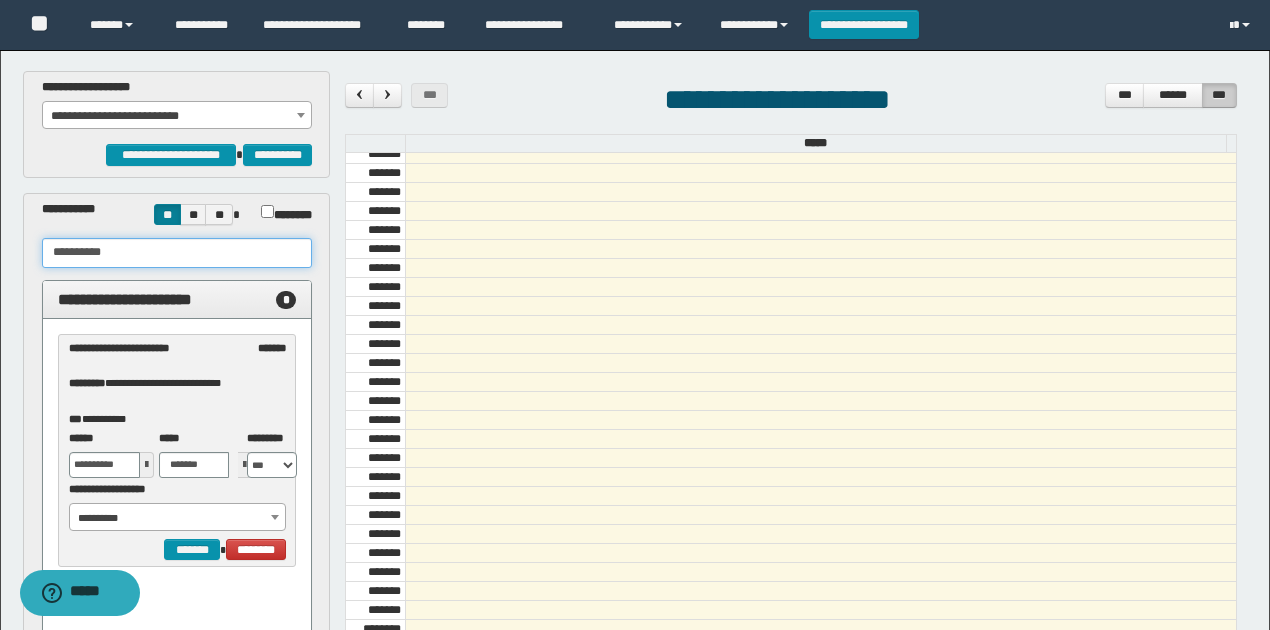 drag, startPoint x: 262, startPoint y: 536, endPoint x: 254, endPoint y: 516, distance: 21.540659 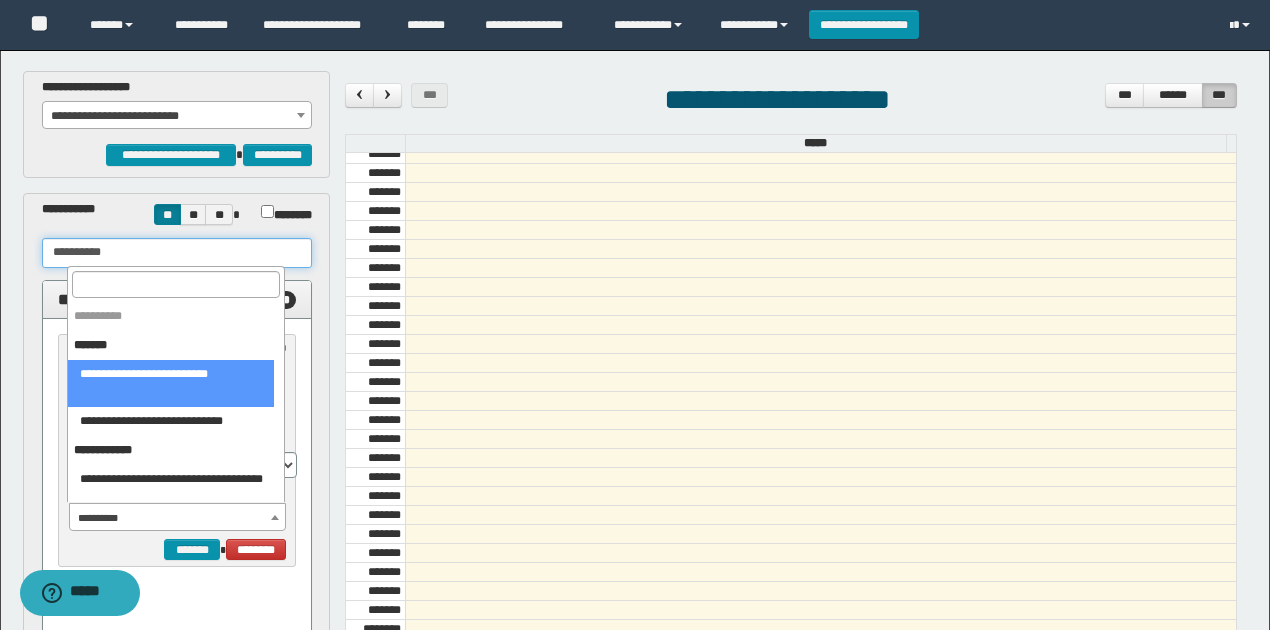 type on "**********" 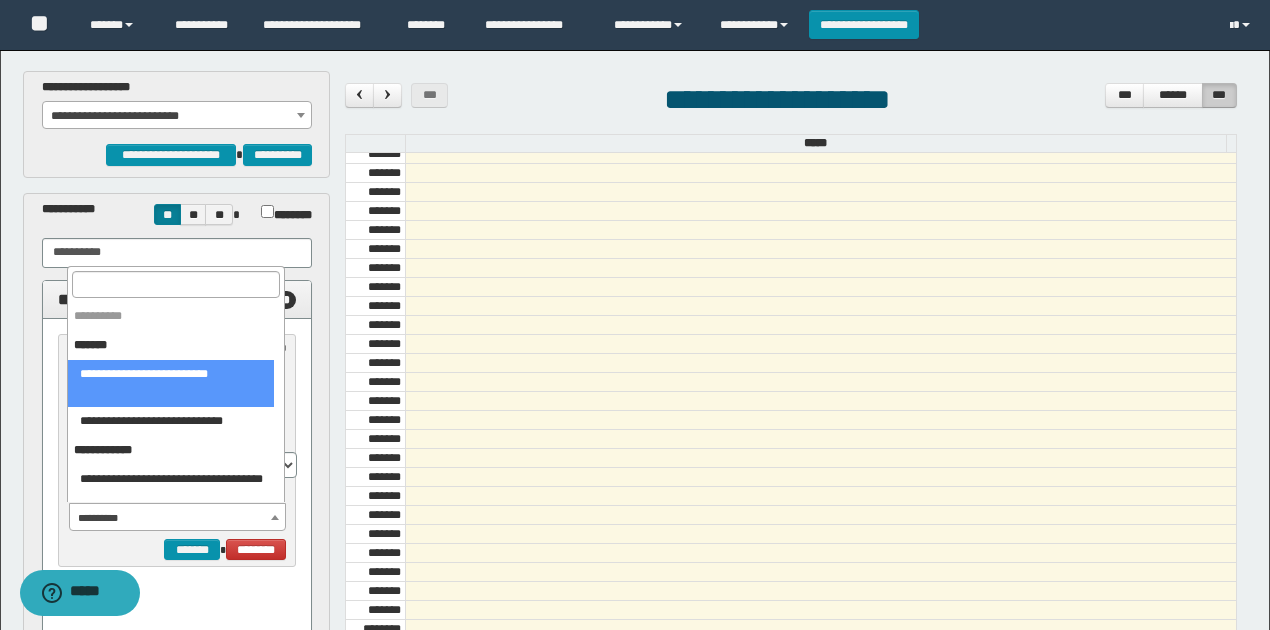 select on "******" 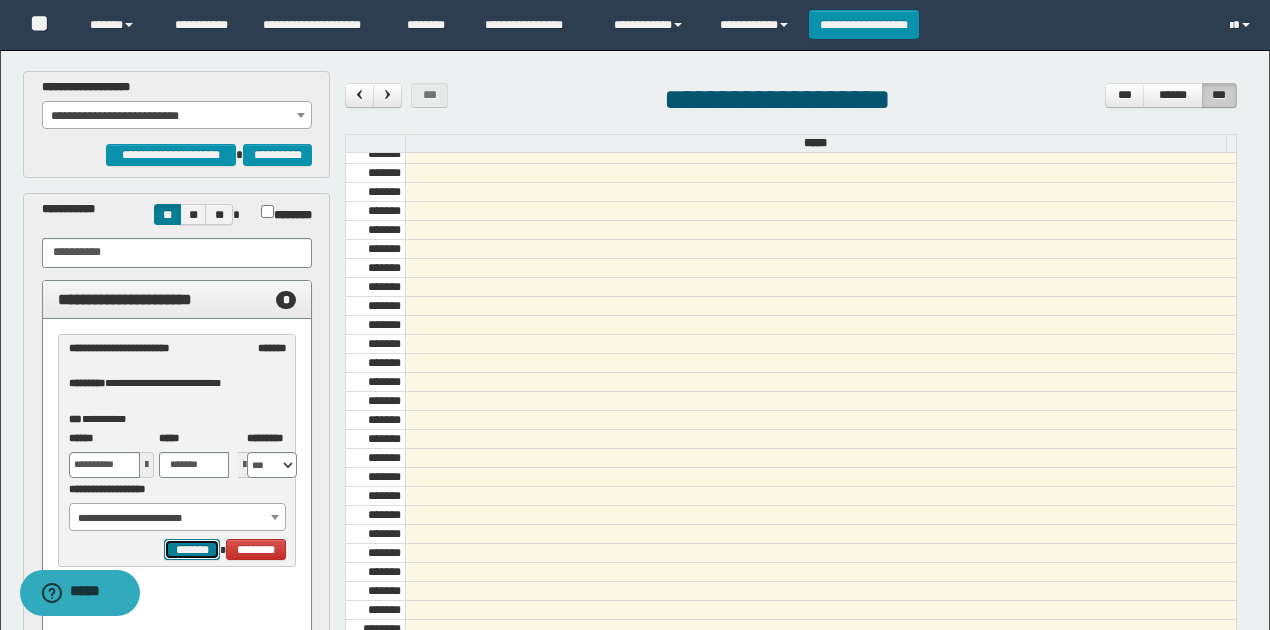 click on "*******" at bounding box center (192, 549) 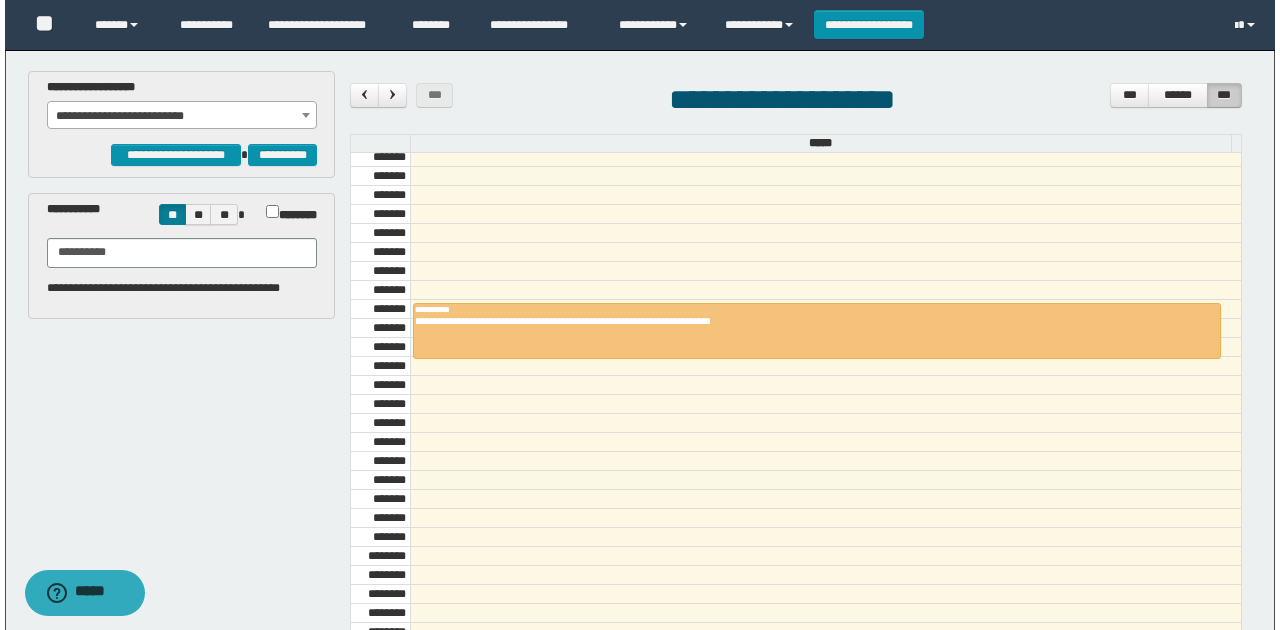 scroll, scrollTop: 873, scrollLeft: 0, axis: vertical 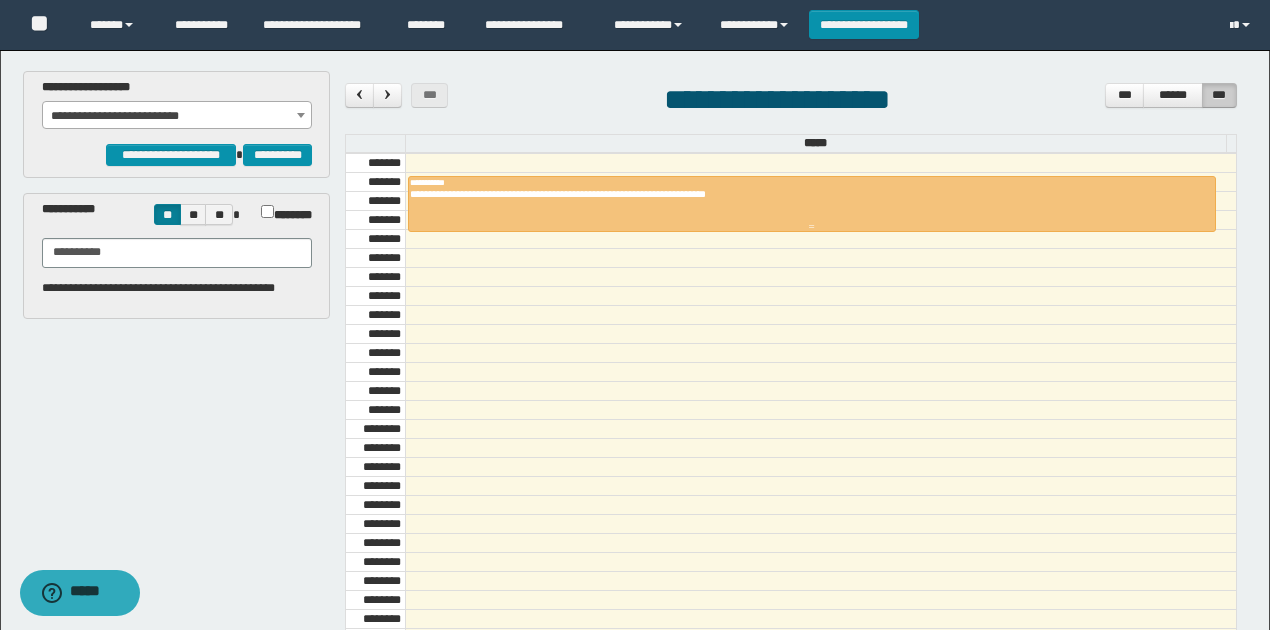 click on "**********" at bounding box center (807, 194) 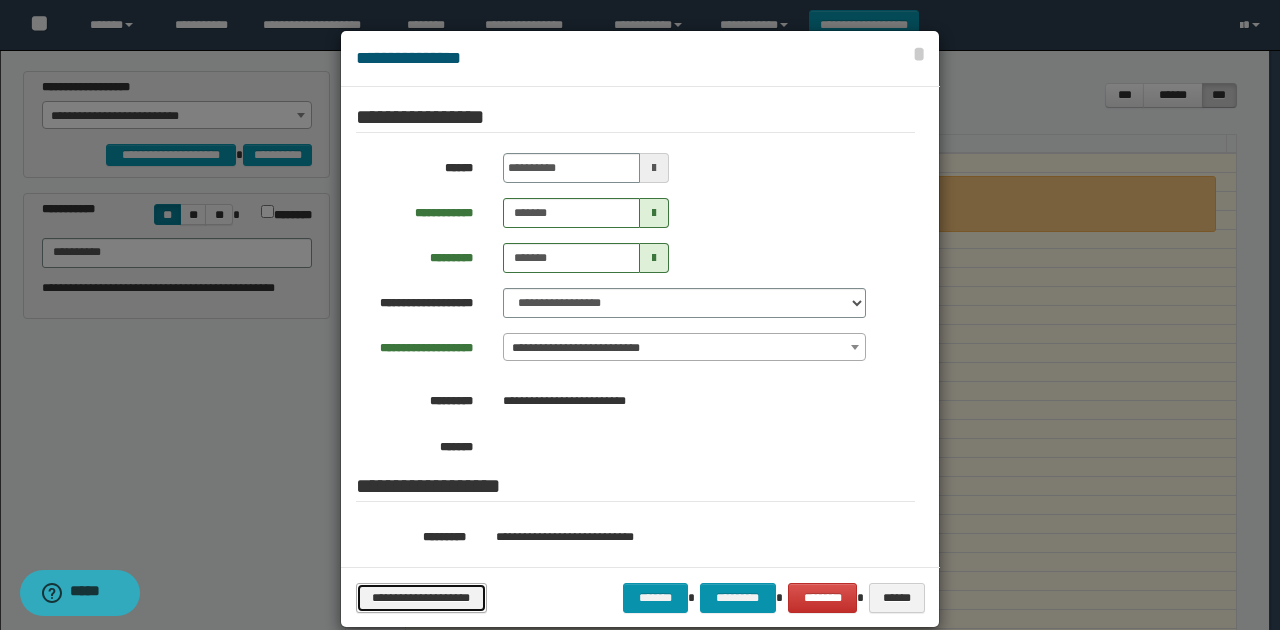 click on "**********" at bounding box center [421, 597] 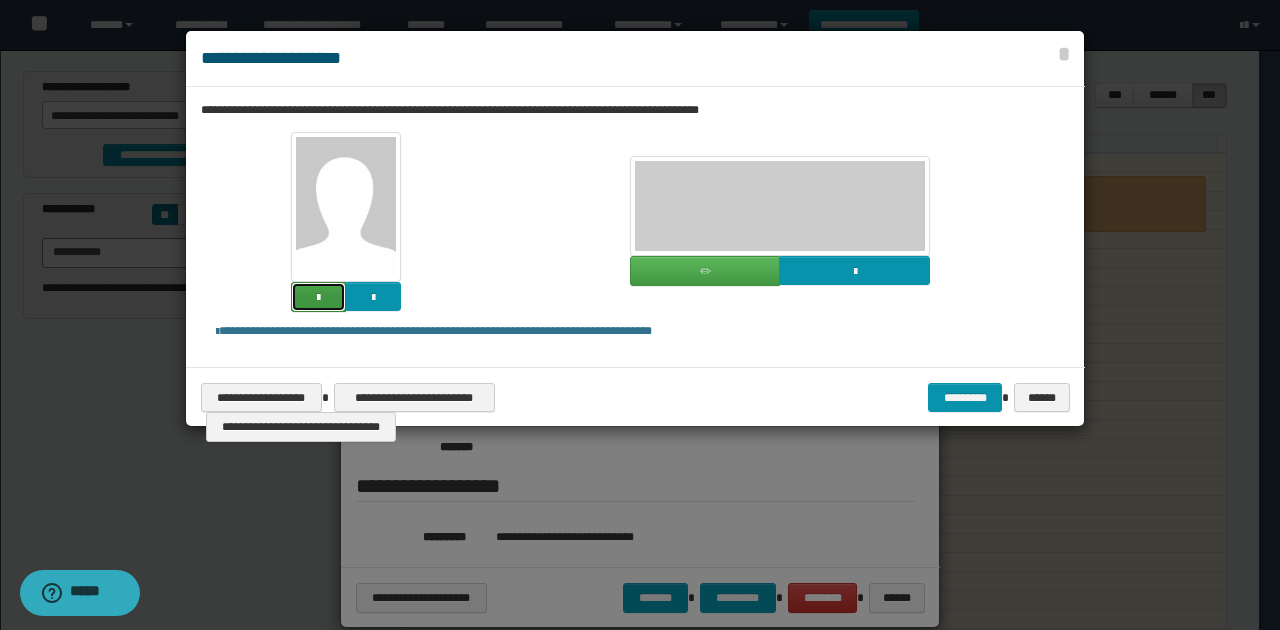 click at bounding box center [318, 297] 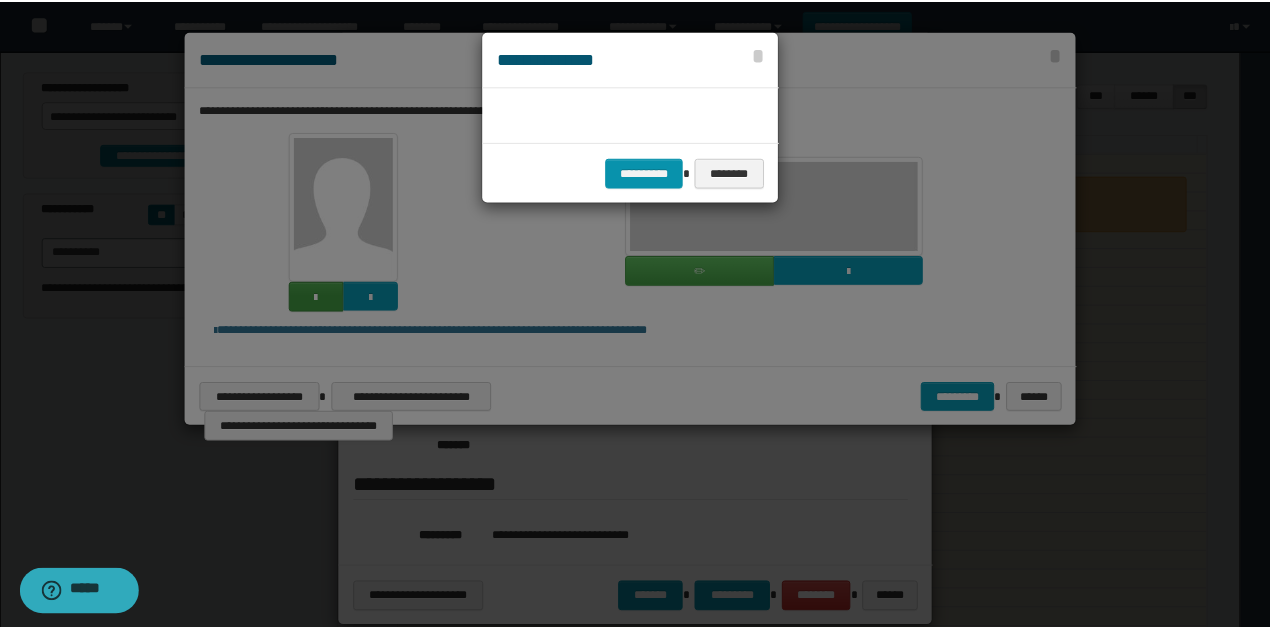 scroll, scrollTop: 45, scrollLeft: 105, axis: both 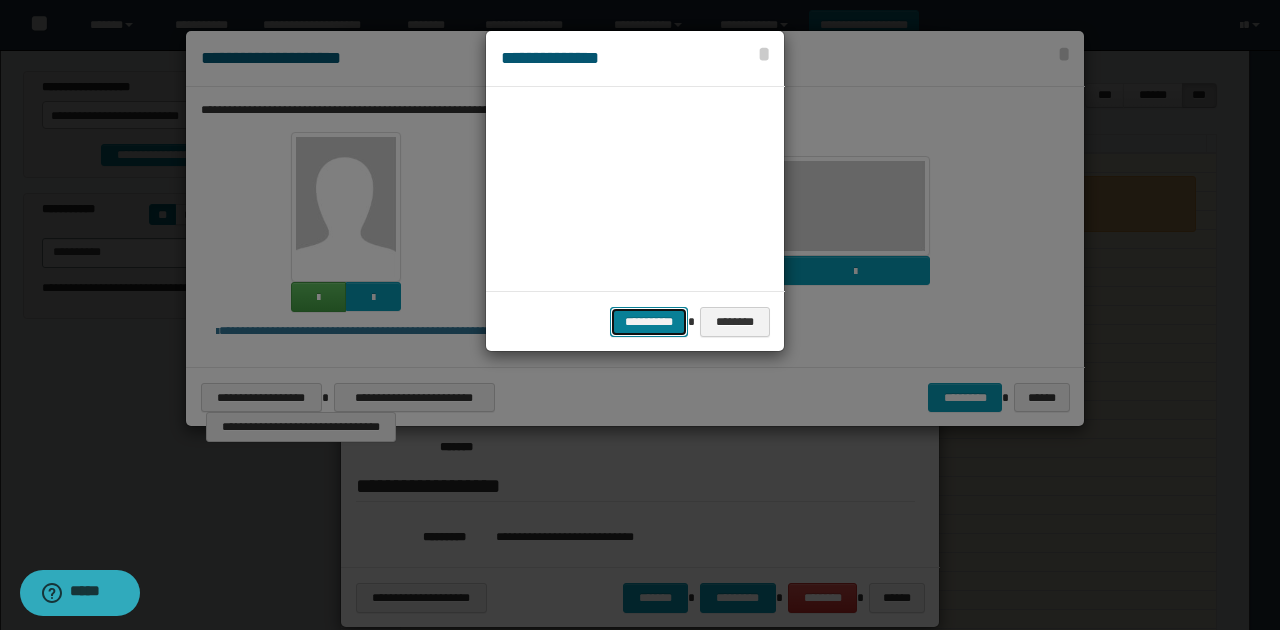 click on "**********" at bounding box center (649, 321) 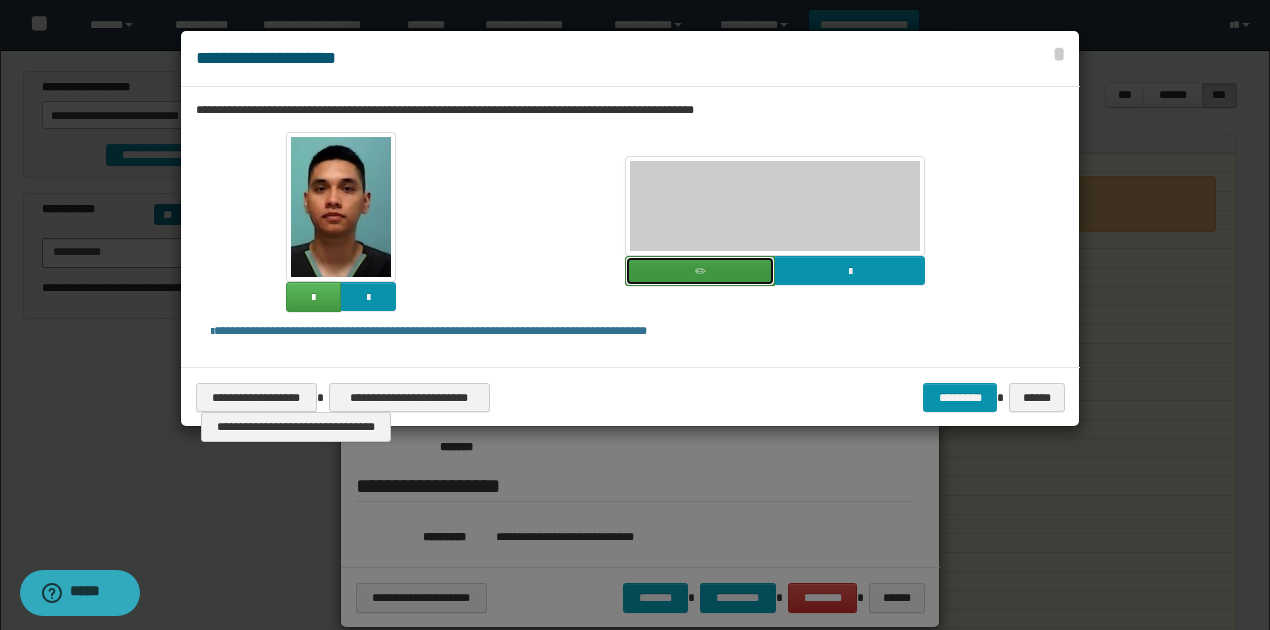 click at bounding box center [700, 271] 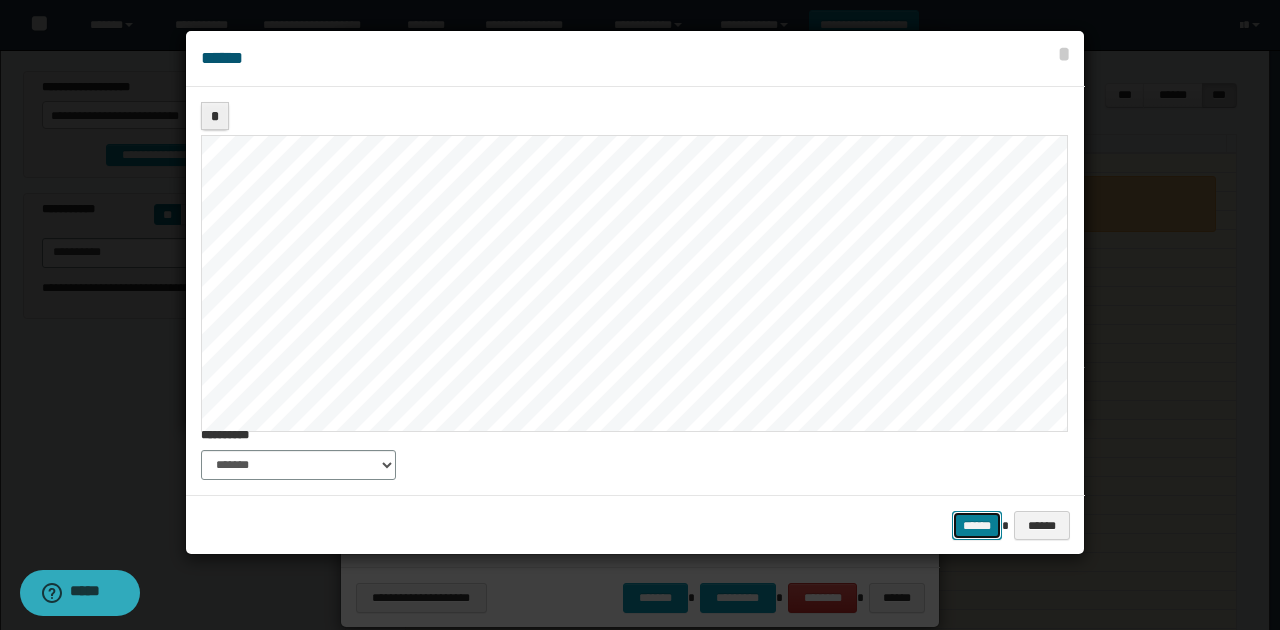 click on "******" at bounding box center (977, 525) 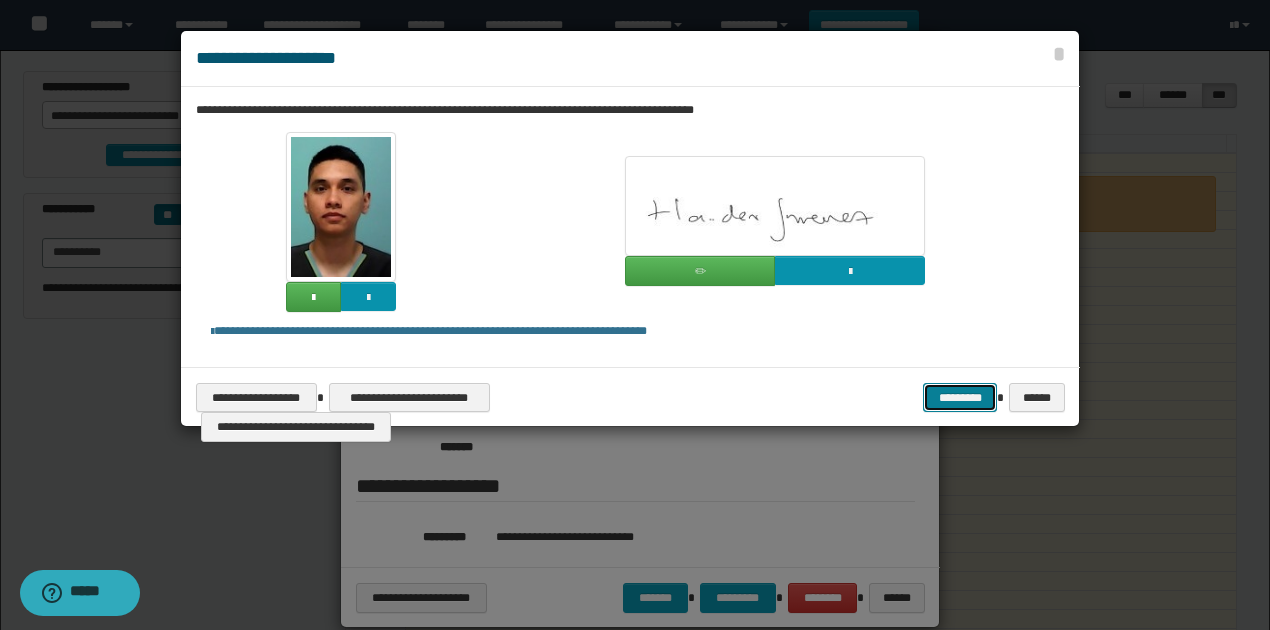 click on "*********" at bounding box center [960, 397] 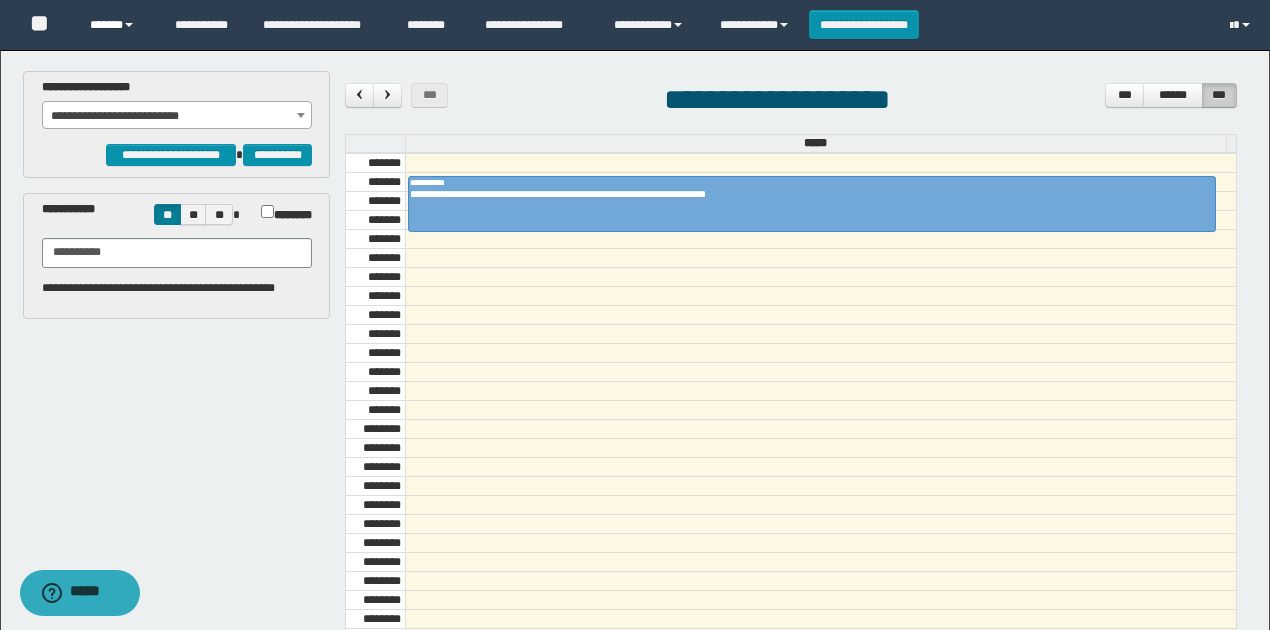 click on "******" at bounding box center [117, 25] 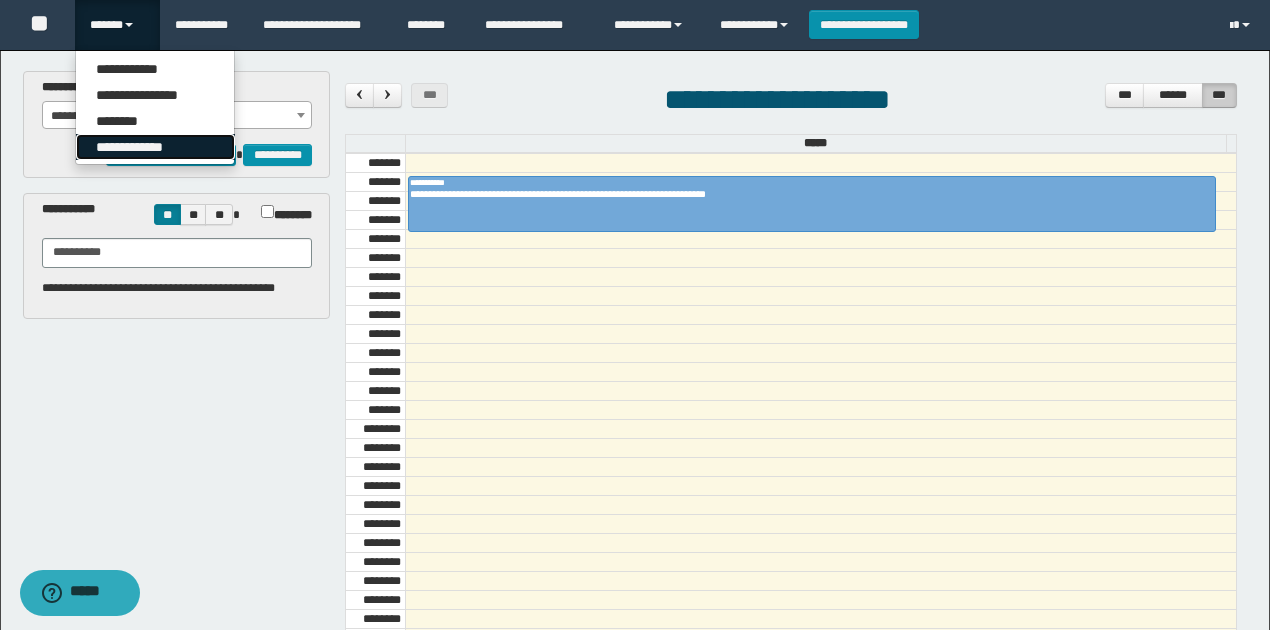 click on "**********" at bounding box center (155, 147) 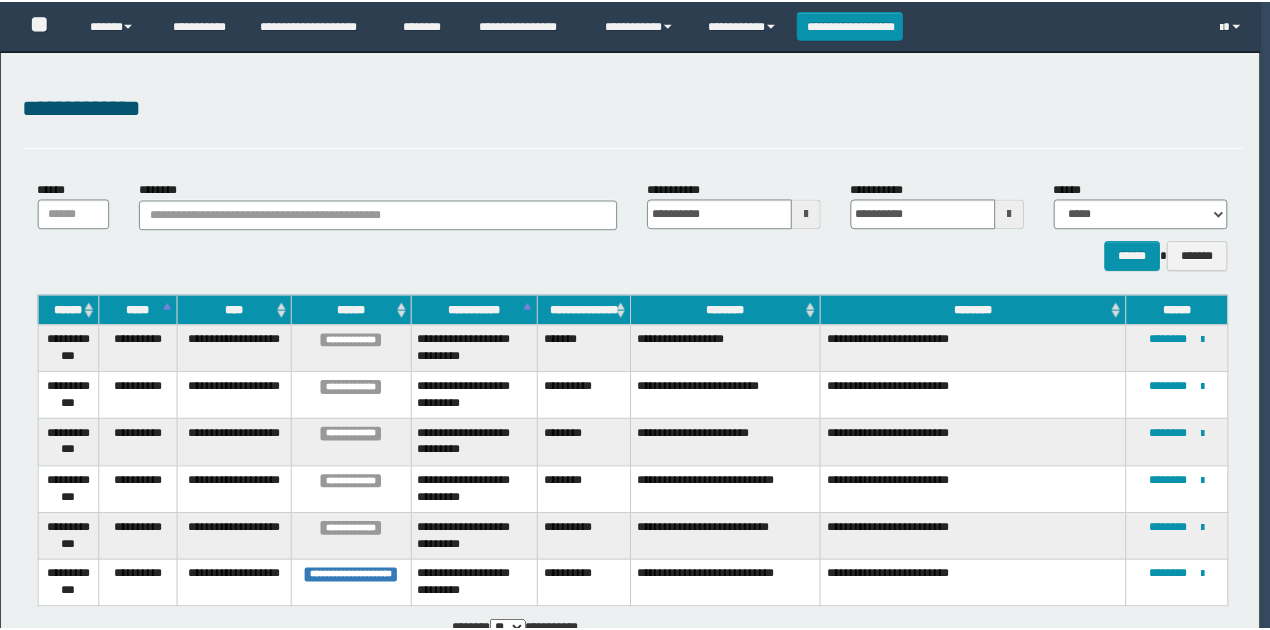 scroll, scrollTop: 0, scrollLeft: 0, axis: both 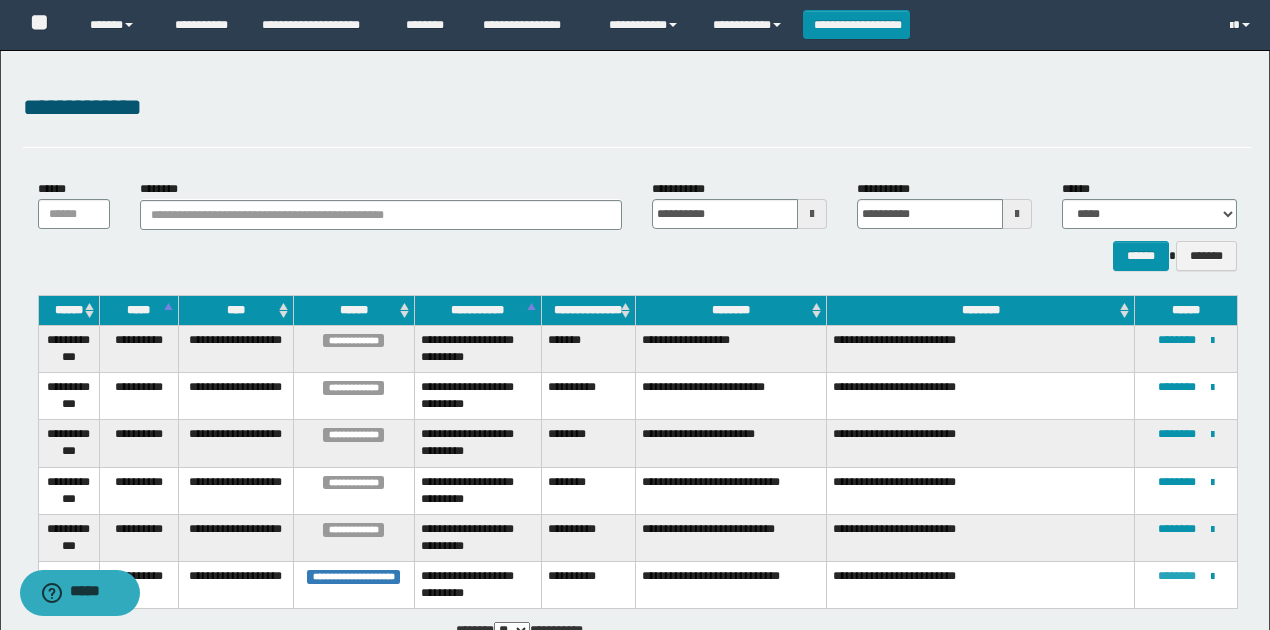click on "********" at bounding box center [1177, 576] 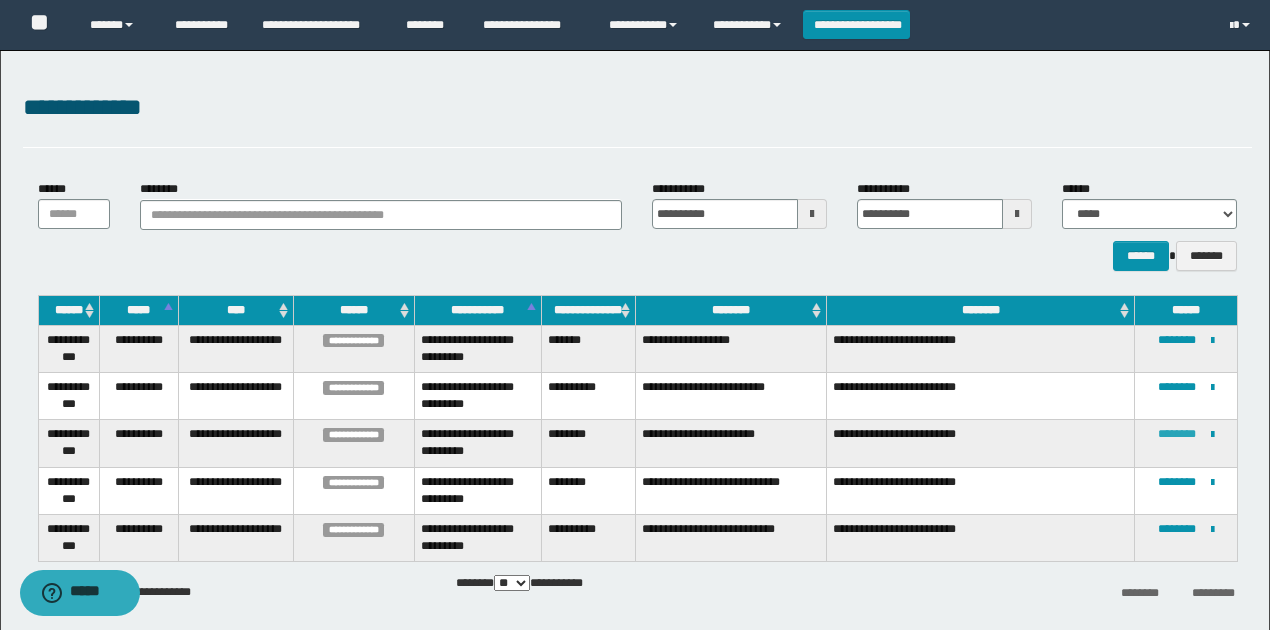 click on "********" at bounding box center [1177, 434] 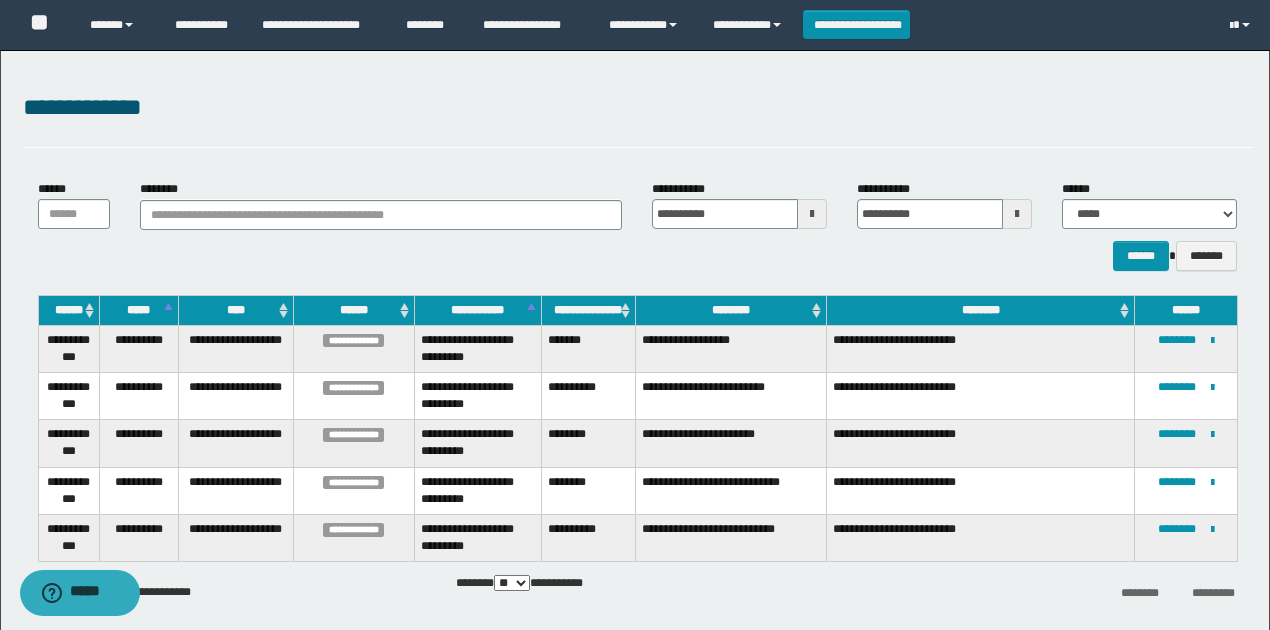 click on "**********" at bounding box center (635, 343) 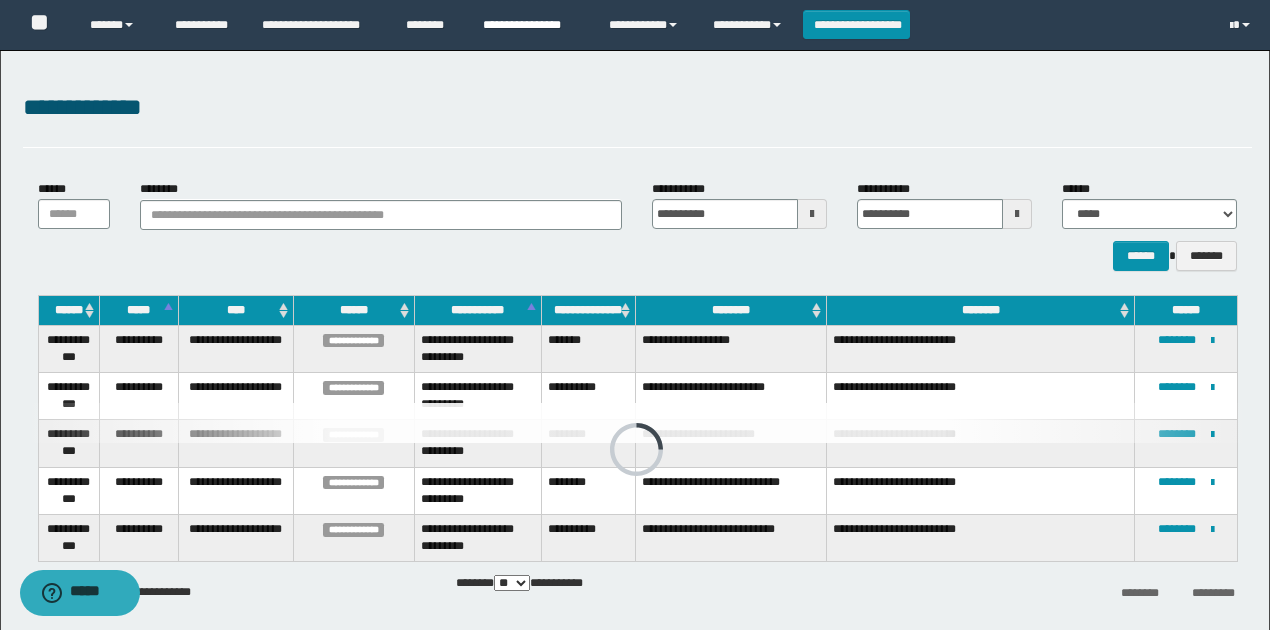 click on "**********" at bounding box center [531, 25] 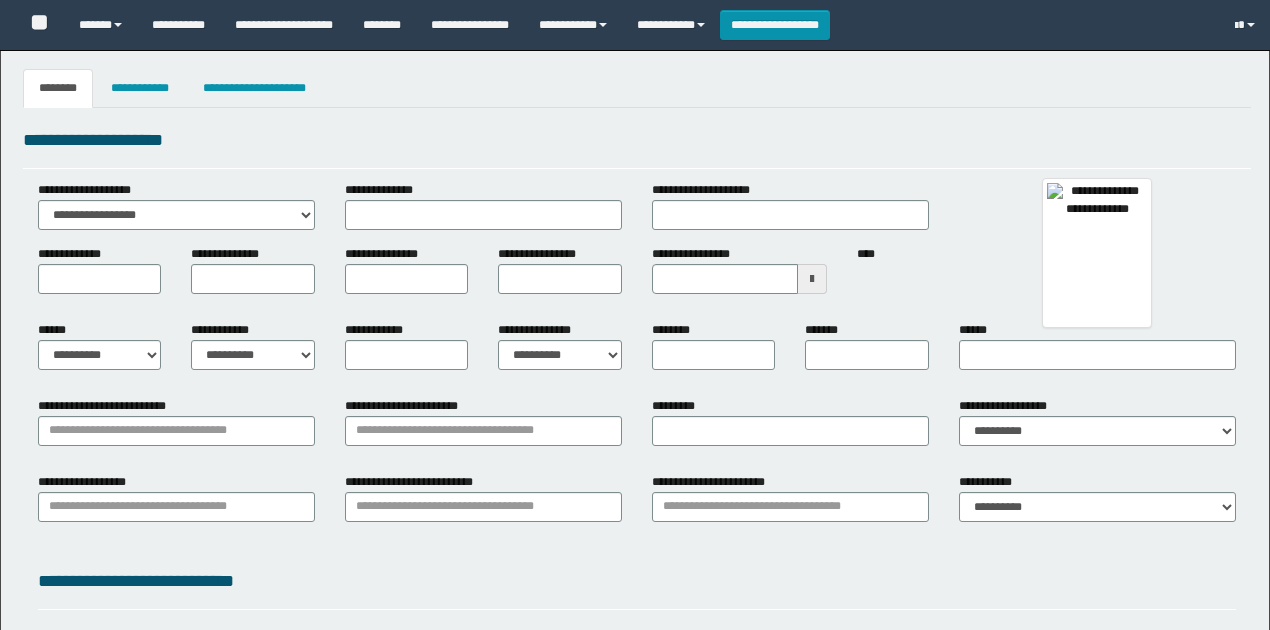 type 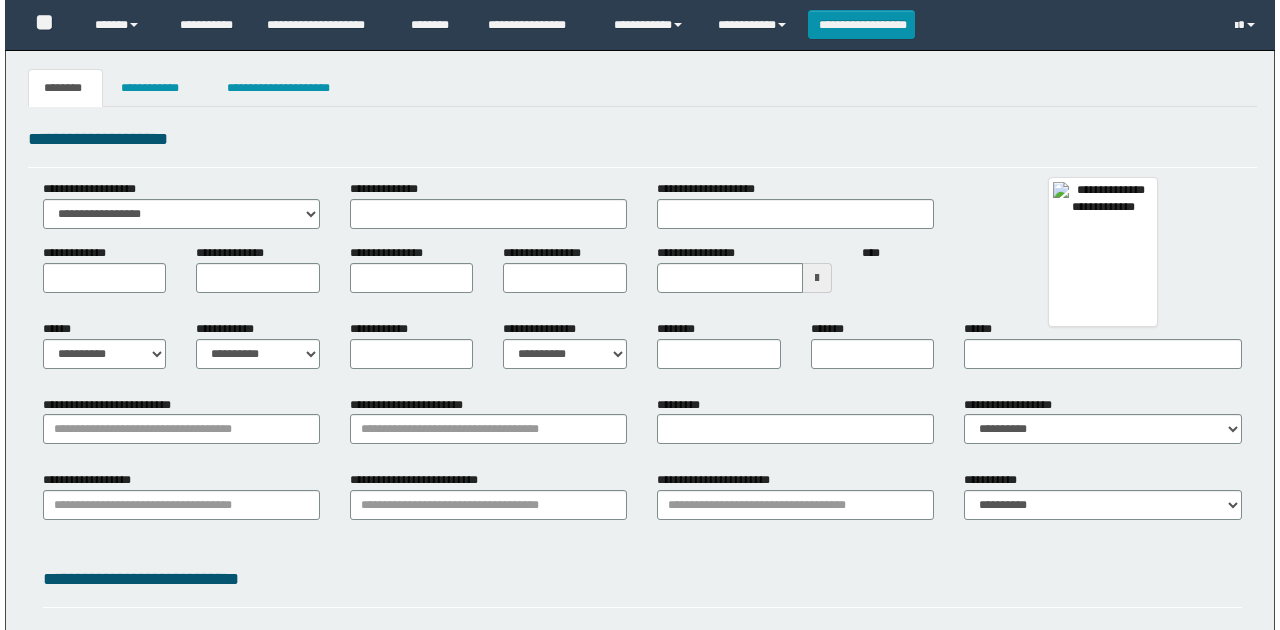 scroll, scrollTop: 0, scrollLeft: 0, axis: both 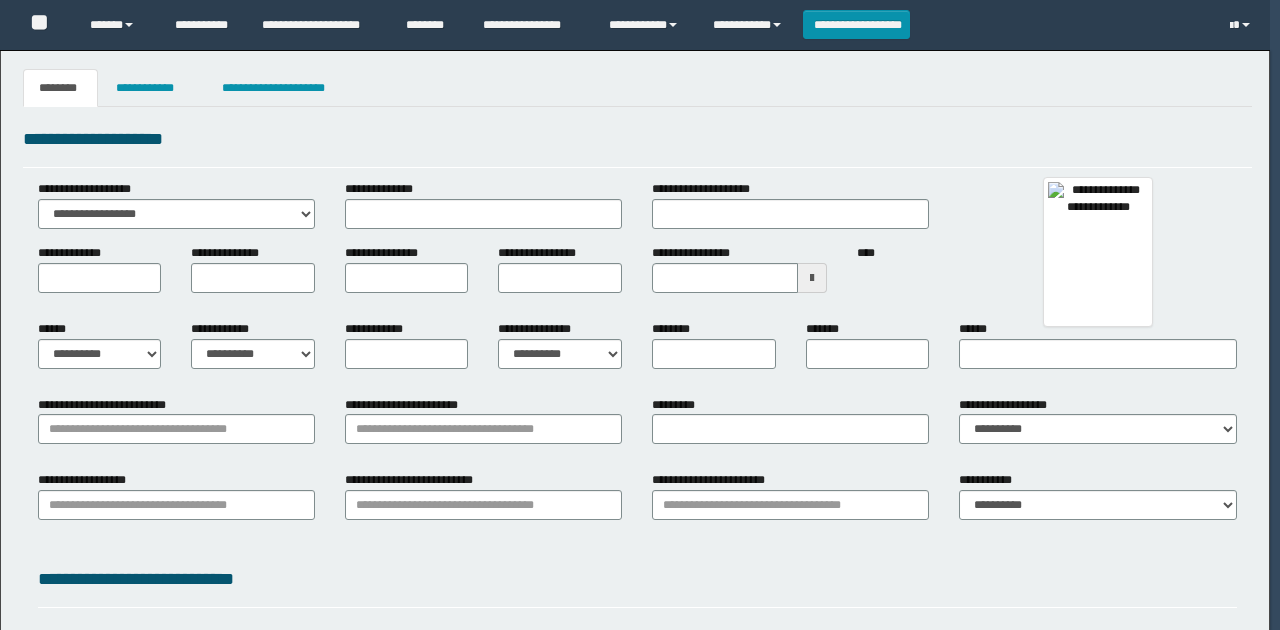 select on "****" 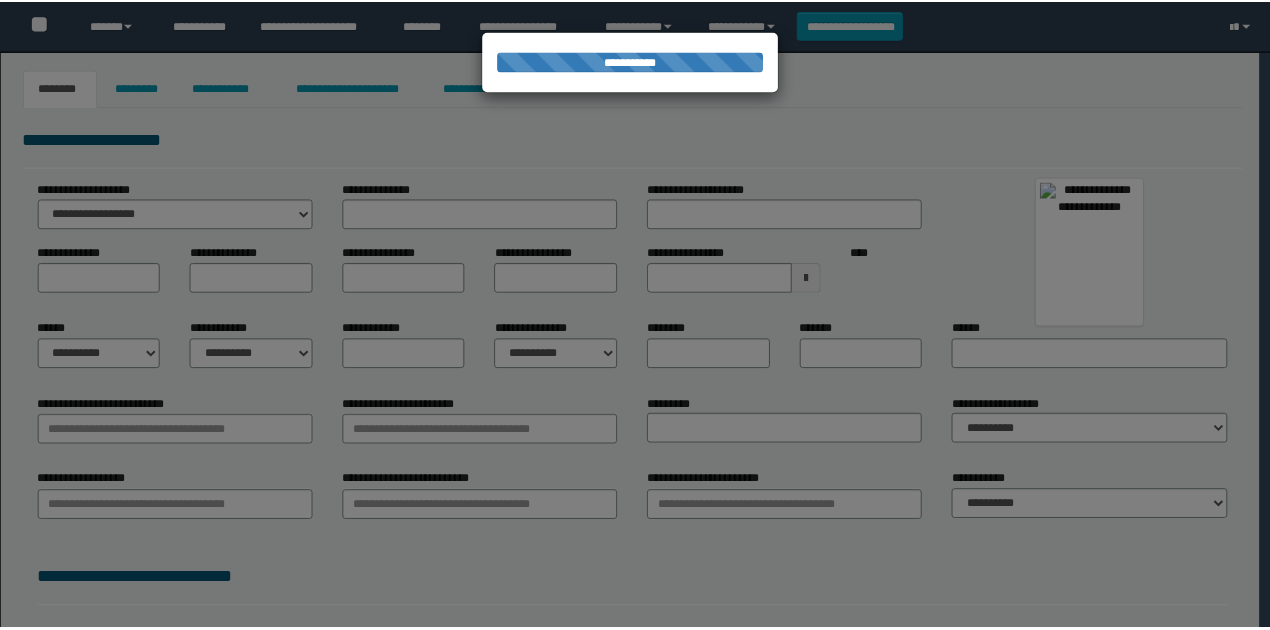 scroll, scrollTop: 0, scrollLeft: 0, axis: both 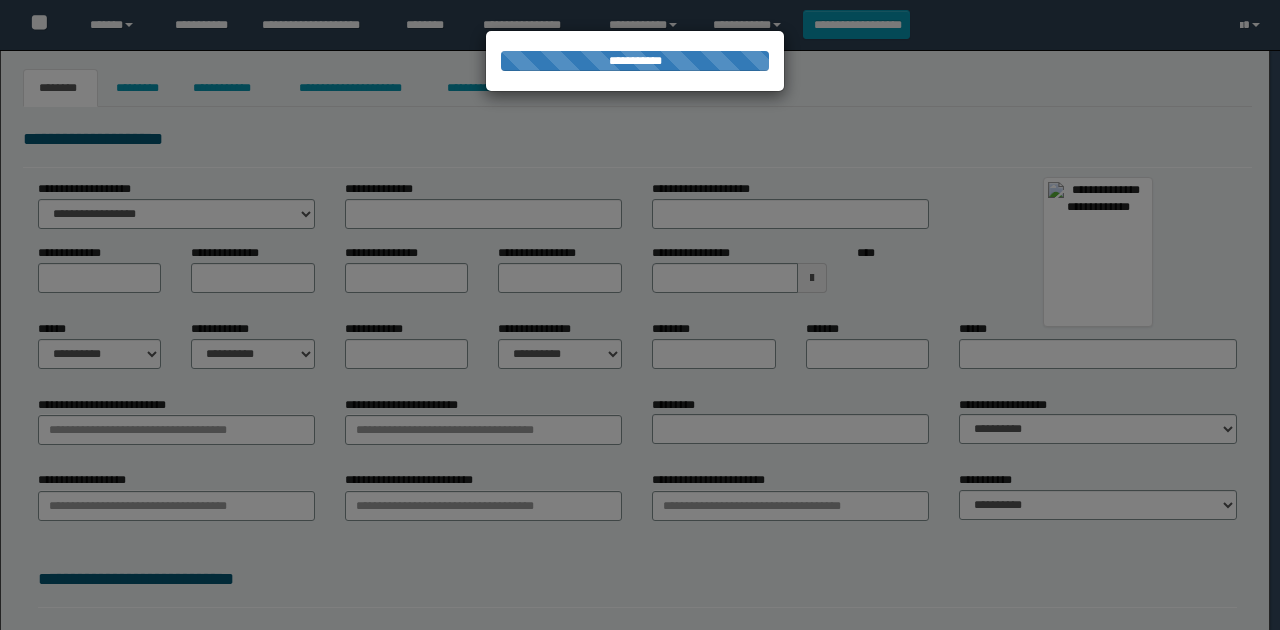 type on "**********" 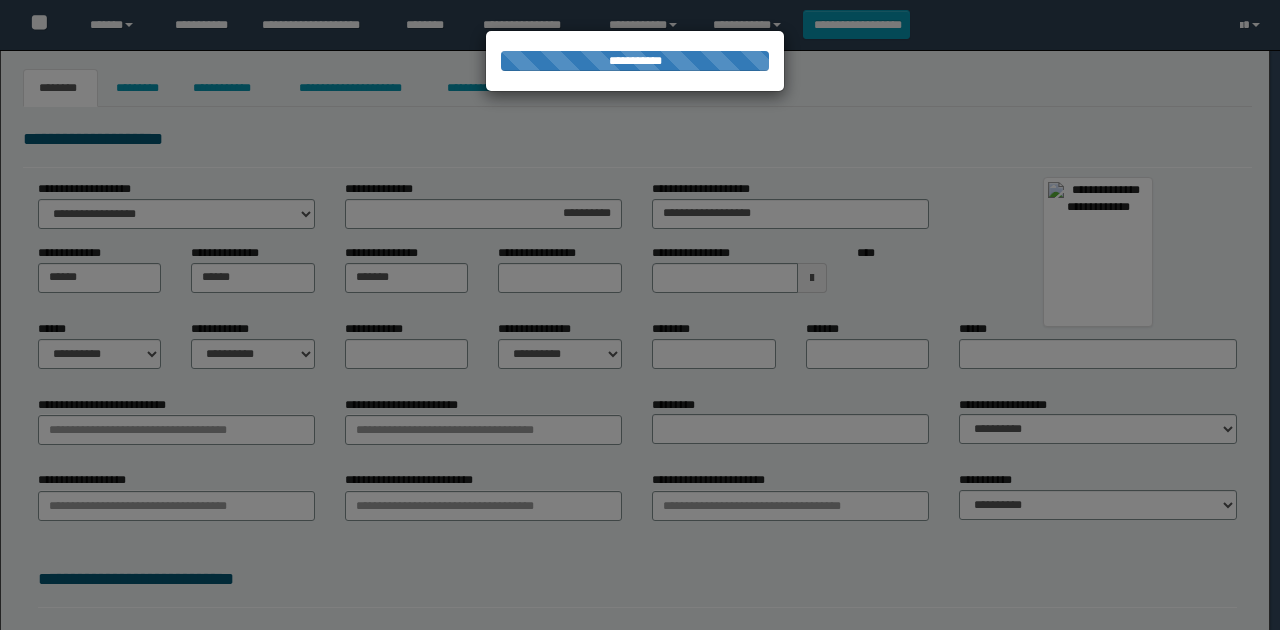 type on "******" 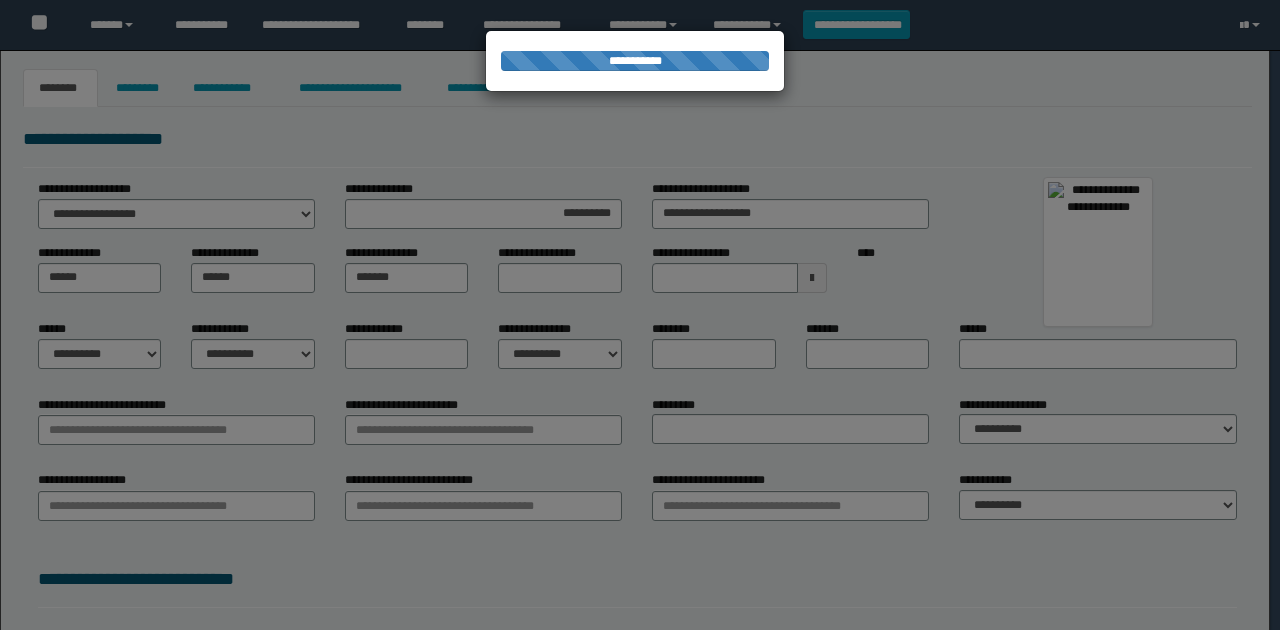 type on "********" 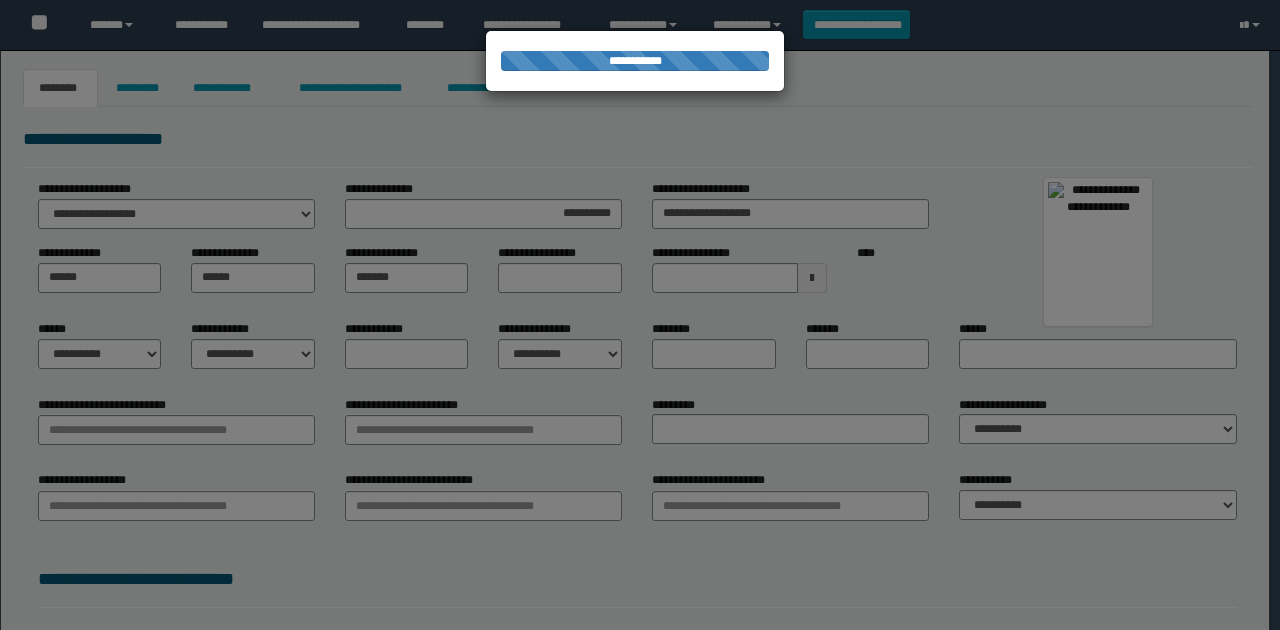 type on "*********" 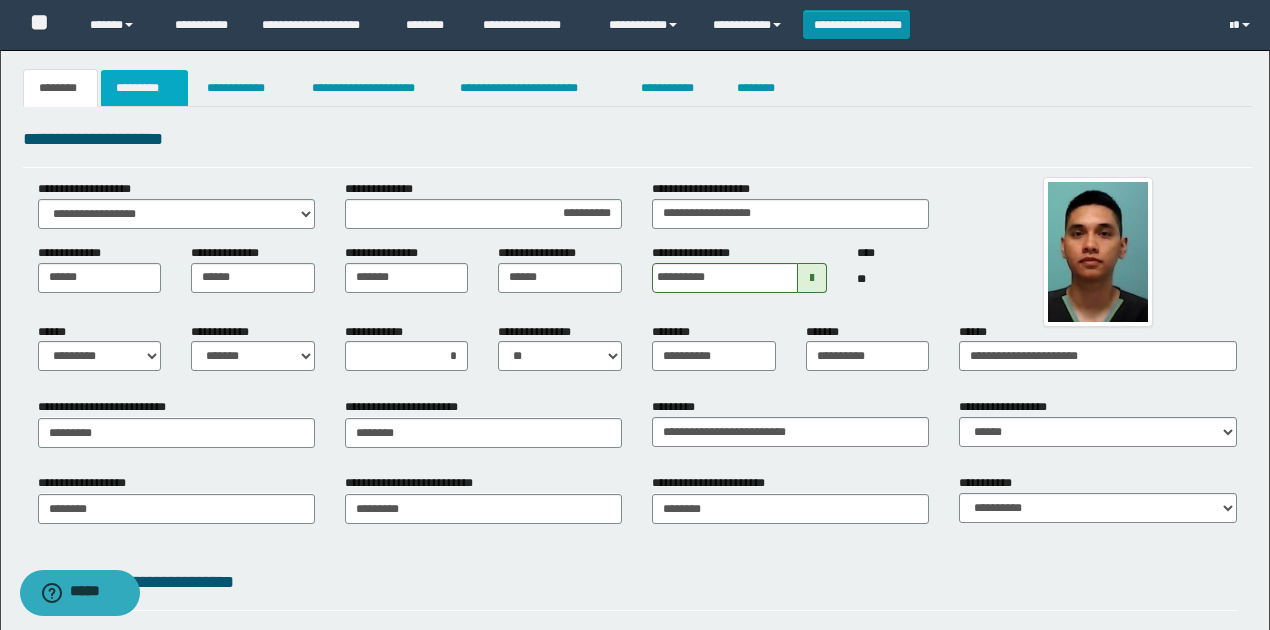 click on "*********" at bounding box center (144, 88) 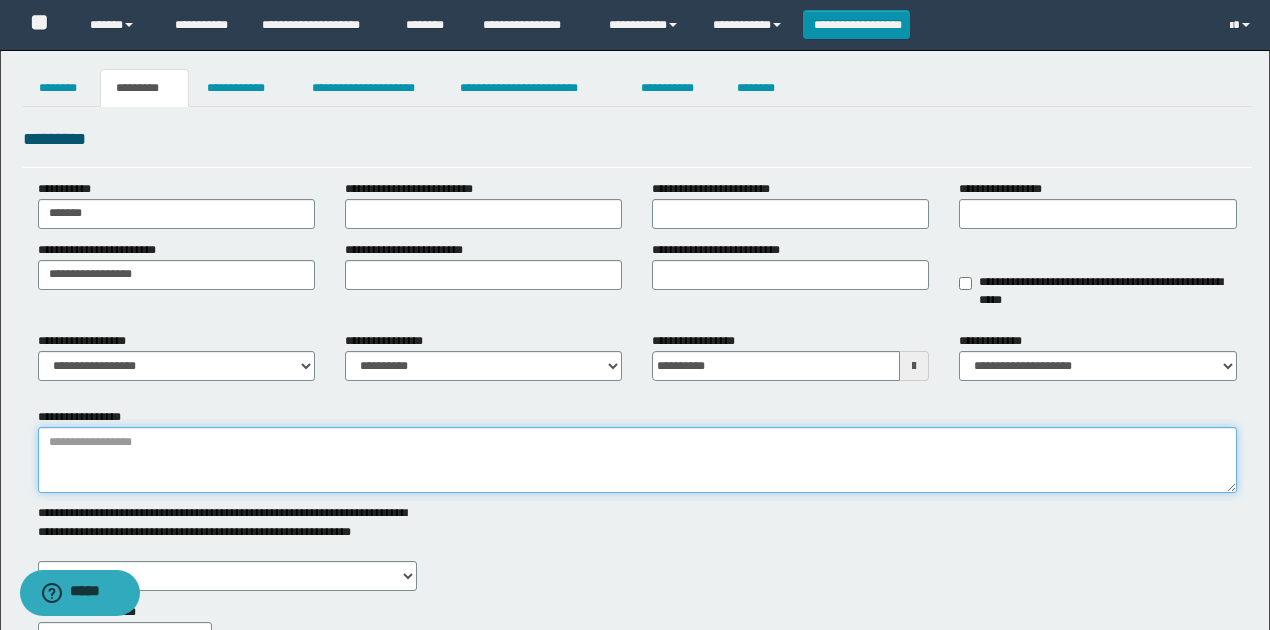 click on "**********" at bounding box center (637, 460) 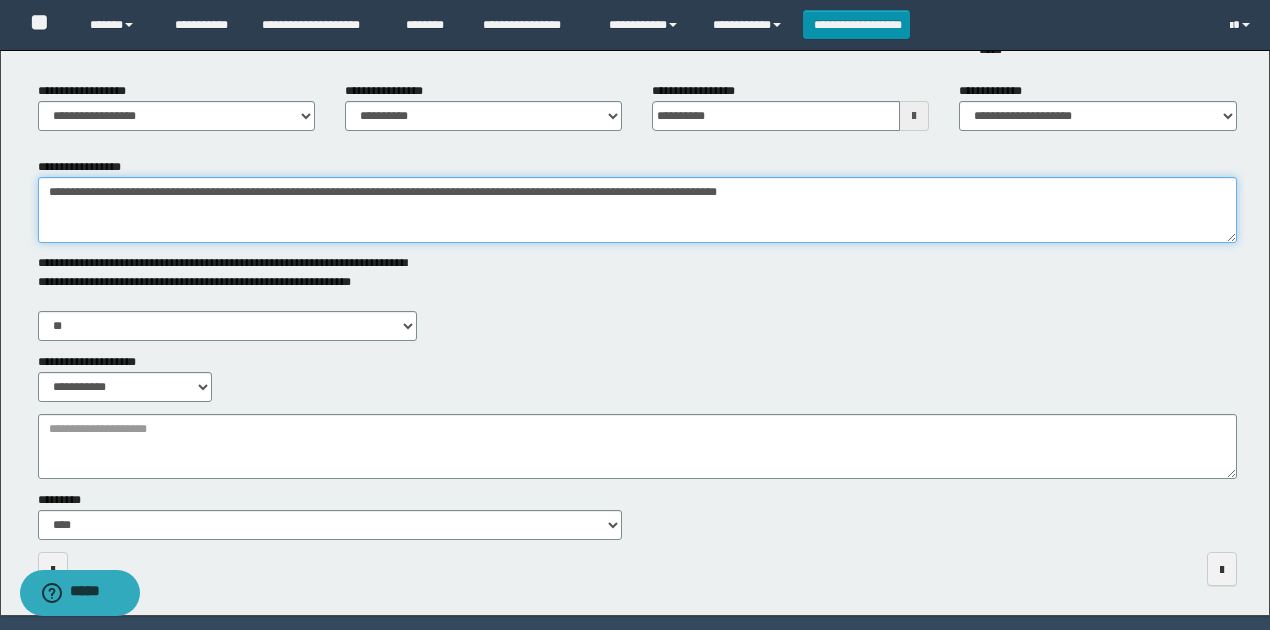 scroll, scrollTop: 313, scrollLeft: 0, axis: vertical 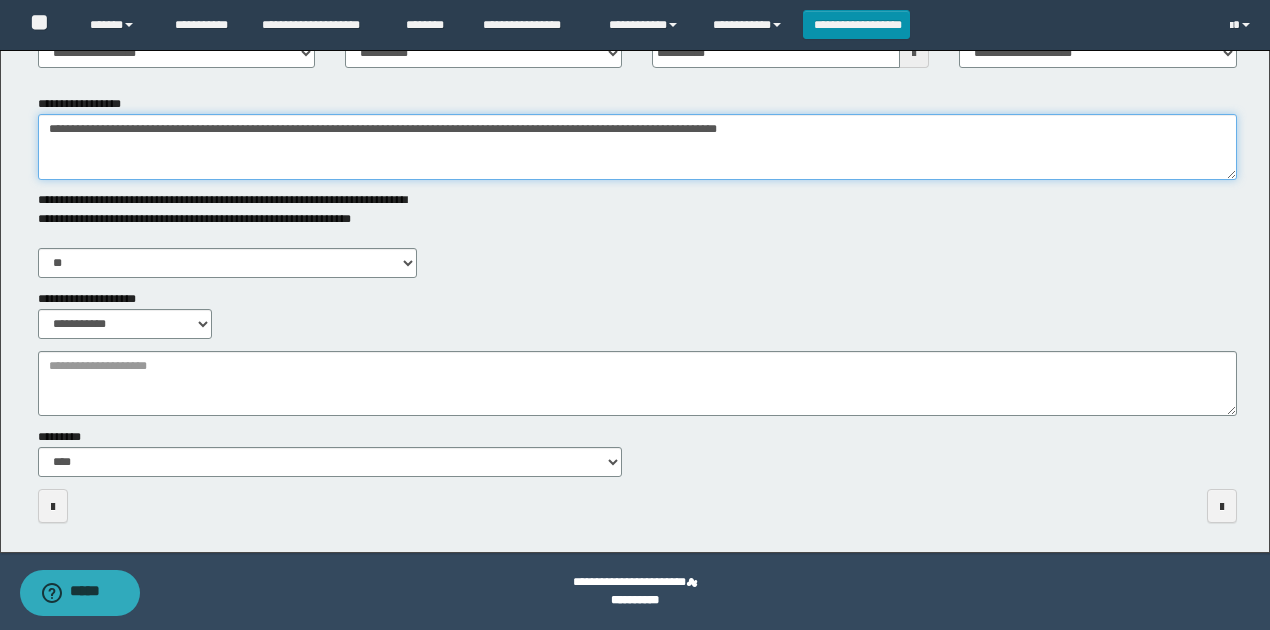 type on "**********" 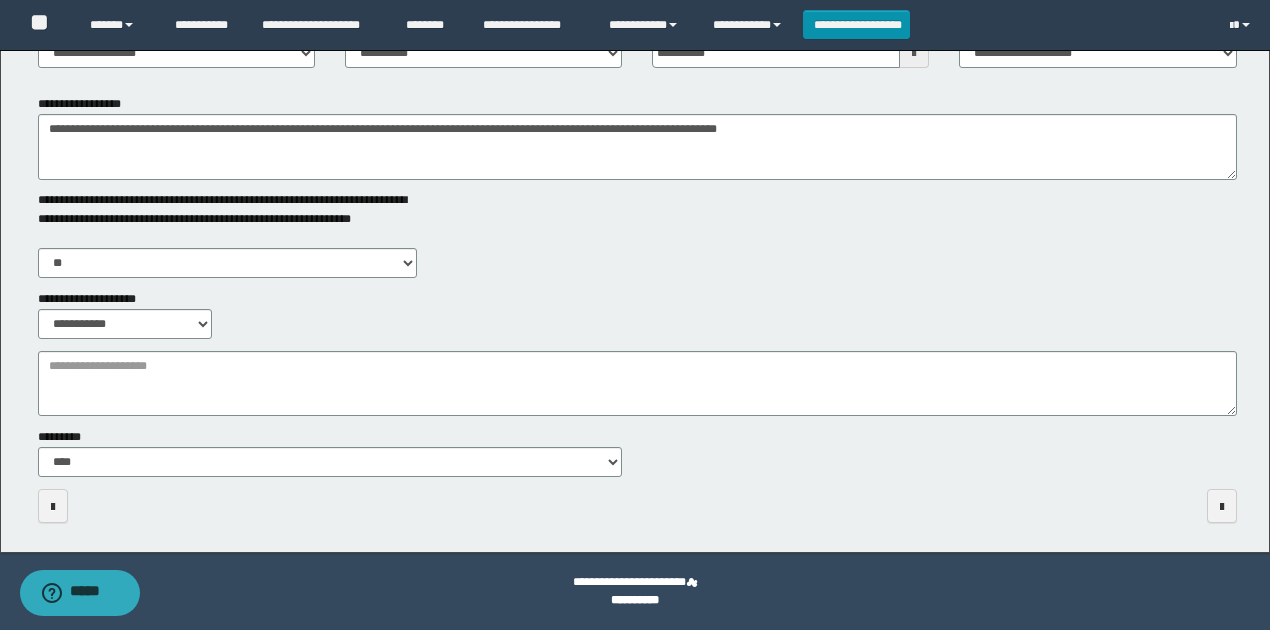 drag, startPoint x: 270, startPoint y: 444, endPoint x: 270, endPoint y: 433, distance: 11 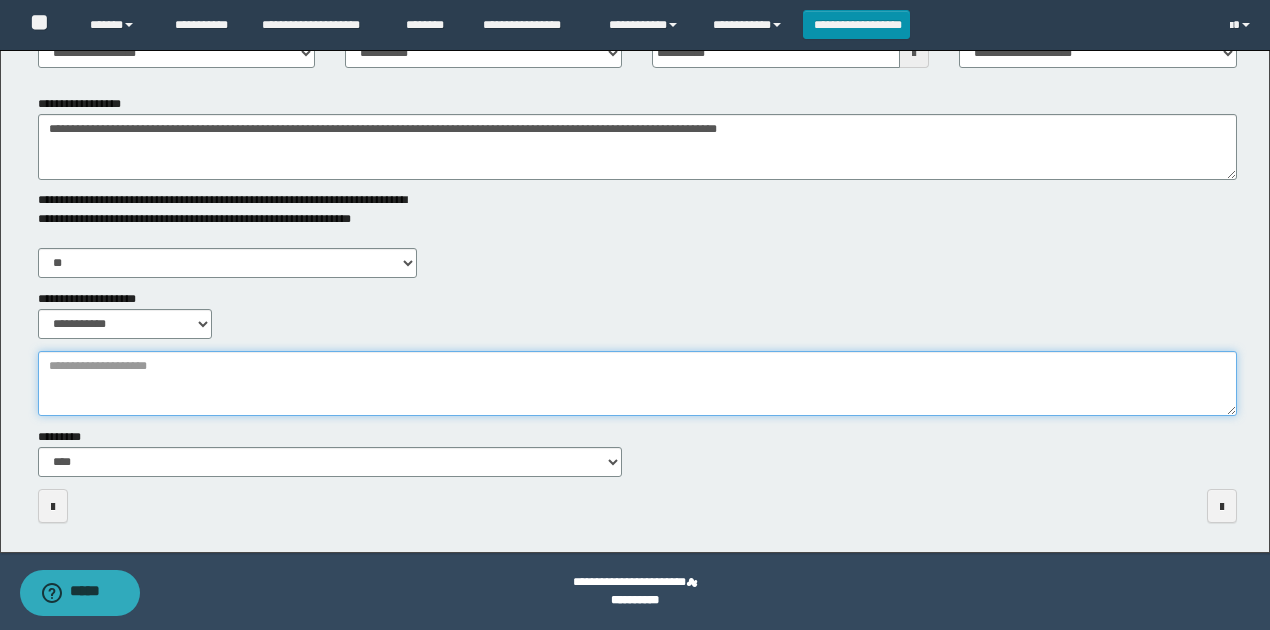 click on "**********" at bounding box center (637, 383) 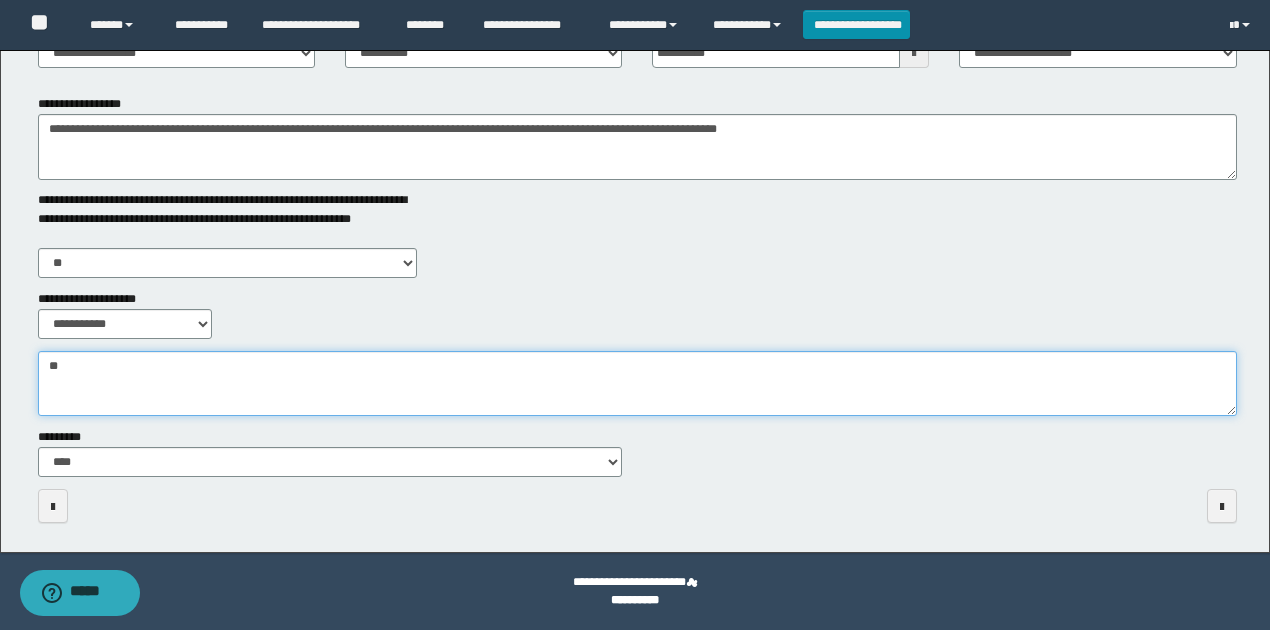 type on "*" 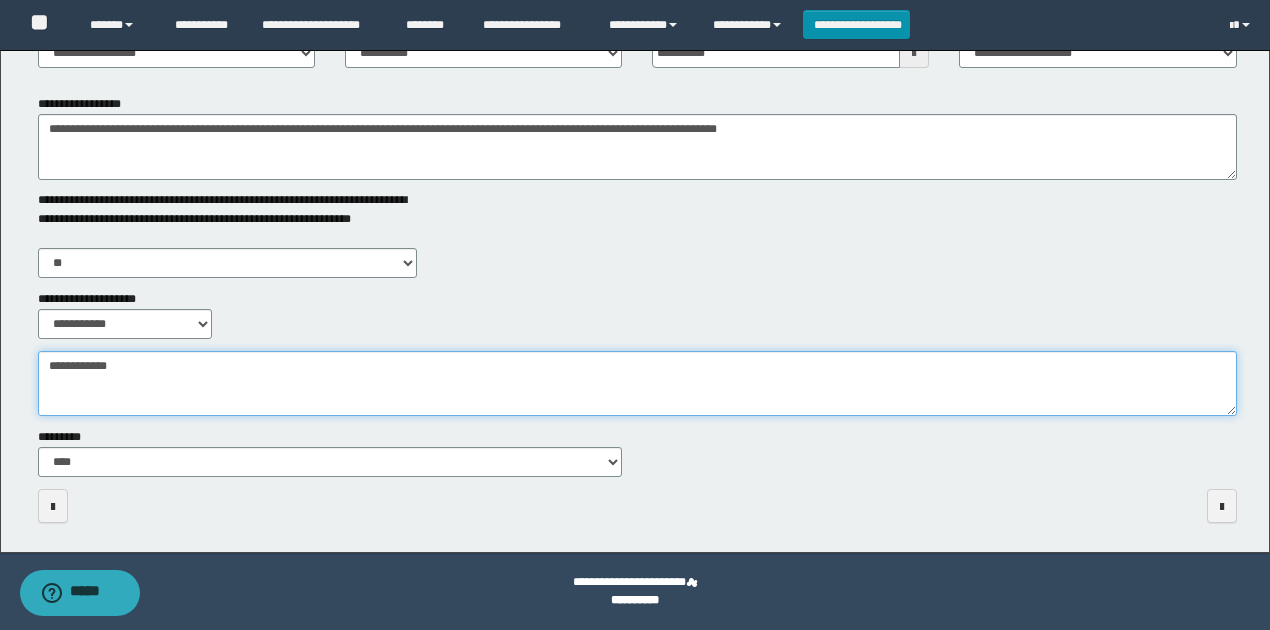 click on "**********" at bounding box center (637, 383) 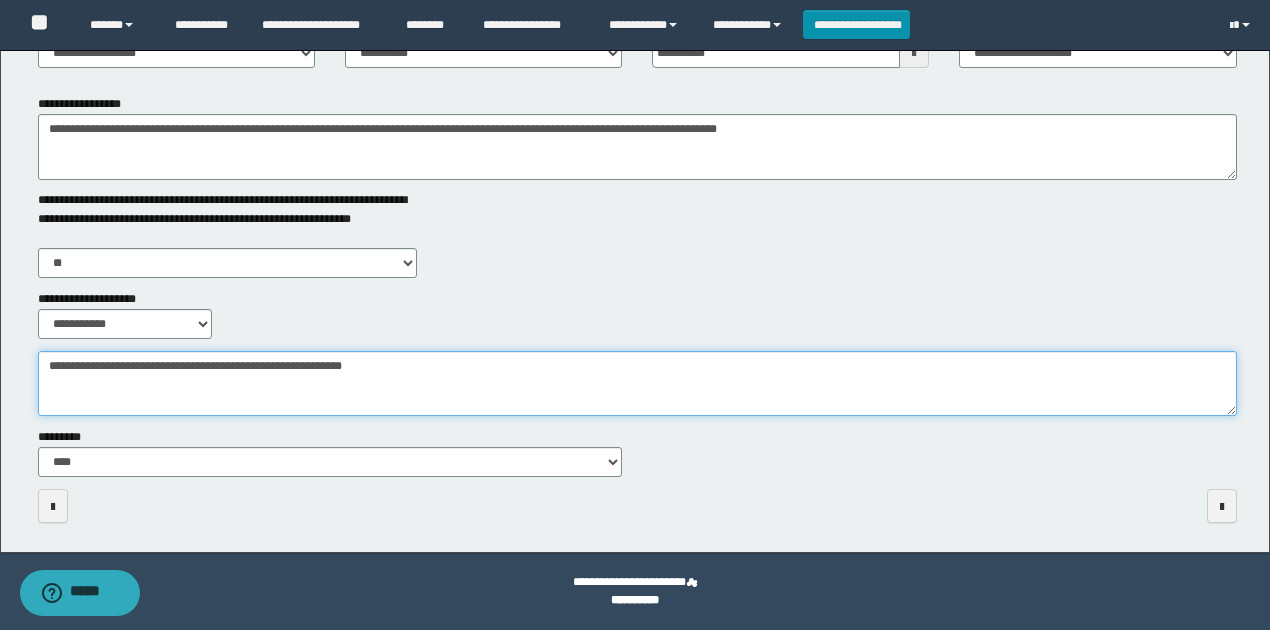 scroll, scrollTop: 0, scrollLeft: 0, axis: both 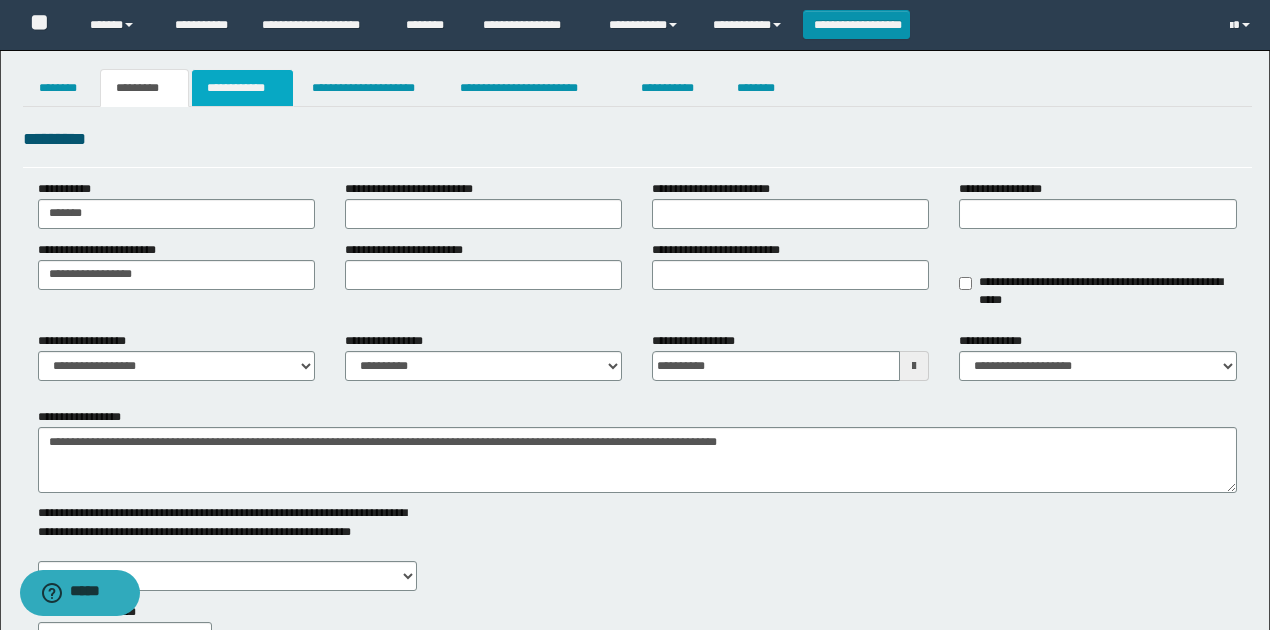 type on "**********" 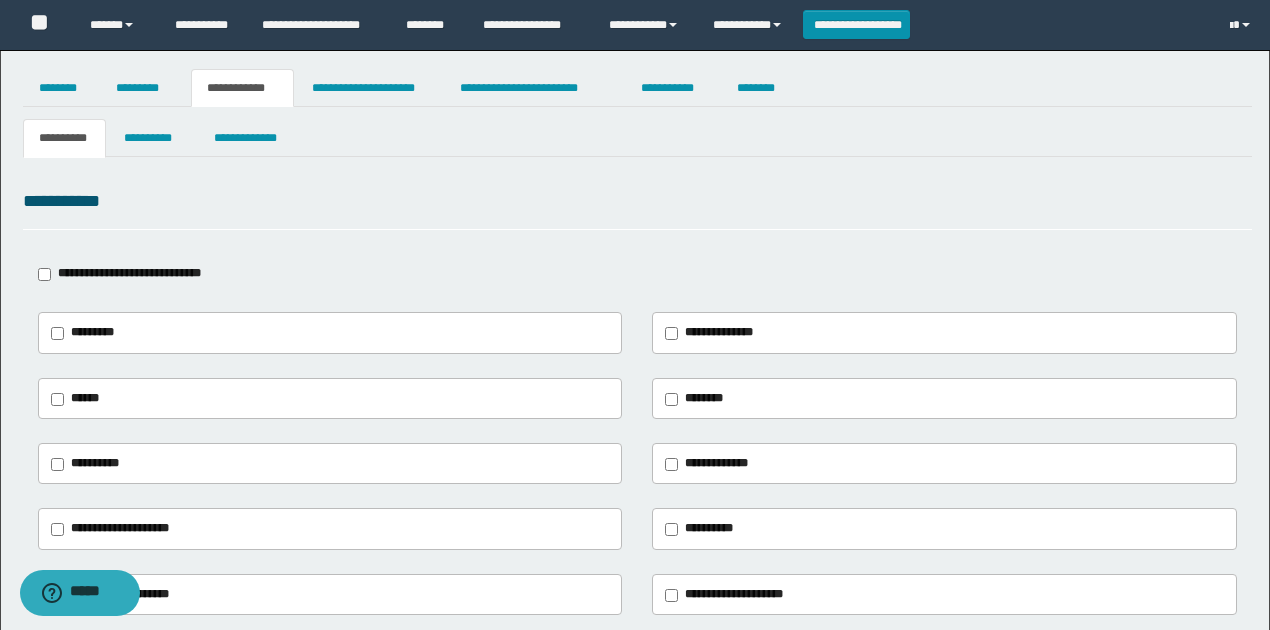 scroll, scrollTop: 200, scrollLeft: 0, axis: vertical 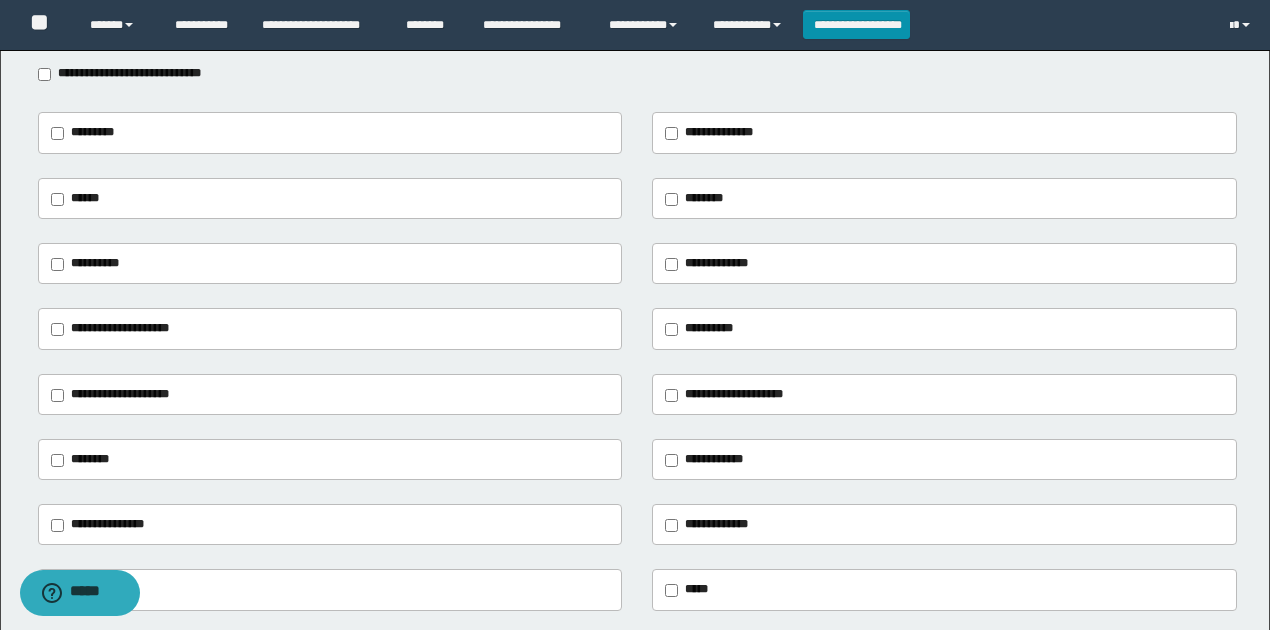 click on "**********" at bounding box center [120, 328] 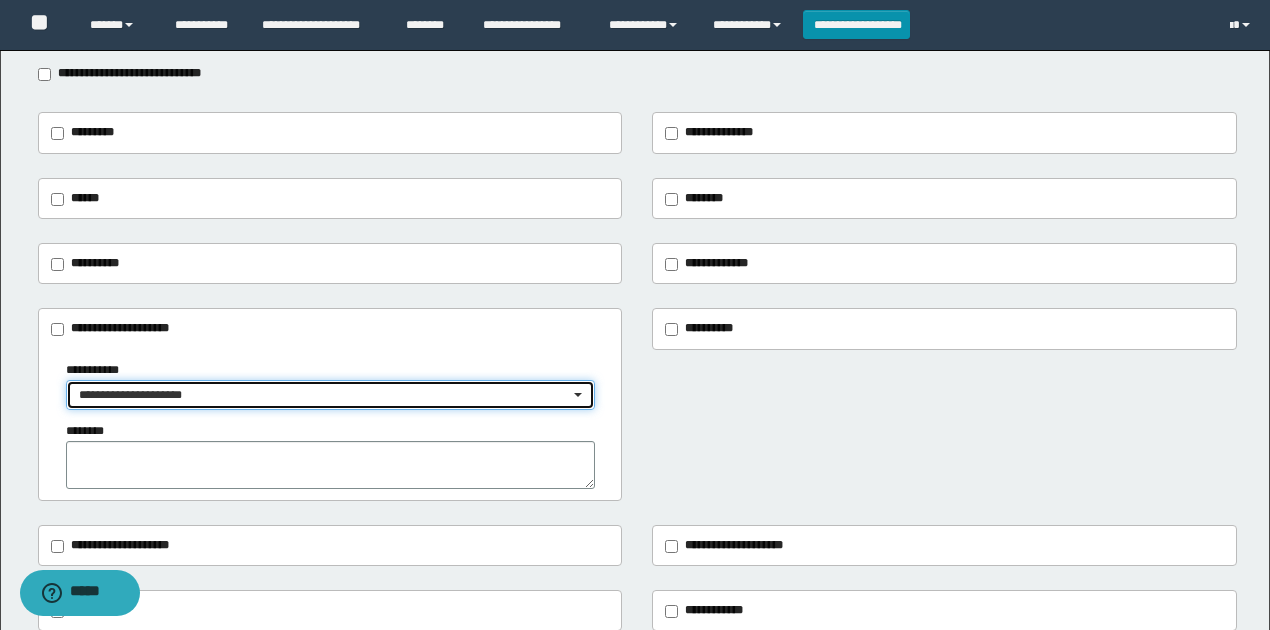click on "**********" at bounding box center (324, 395) 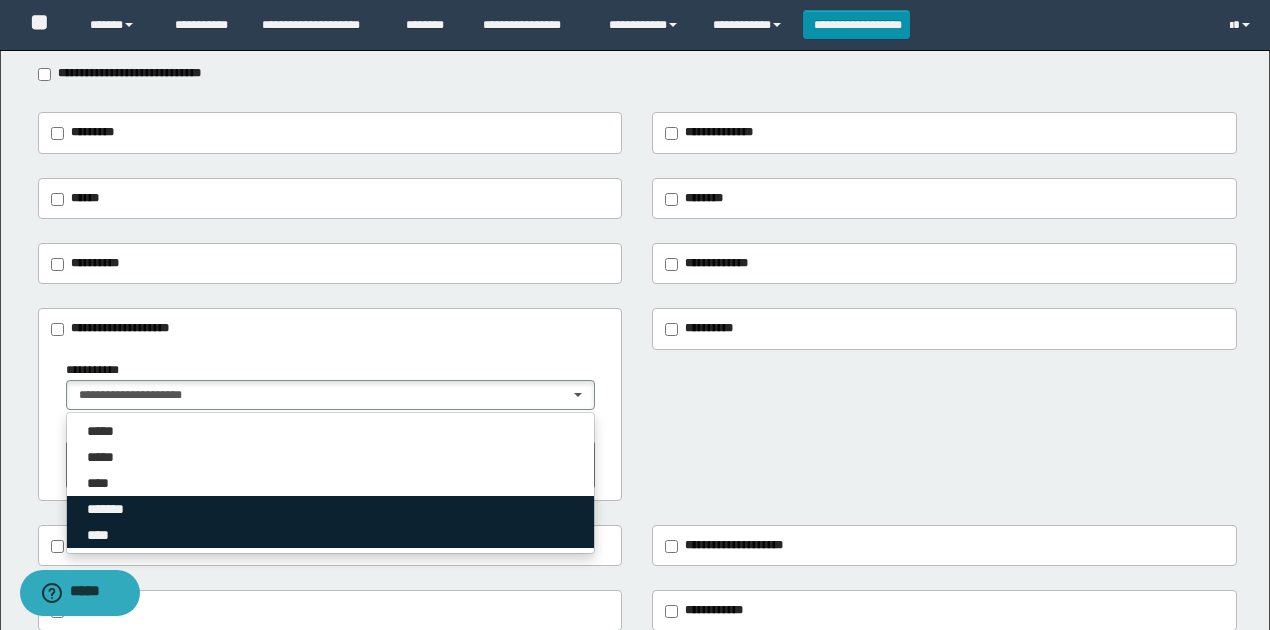 drag, startPoint x: 224, startPoint y: 528, endPoint x: 170, endPoint y: 512, distance: 56.32051 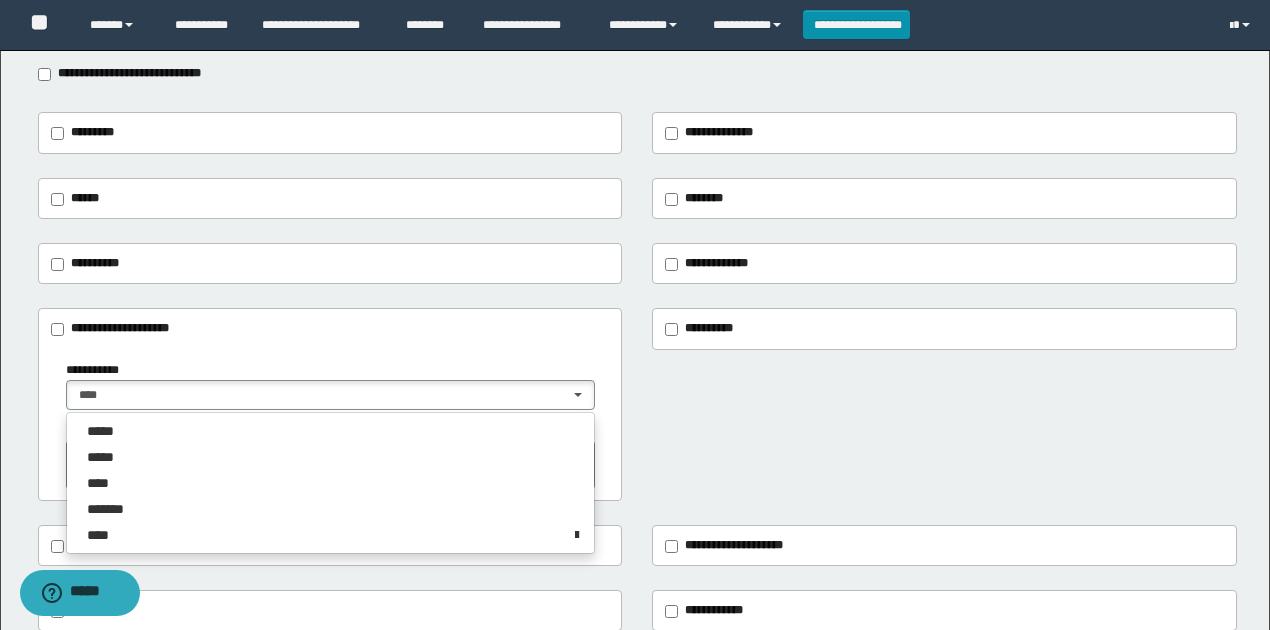 click on "**********" at bounding box center (330, 424) 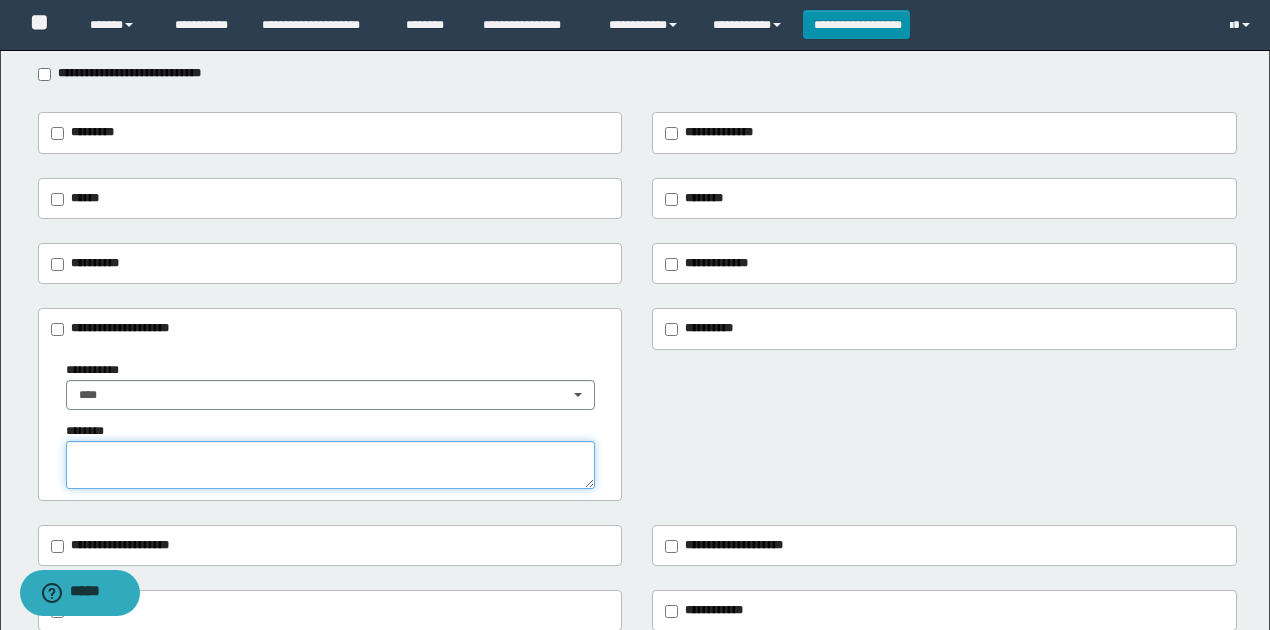 click at bounding box center [330, 465] 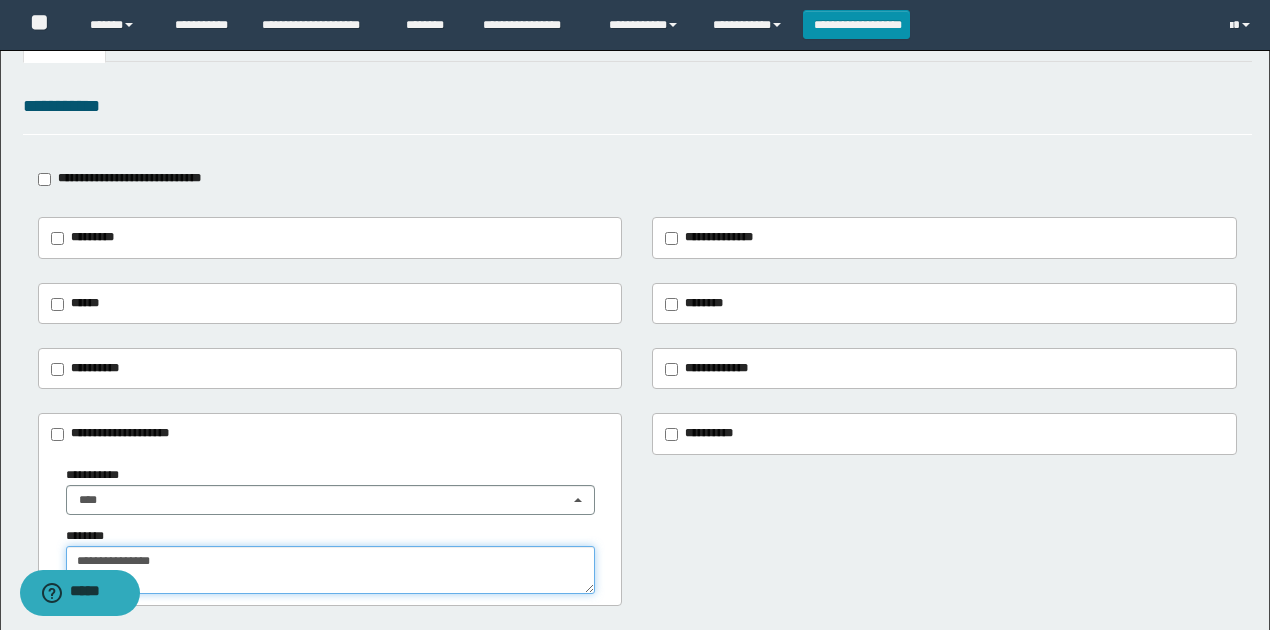 scroll, scrollTop: 0, scrollLeft: 0, axis: both 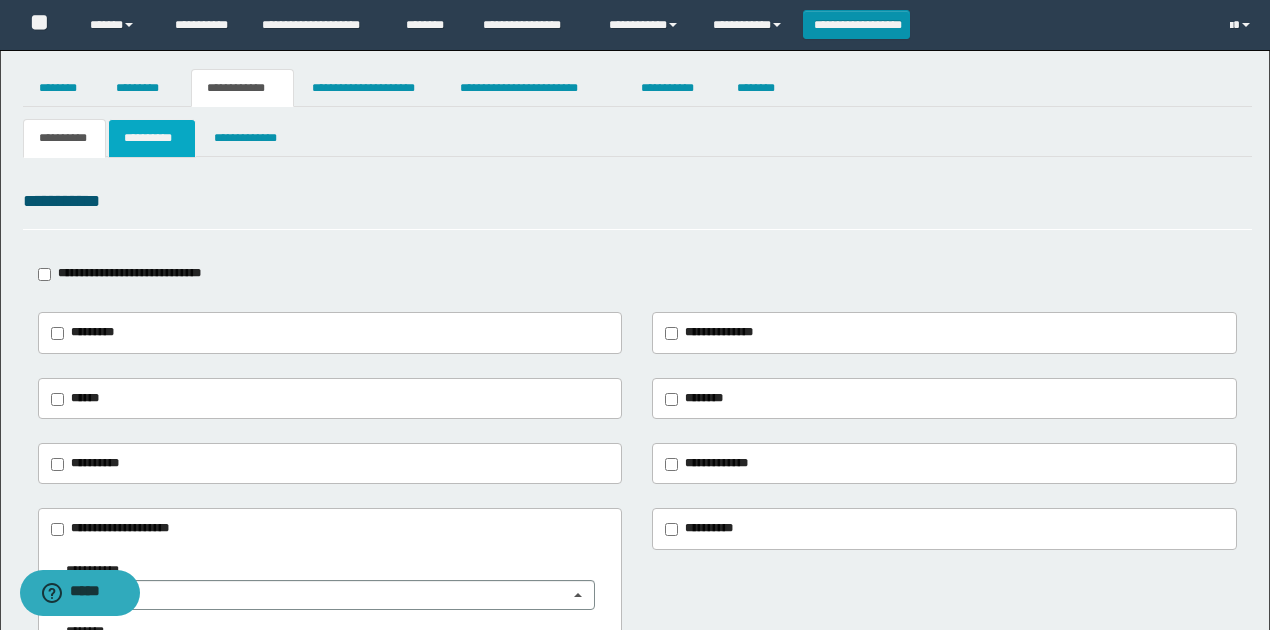 type on "**********" 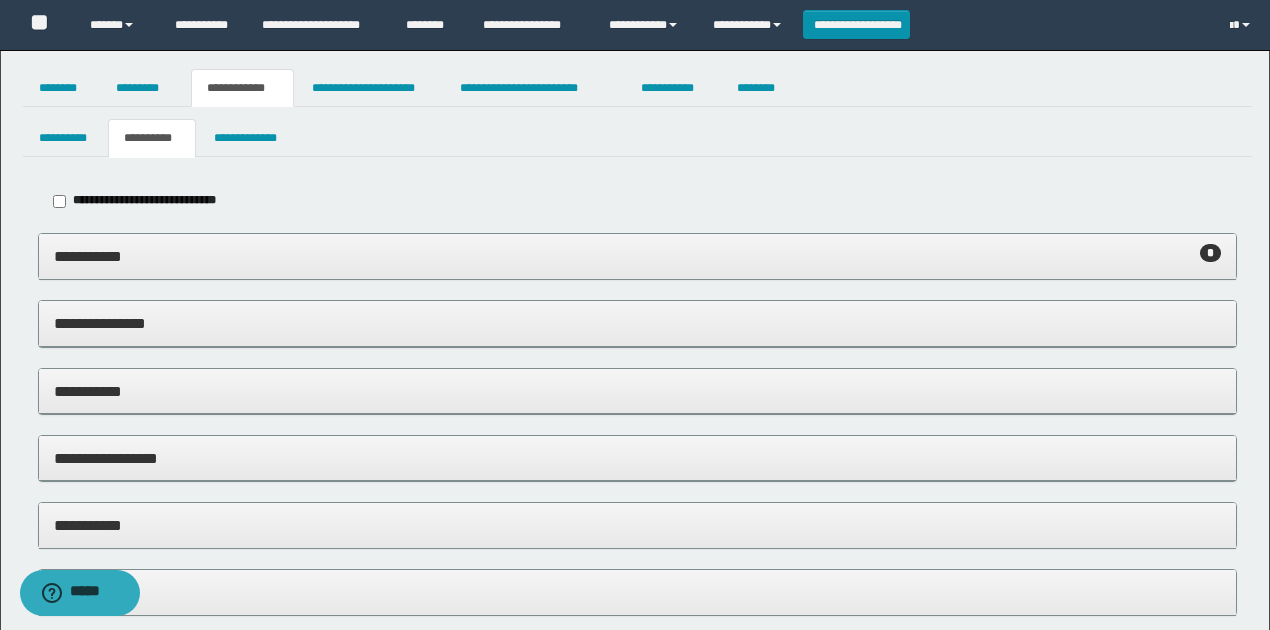 click on "**********" at bounding box center (638, 256) 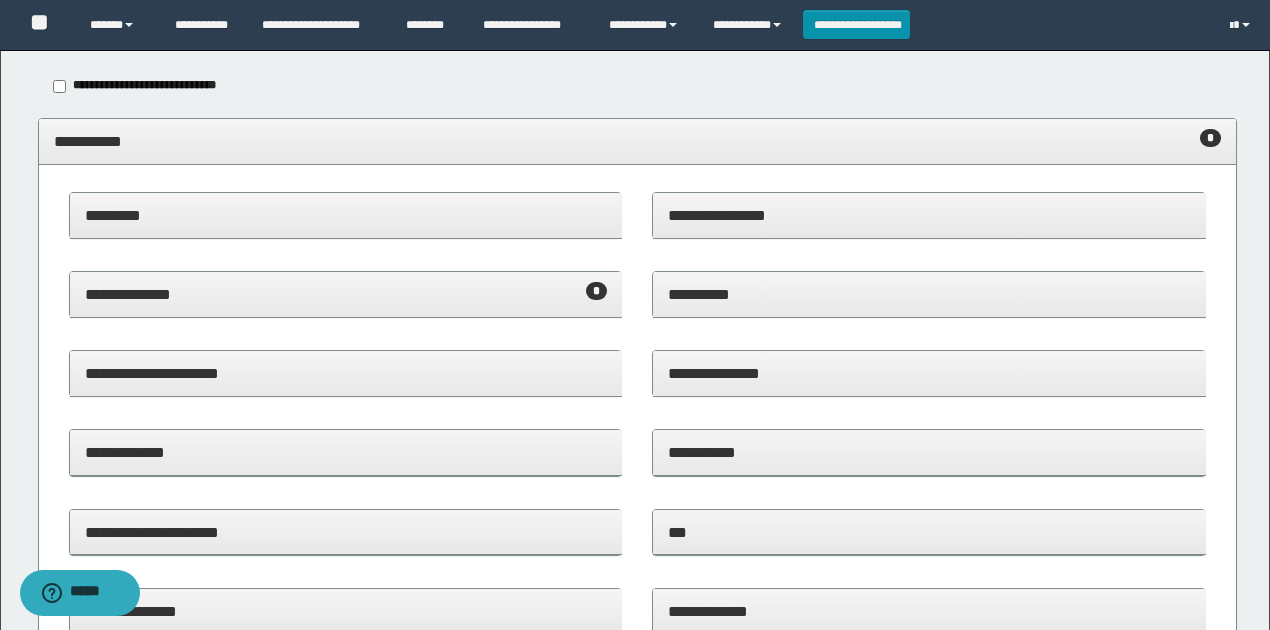 scroll, scrollTop: 266, scrollLeft: 0, axis: vertical 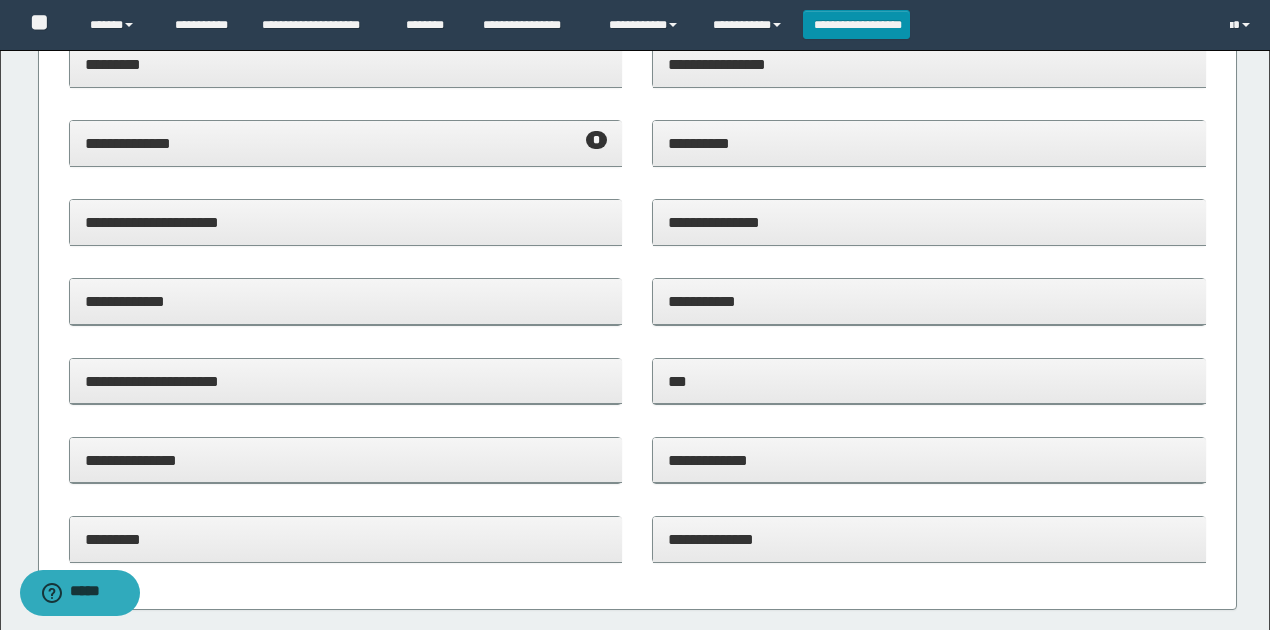 click on "**********" at bounding box center [346, 143] 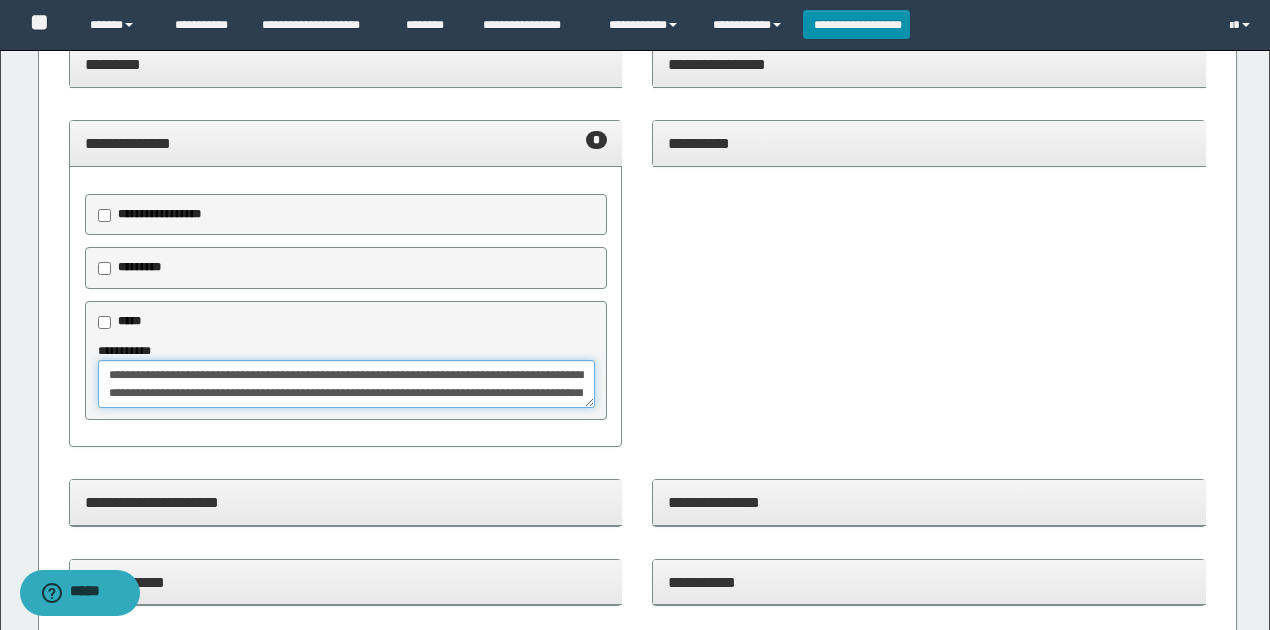 click on "**********" at bounding box center [346, 384] 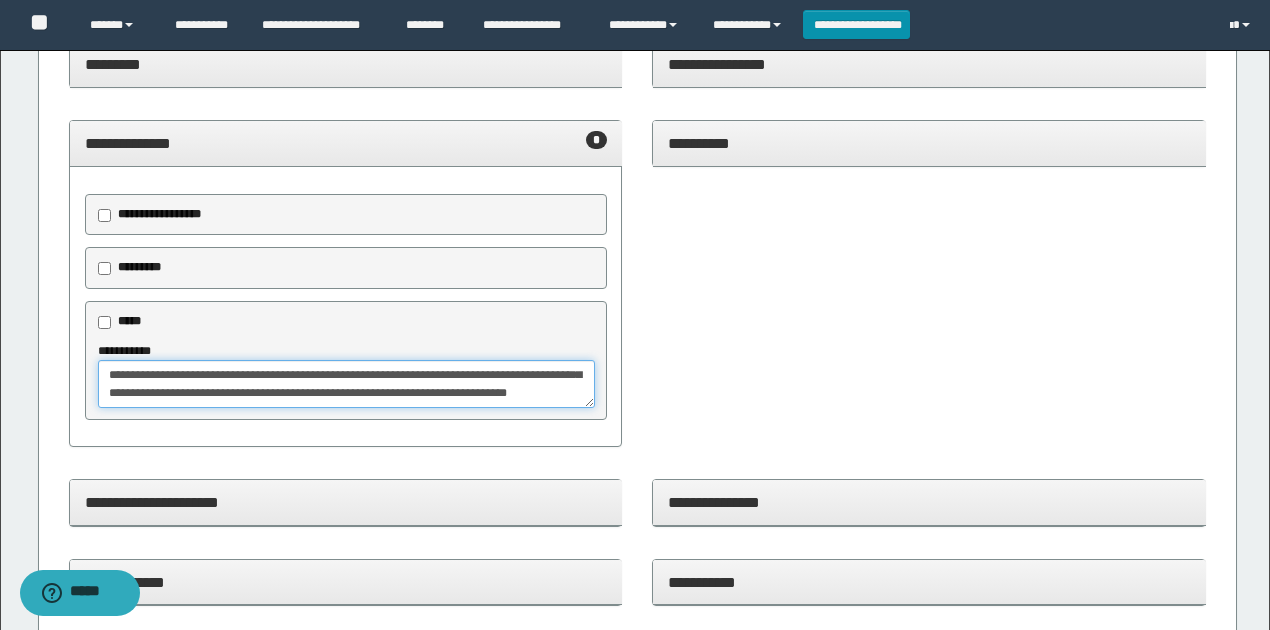 scroll, scrollTop: 0, scrollLeft: 0, axis: both 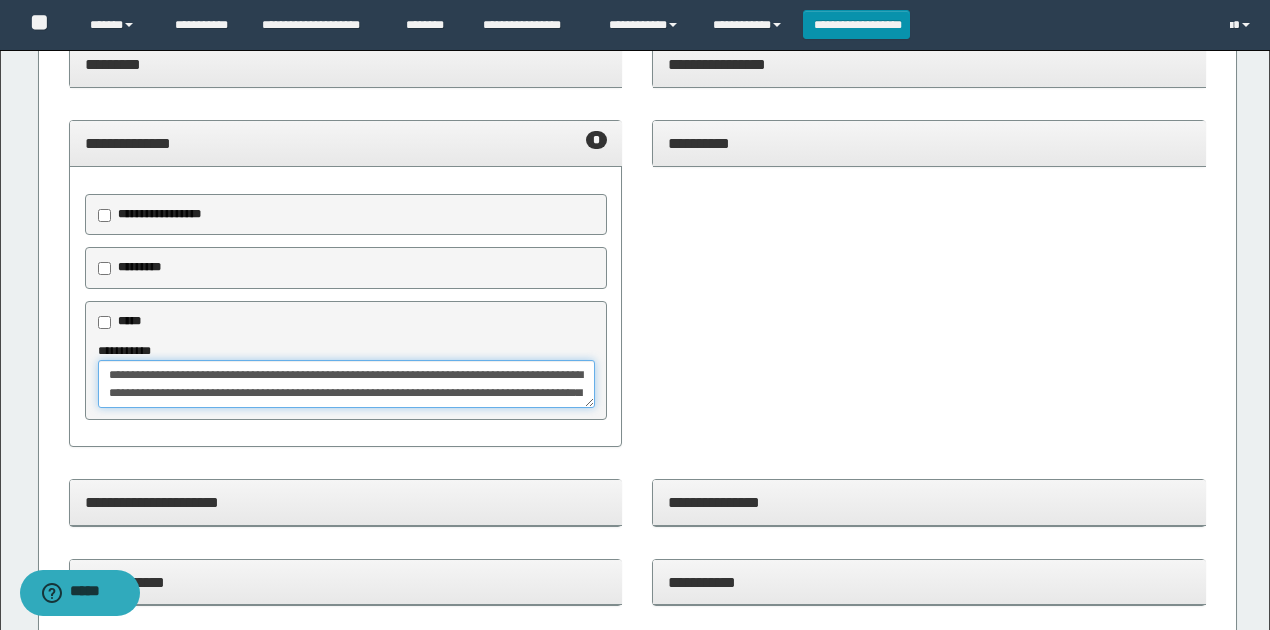 drag, startPoint x: 450, startPoint y: 390, endPoint x: 97, endPoint y: 361, distance: 354.1892 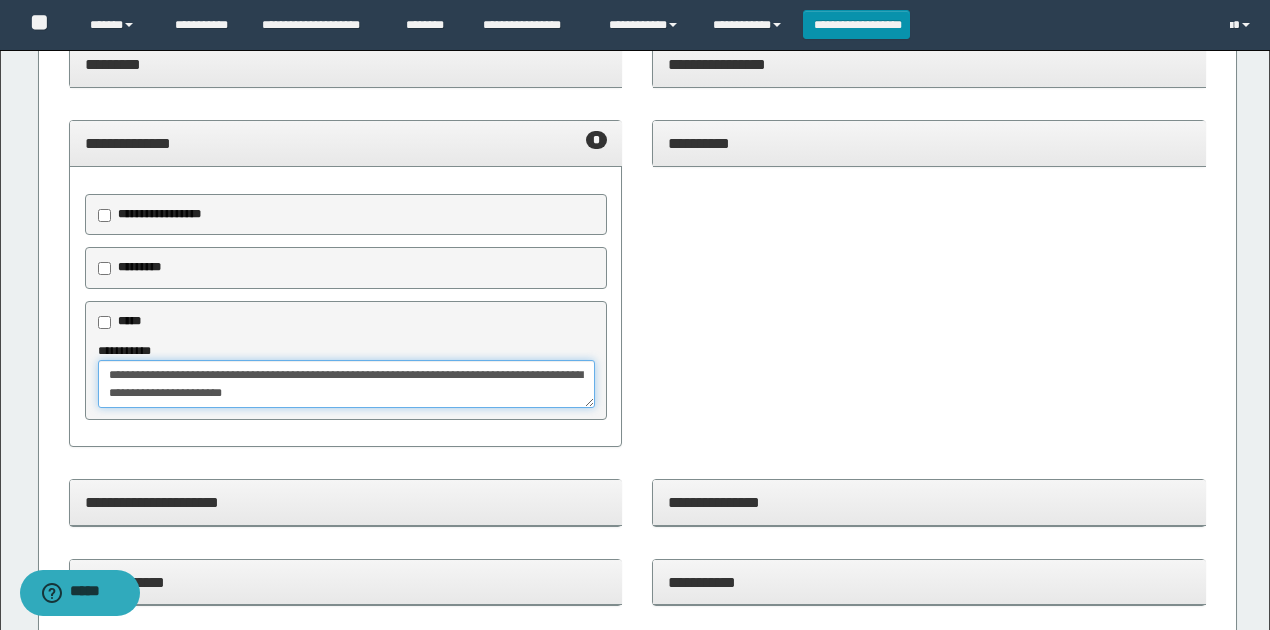 drag, startPoint x: 168, startPoint y: 390, endPoint x: 68, endPoint y: 350, distance: 107.70329 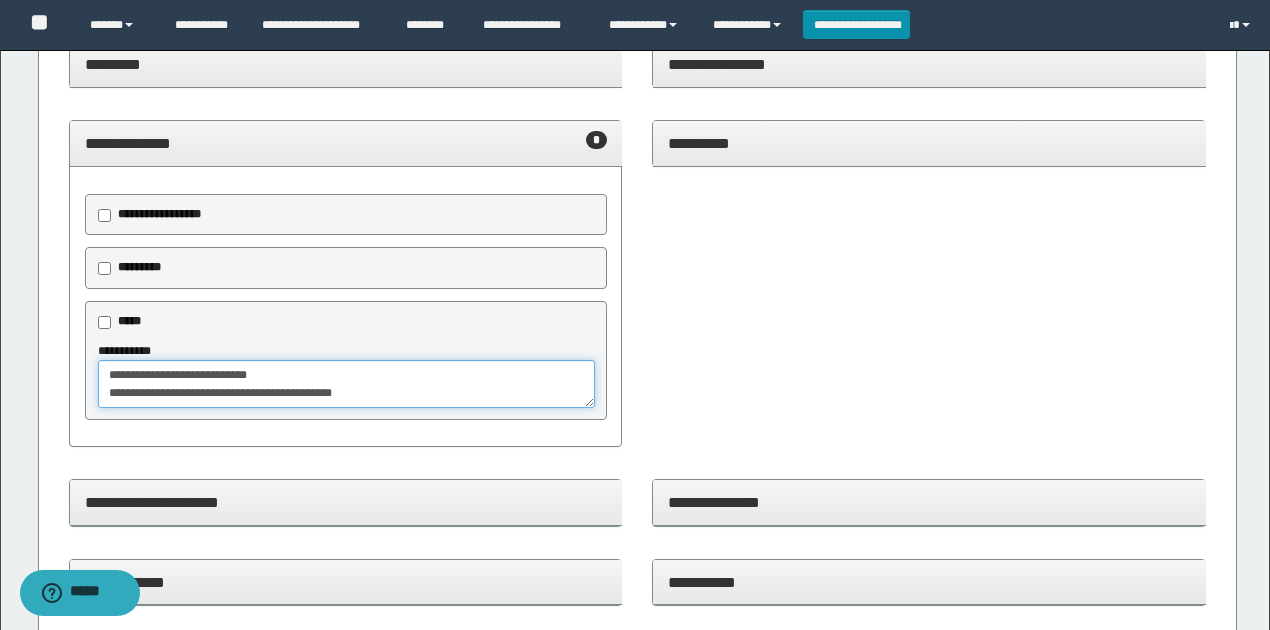 click on "**********" at bounding box center [346, 383] 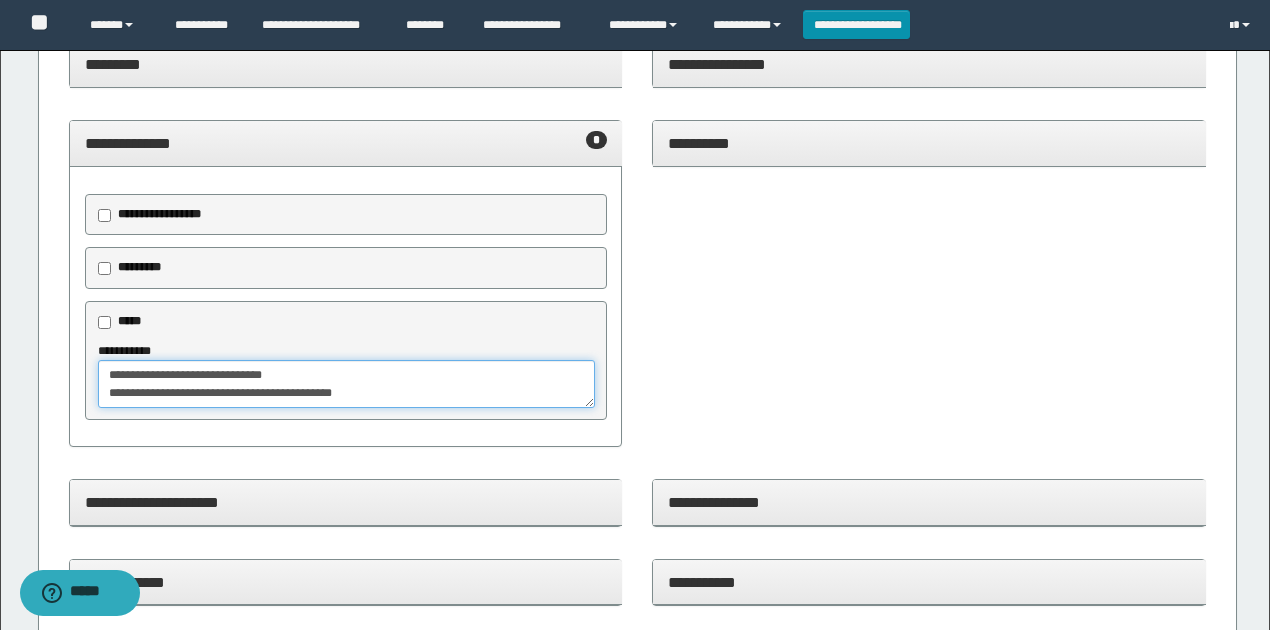 drag, startPoint x: 272, startPoint y: 374, endPoint x: 385, endPoint y: 388, distance: 113.86395 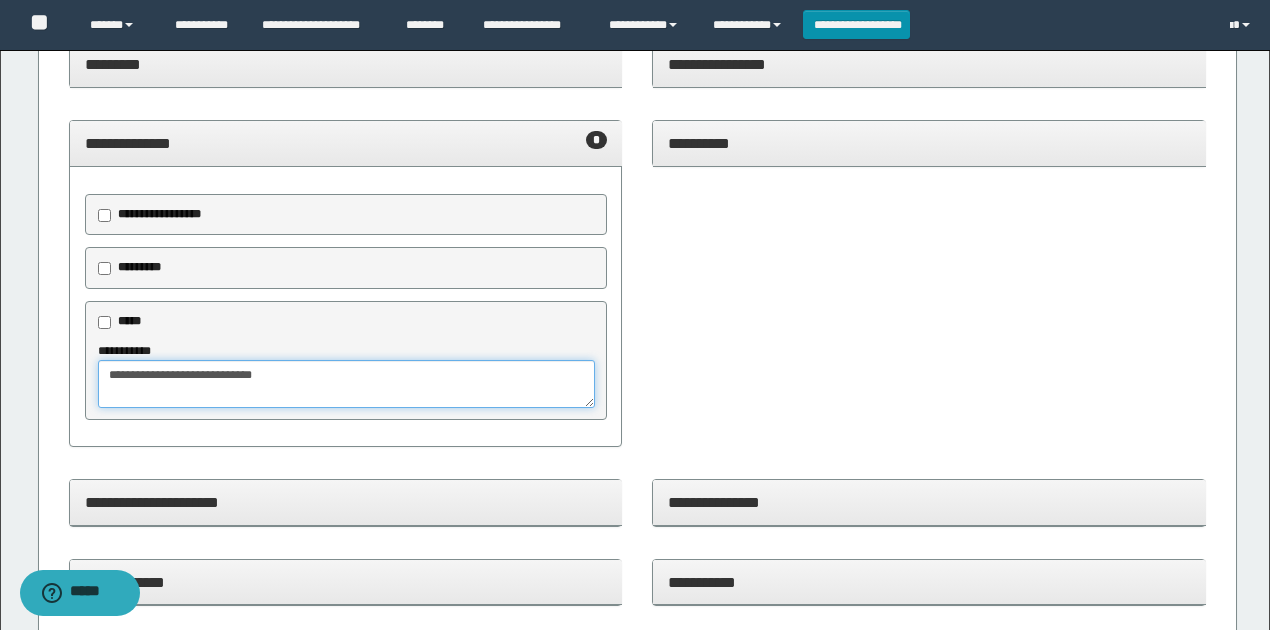 type on "**********" 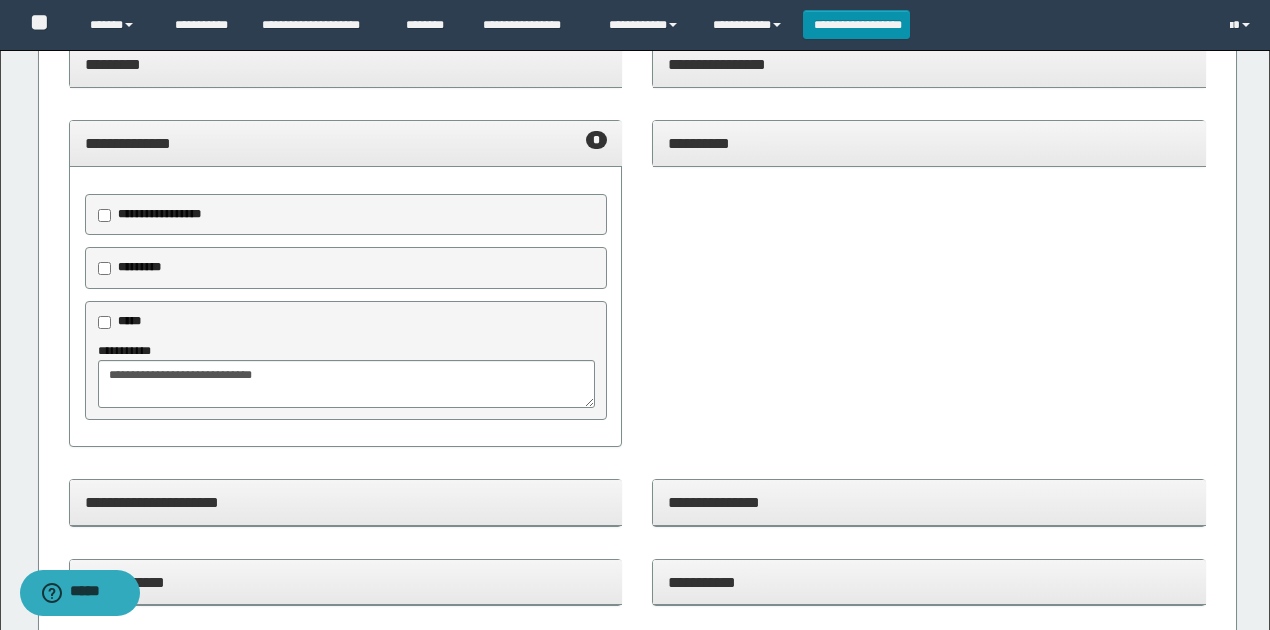 click on "**********" at bounding box center [638, 293] 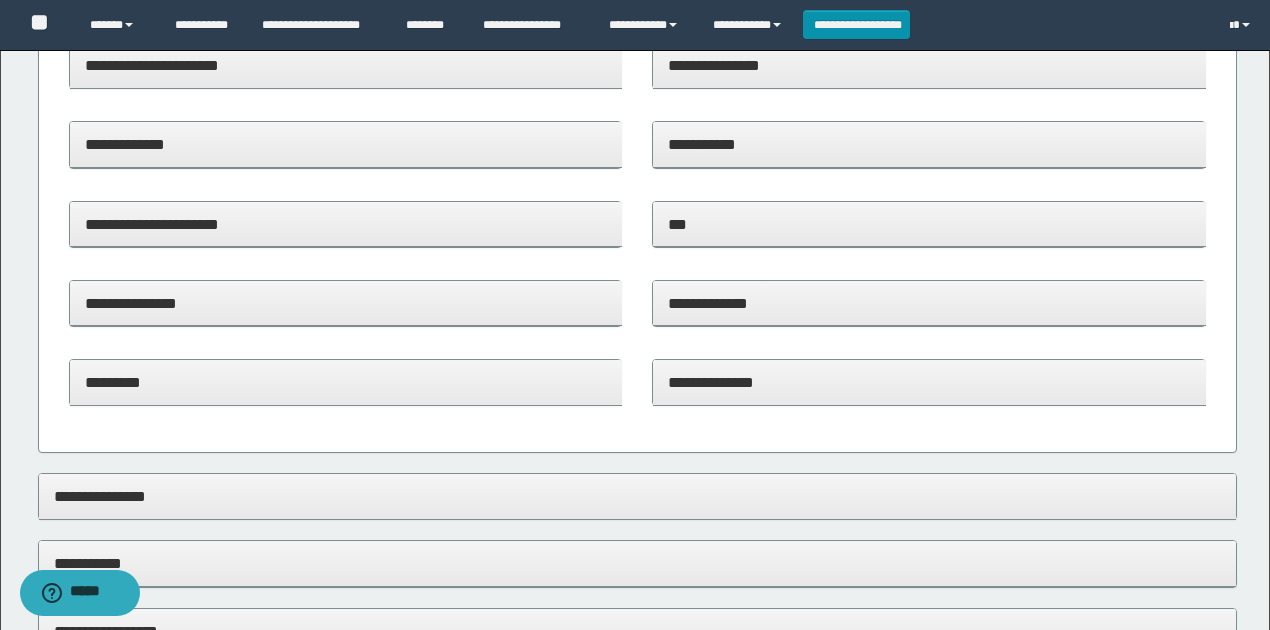 click on "**********" at bounding box center [929, 382] 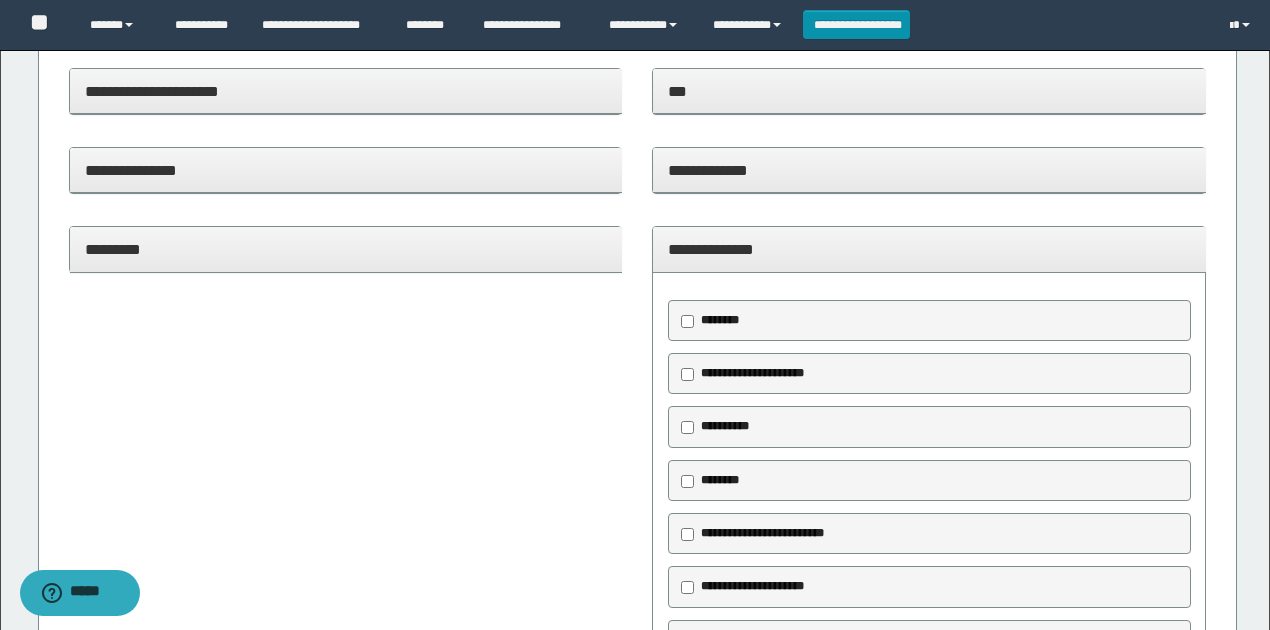 click on "**********" at bounding box center (929, 249) 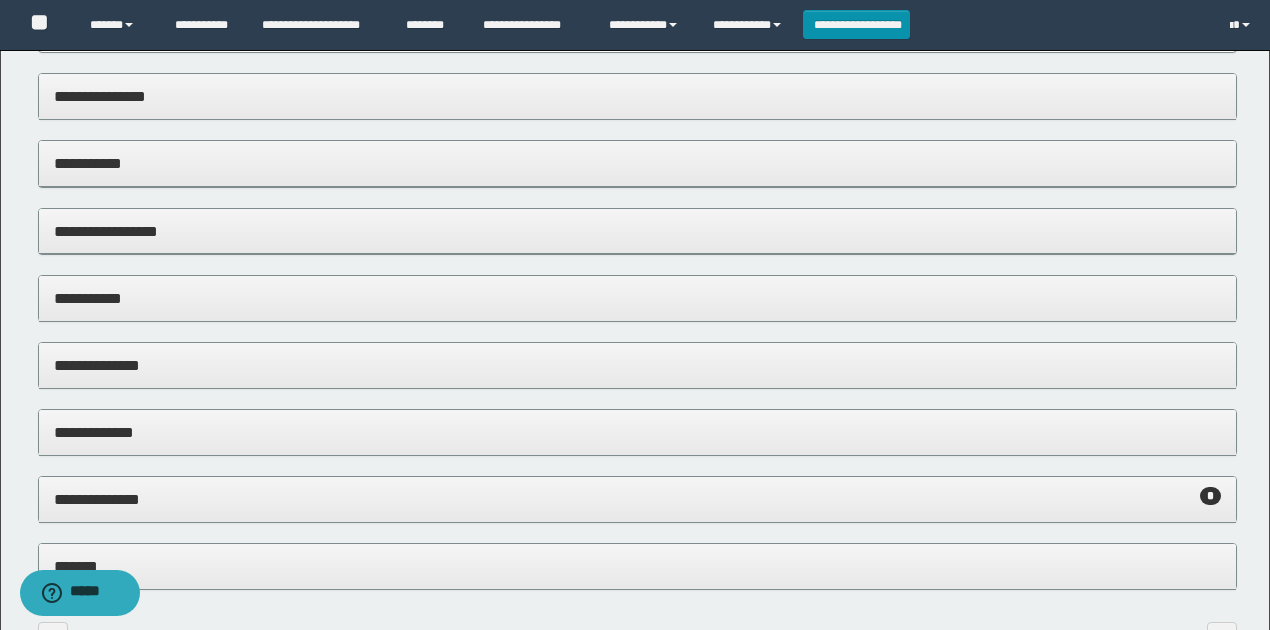 scroll, scrollTop: 956, scrollLeft: 0, axis: vertical 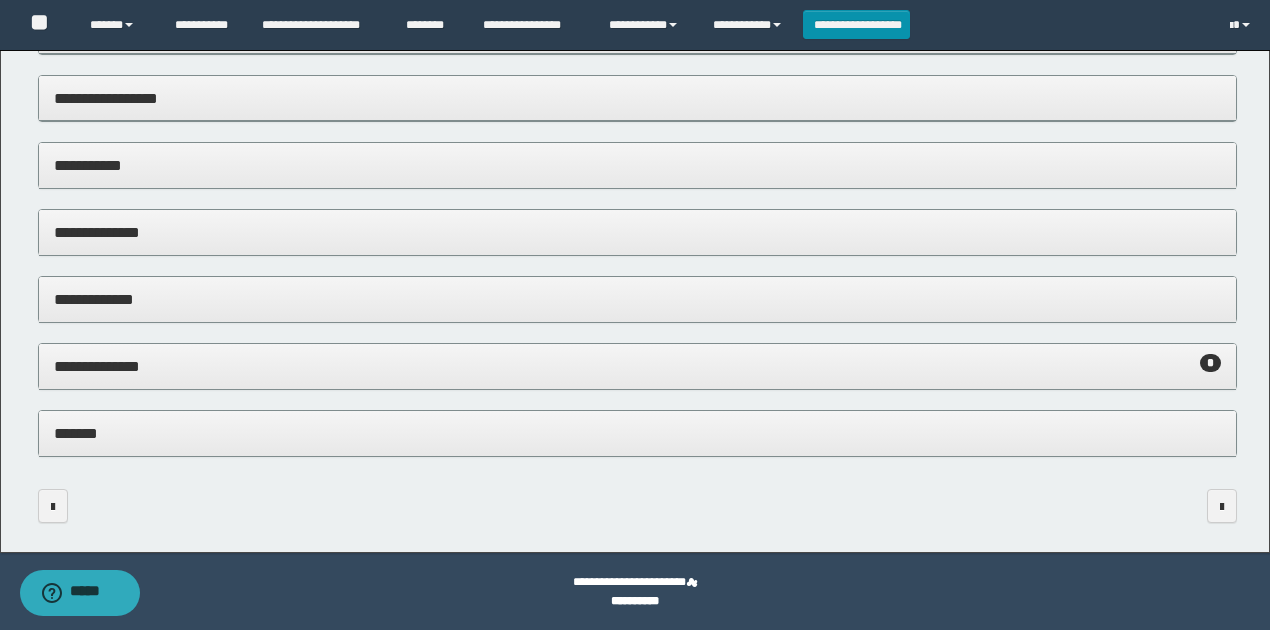 drag, startPoint x: 176, startPoint y: 403, endPoint x: 340, endPoint y: 433, distance: 166.72133 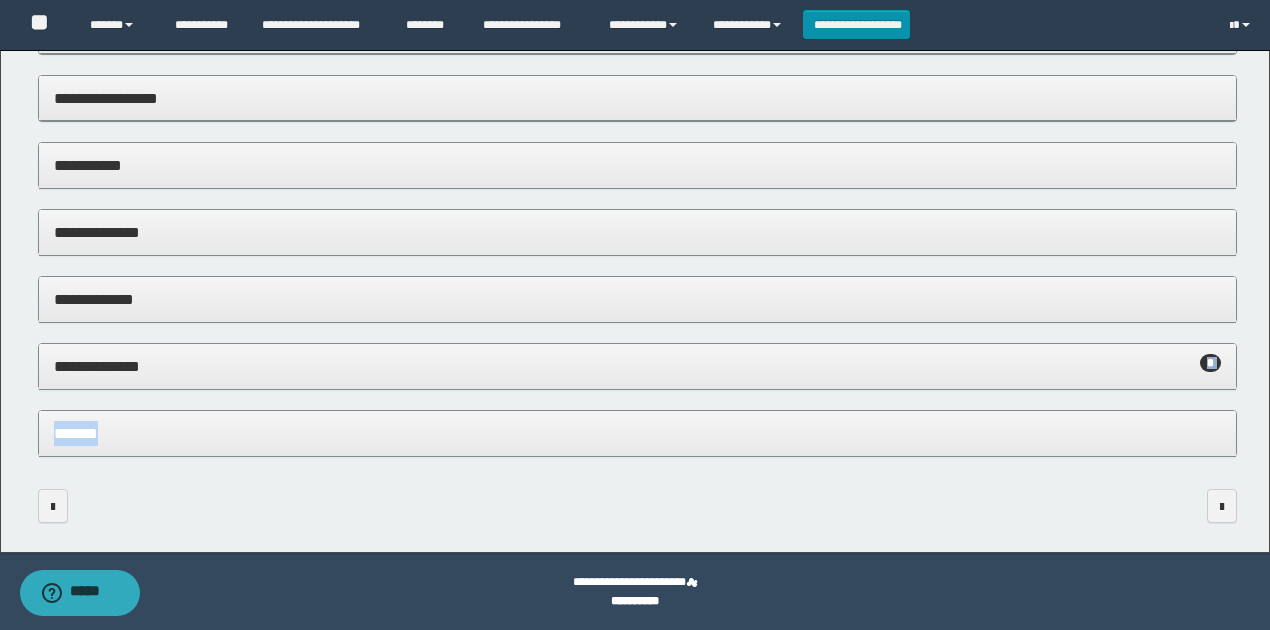 click on "*******" at bounding box center [638, 433] 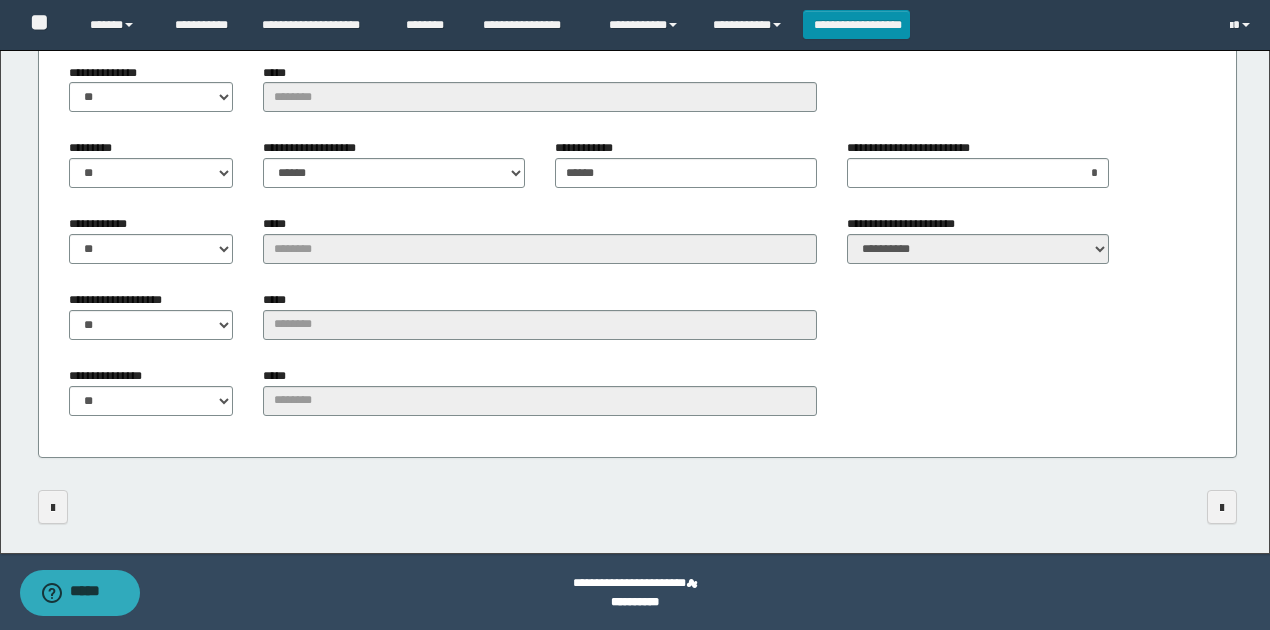 scroll, scrollTop: 1605, scrollLeft: 0, axis: vertical 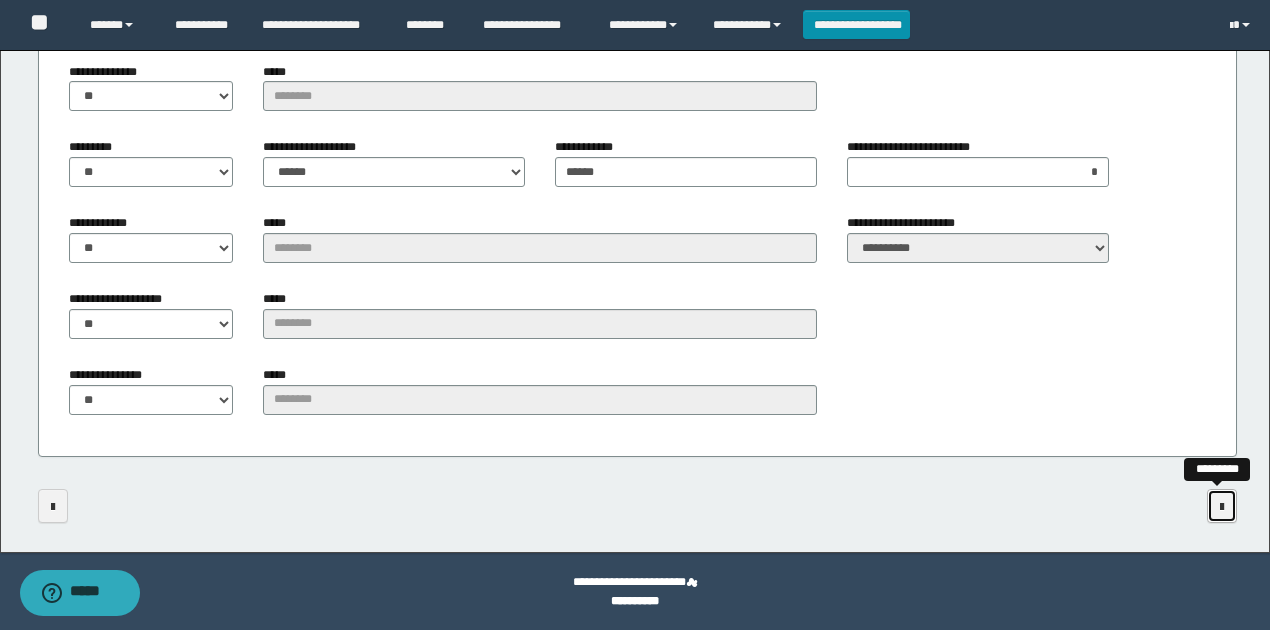 click at bounding box center (1222, 507) 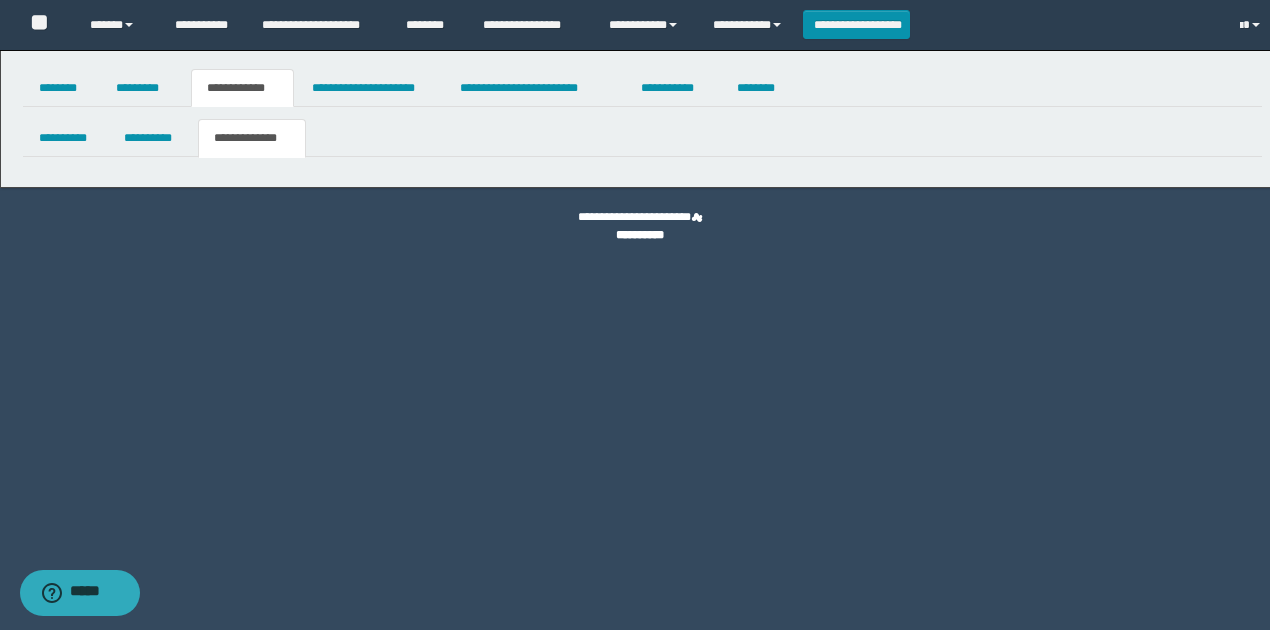 scroll, scrollTop: 0, scrollLeft: 0, axis: both 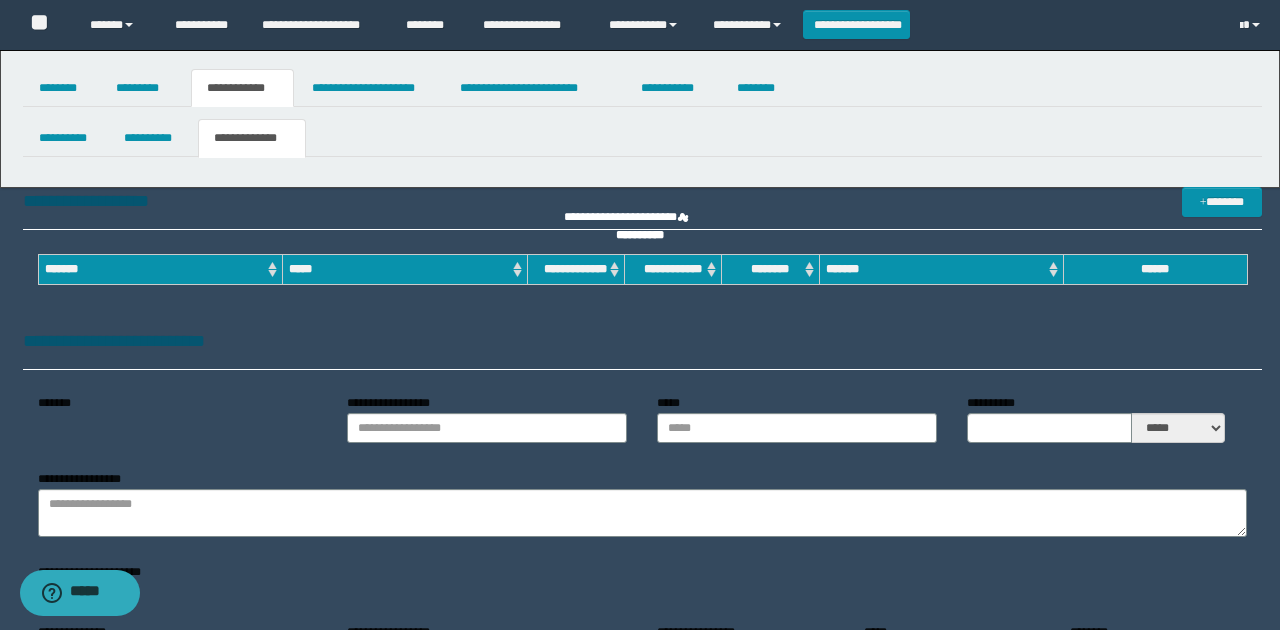 type on "**********" 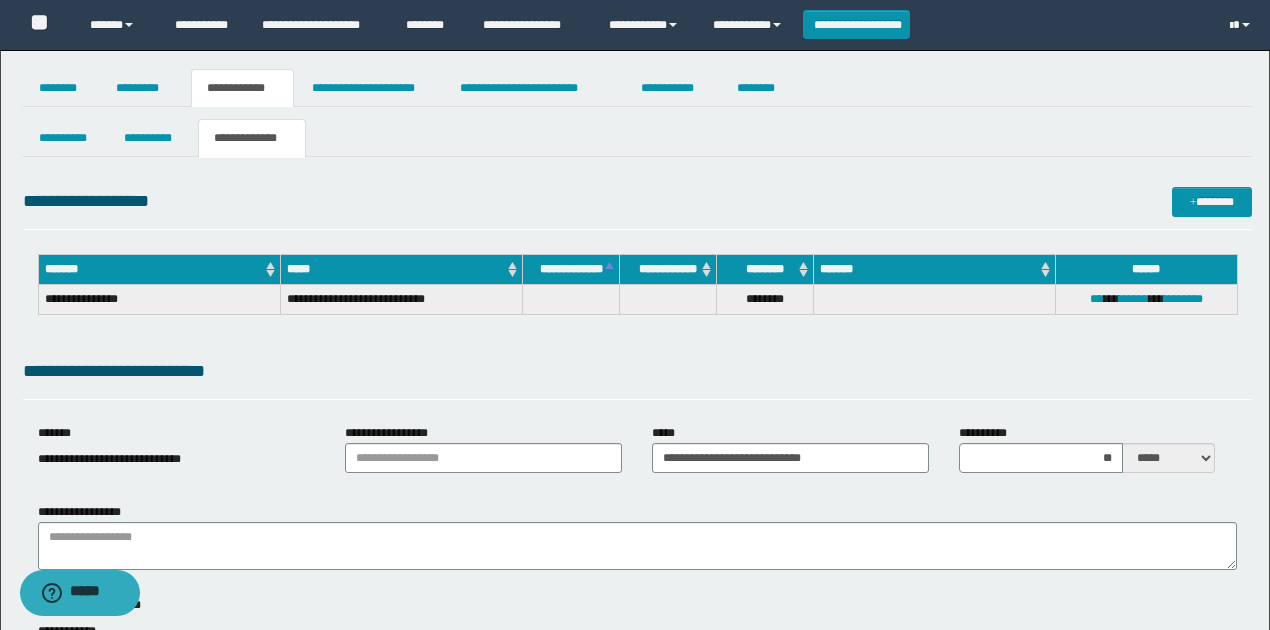 drag, startPoint x: 814, startPoint y: 369, endPoint x: 1004, endPoint y: 426, distance: 198.36583 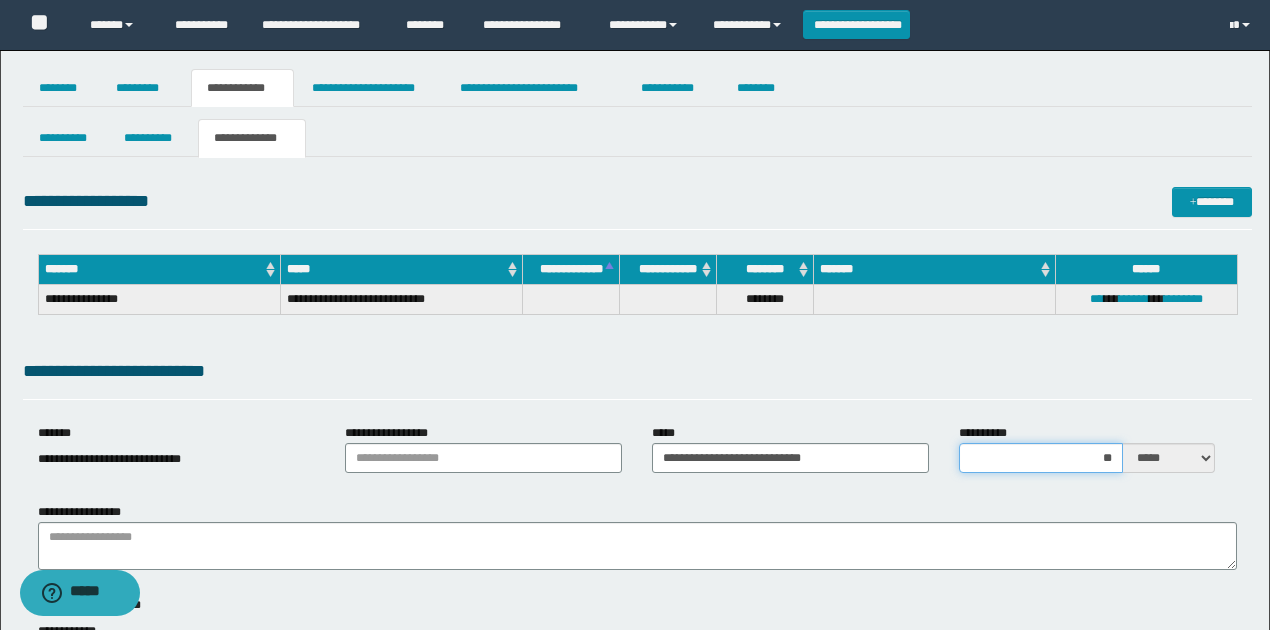 drag, startPoint x: 1073, startPoint y: 457, endPoint x: 1063, endPoint y: 456, distance: 10.049875 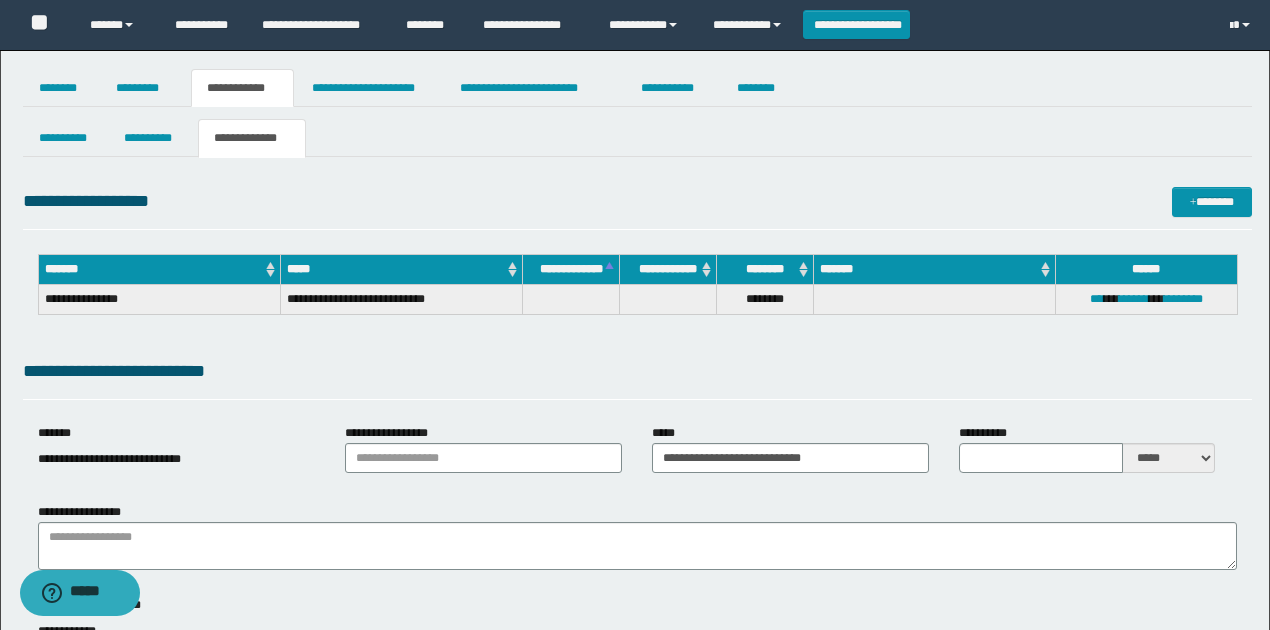 click on "**********" at bounding box center [637, 375] 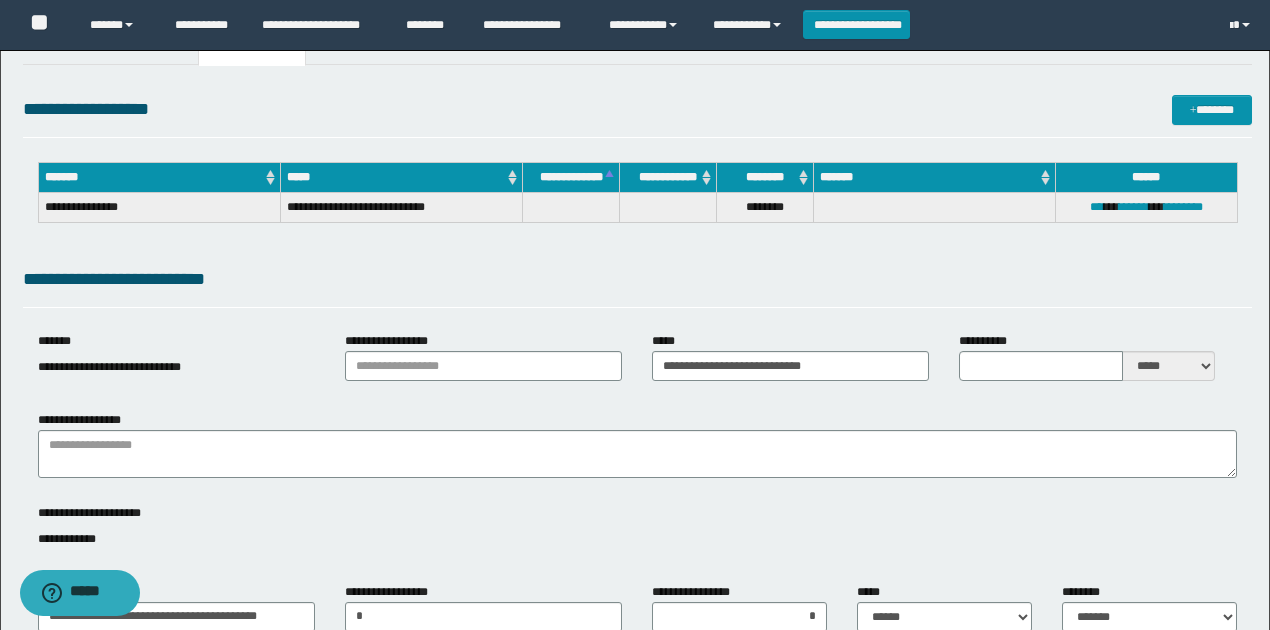 scroll, scrollTop: 200, scrollLeft: 0, axis: vertical 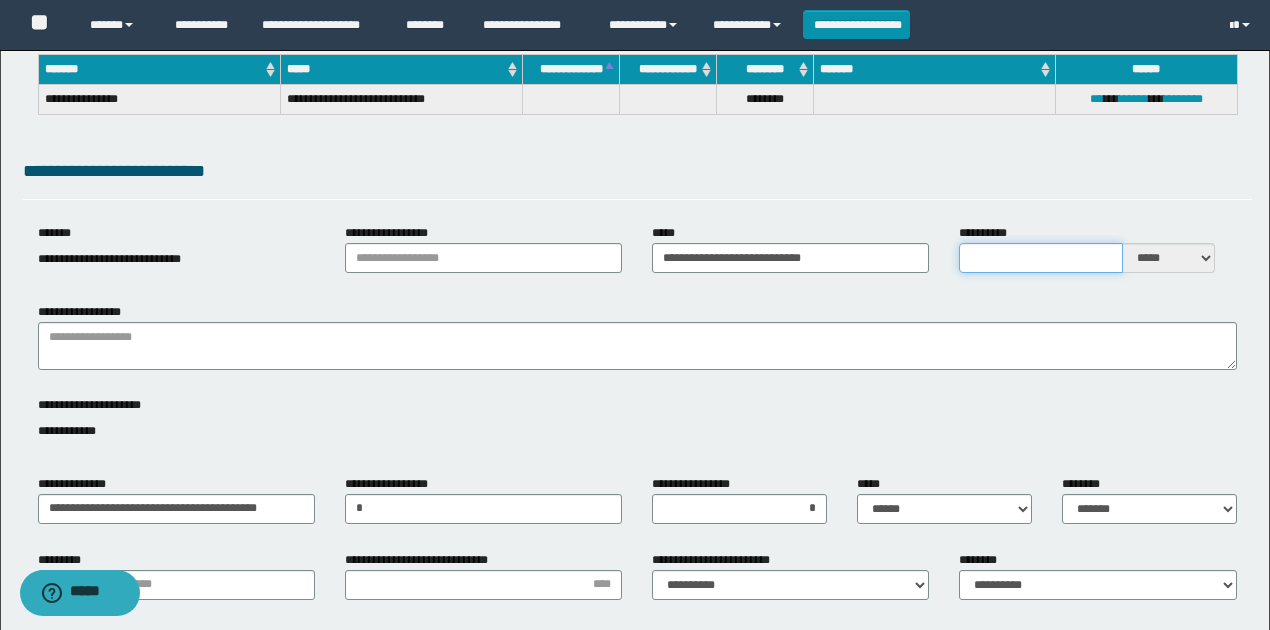 click on "**********" at bounding box center [1041, 258] 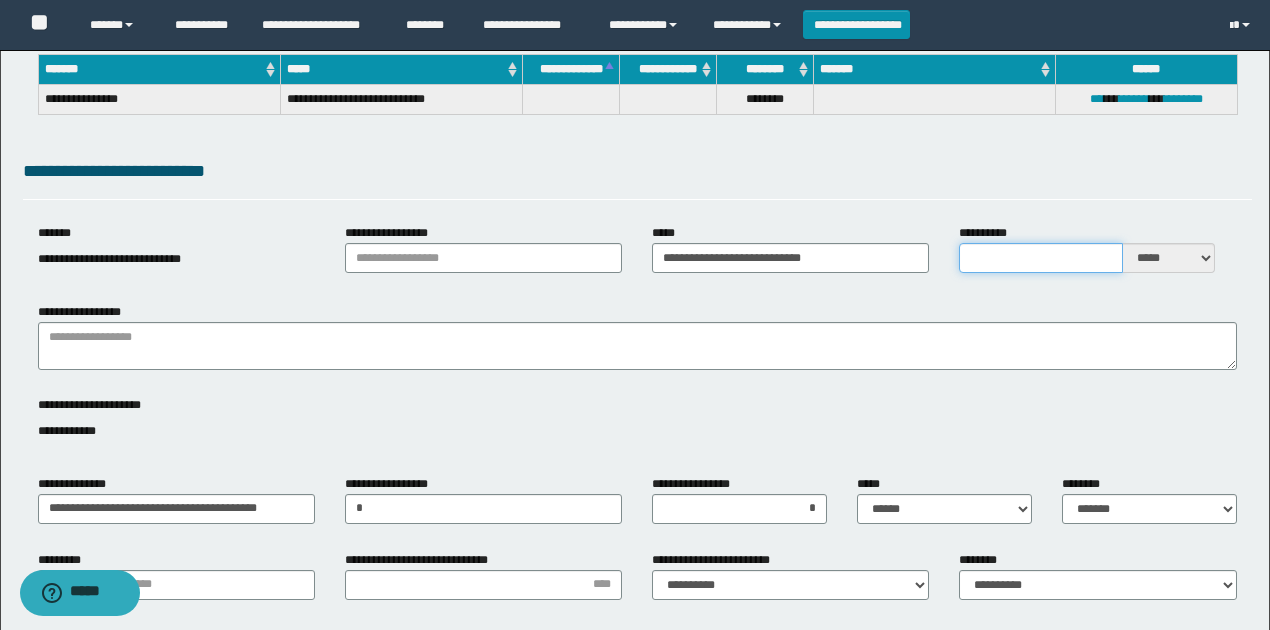 type on "*" 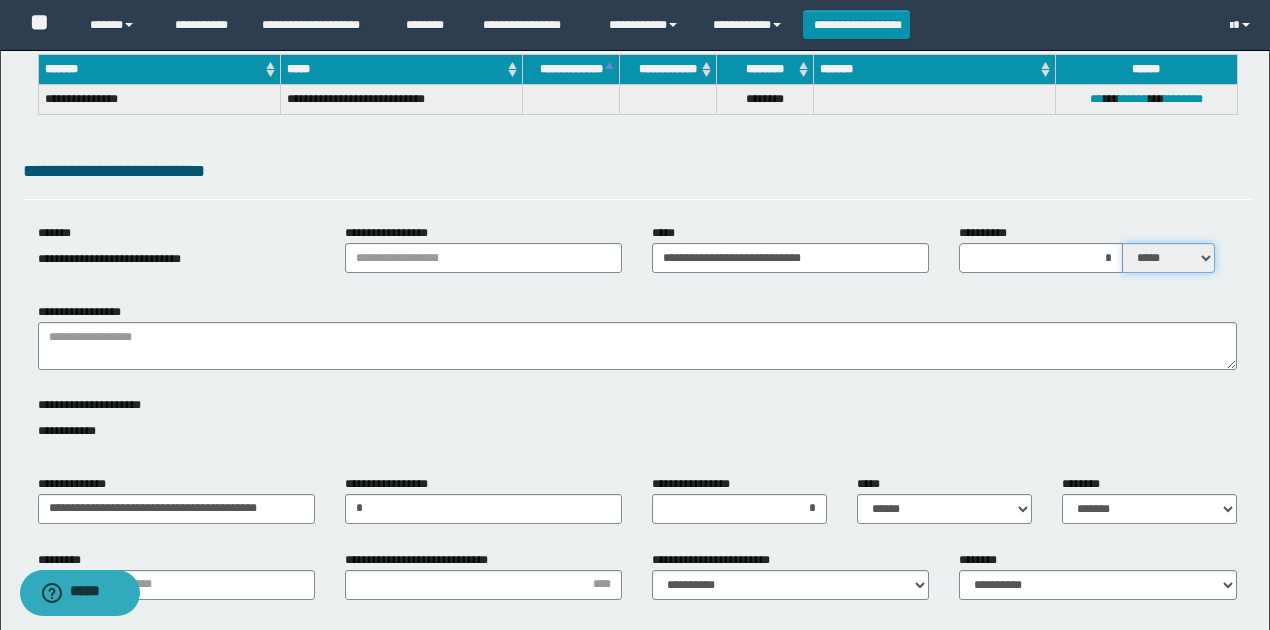 click on "*****
****" at bounding box center (1169, 258) 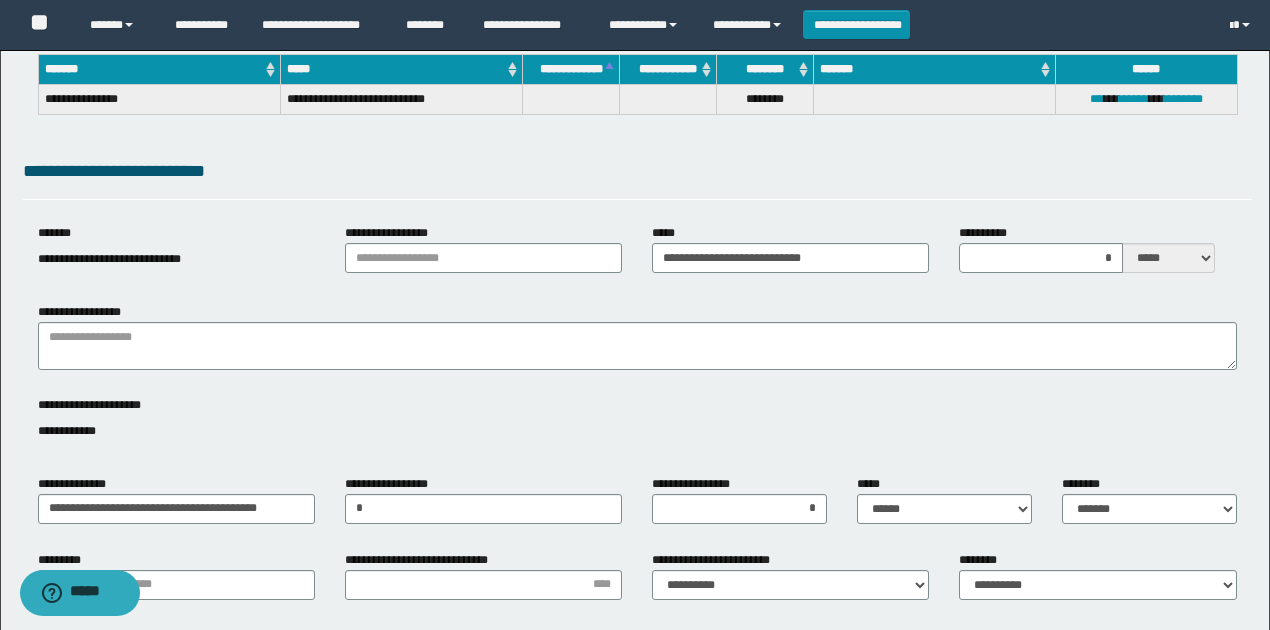 click on "**********" at bounding box center (637, 685) 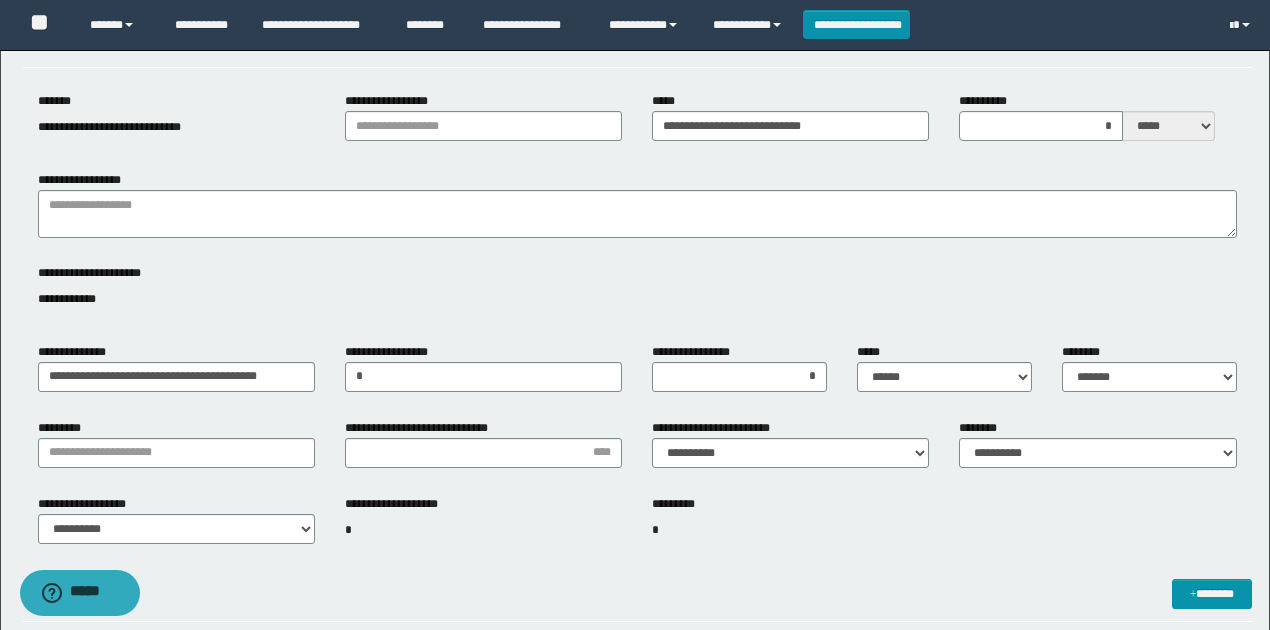 scroll, scrollTop: 333, scrollLeft: 0, axis: vertical 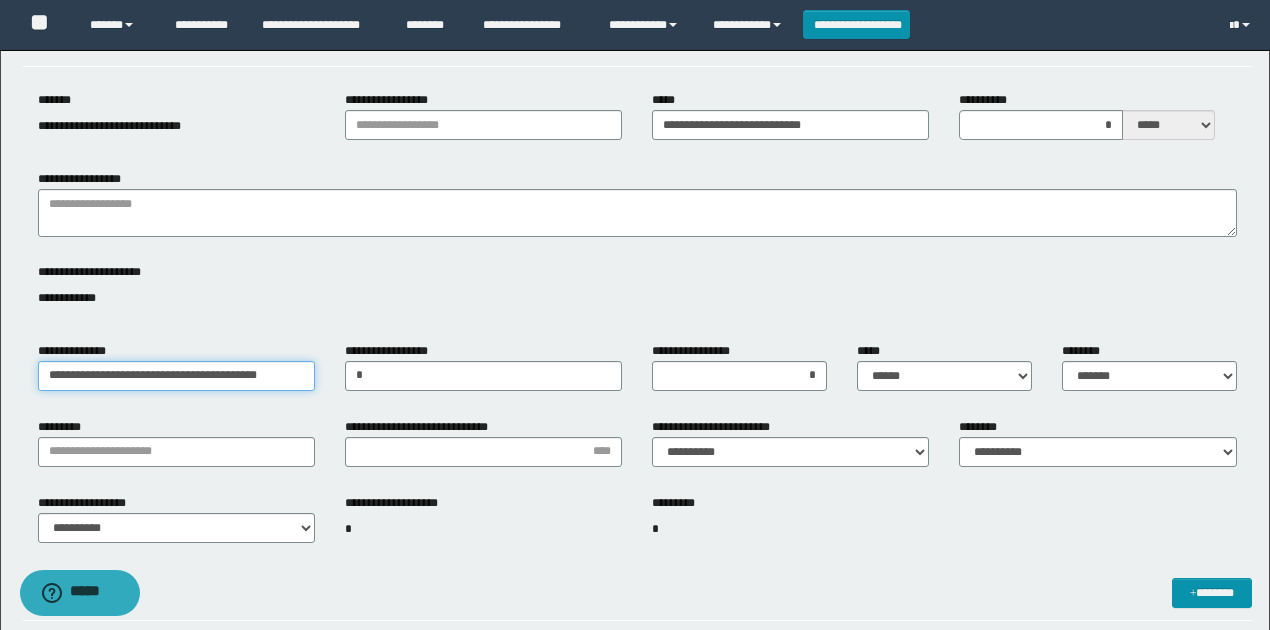 click on "**********" at bounding box center (176, 376) 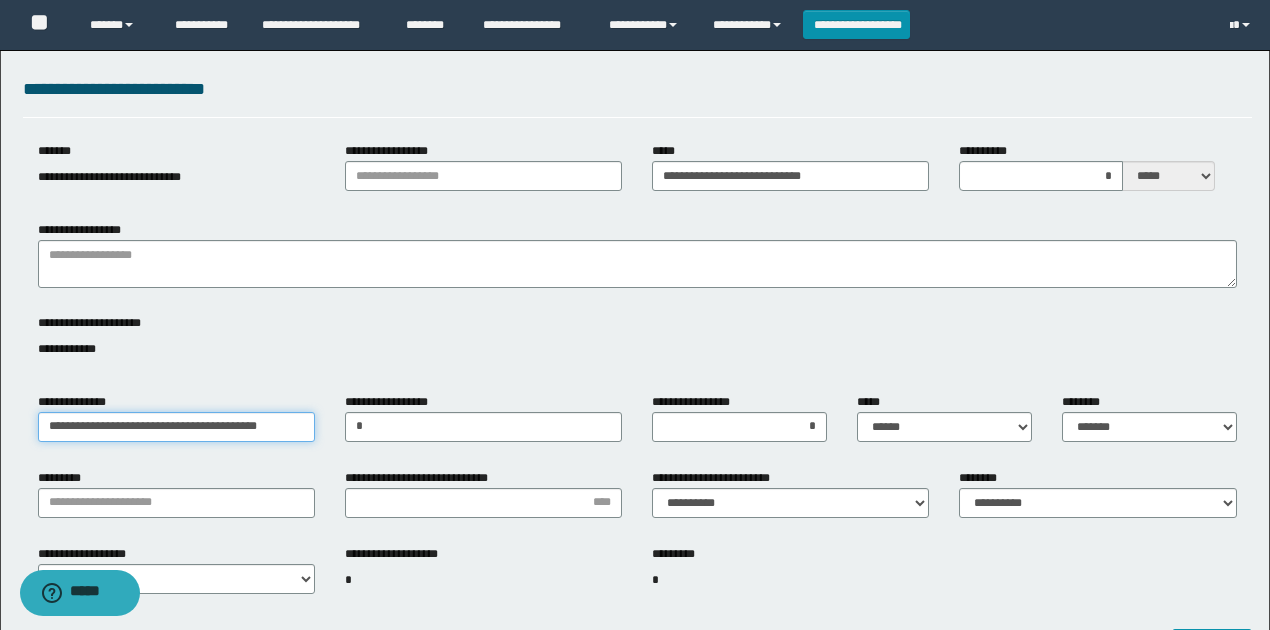 scroll, scrollTop: 400, scrollLeft: 0, axis: vertical 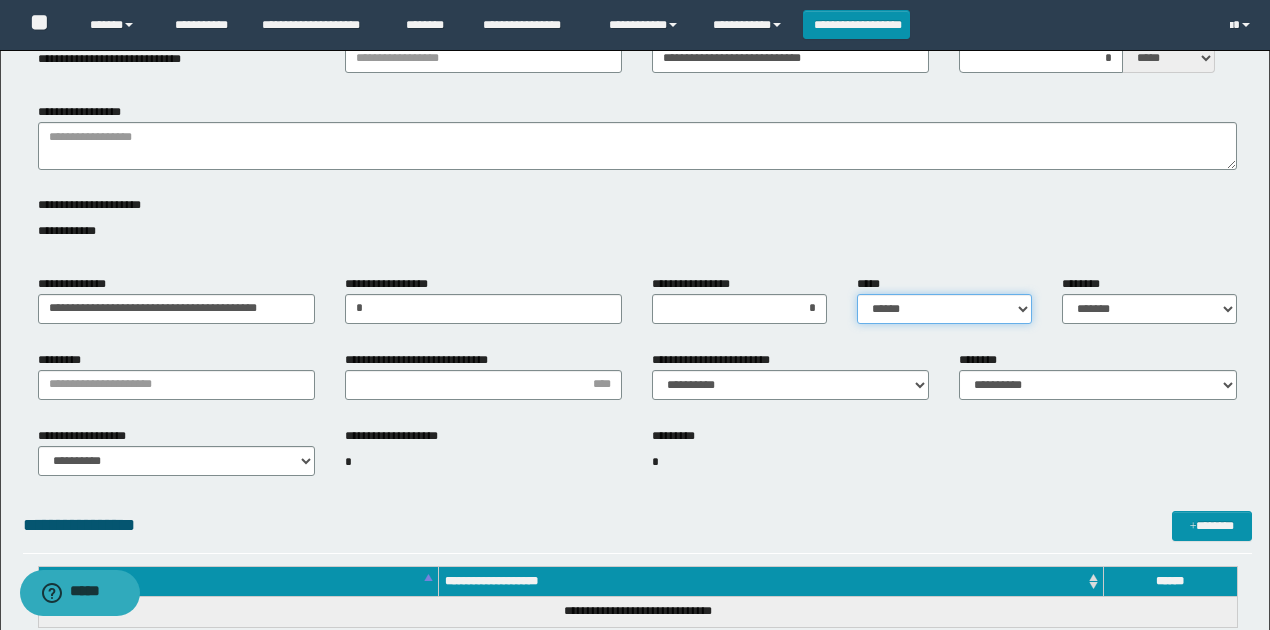 click on "**********" at bounding box center [944, 309] 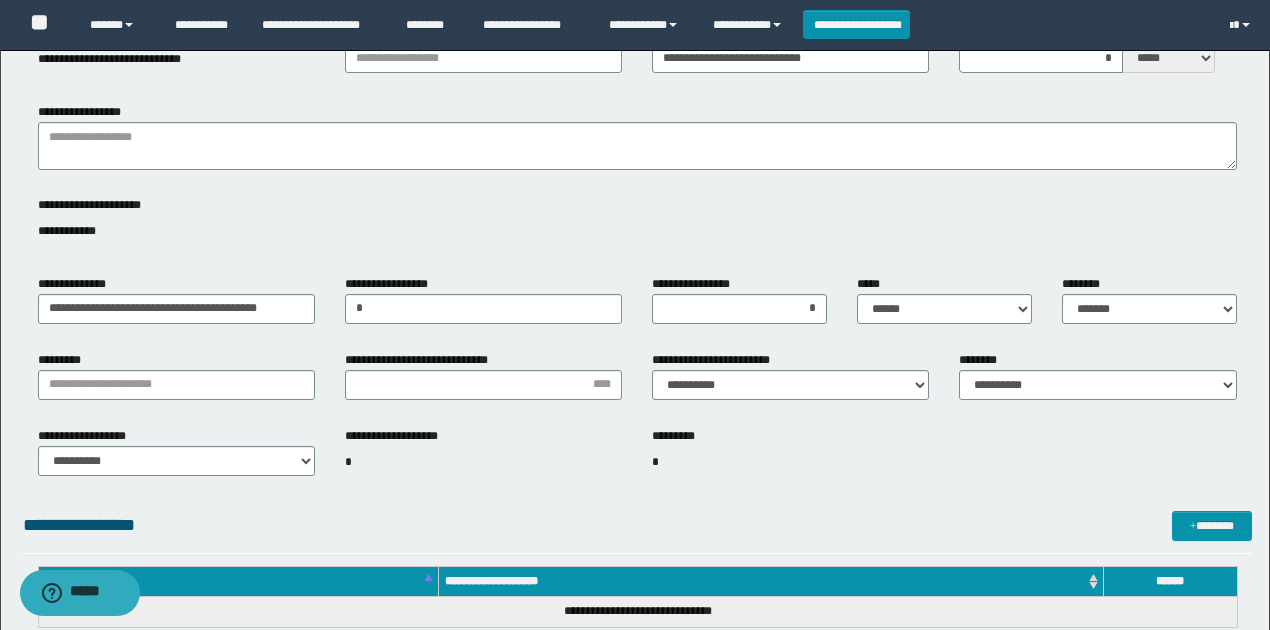 drag, startPoint x: 1116, startPoint y: 352, endPoint x: 1105, endPoint y: 346, distance: 12.529964 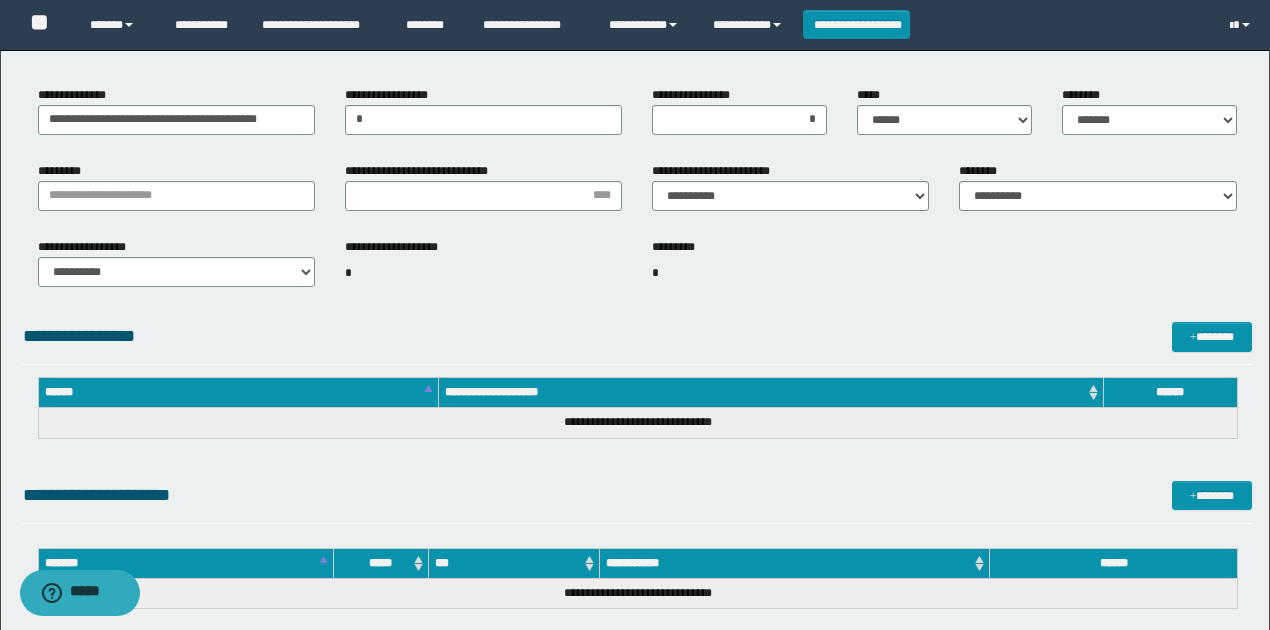 scroll, scrollTop: 480, scrollLeft: 0, axis: vertical 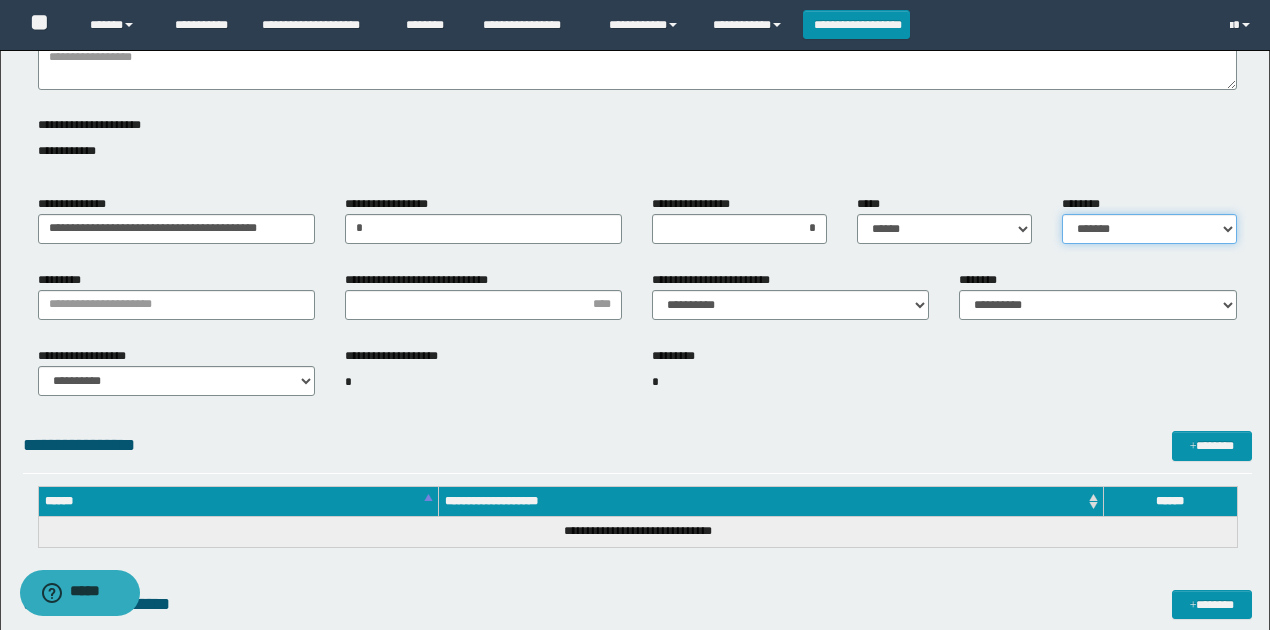 click on "**********" at bounding box center [1149, 229] 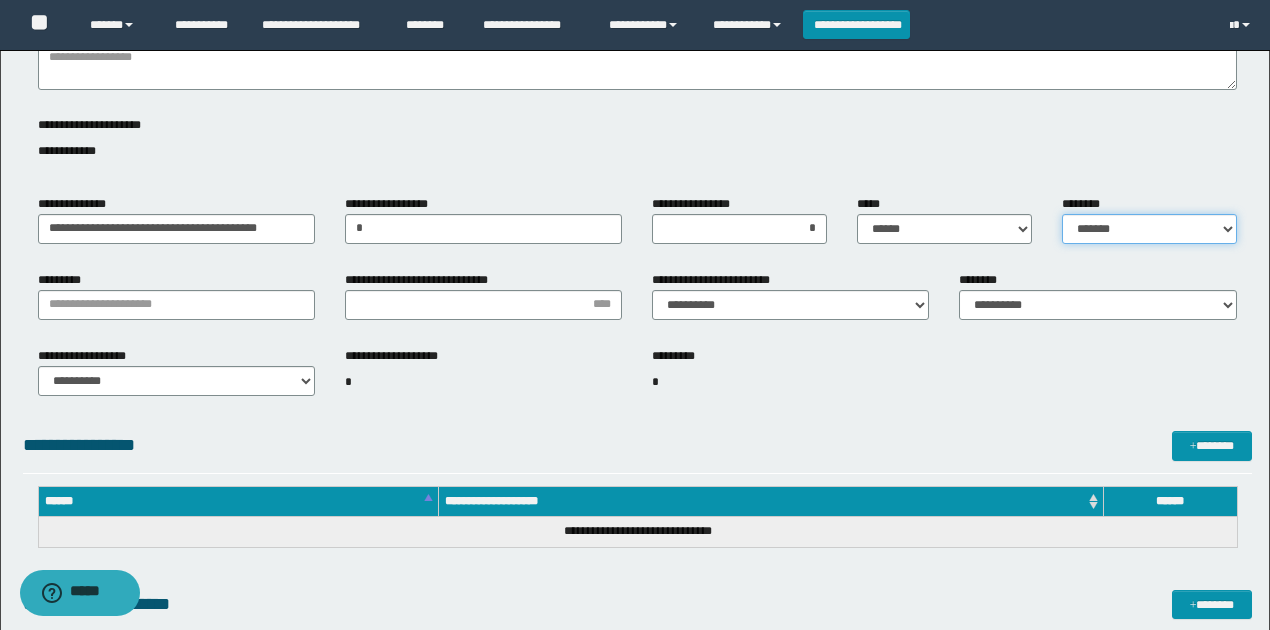 select on "*" 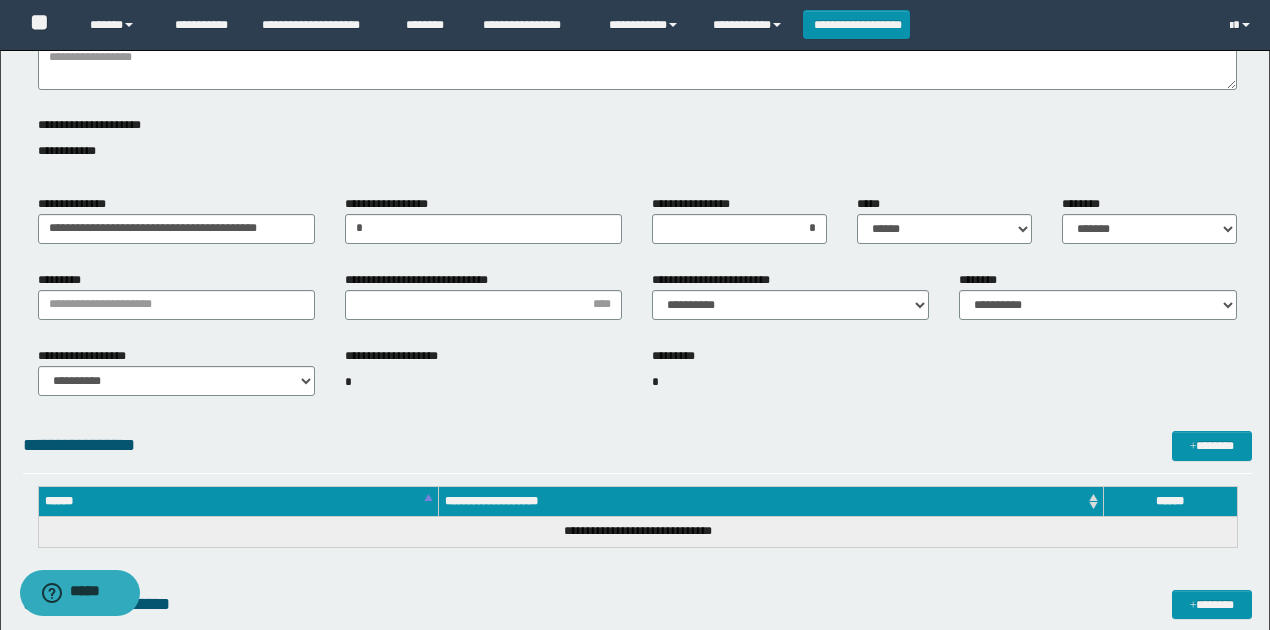 click on "**********" at bounding box center (1097, 295) 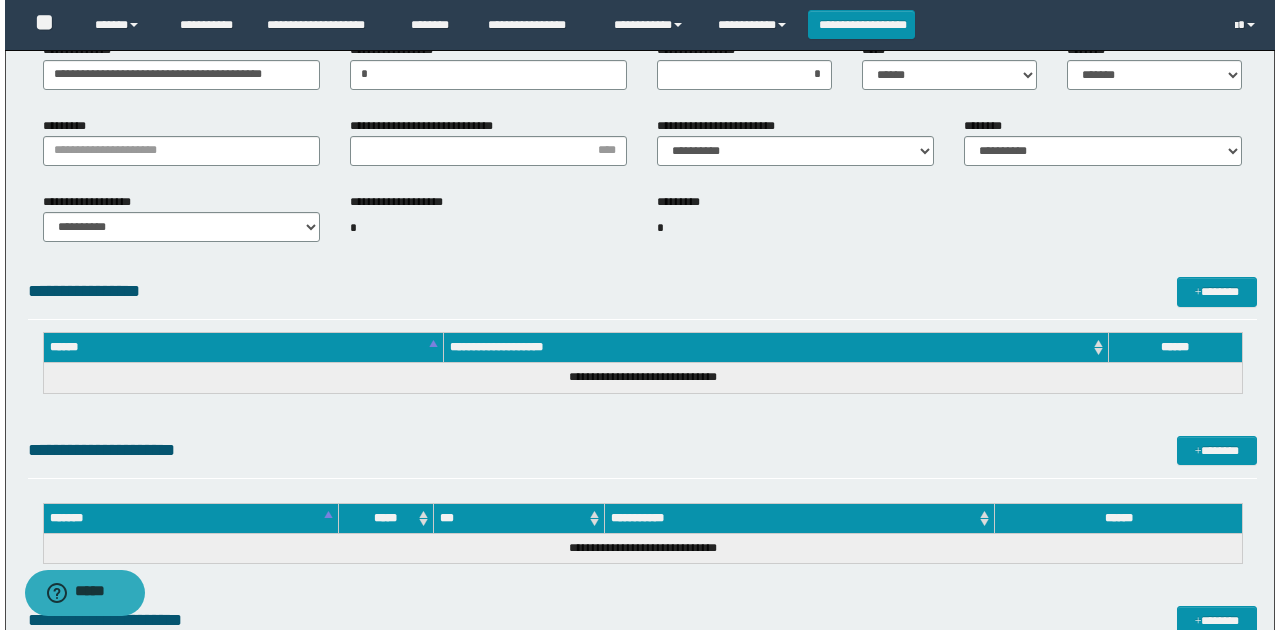 scroll, scrollTop: 747, scrollLeft: 0, axis: vertical 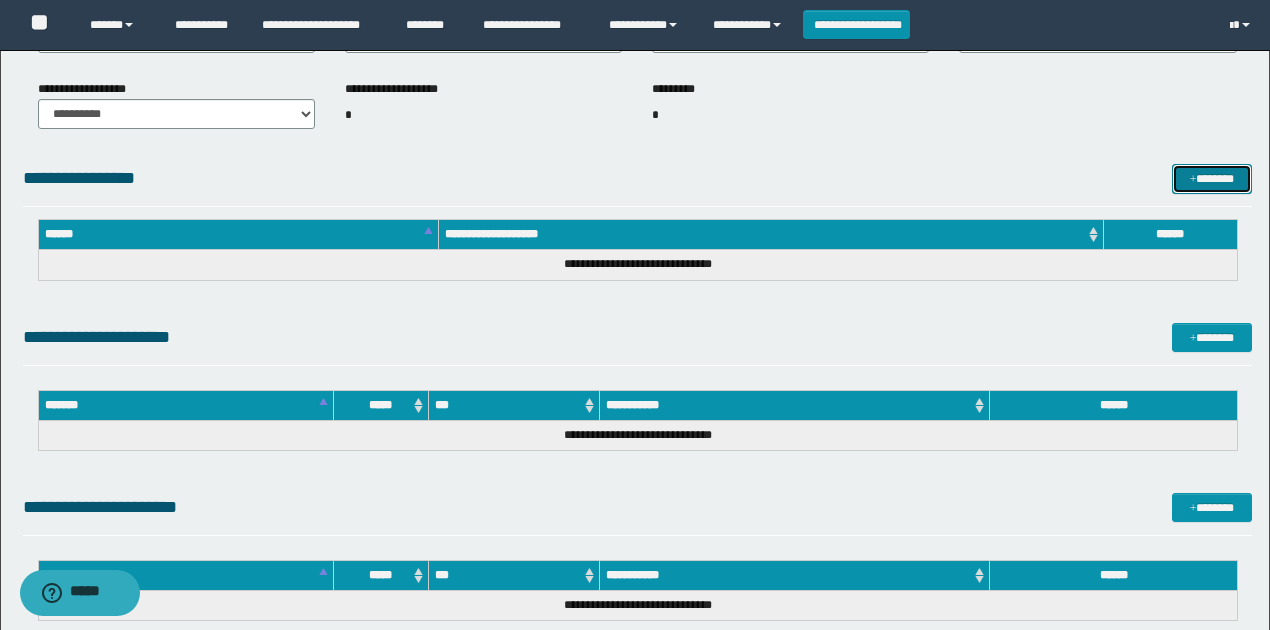 click on "*******" at bounding box center [1211, 178] 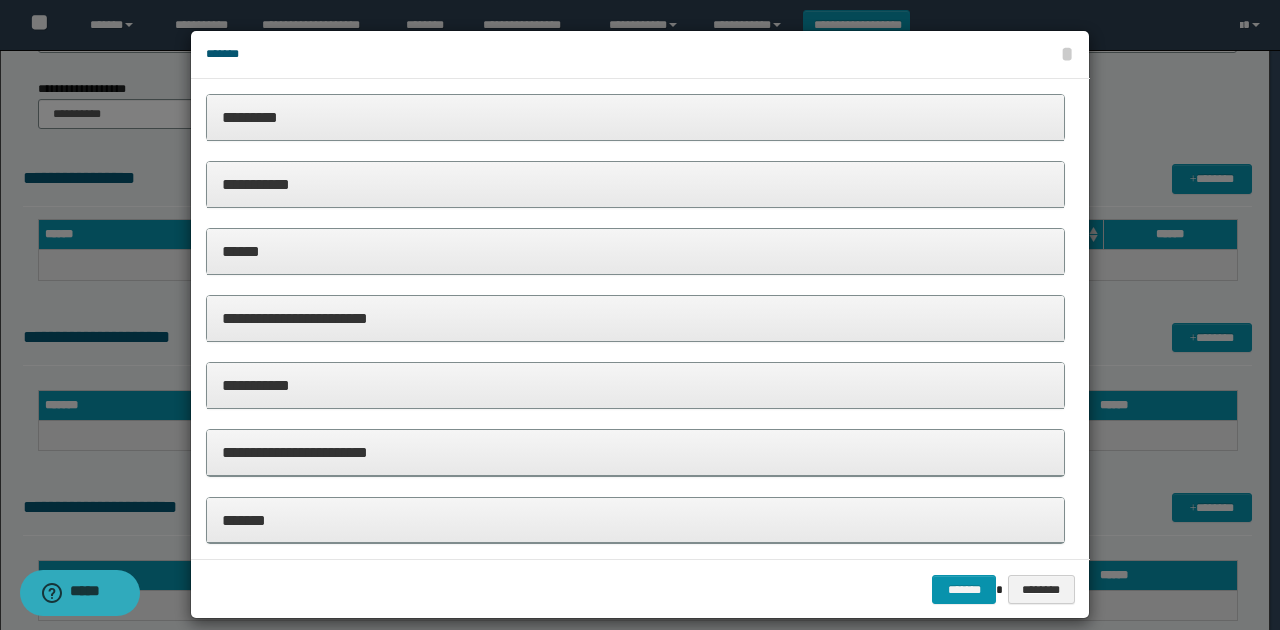 click on "*********" at bounding box center (635, 117) 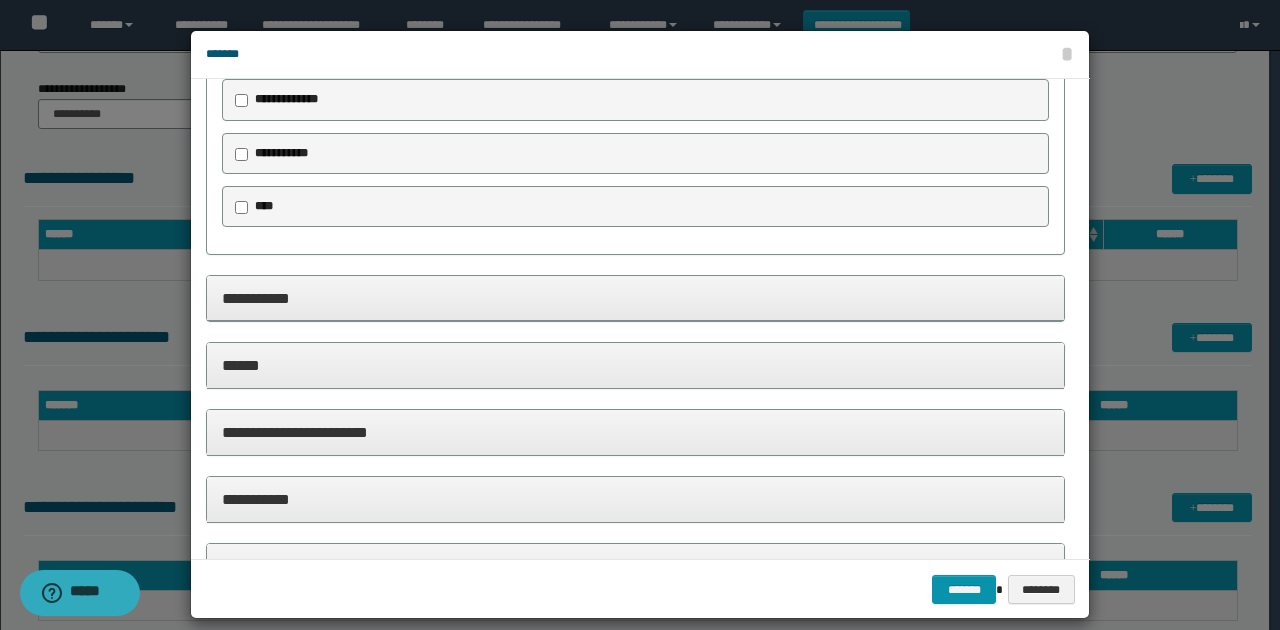 scroll, scrollTop: 200, scrollLeft: 0, axis: vertical 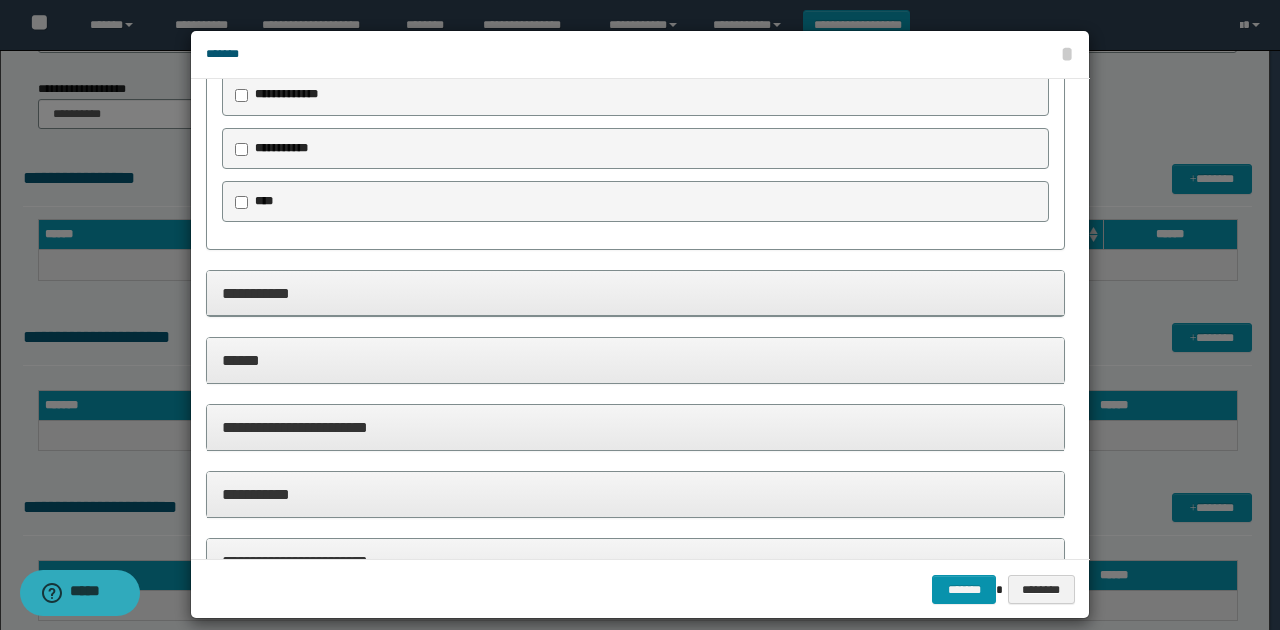 click on "**********" at bounding box center [635, 293] 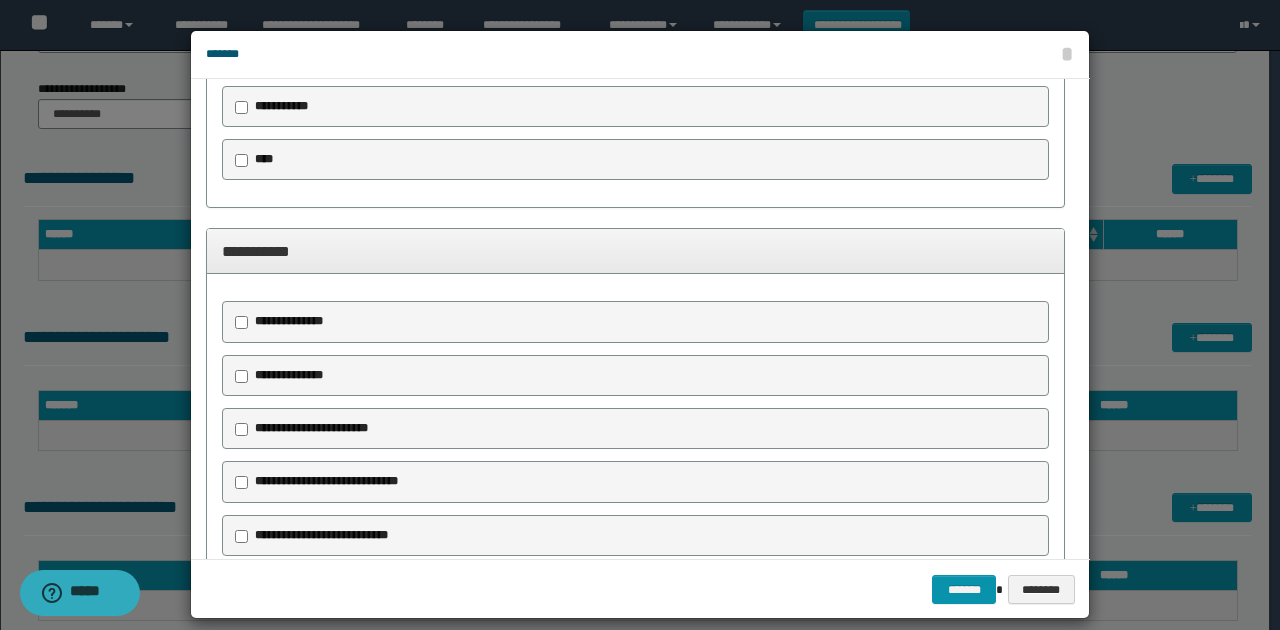 scroll, scrollTop: 266, scrollLeft: 0, axis: vertical 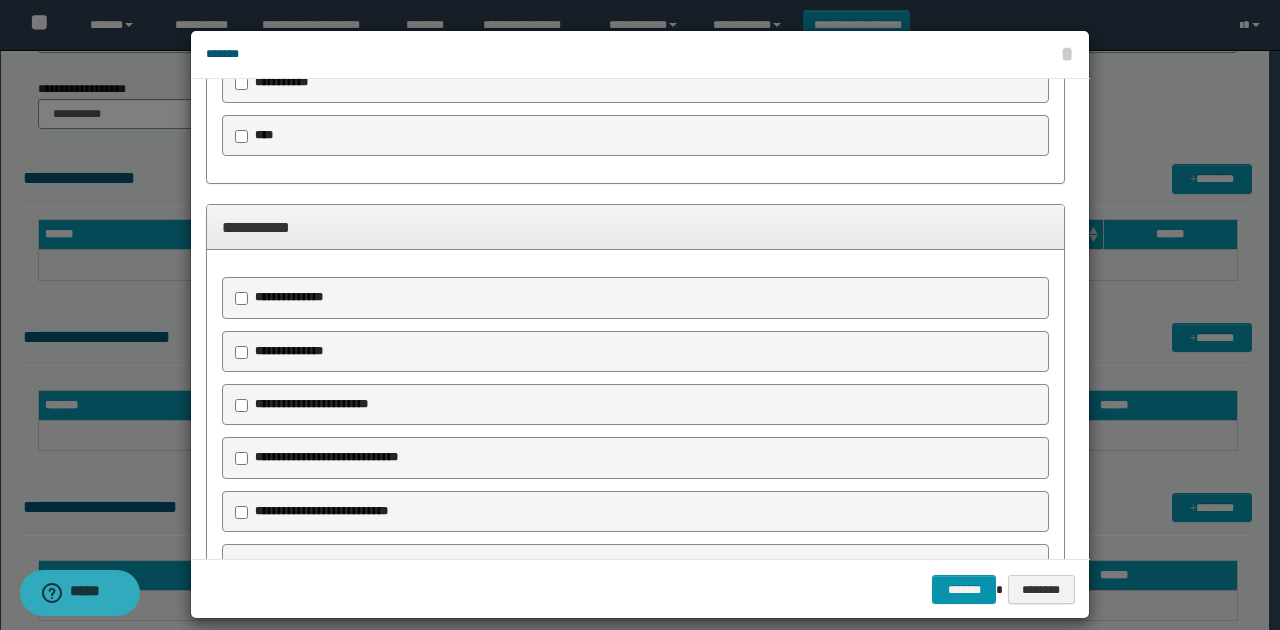 click on "**********" at bounding box center [334, 458] 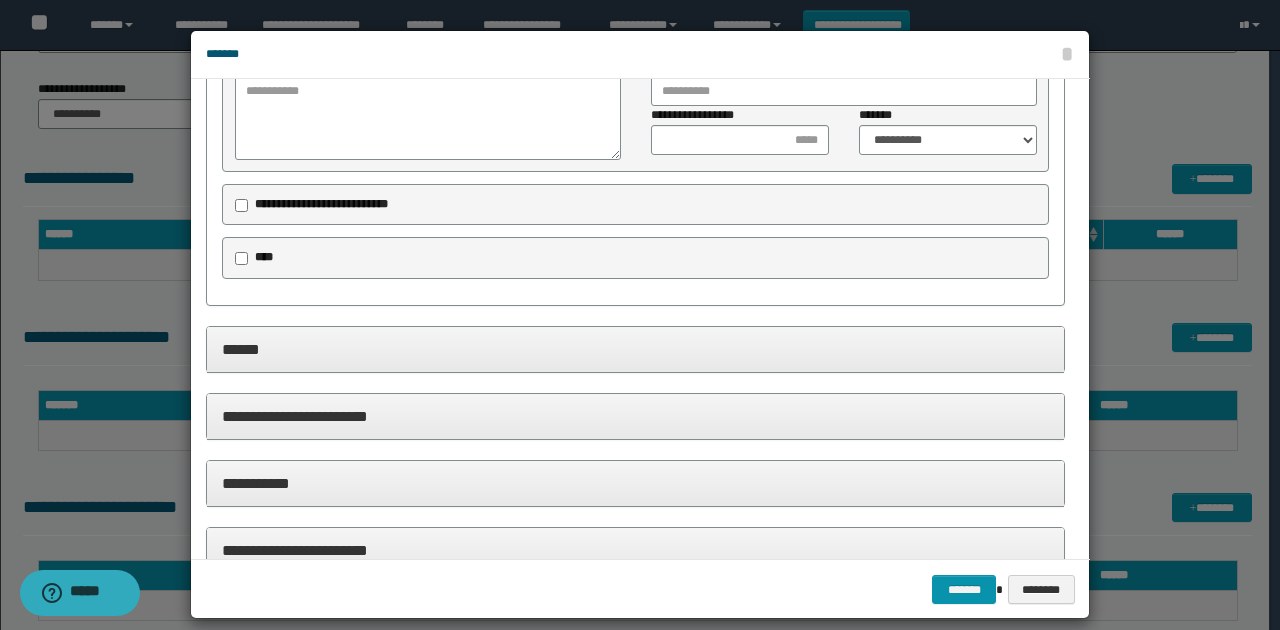 scroll, scrollTop: 804, scrollLeft: 0, axis: vertical 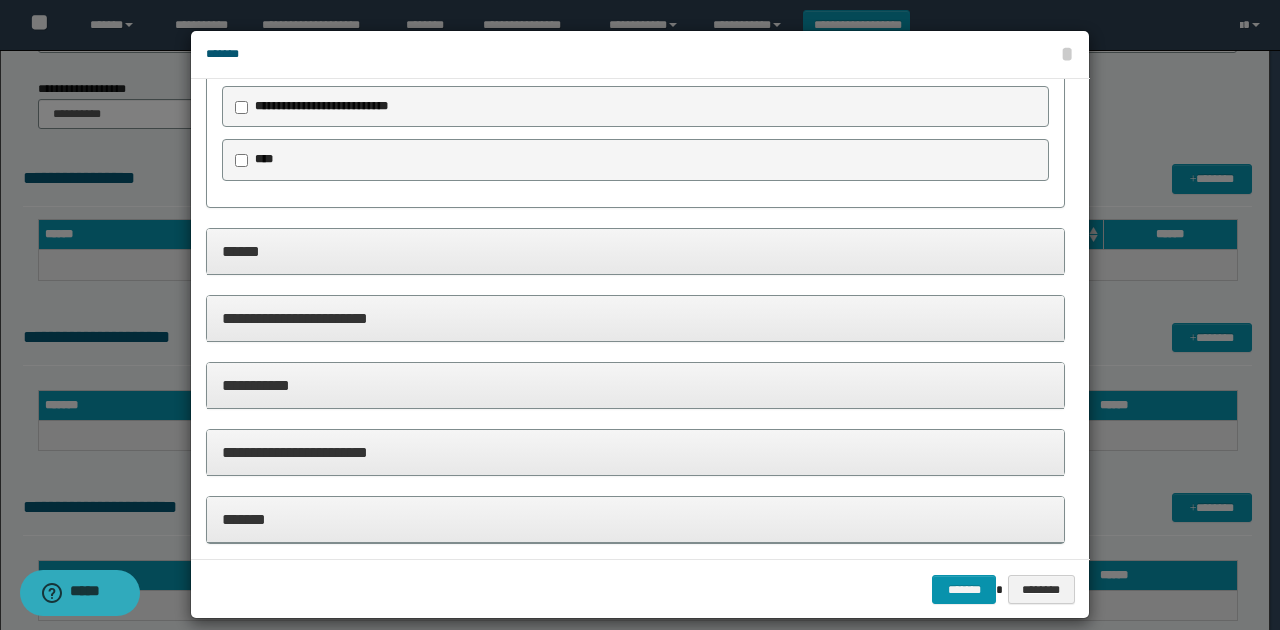 click on "******" at bounding box center [635, 251] 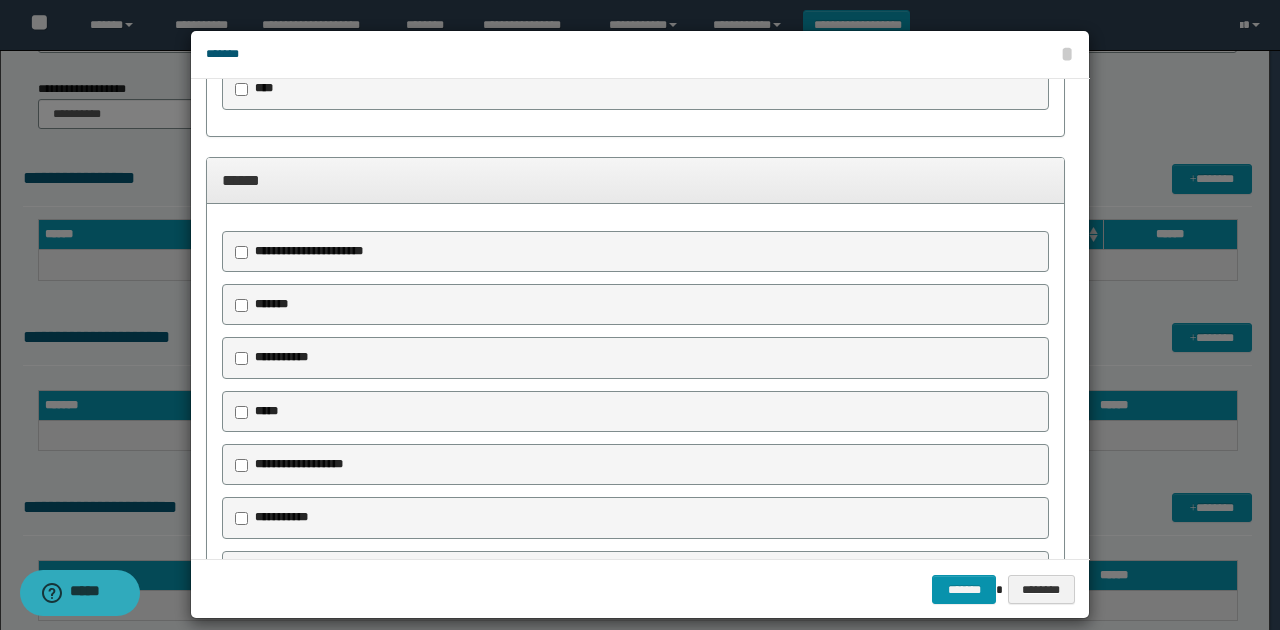 scroll, scrollTop: 938, scrollLeft: 0, axis: vertical 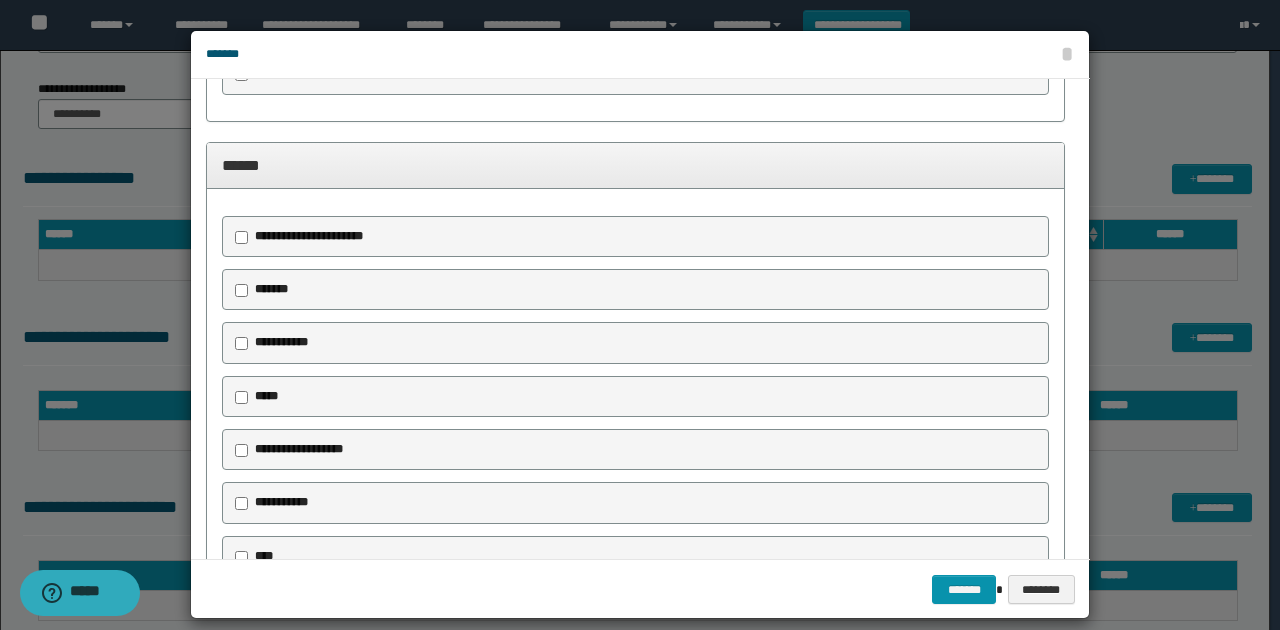 click on "**********" at bounding box center (309, 236) 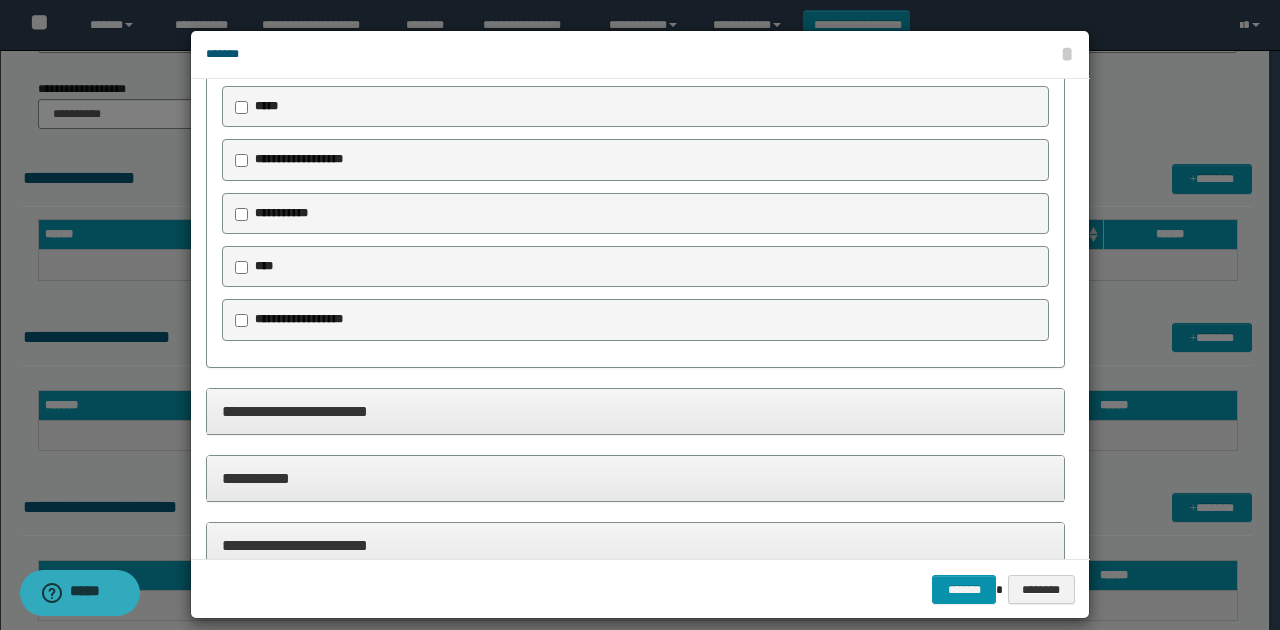 scroll, scrollTop: 1387, scrollLeft: 0, axis: vertical 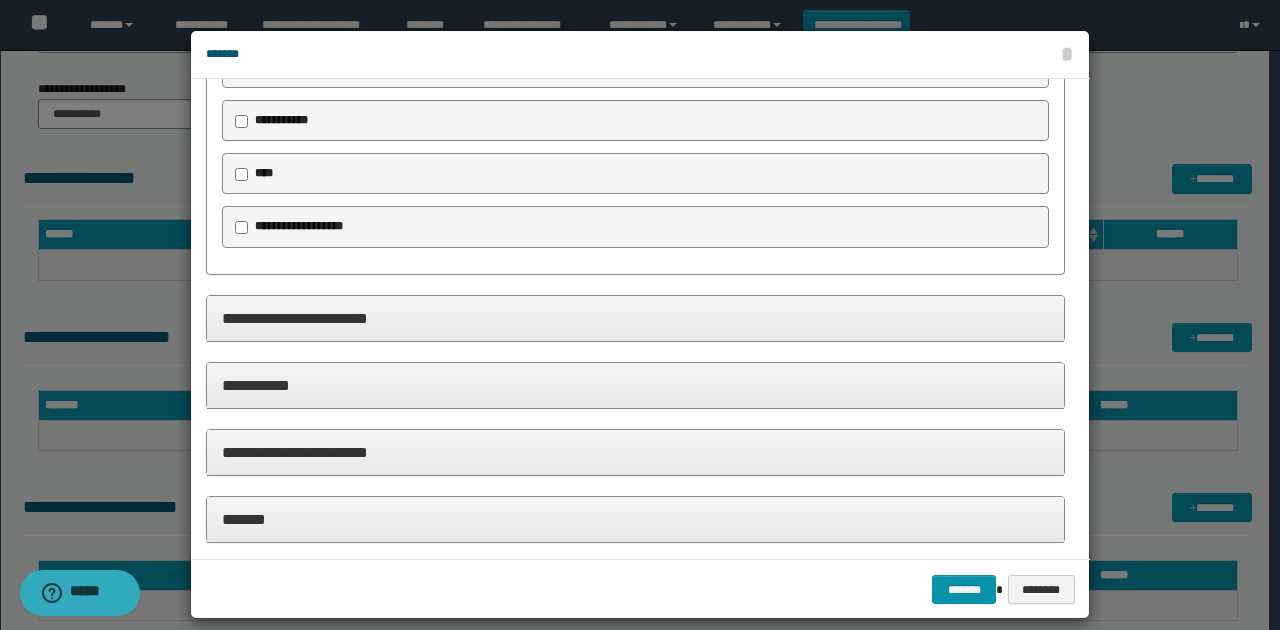 click on "**********" at bounding box center [635, 318] 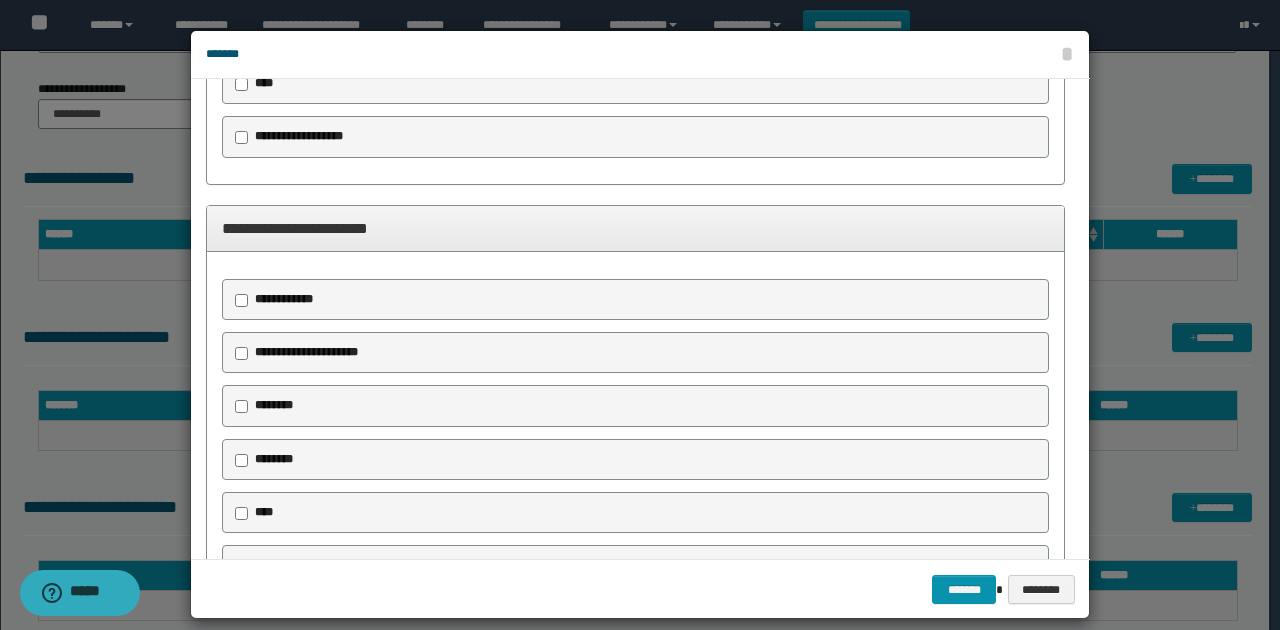 scroll, scrollTop: 1587, scrollLeft: 0, axis: vertical 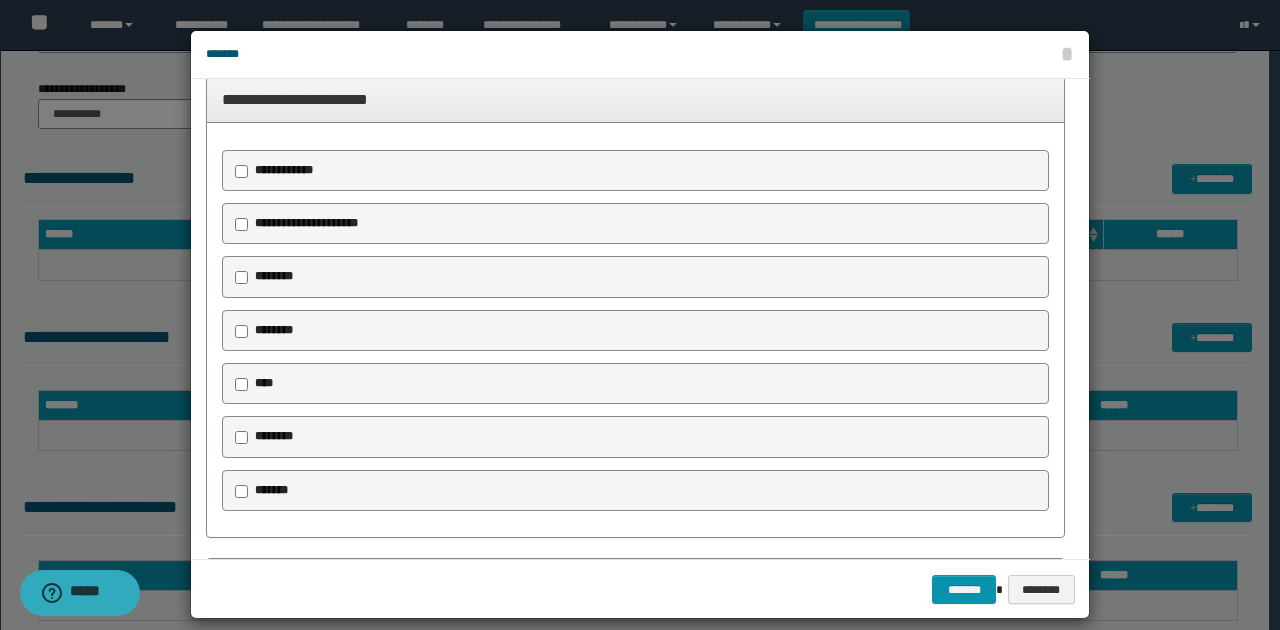 click on "********" at bounding box center [269, 277] 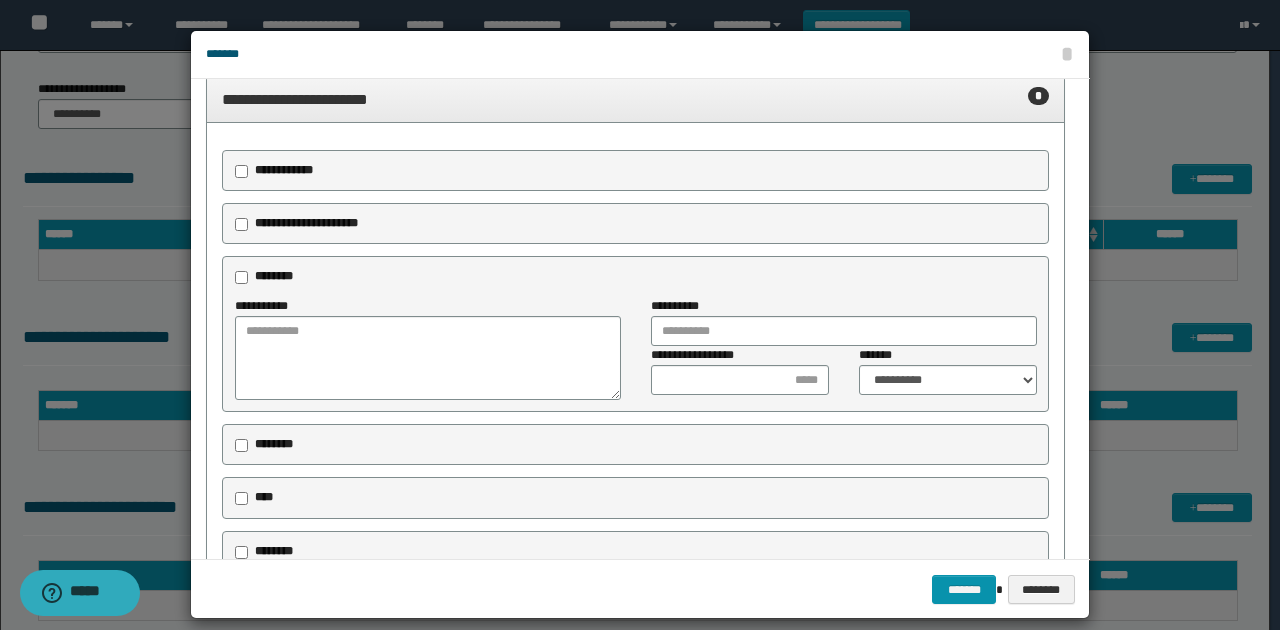 click on "********" at bounding box center [274, 444] 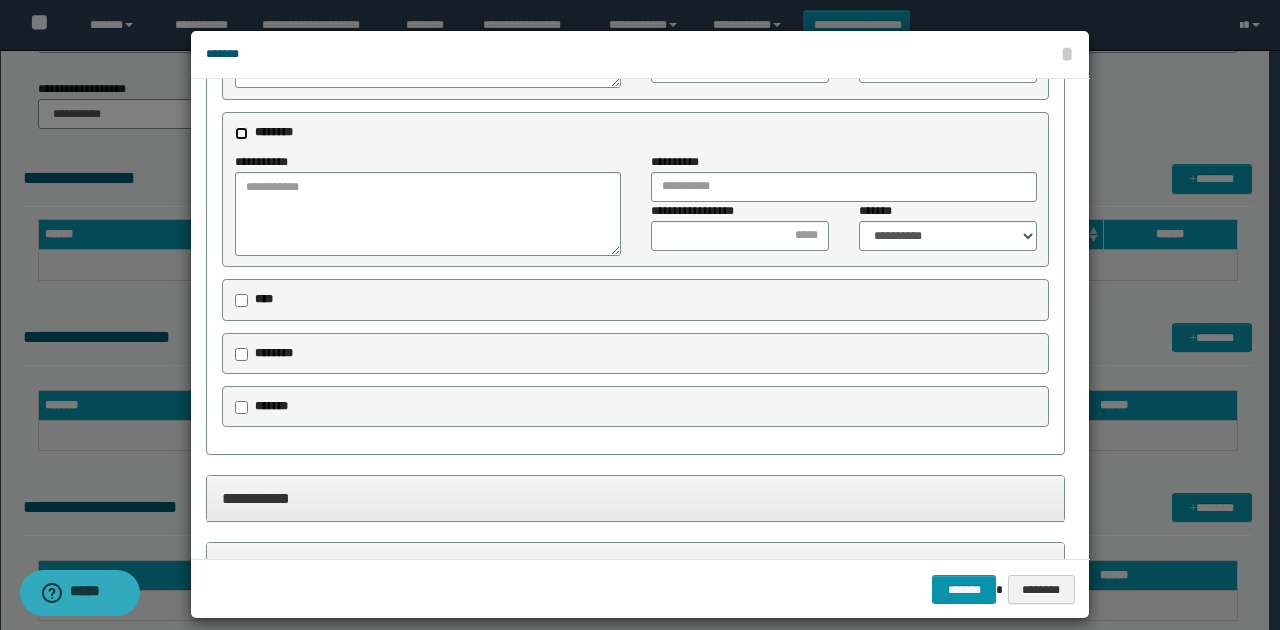 scroll, scrollTop: 2031, scrollLeft: 0, axis: vertical 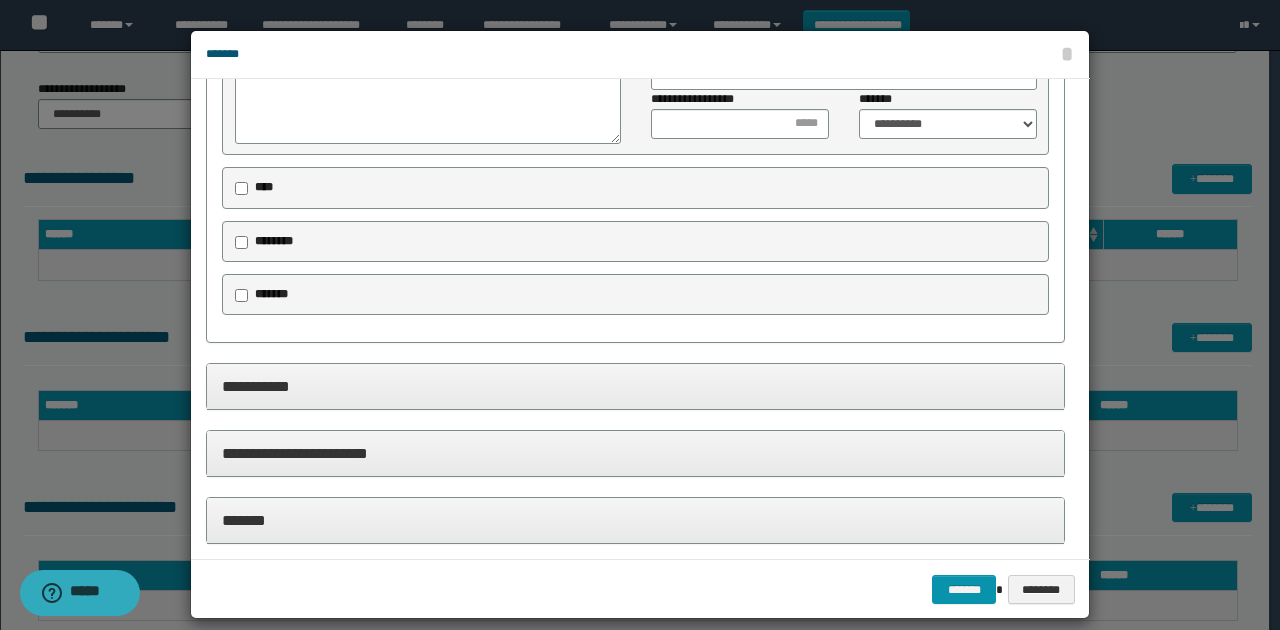 click on "**********" at bounding box center [635, 387] 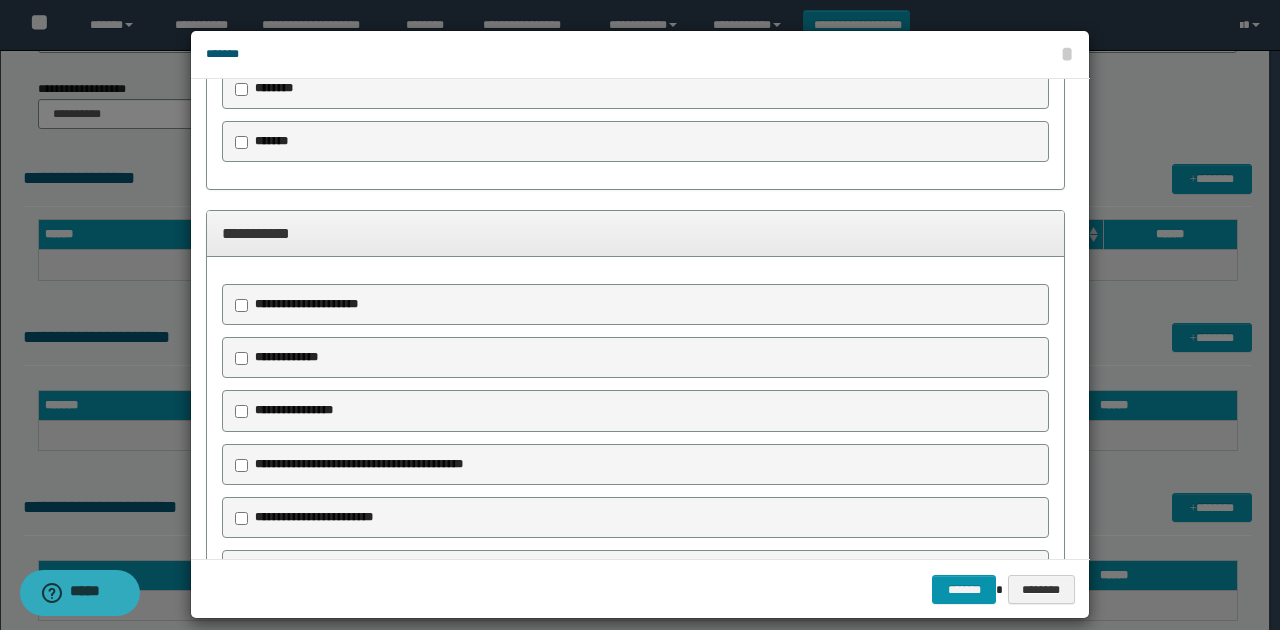 click on "**********" at bounding box center [306, 304] 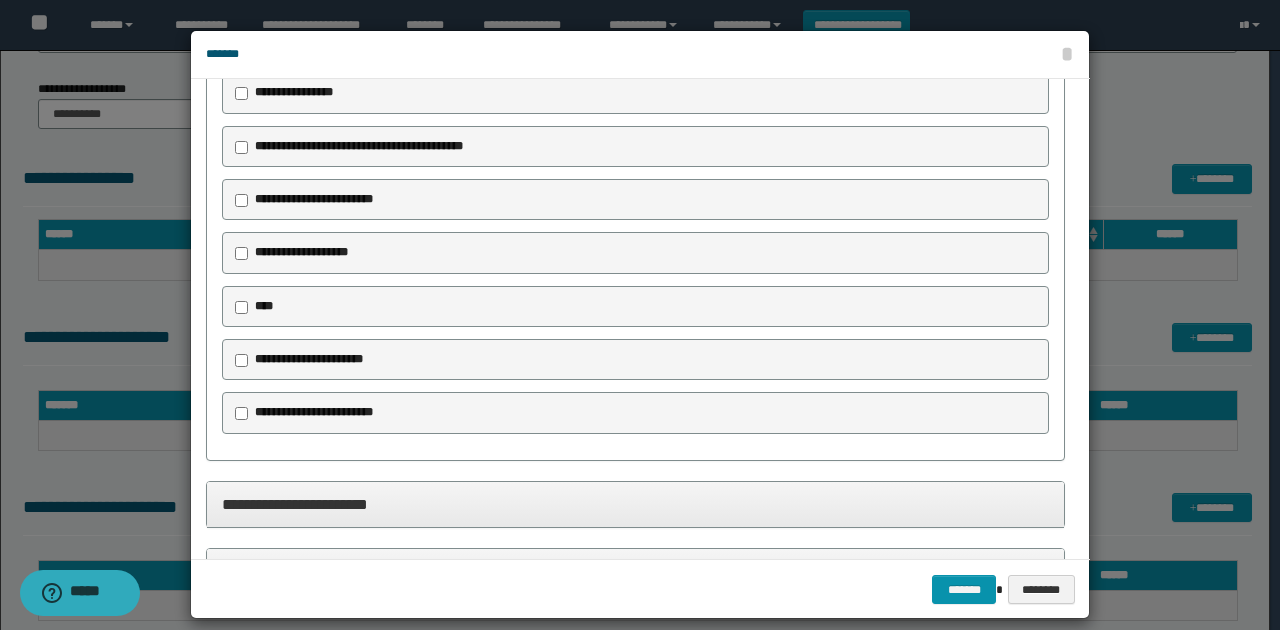 scroll, scrollTop: 2667, scrollLeft: 0, axis: vertical 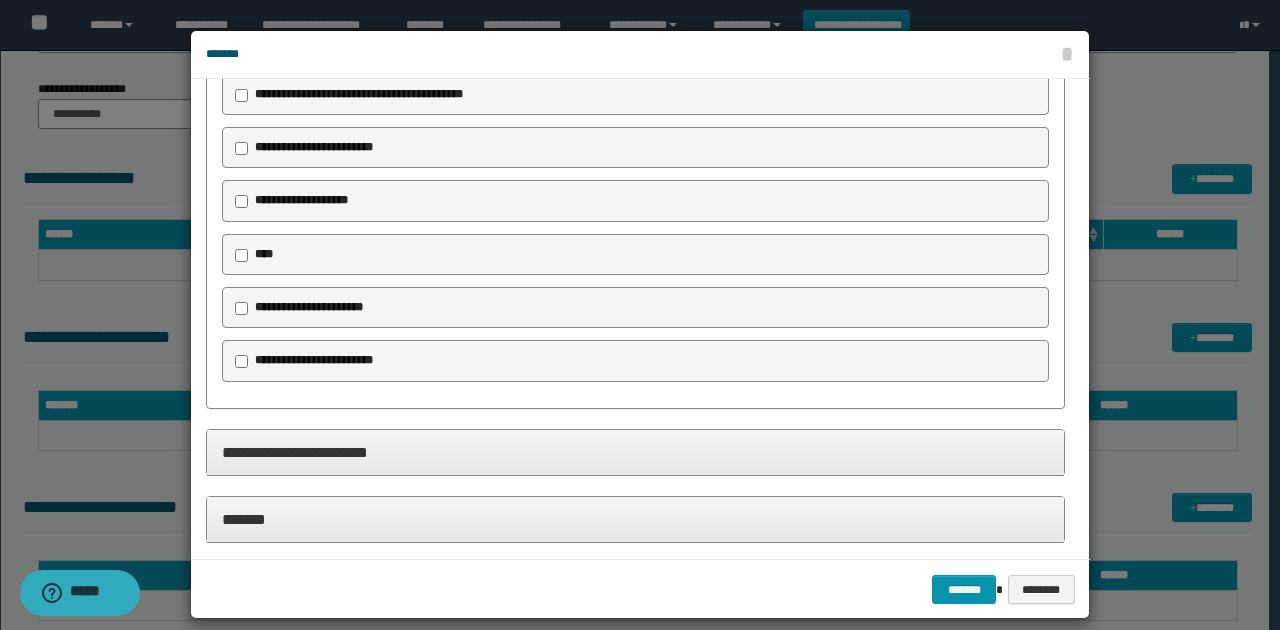 click on "*******" at bounding box center (635, 519) 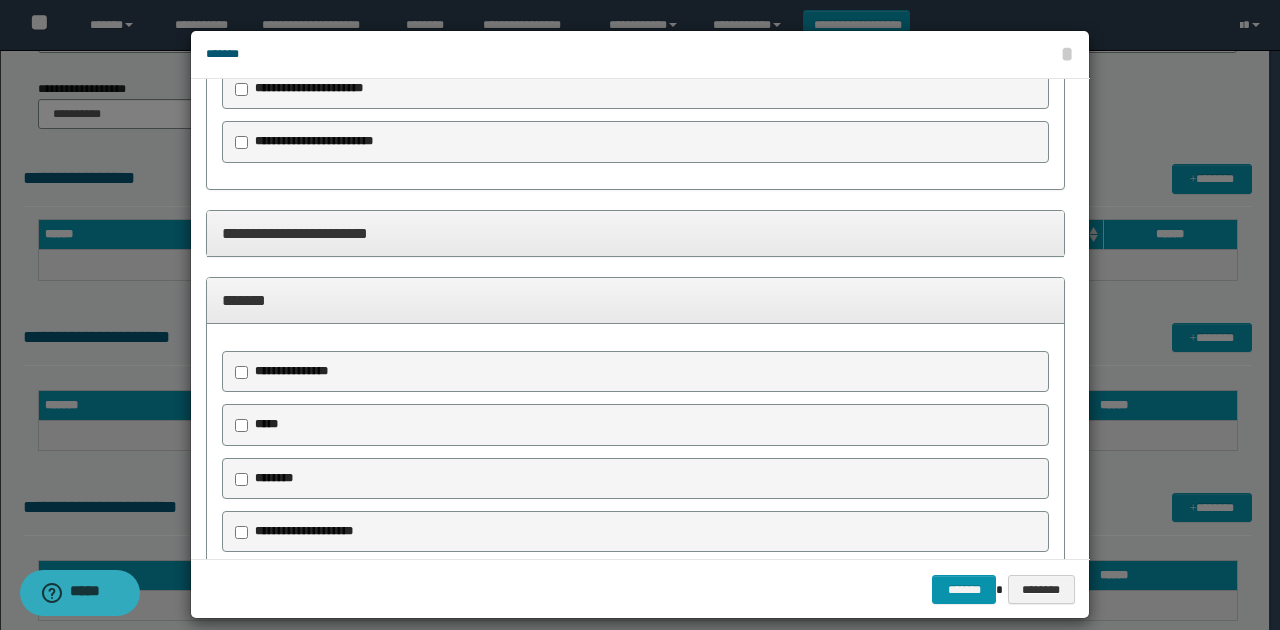 scroll, scrollTop: 2934, scrollLeft: 0, axis: vertical 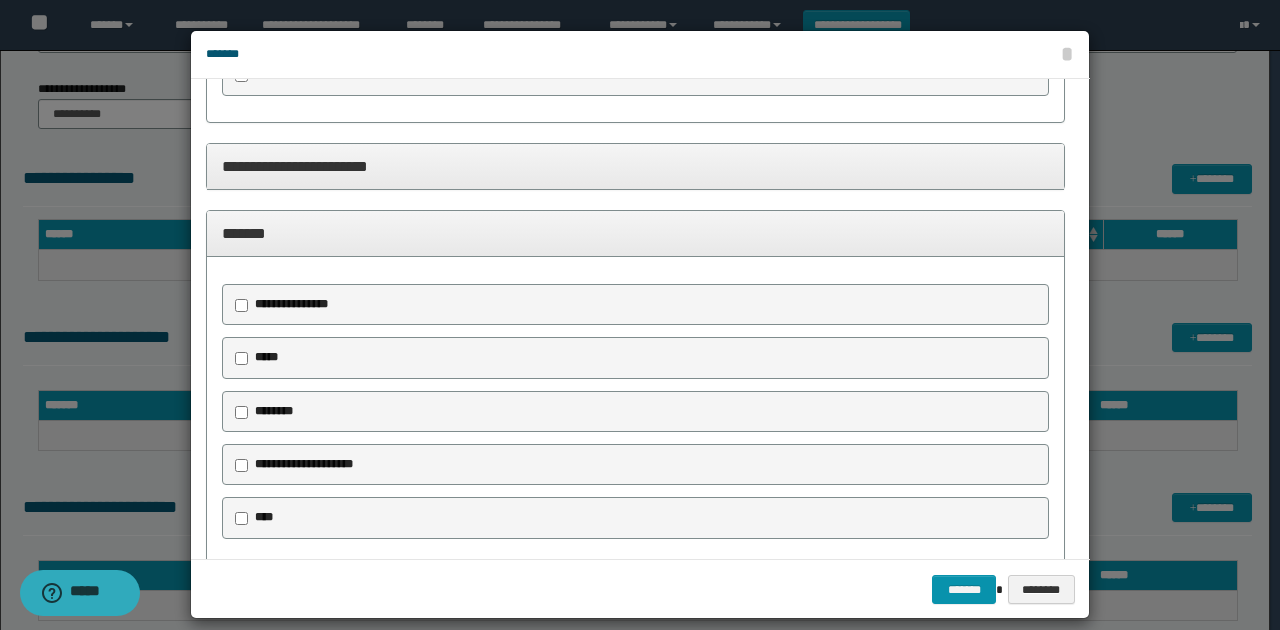 click on "********" at bounding box center [274, 411] 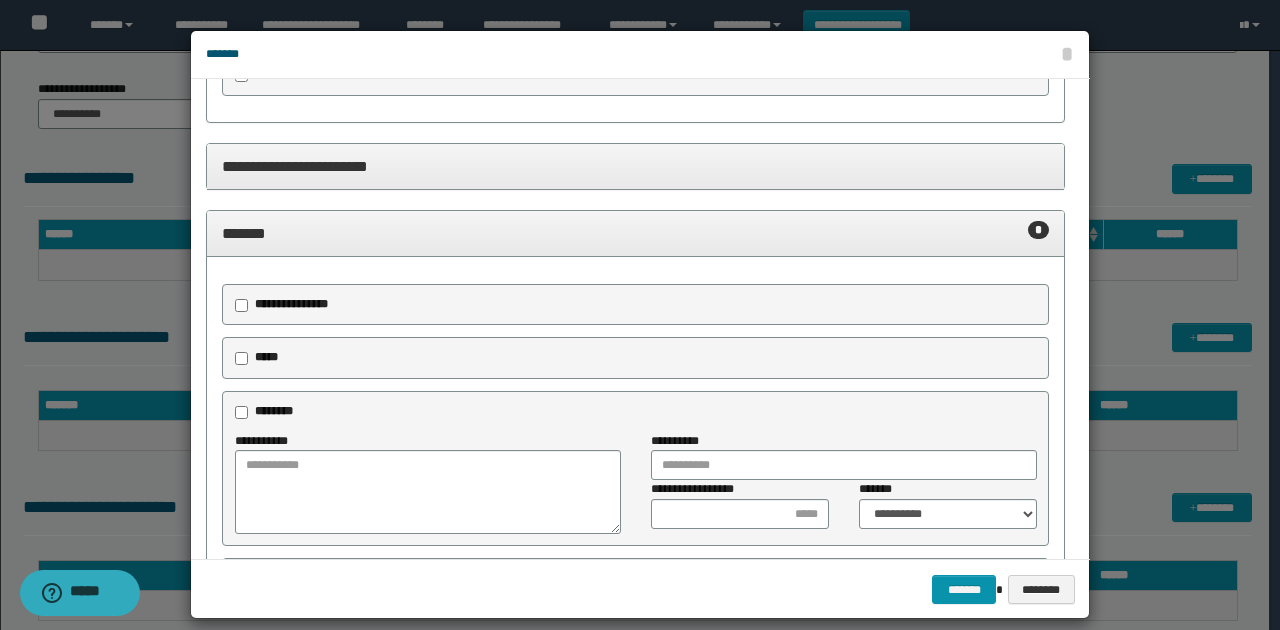 click on "**********" at bounding box center (291, 304) 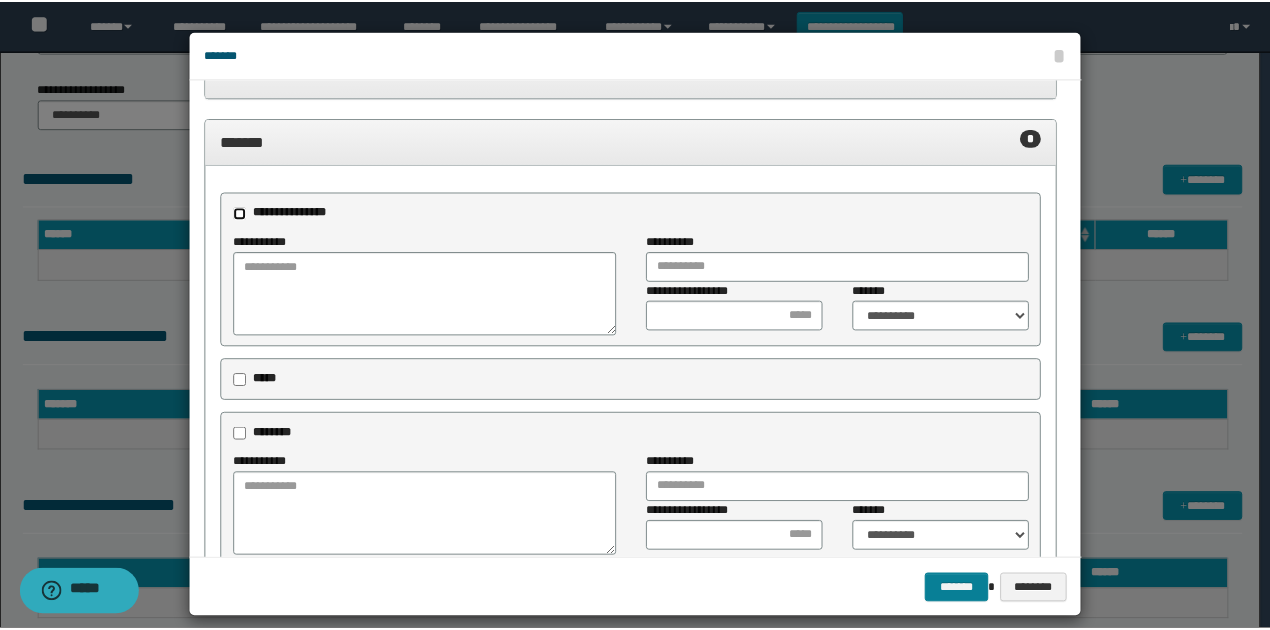 scroll, scrollTop: 3204, scrollLeft: 0, axis: vertical 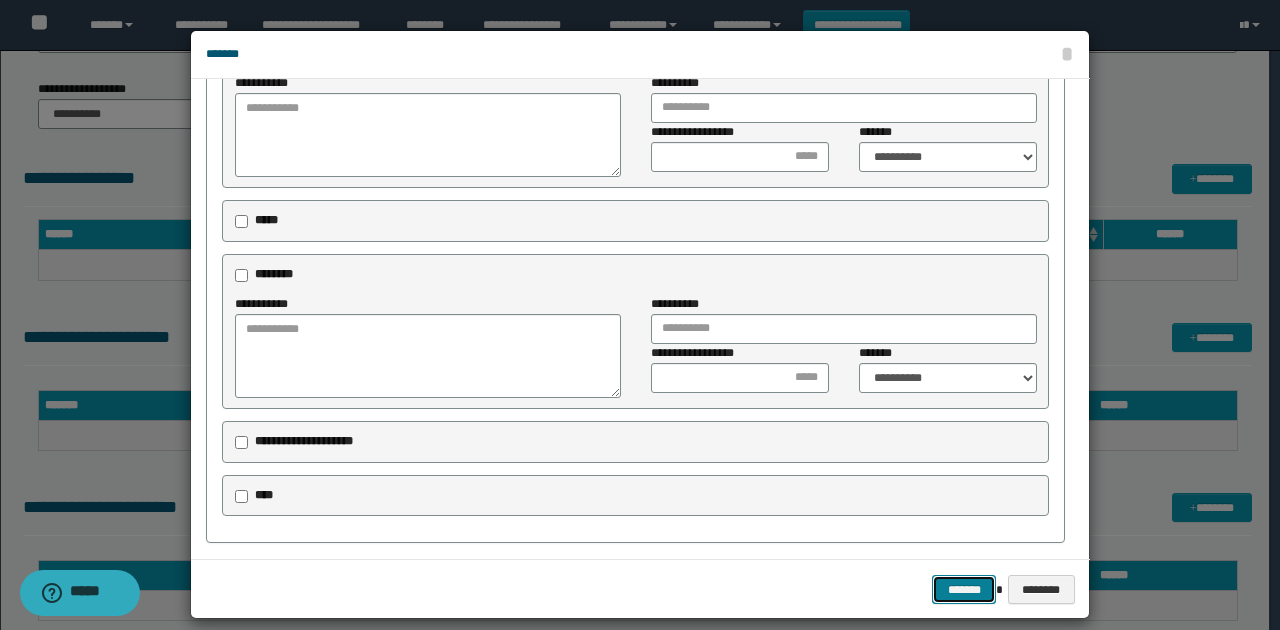 click on "*******" at bounding box center (964, 589) 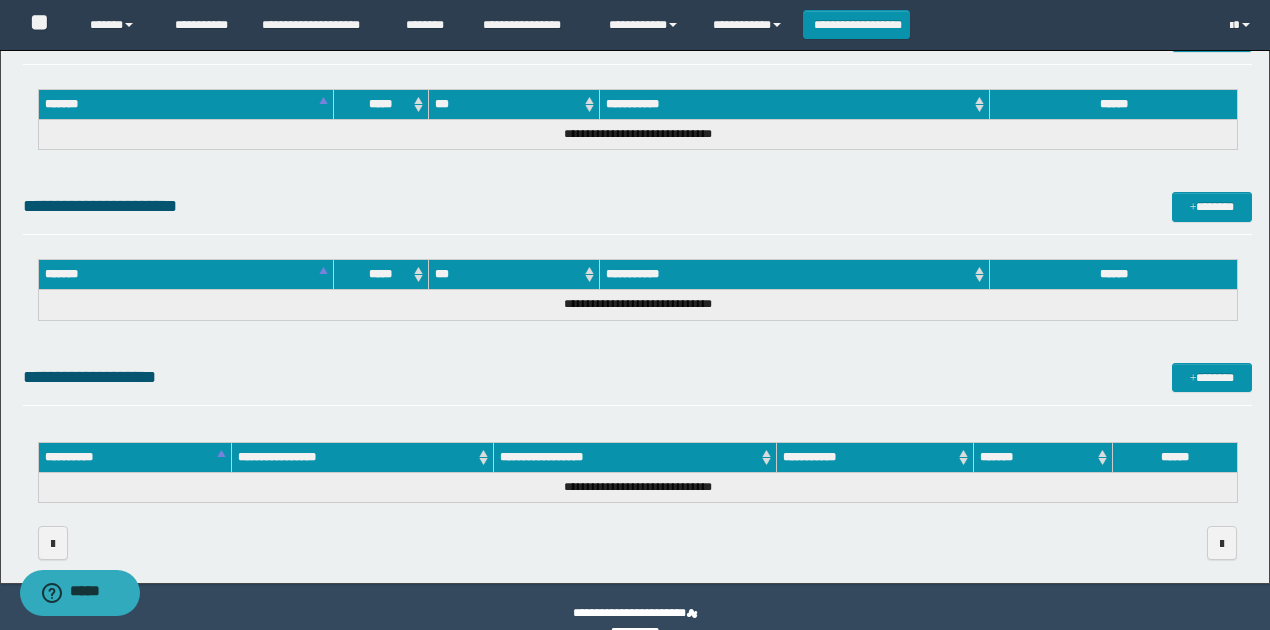 scroll, scrollTop: 1200, scrollLeft: 0, axis: vertical 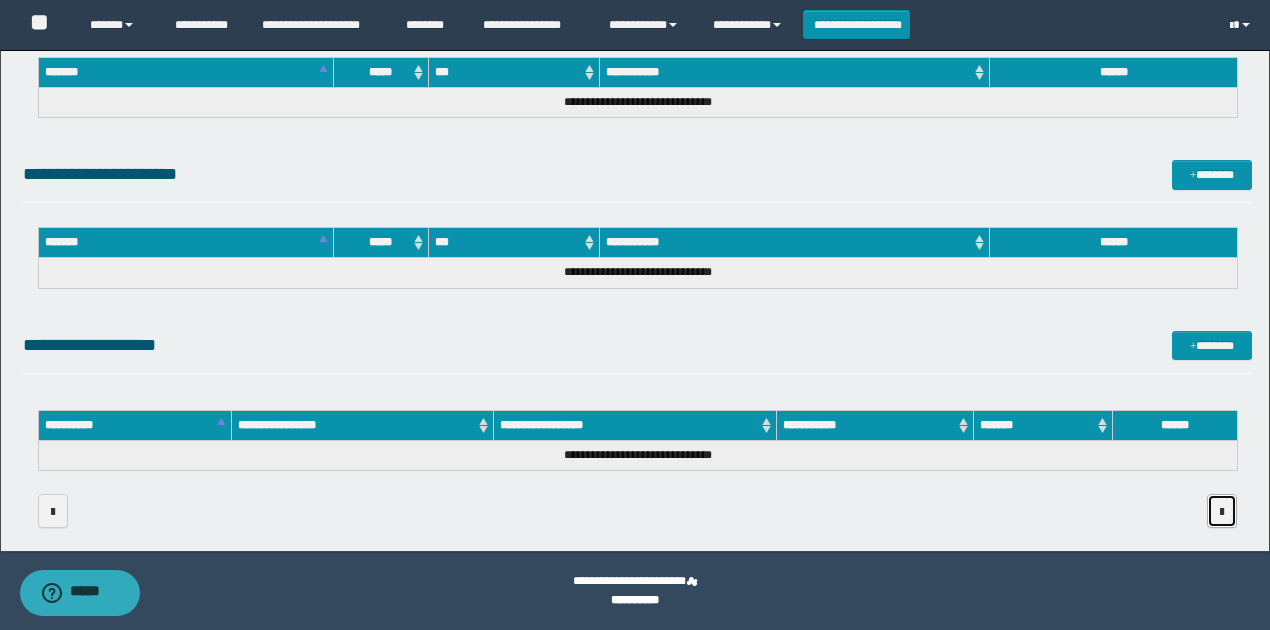 click at bounding box center [1222, 511] 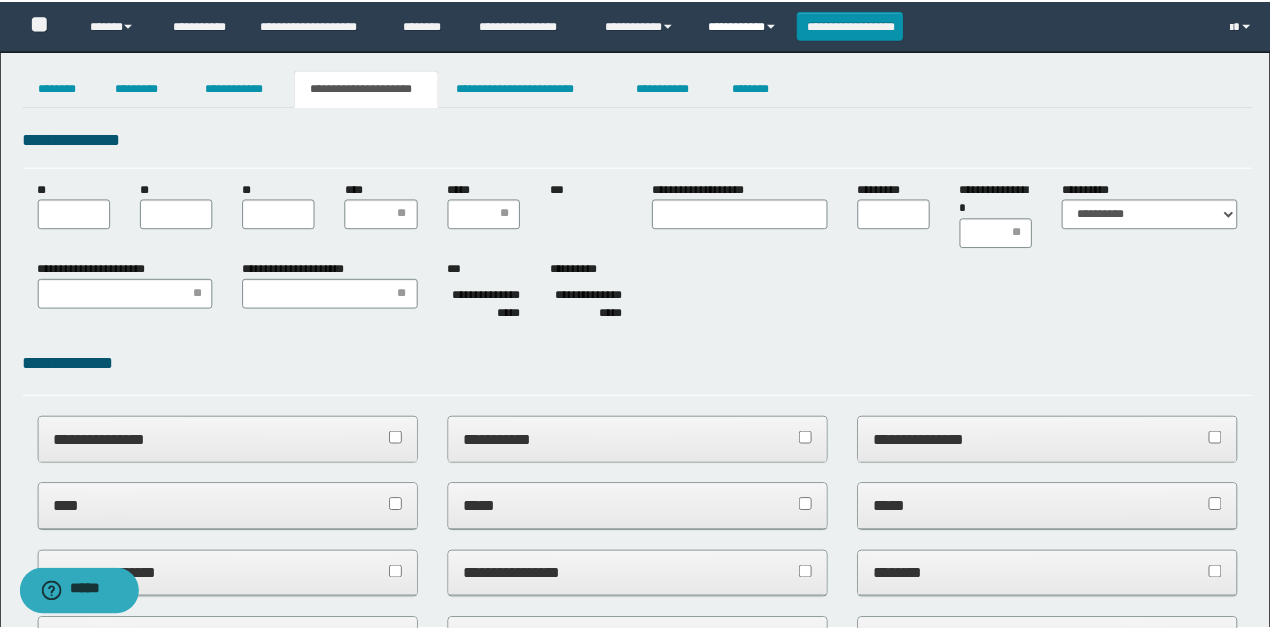 scroll, scrollTop: 0, scrollLeft: 0, axis: both 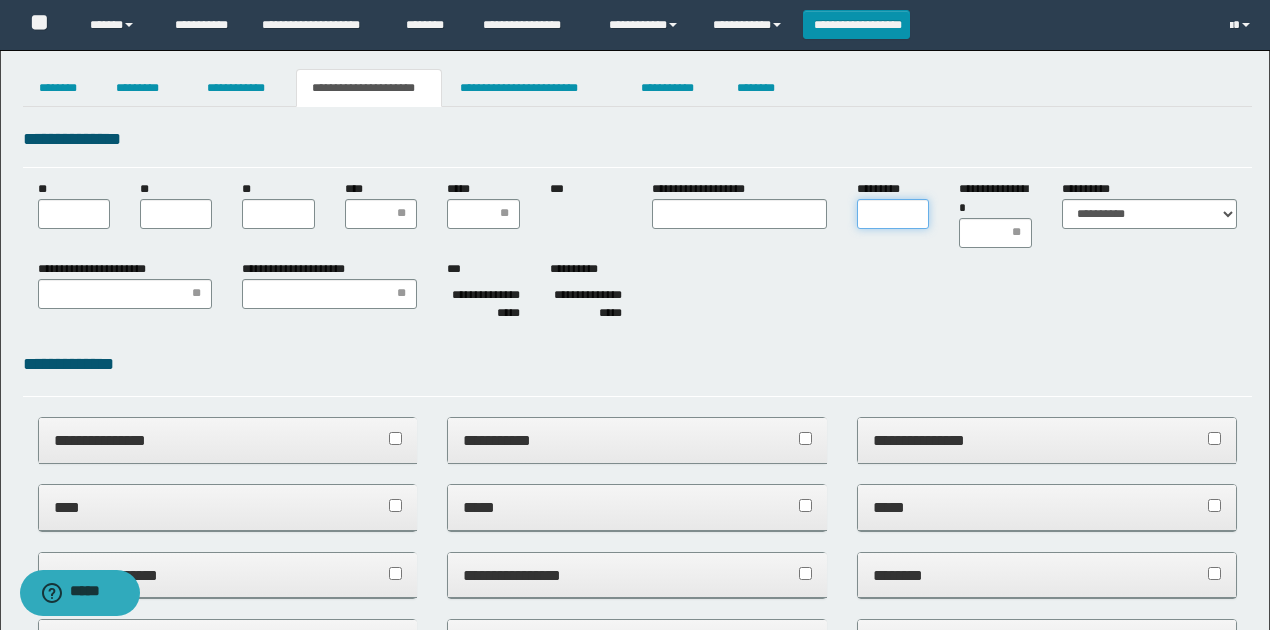 click on "*********" at bounding box center (893, 214) 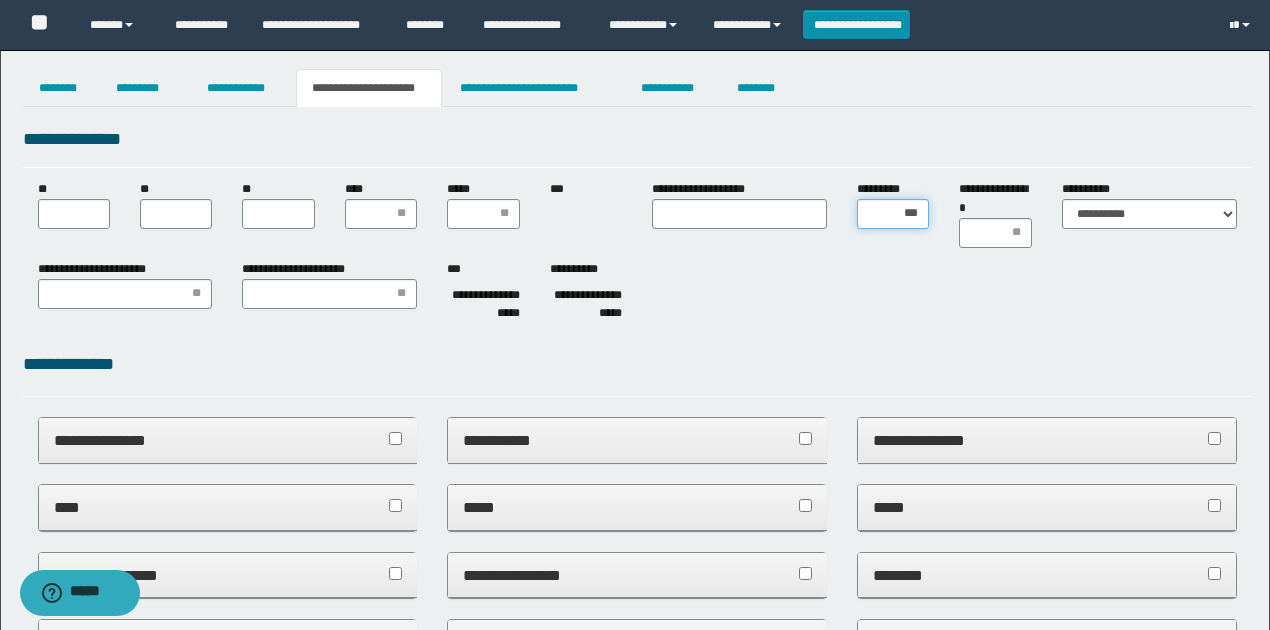 drag, startPoint x: 916, startPoint y: 206, endPoint x: 891, endPoint y: 205, distance: 25.019993 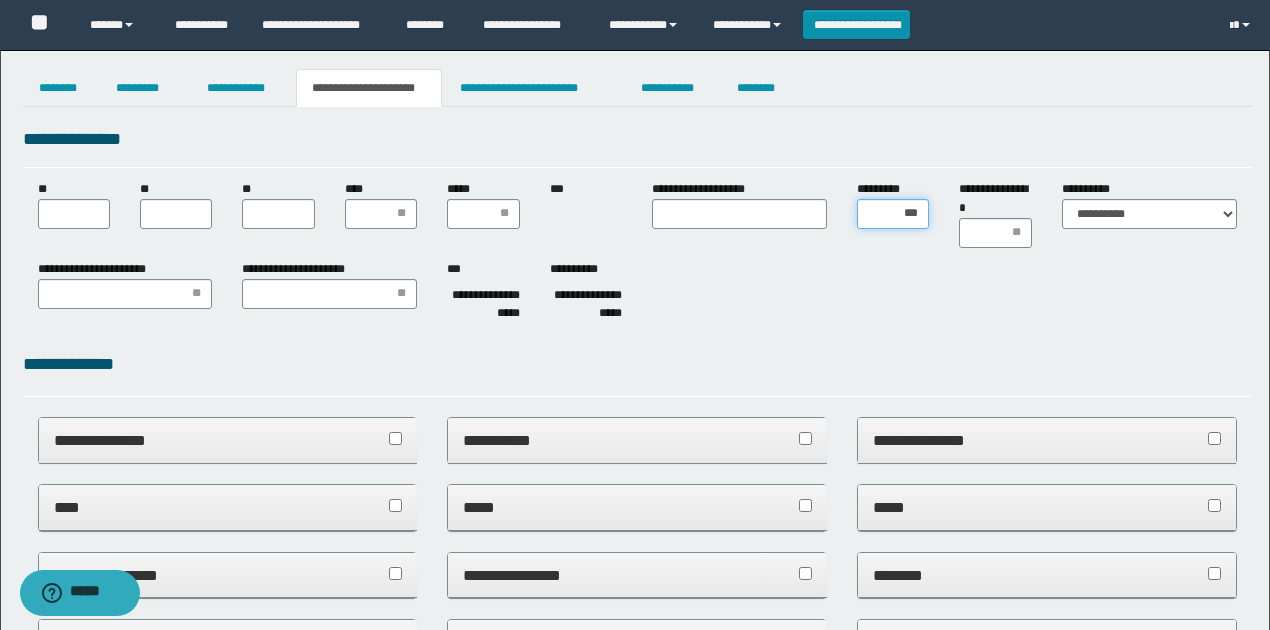 click on "***" at bounding box center (893, 214) 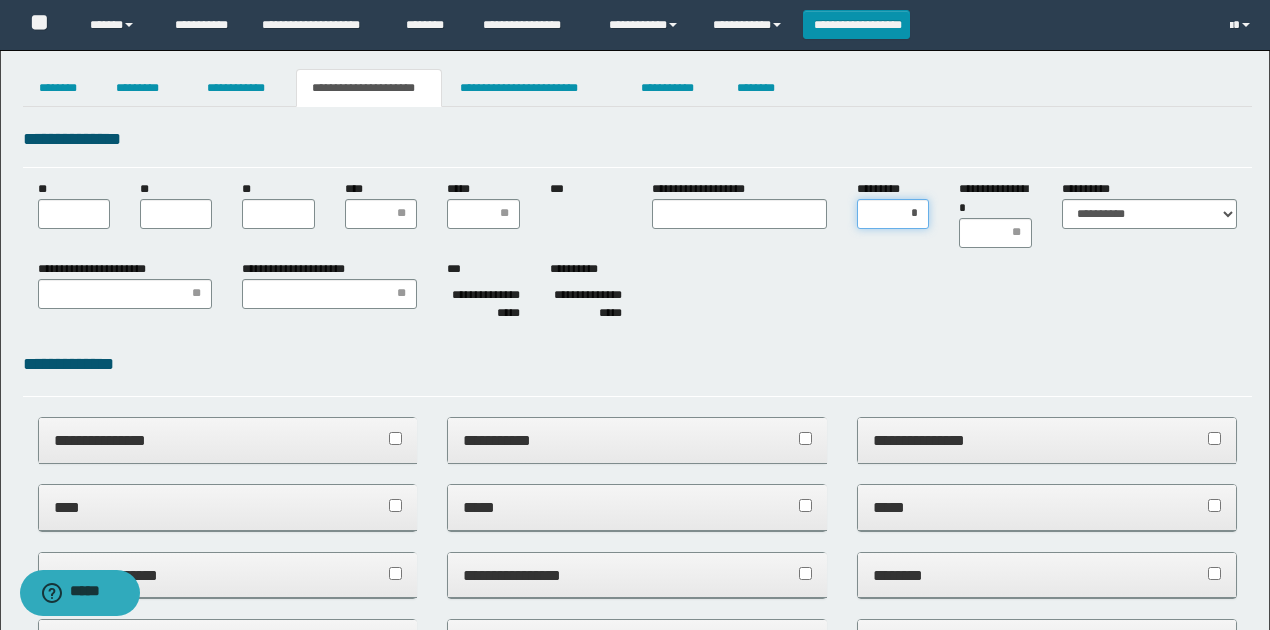 type on "**" 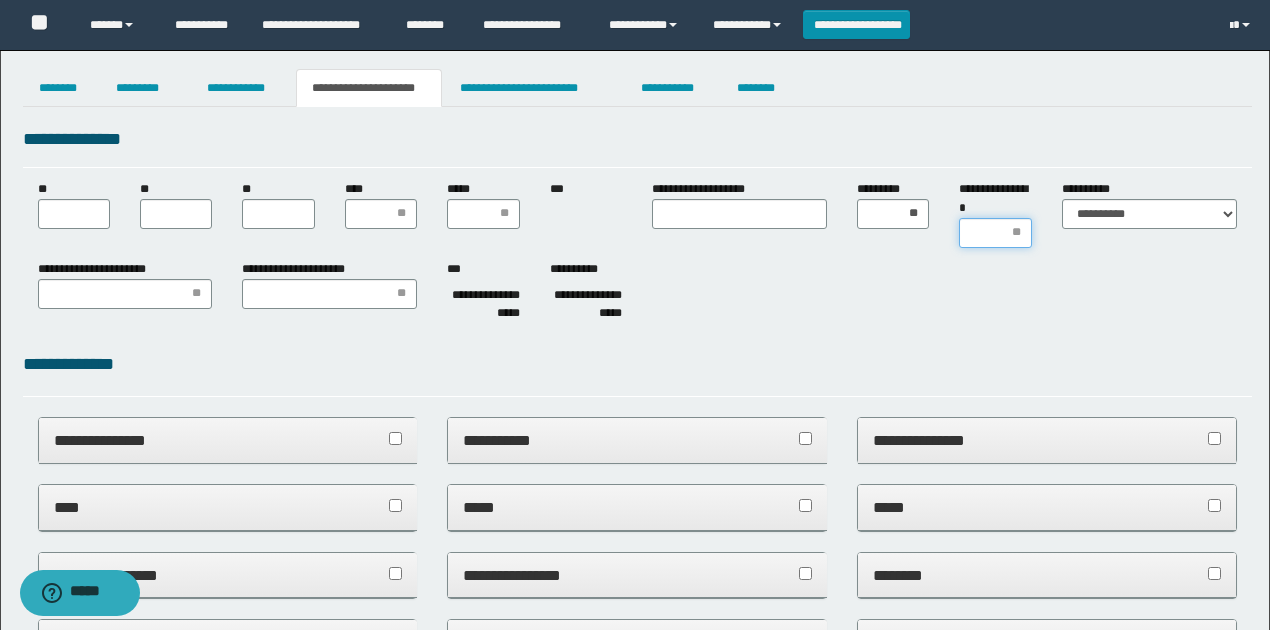 click on "**********" at bounding box center [995, 233] 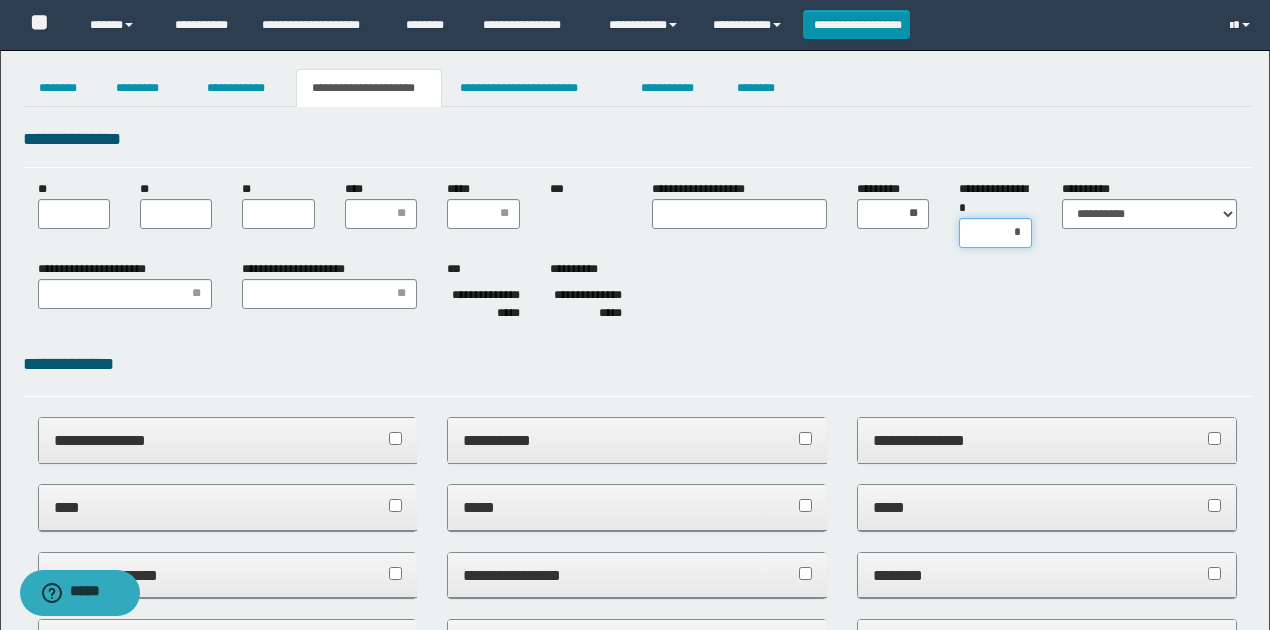 type on "**" 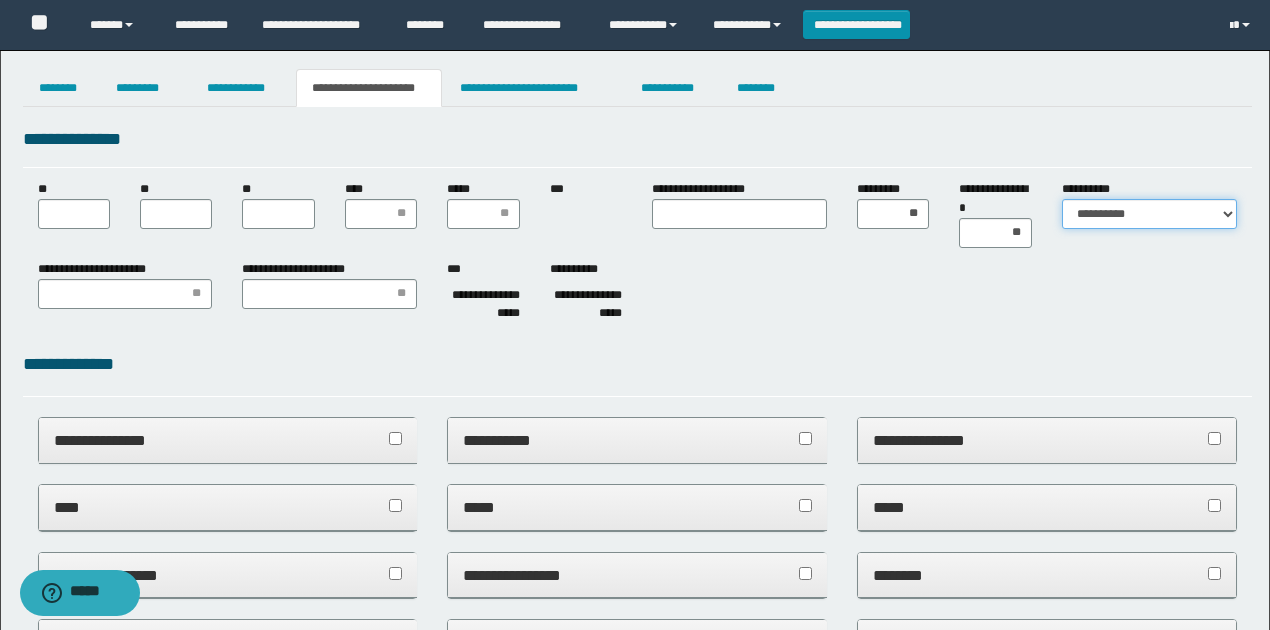 click on "**********" at bounding box center [1149, 214] 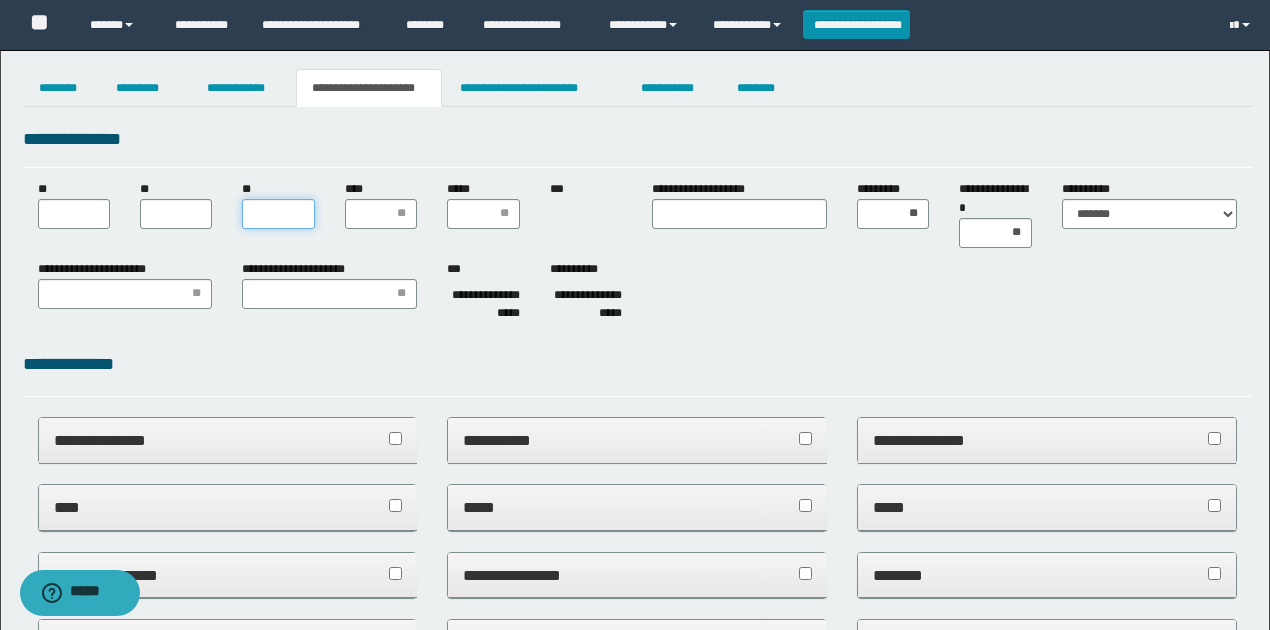 click on "**" at bounding box center [278, 214] 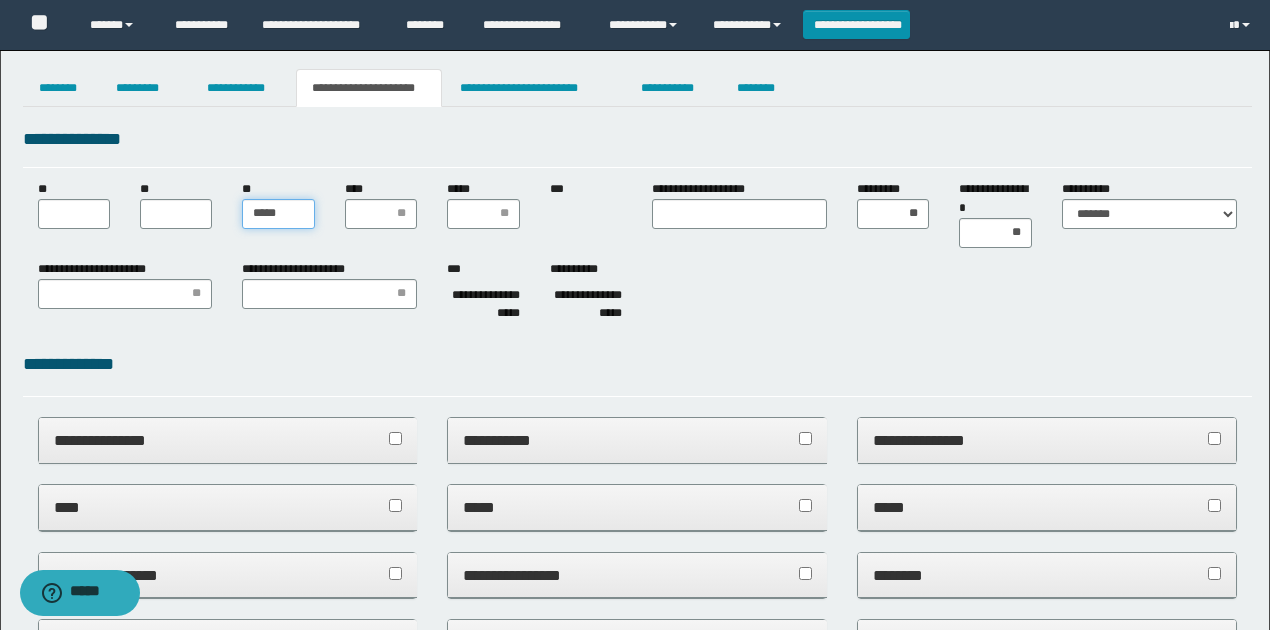 type on "******" 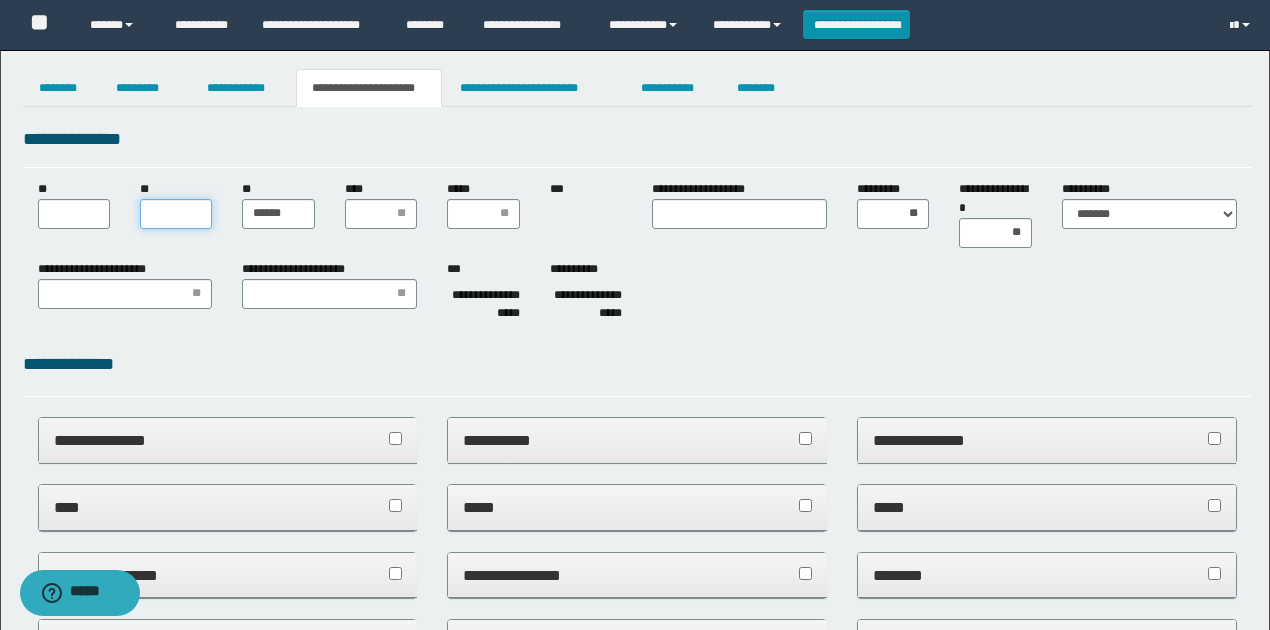 click on "**" at bounding box center (176, 214) 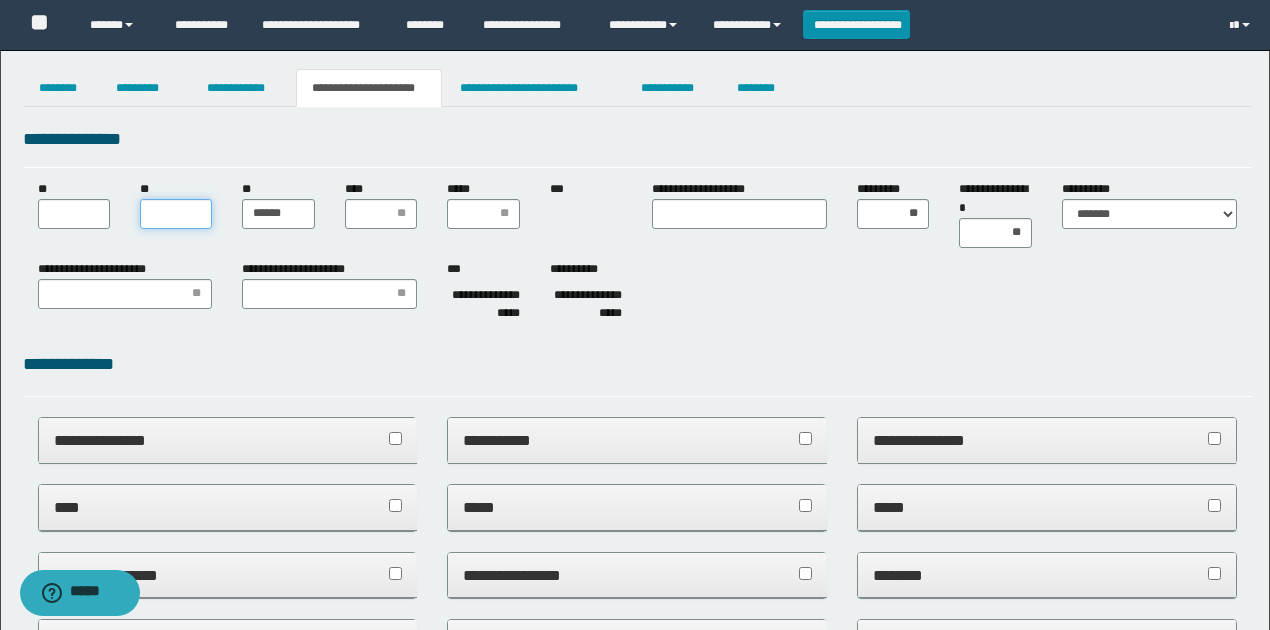 type on "*" 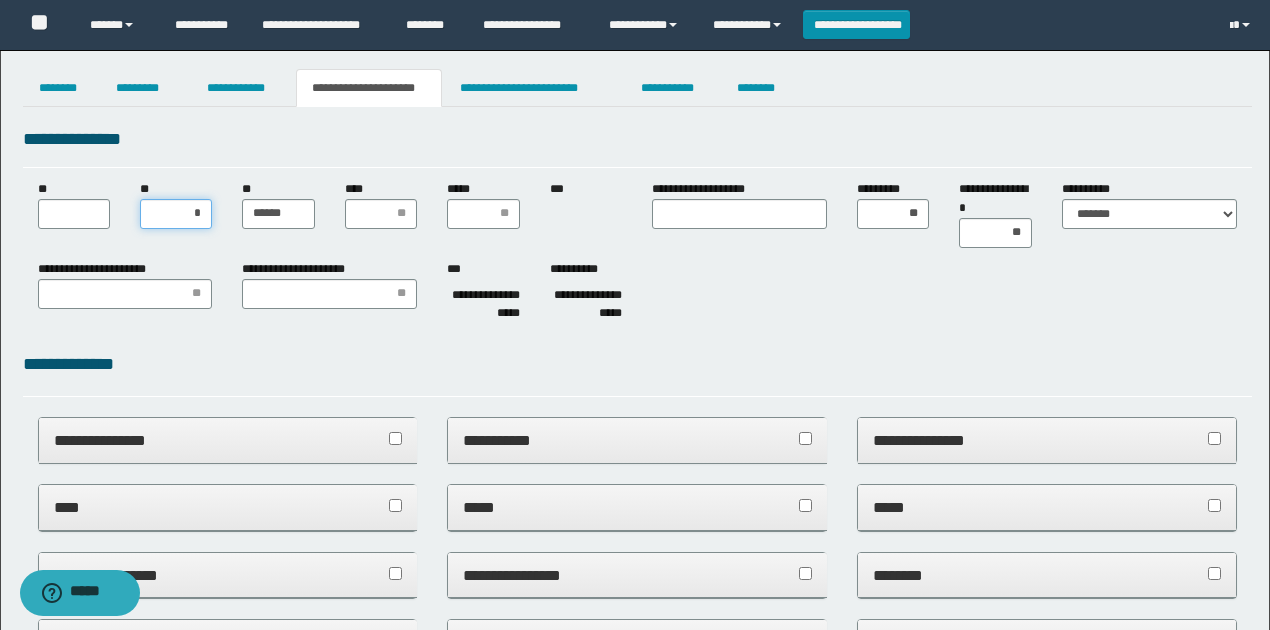 type on "**" 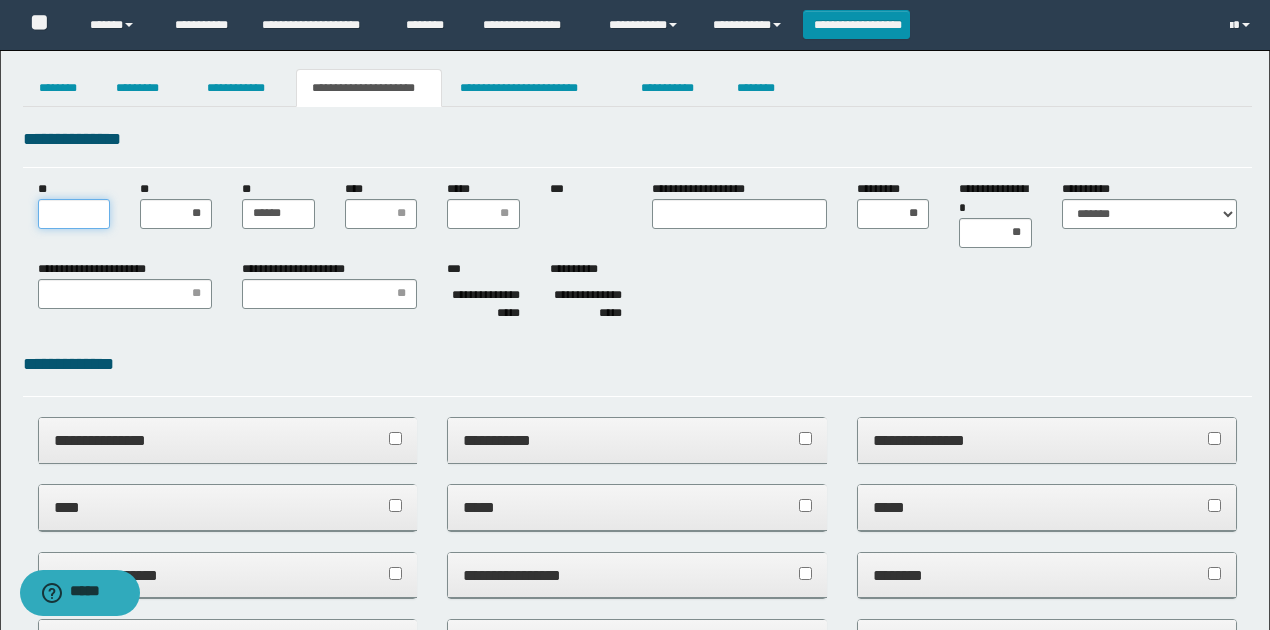 click on "**" at bounding box center [74, 214] 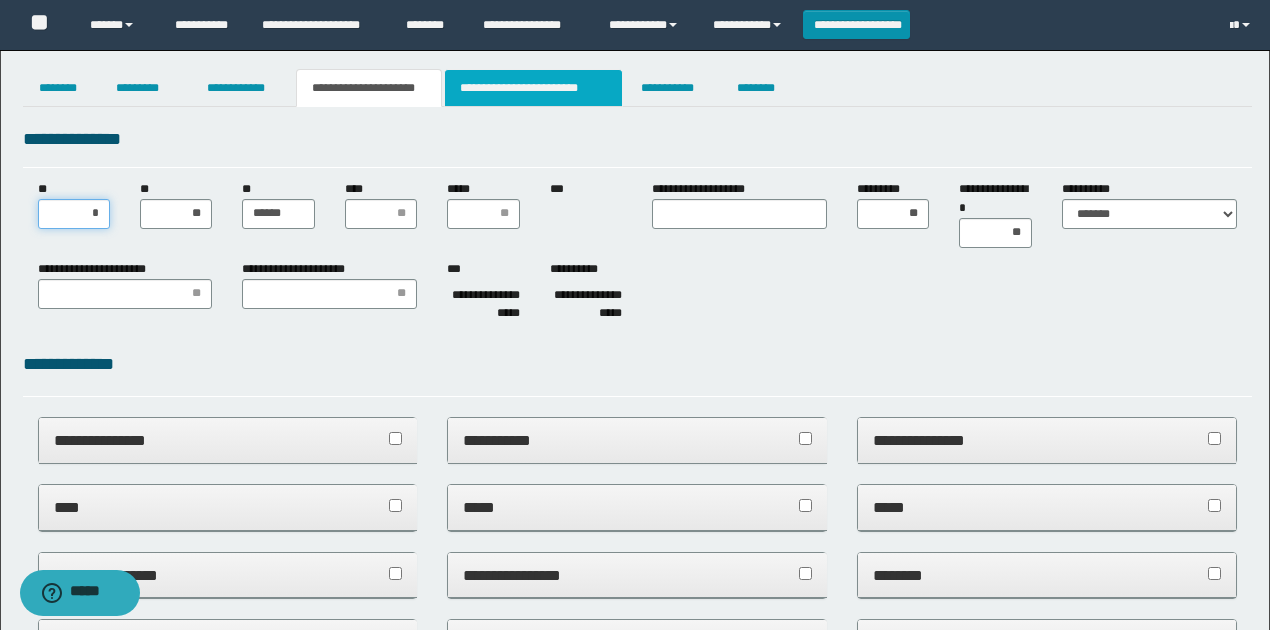 type on "**" 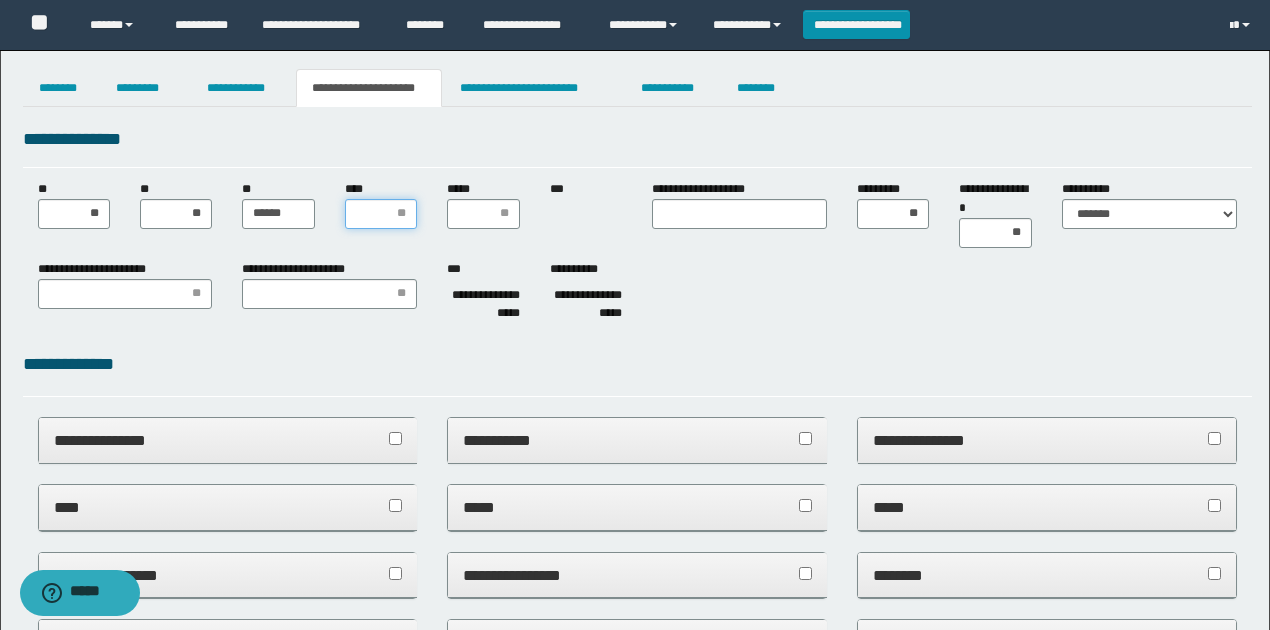 click on "****" at bounding box center [381, 214] 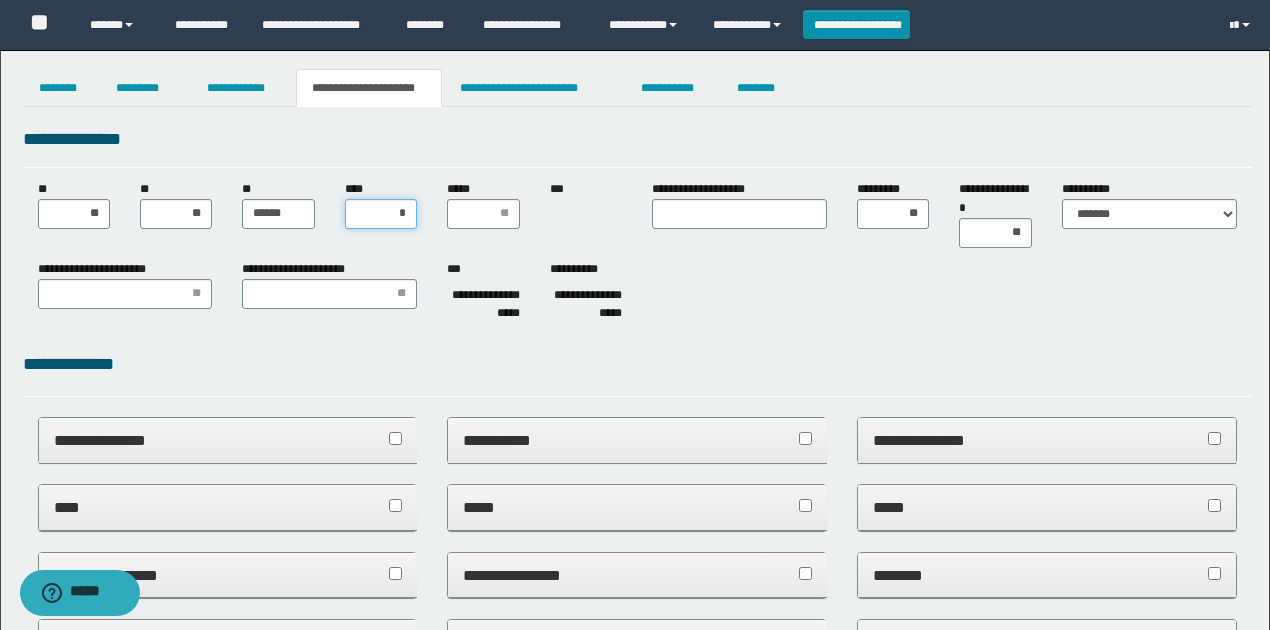 type on "**" 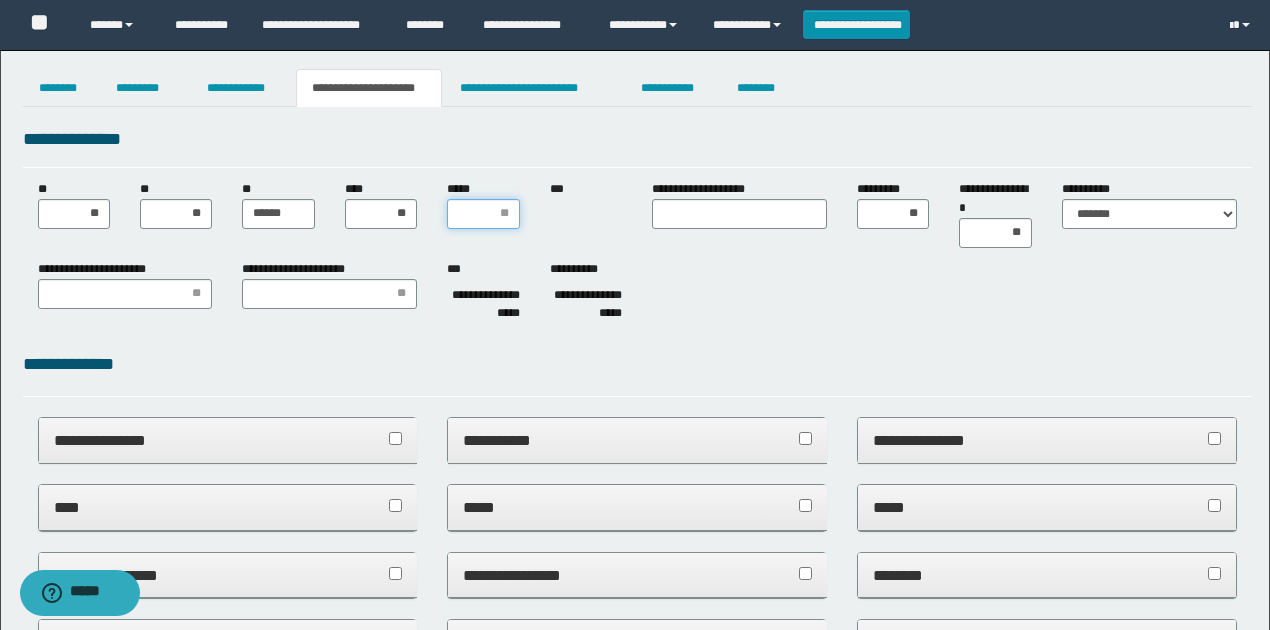 click on "*****" at bounding box center (483, 214) 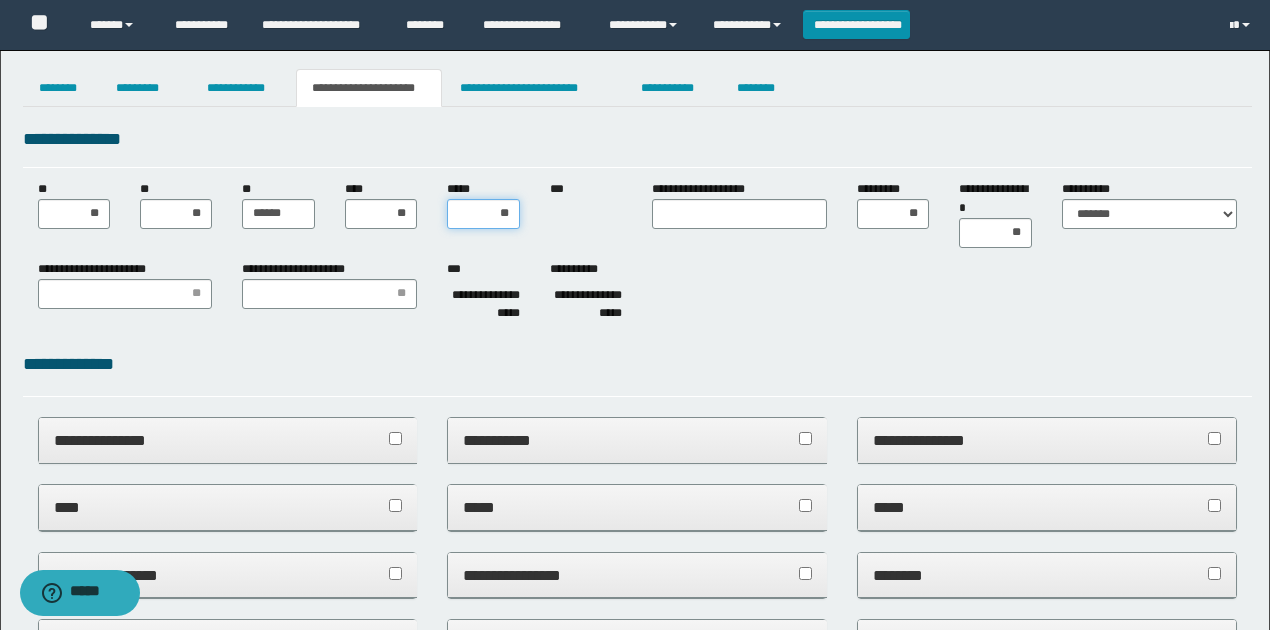 type on "***" 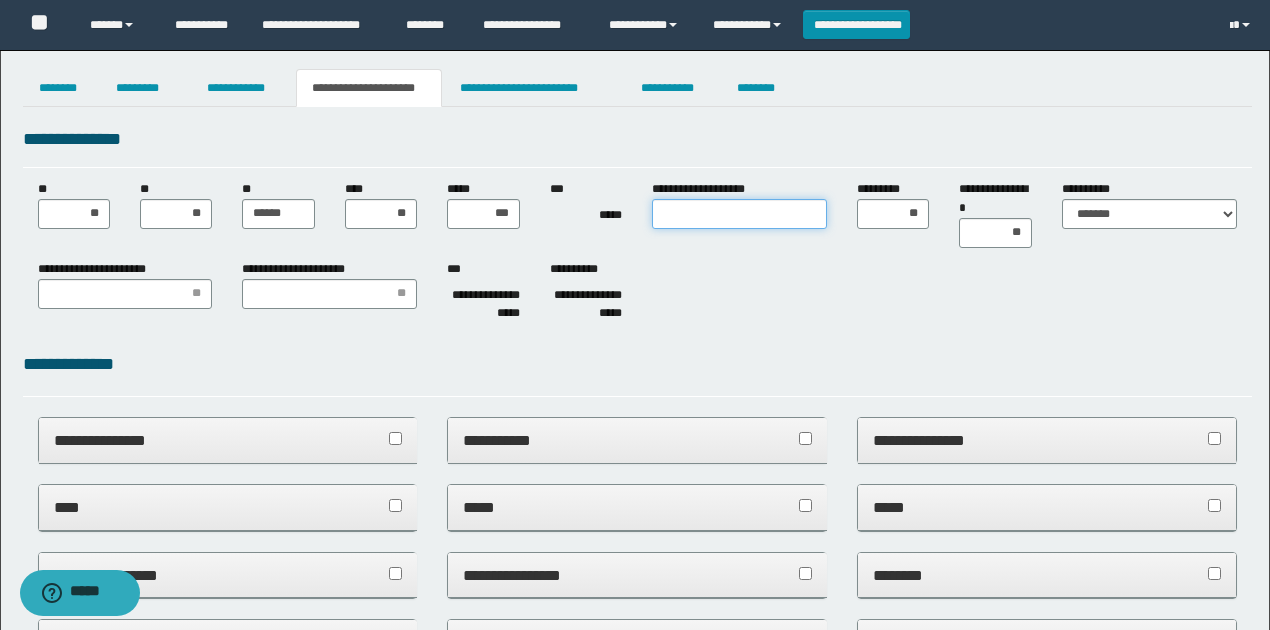 drag, startPoint x: 720, startPoint y: 224, endPoint x: 728, endPoint y: 206, distance: 19.697716 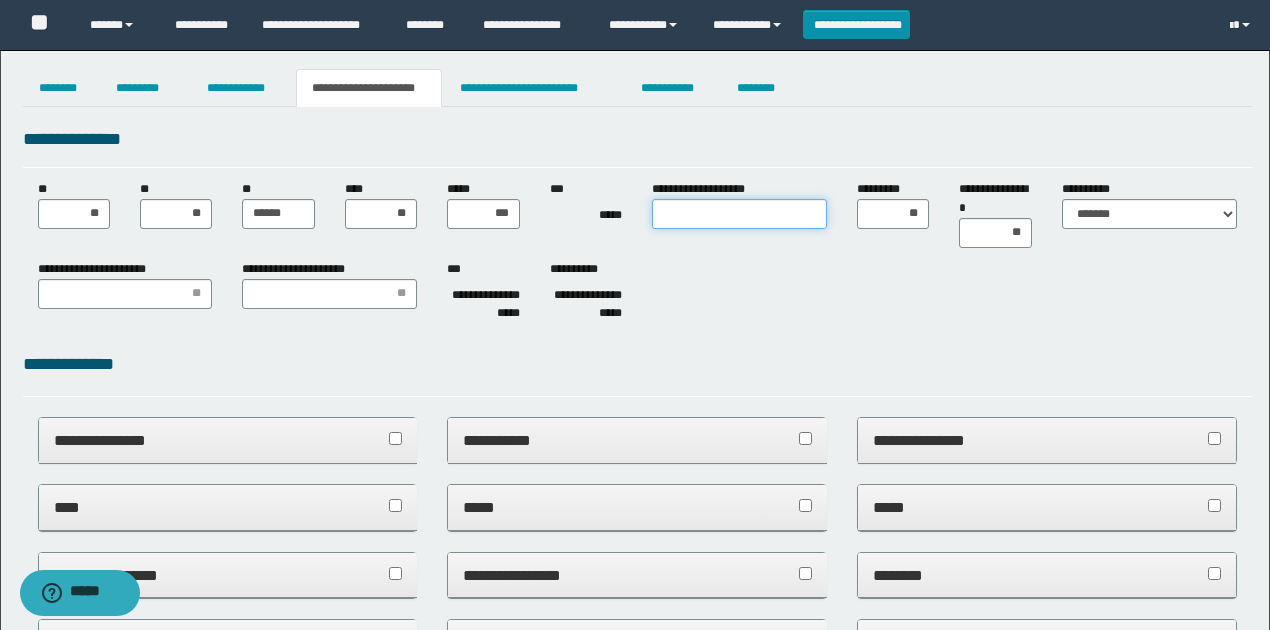 click on "**********" at bounding box center [739, 214] 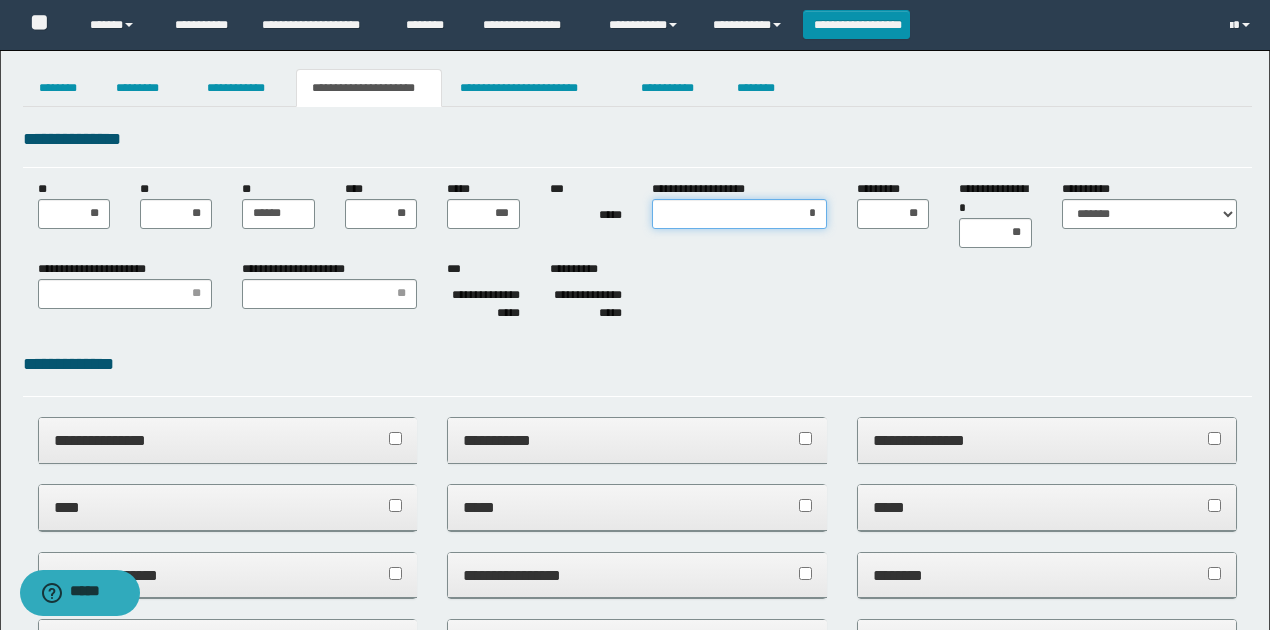 type on "**" 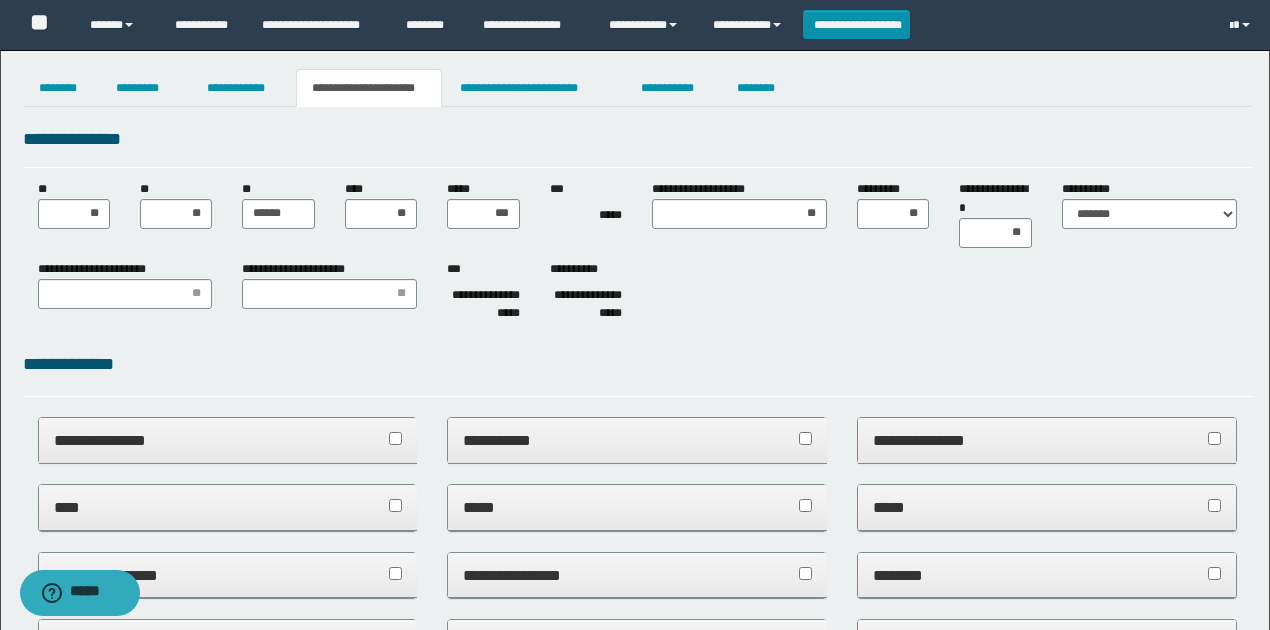 drag, startPoint x: 816, startPoint y: 246, endPoint x: 1071, endPoint y: 288, distance: 258.43567 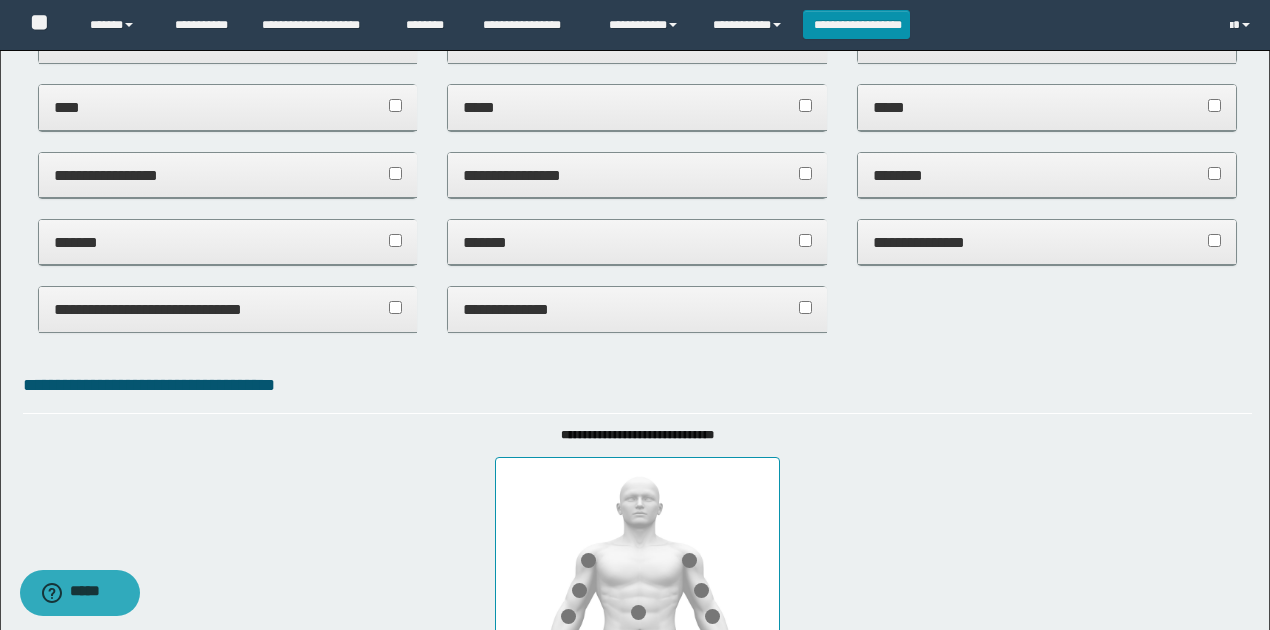click on "**********" at bounding box center (637, 659) 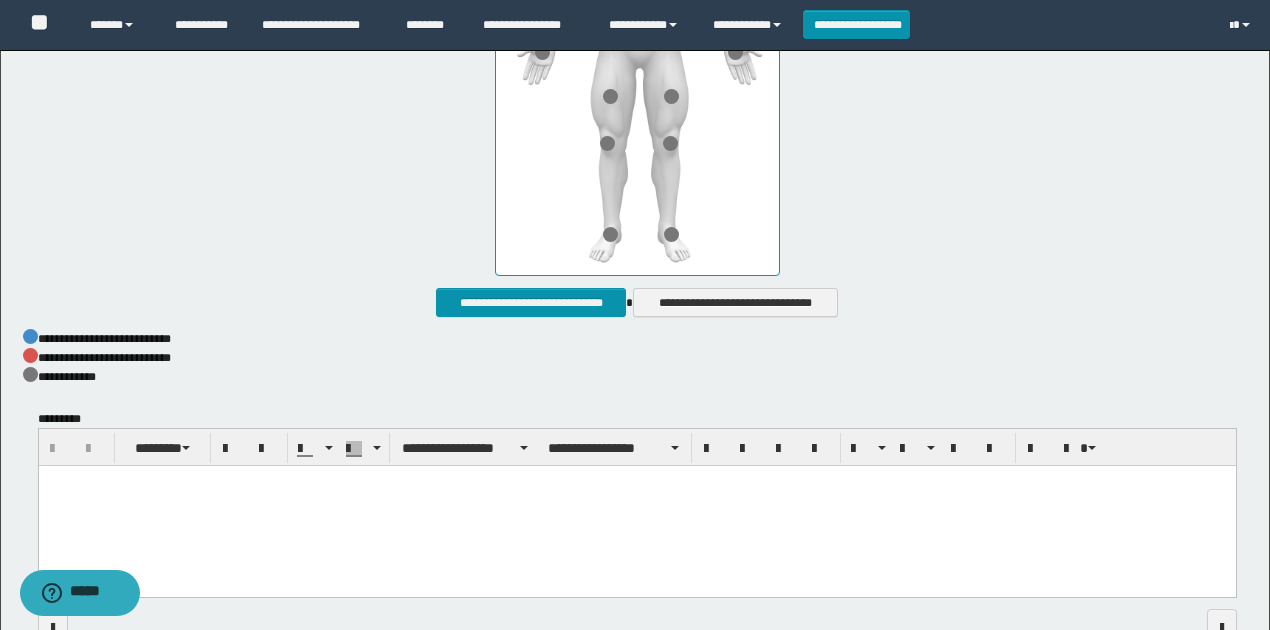 scroll, scrollTop: 1133, scrollLeft: 0, axis: vertical 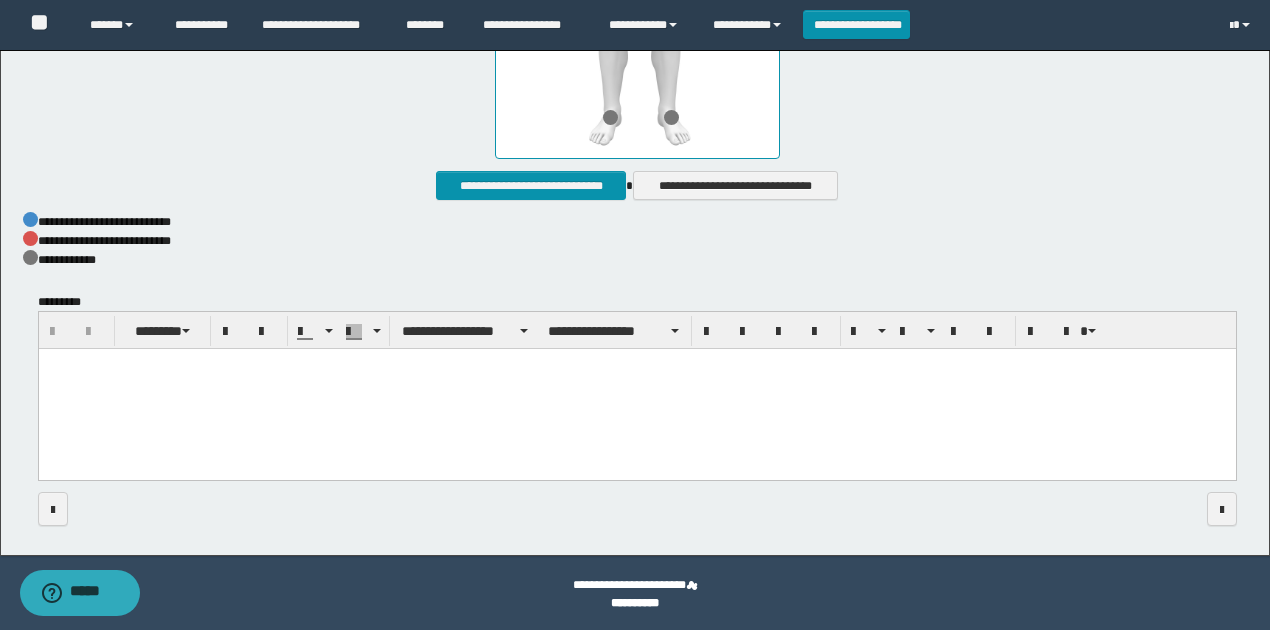 drag, startPoint x: 772, startPoint y: 431, endPoint x: 751, endPoint y: 394, distance: 42.544094 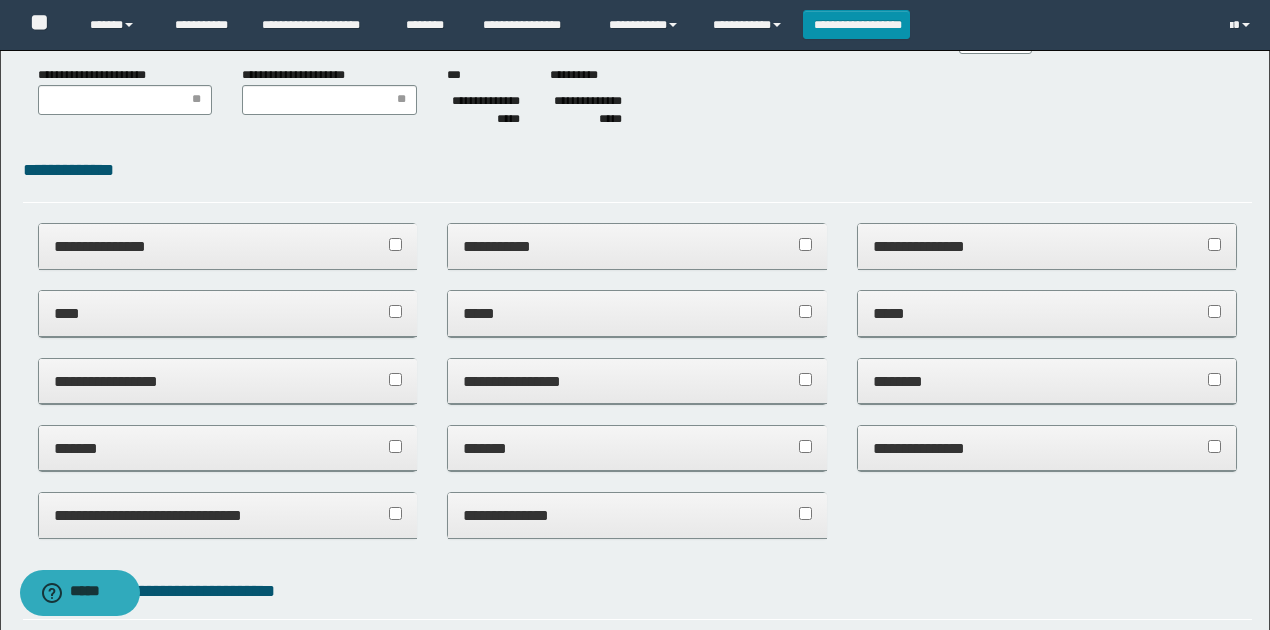 scroll, scrollTop: 0, scrollLeft: 0, axis: both 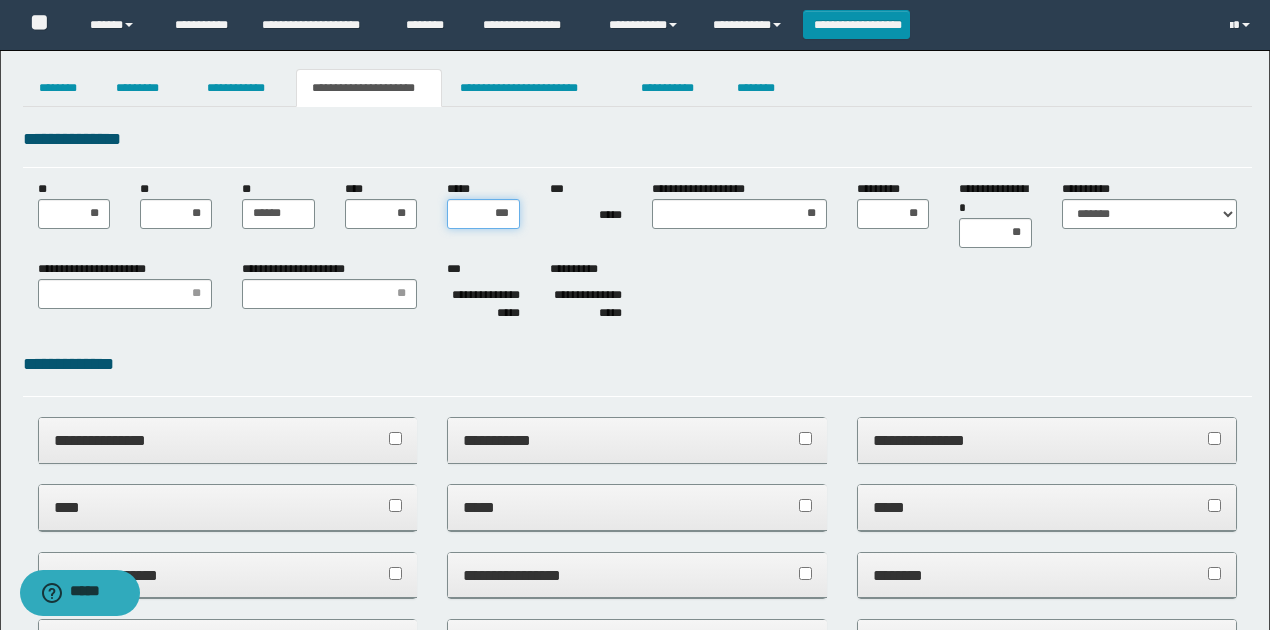 click on "***" at bounding box center (483, 214) 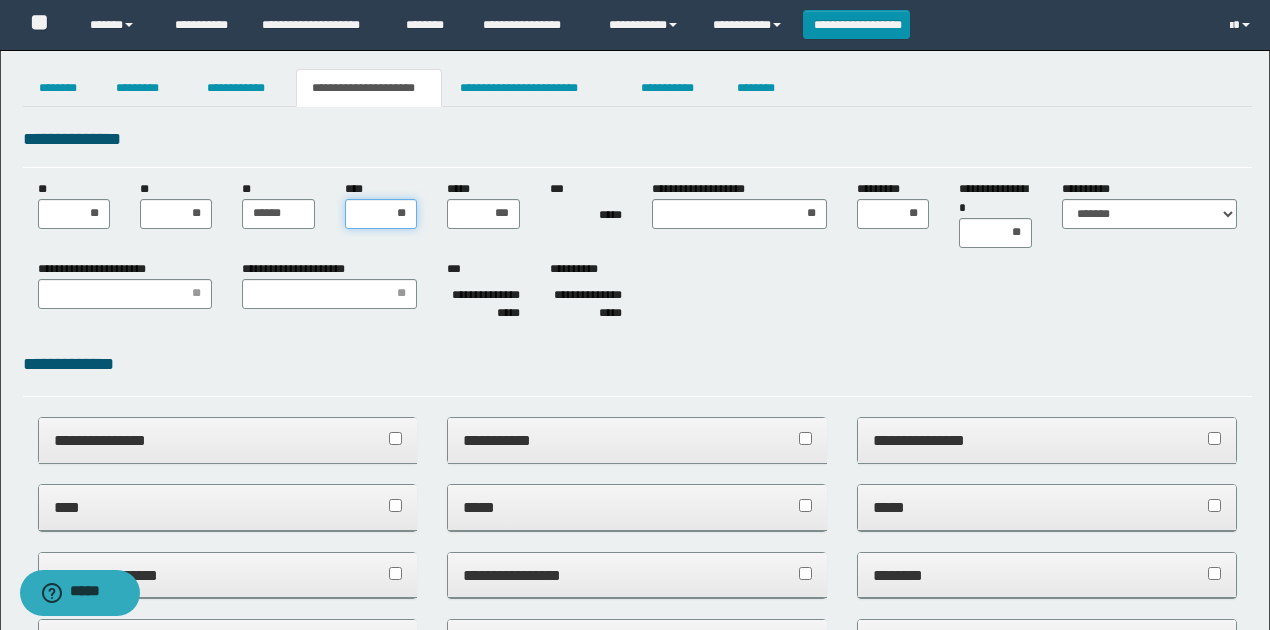 click on "**" at bounding box center (381, 214) 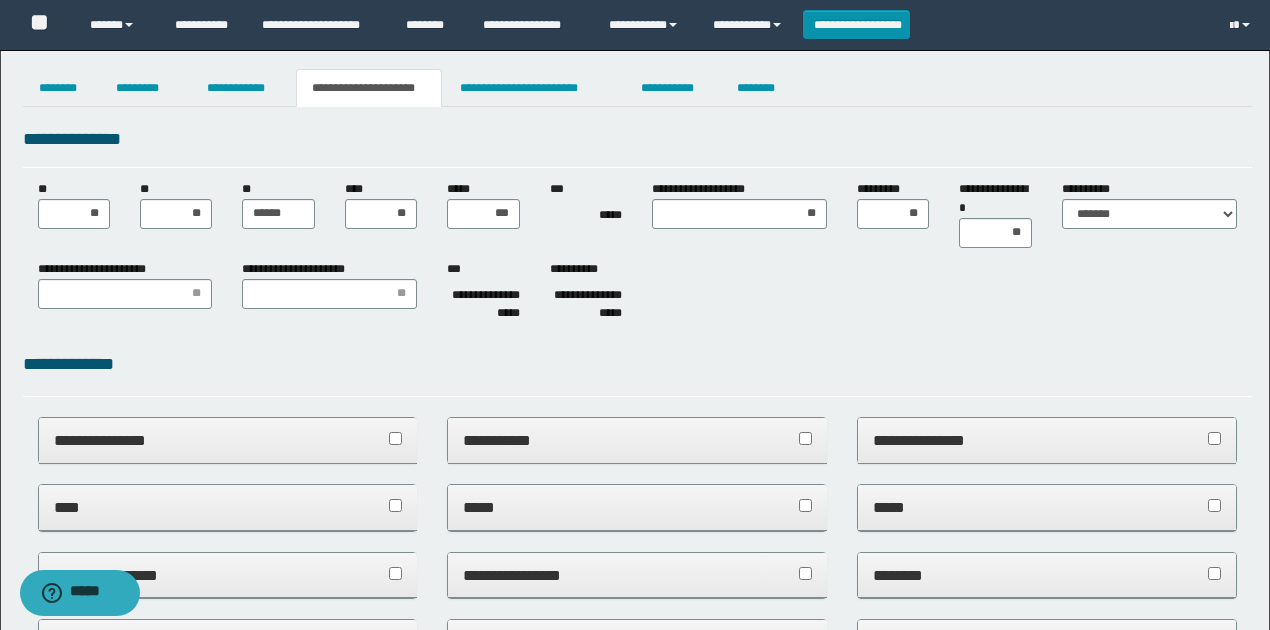 click on "**********" at bounding box center [637, 295] 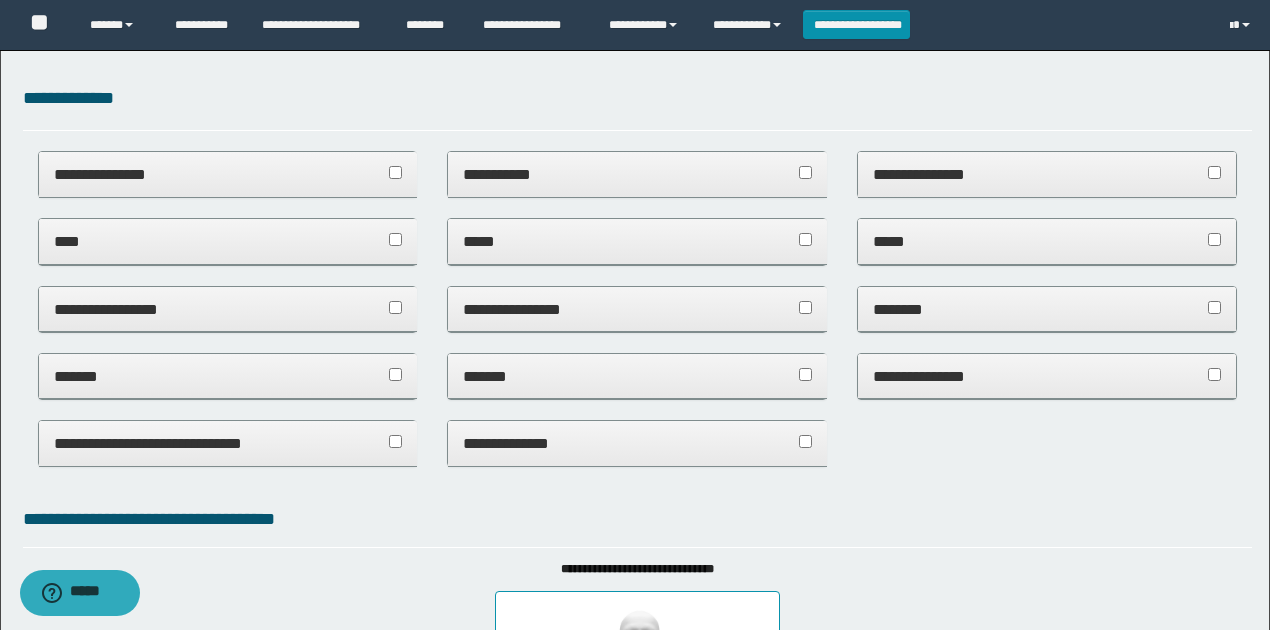 click on "**********" at bounding box center [637, 444] 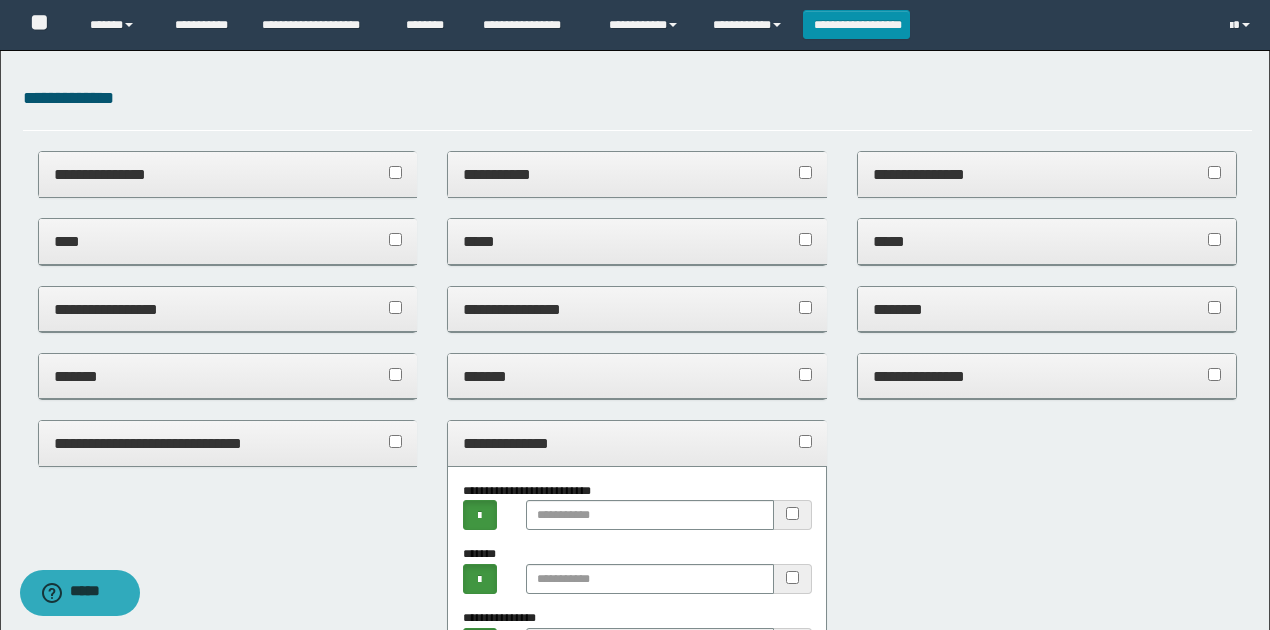 scroll, scrollTop: 466, scrollLeft: 0, axis: vertical 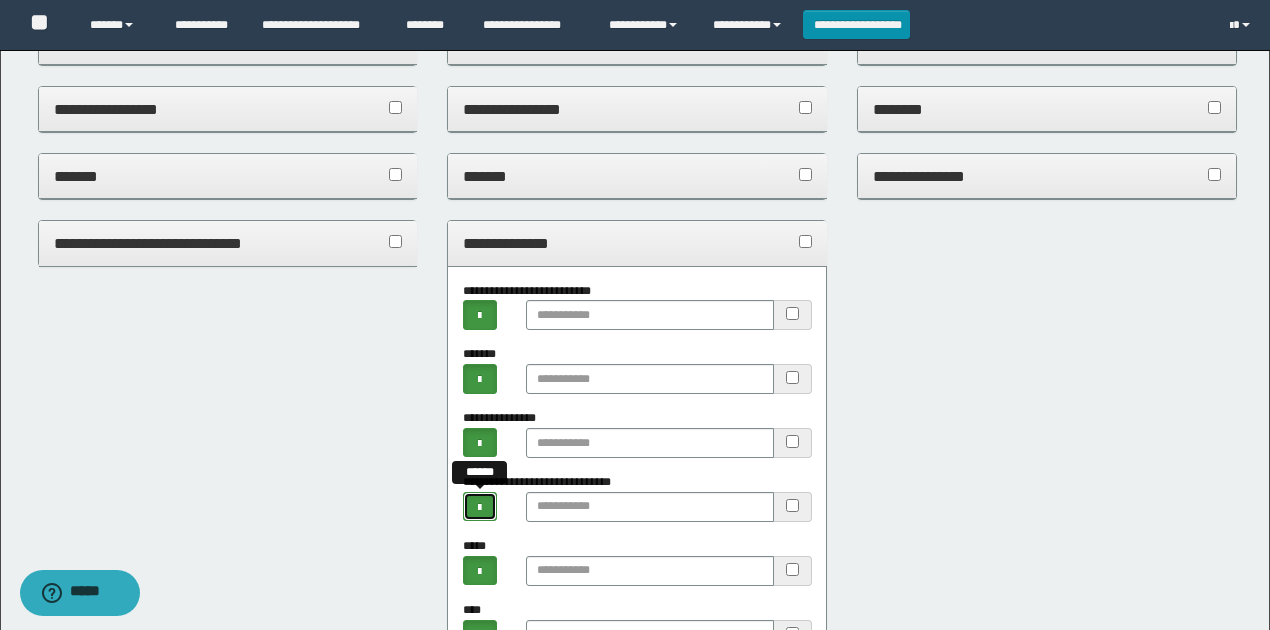 click at bounding box center [479, 506] 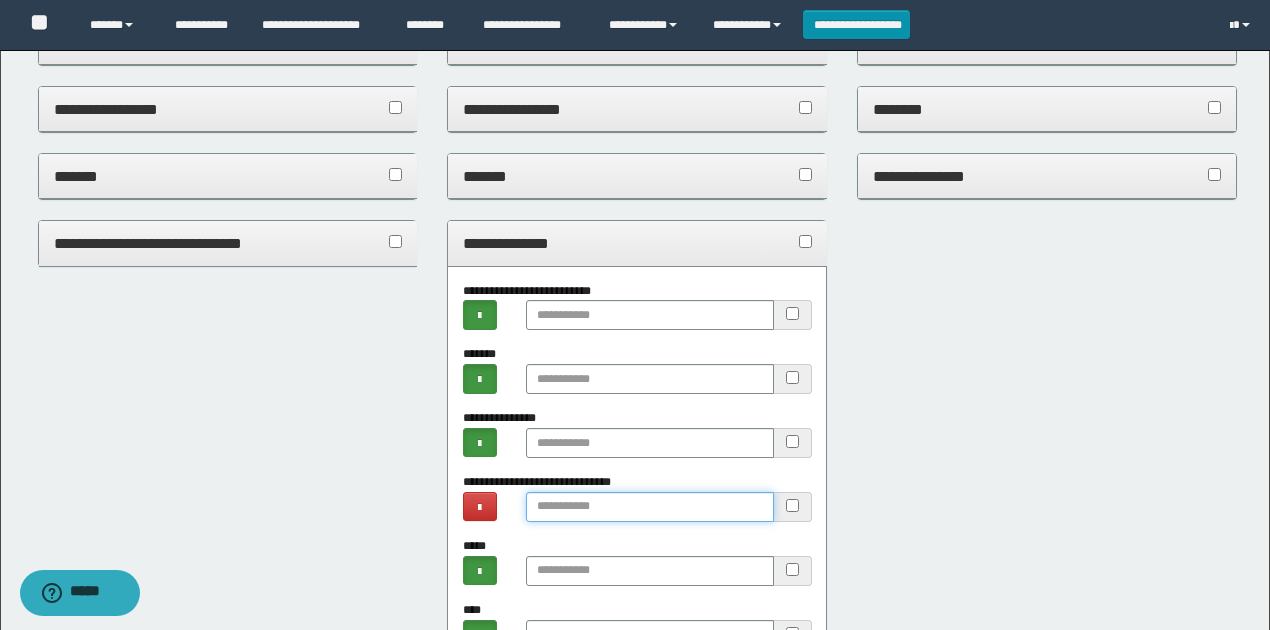click at bounding box center [650, 507] 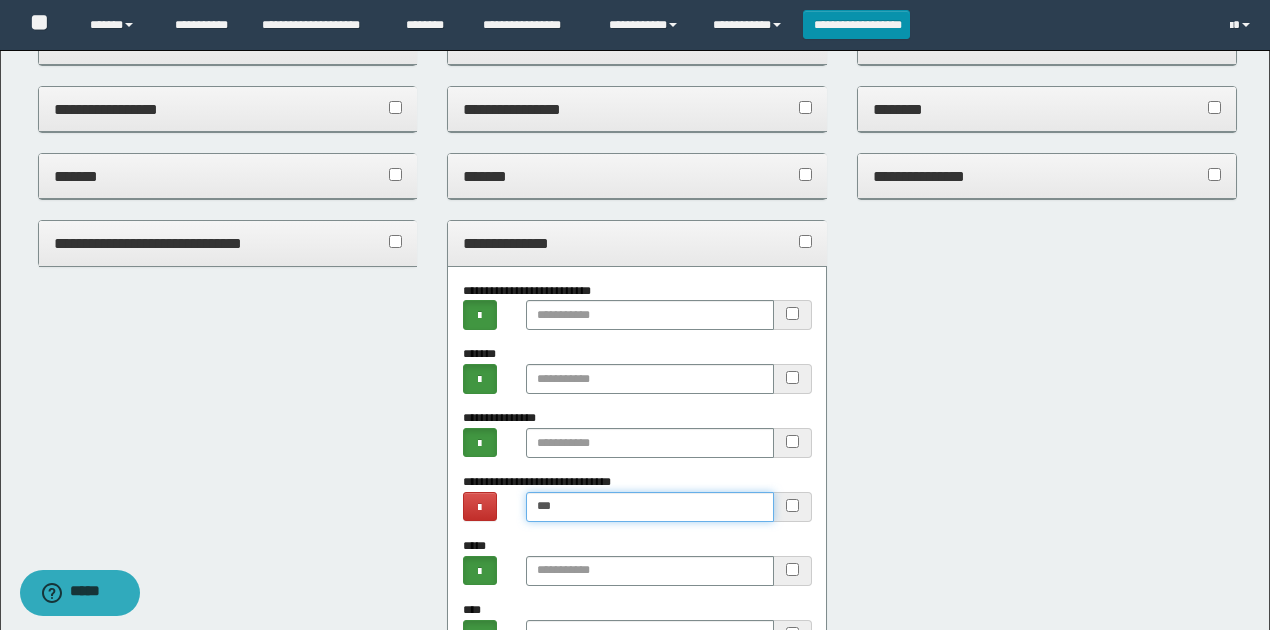 type on "*" 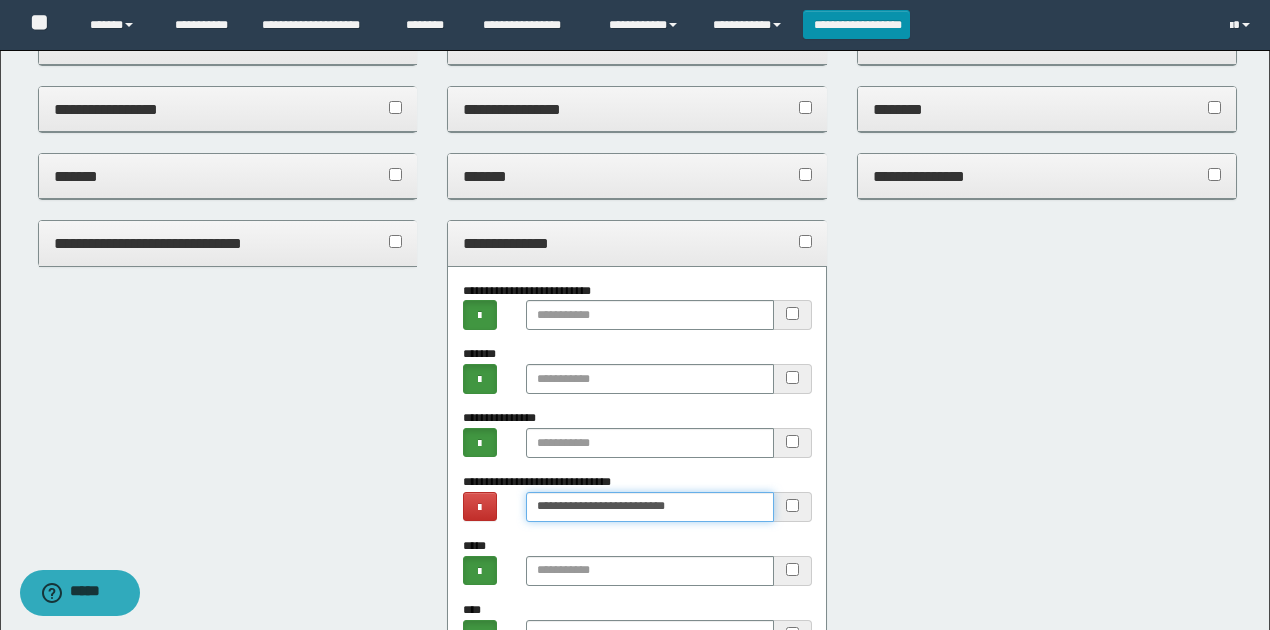 click on "**********" at bounding box center [650, 507] 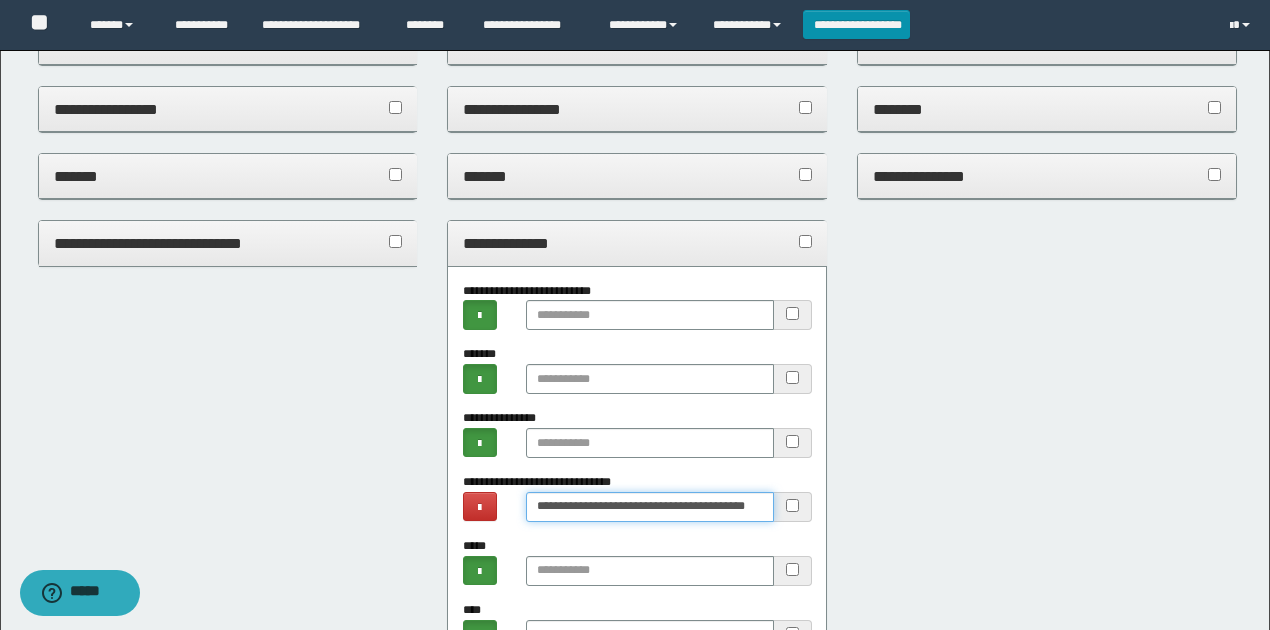 scroll, scrollTop: 0, scrollLeft: 3, axis: horizontal 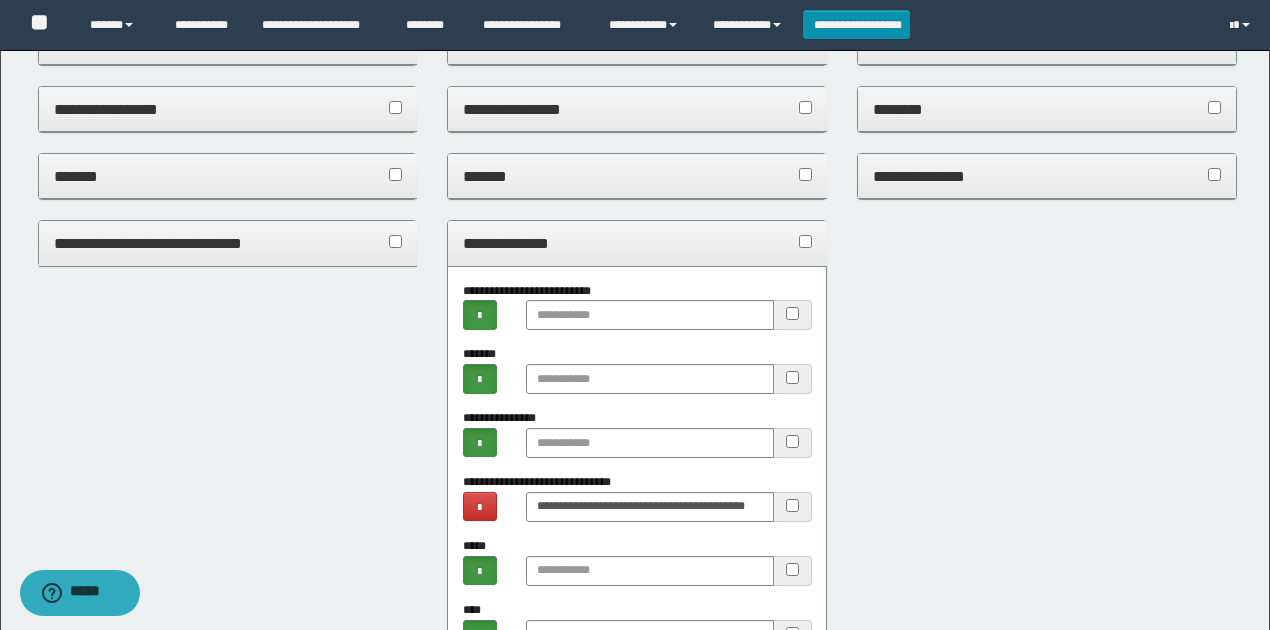 click on "**********" at bounding box center [637, 243] 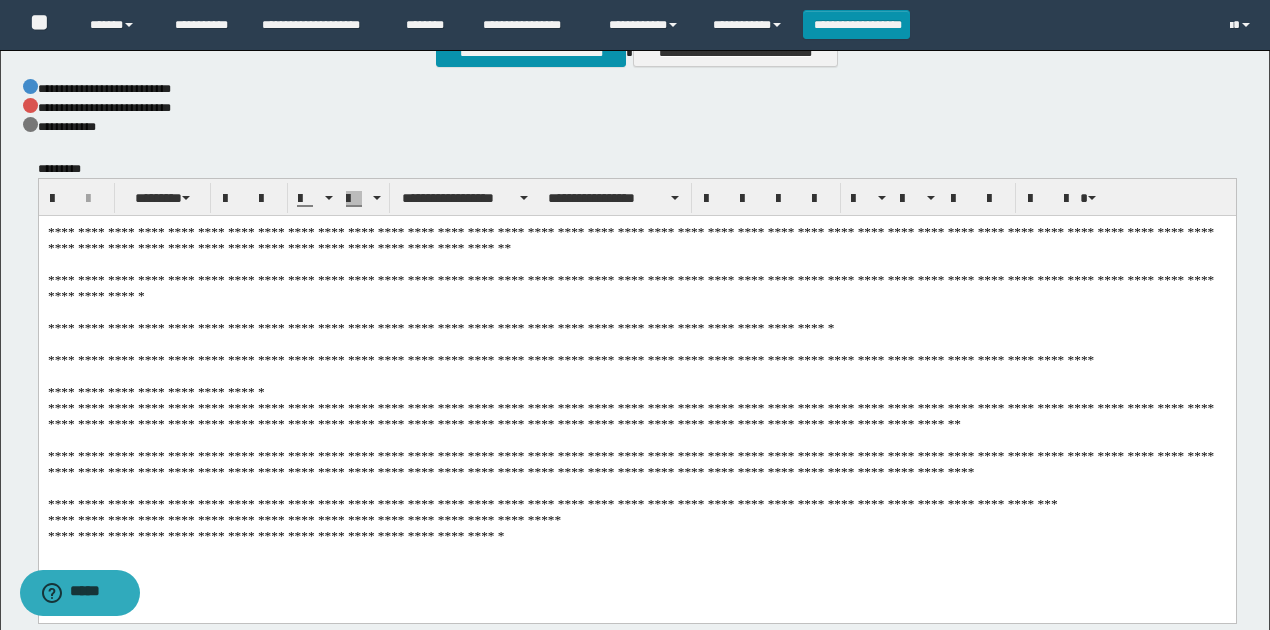 drag, startPoint x: 496, startPoint y: 409, endPoint x: 567, endPoint y: 445, distance: 79.60528 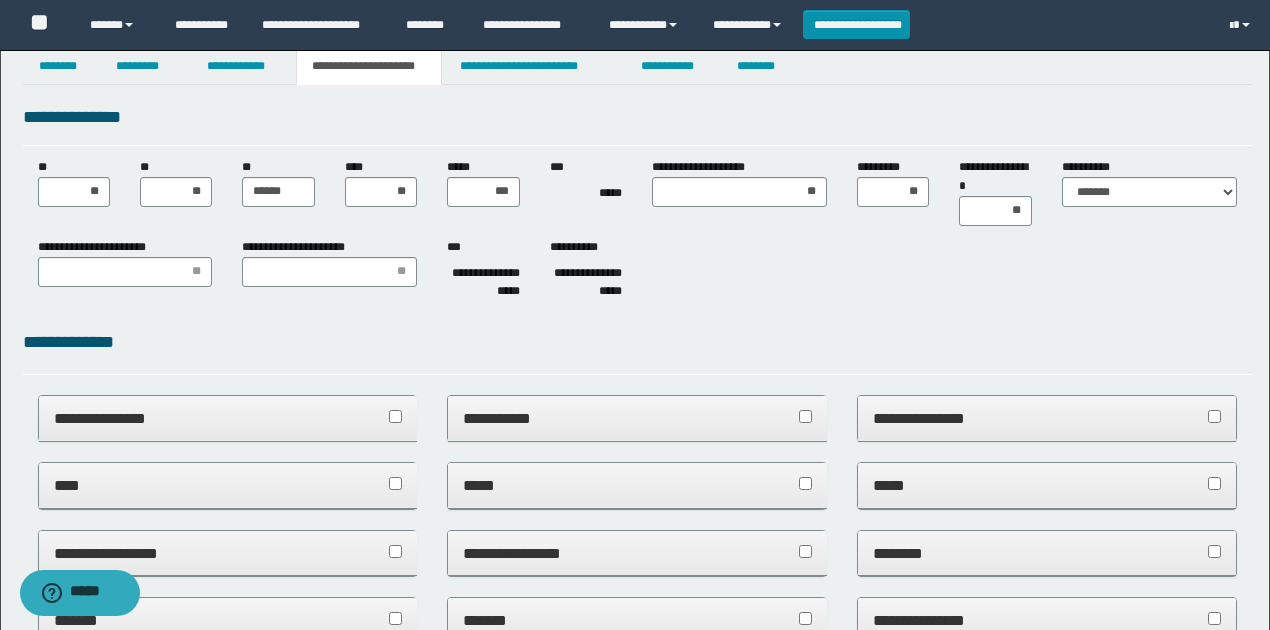 scroll, scrollTop: 0, scrollLeft: 0, axis: both 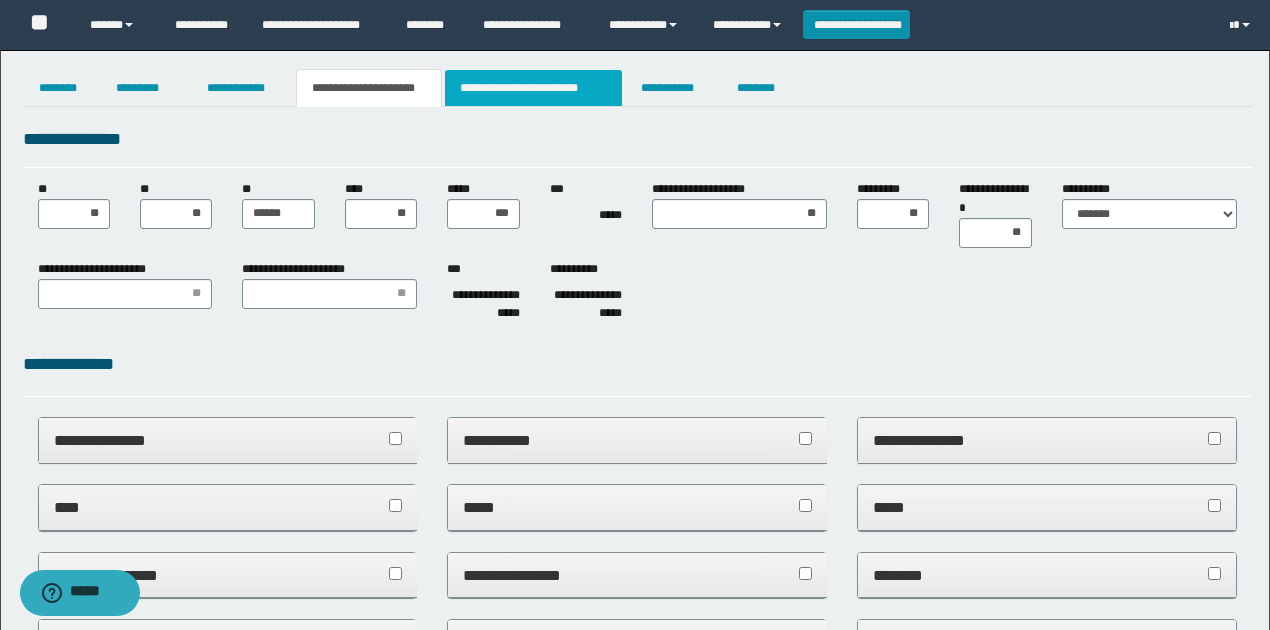 click on "**********" at bounding box center [533, 88] 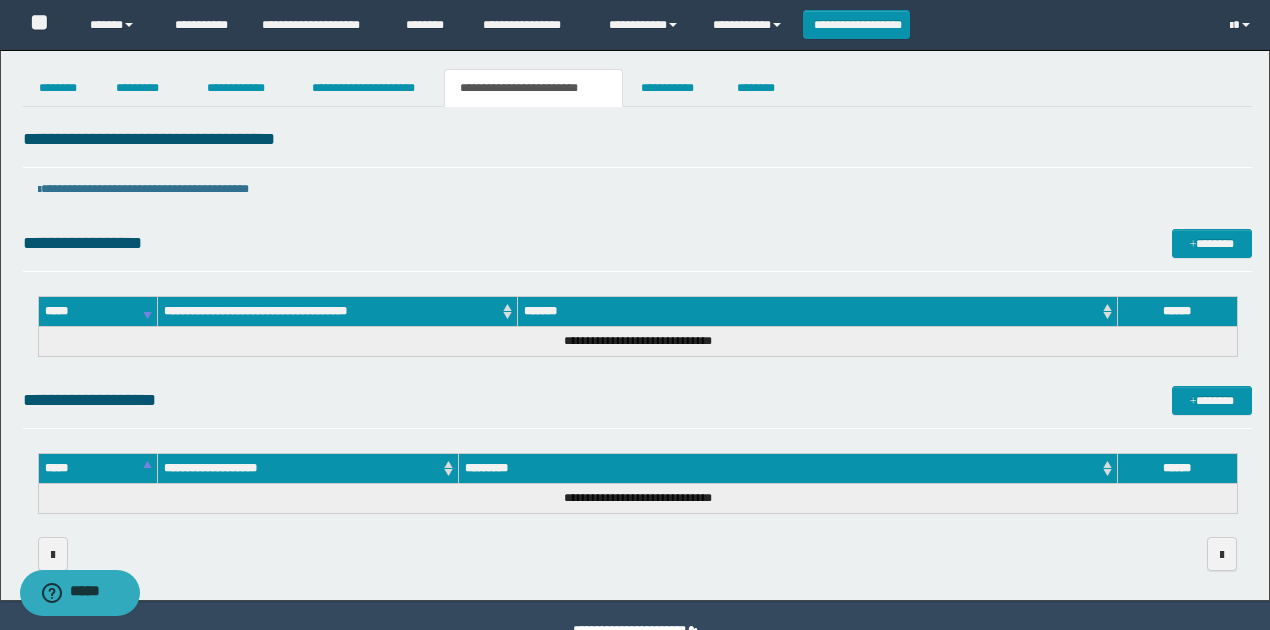 click on "**********" at bounding box center [637, 400] 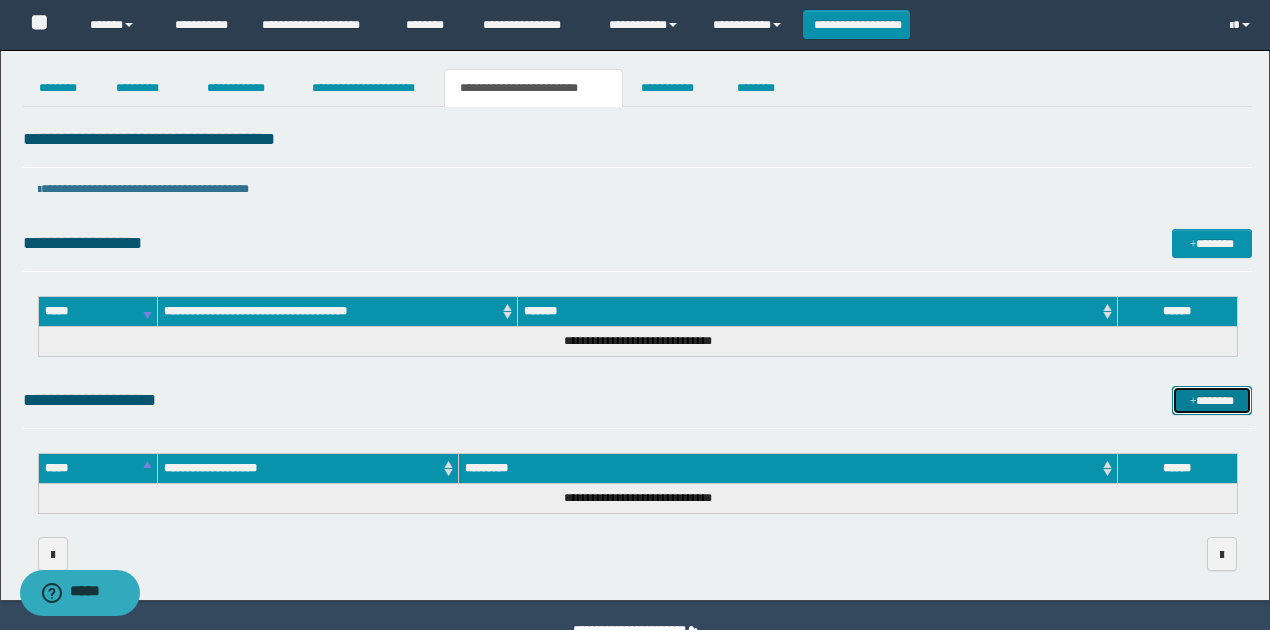 drag, startPoint x: 1226, startPoint y: 398, endPoint x: 630, endPoint y: 279, distance: 607.7639 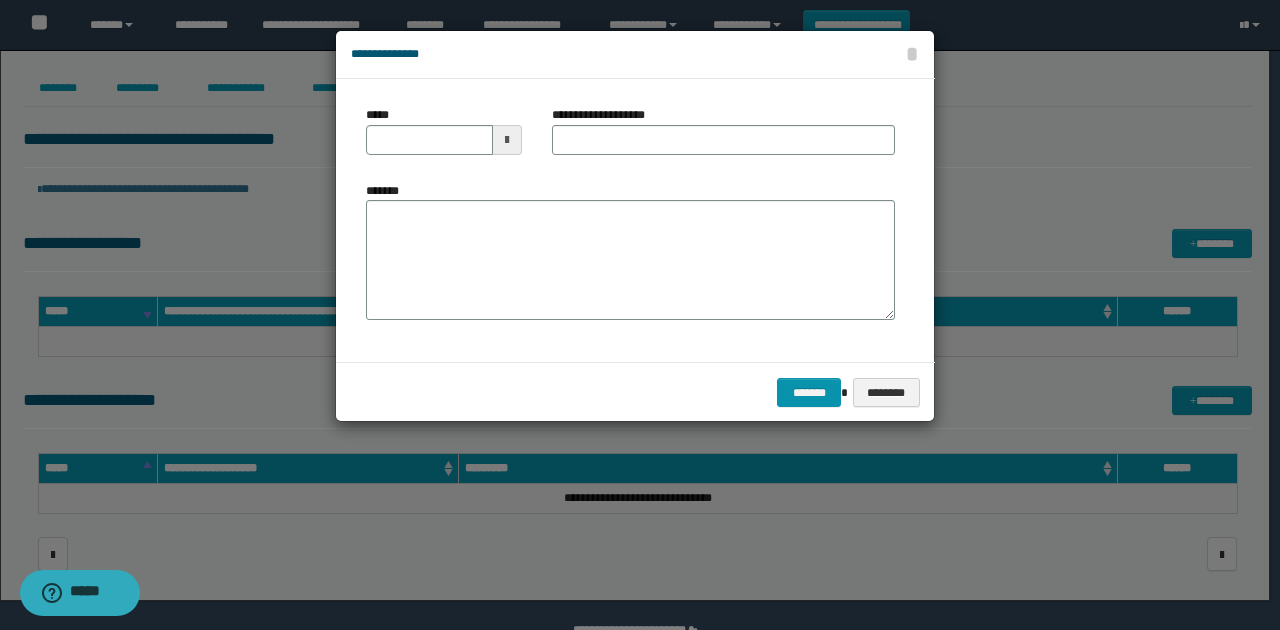 click at bounding box center [507, 140] 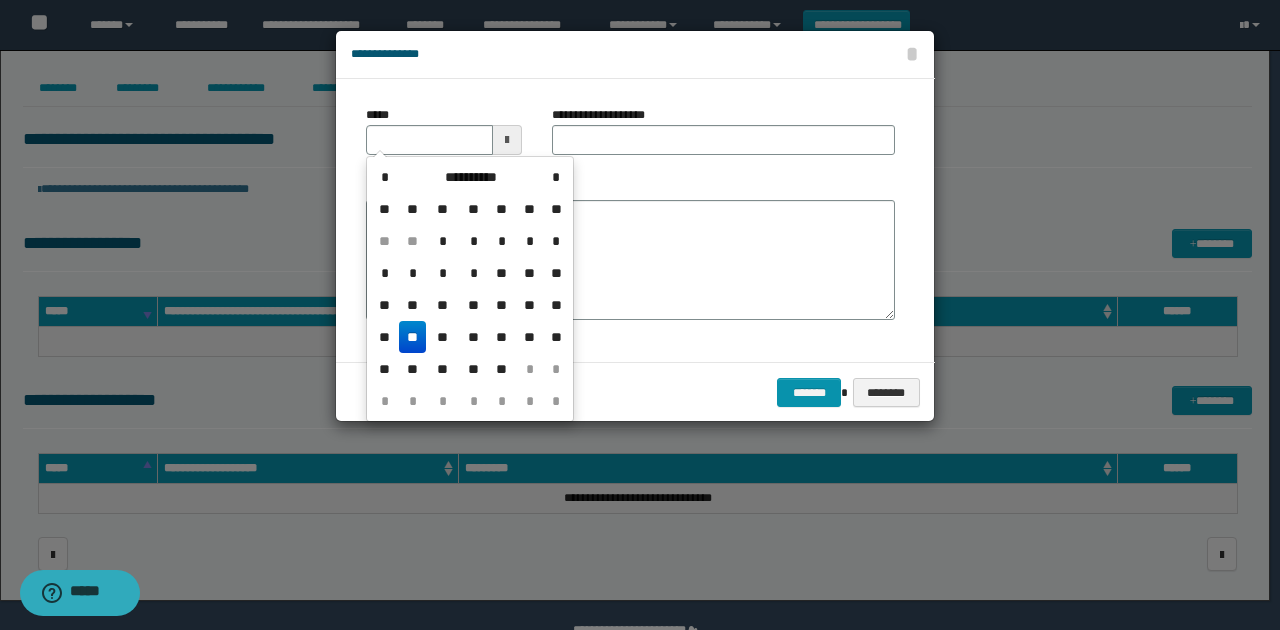 click on "**" at bounding box center [413, 337] 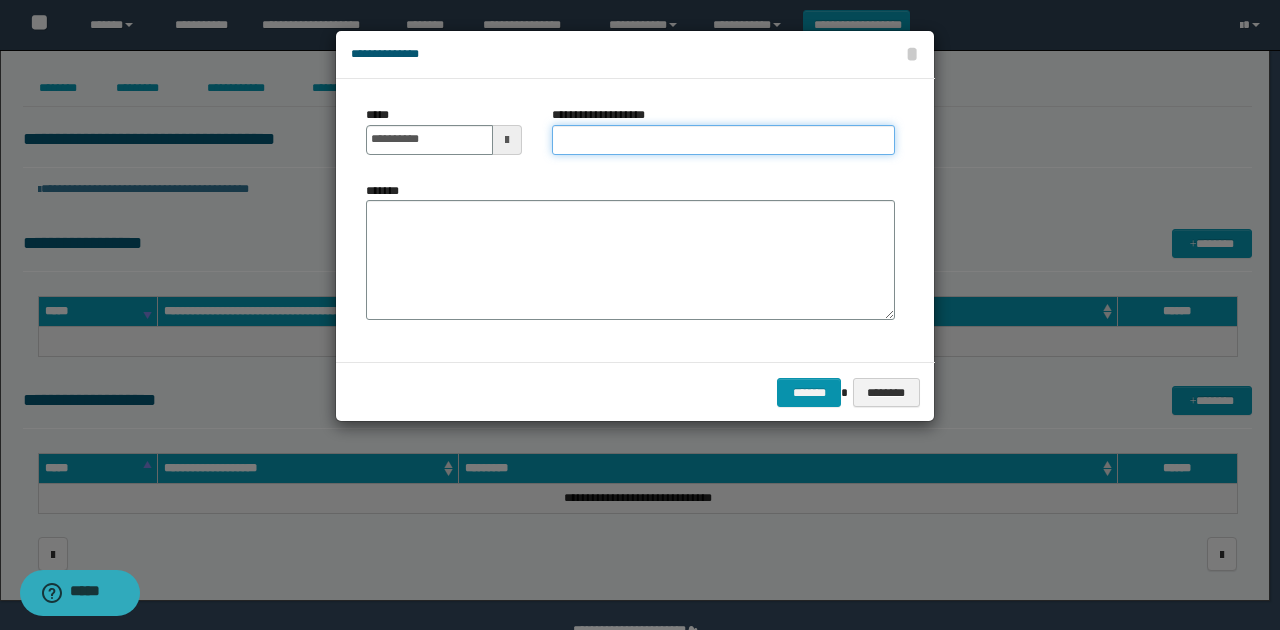drag, startPoint x: 582, startPoint y: 132, endPoint x: 603, endPoint y: 143, distance: 23.70654 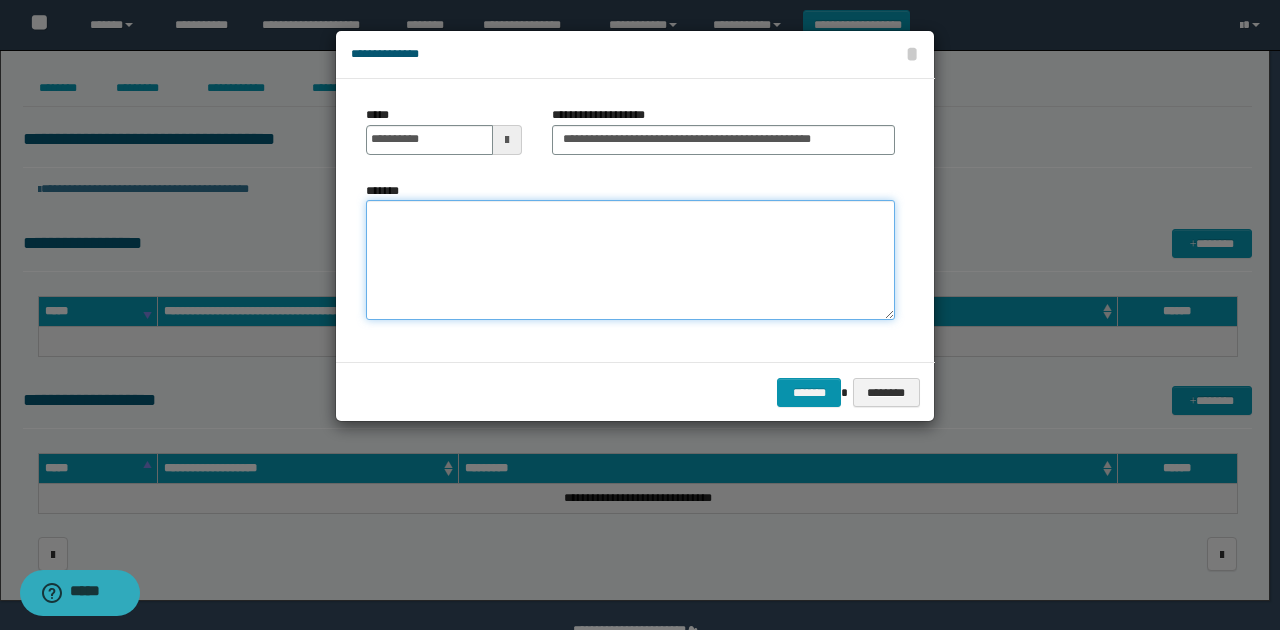 click on "*******" at bounding box center [630, 260] 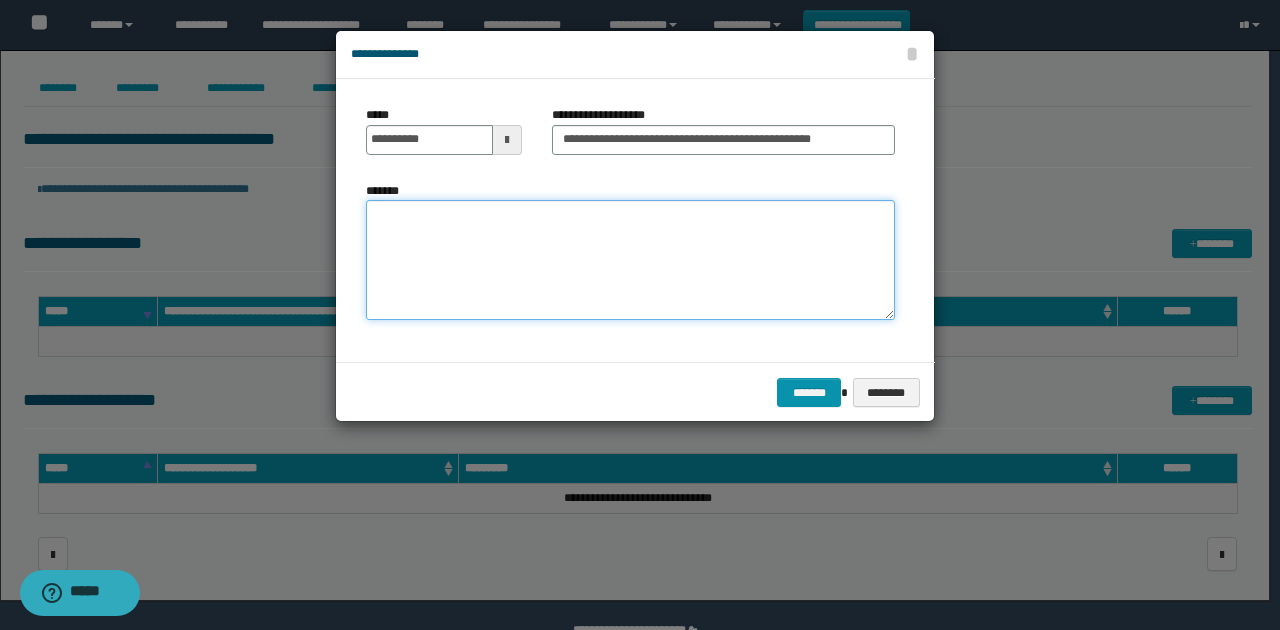 click on "*******" at bounding box center (630, 260) 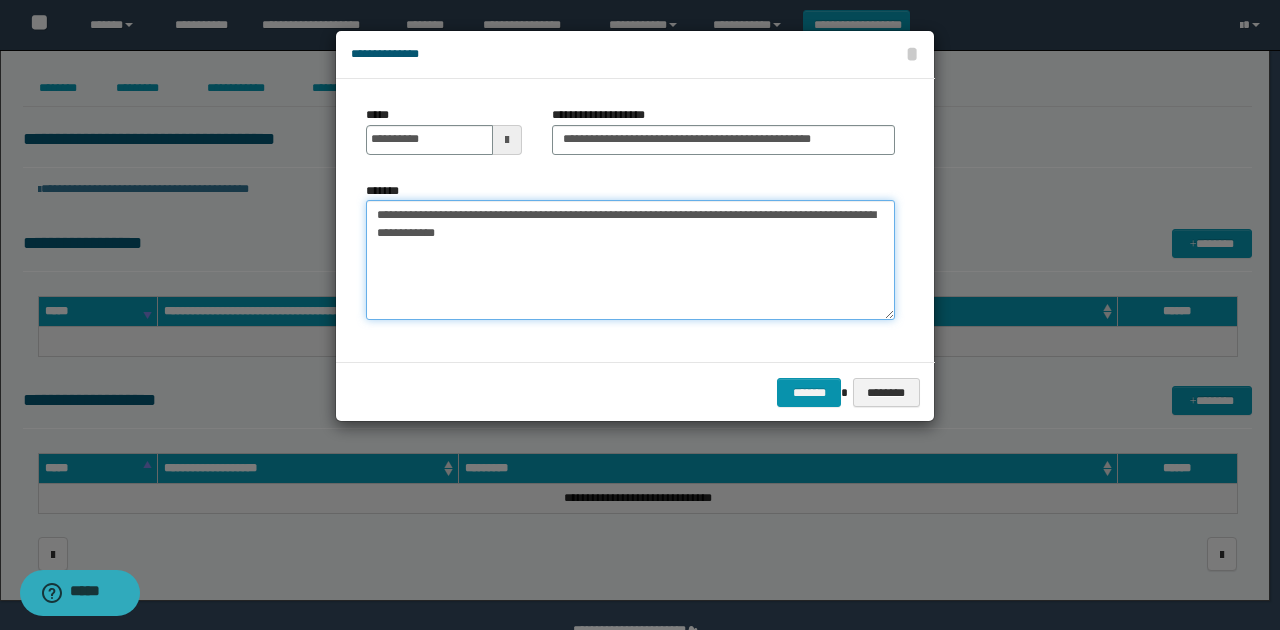 type on "**********" 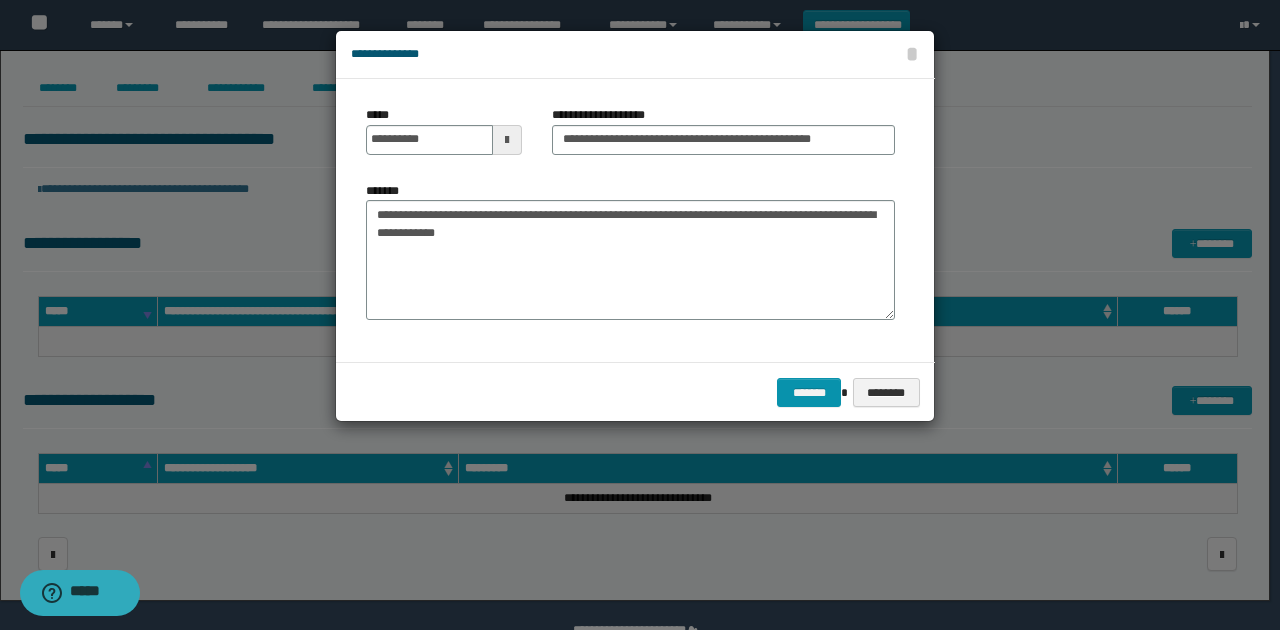 click on "*******
********" at bounding box center [635, 392] 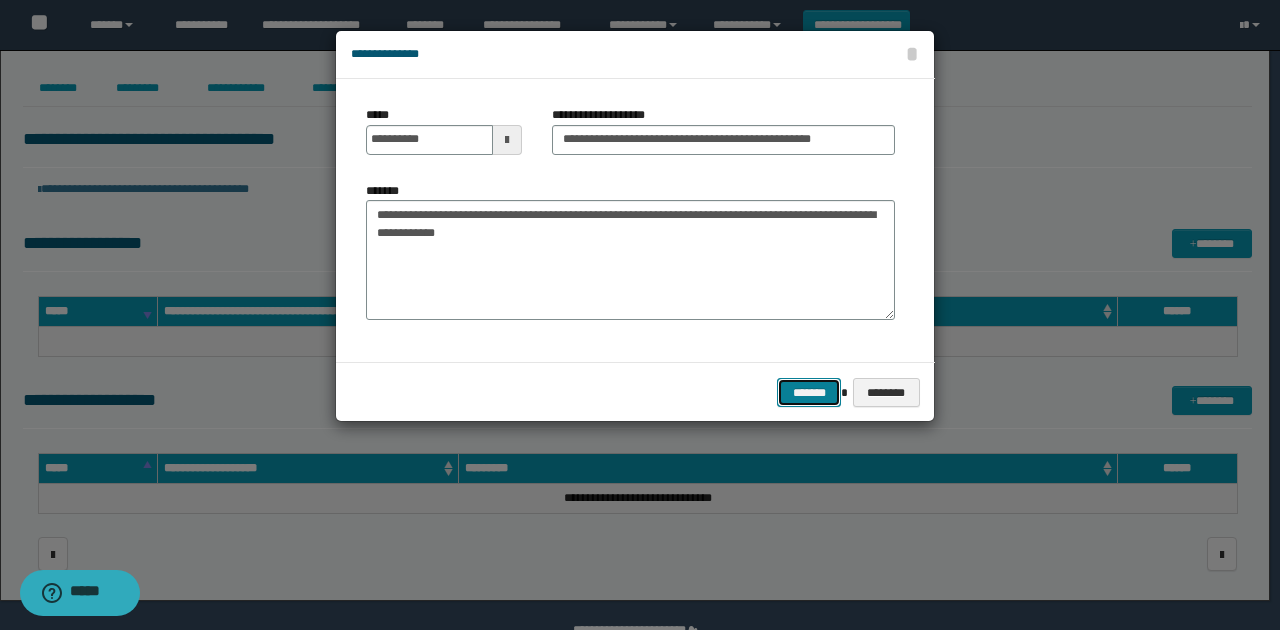 click on "*******" at bounding box center (809, 392) 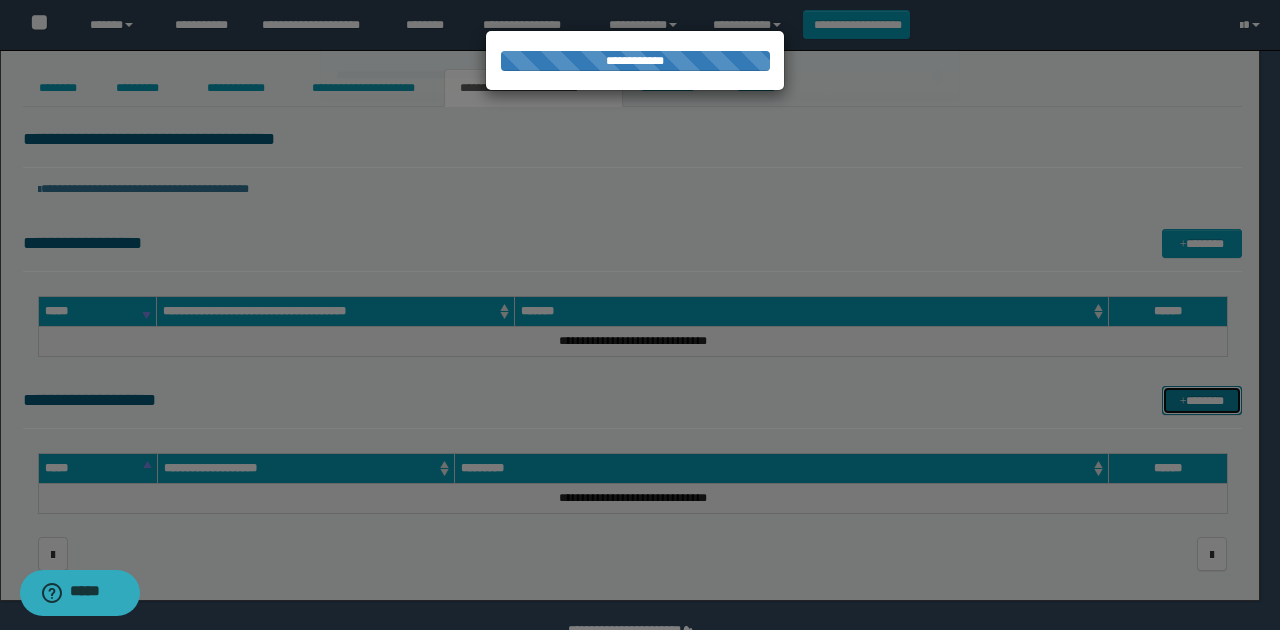 type 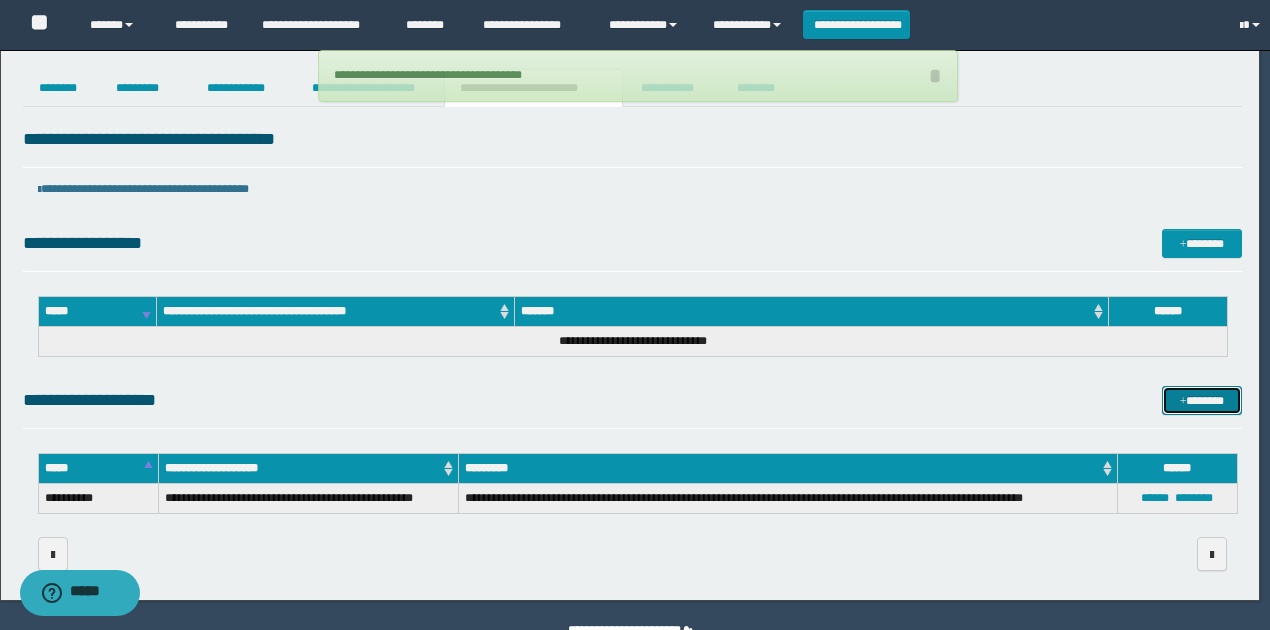 click at bounding box center (1183, 402) 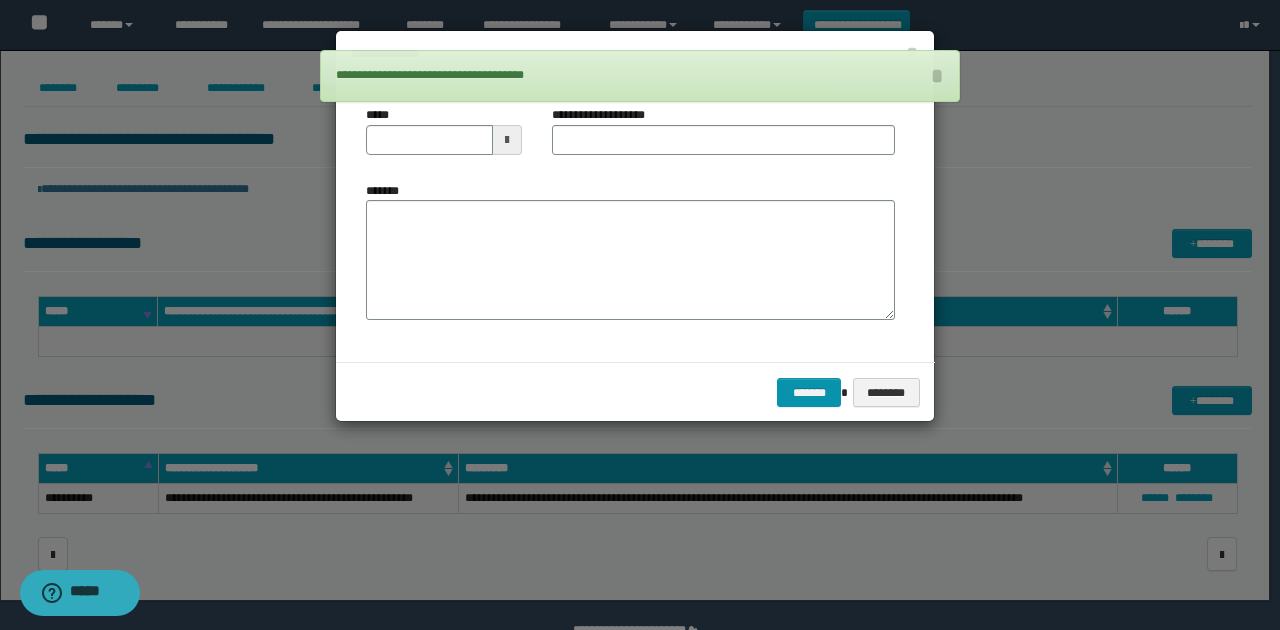 click at bounding box center (507, 140) 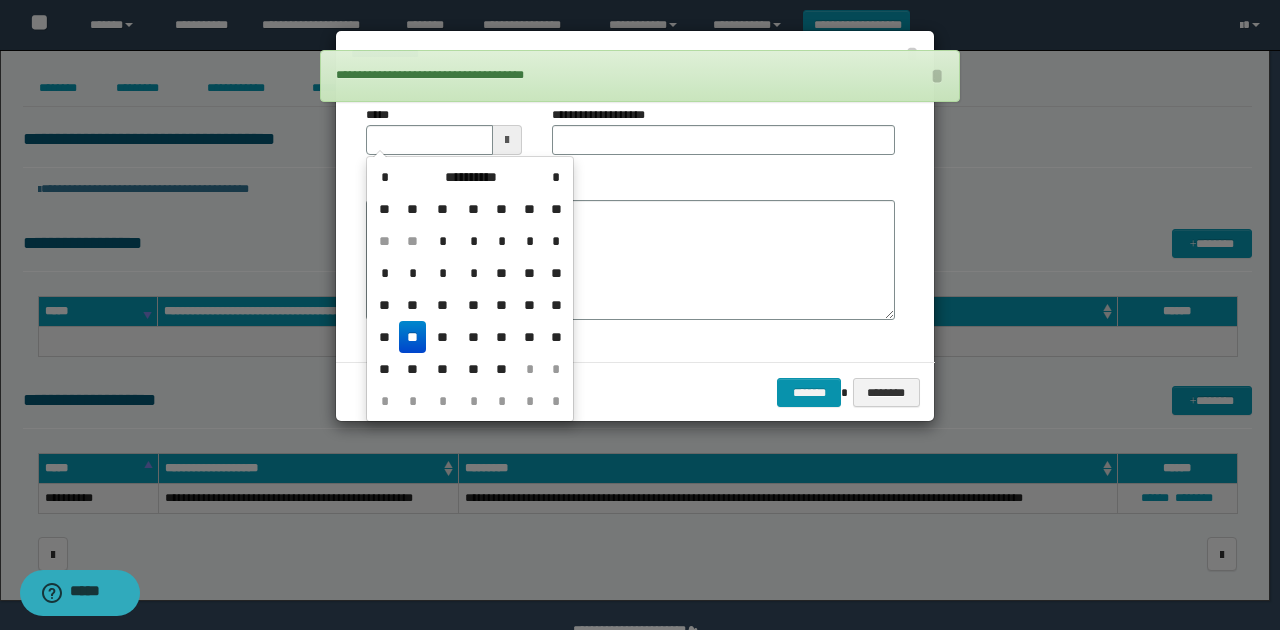 drag, startPoint x: 417, startPoint y: 331, endPoint x: 507, endPoint y: 244, distance: 125.17587 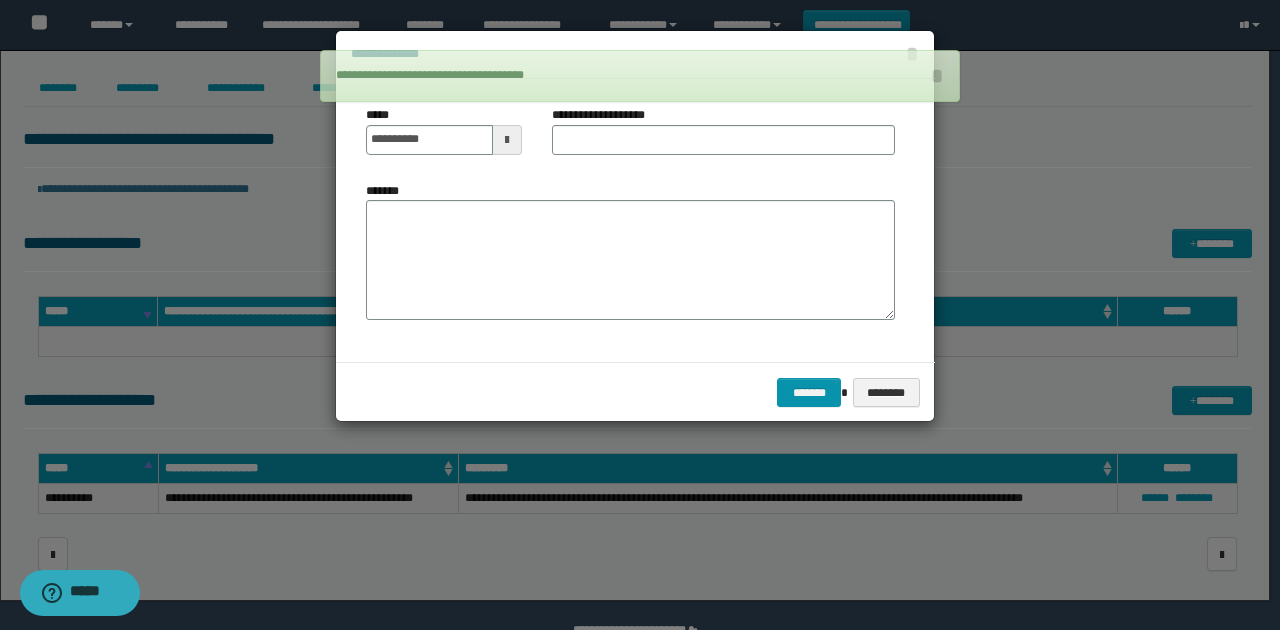 click on "**********" at bounding box center [723, 138] 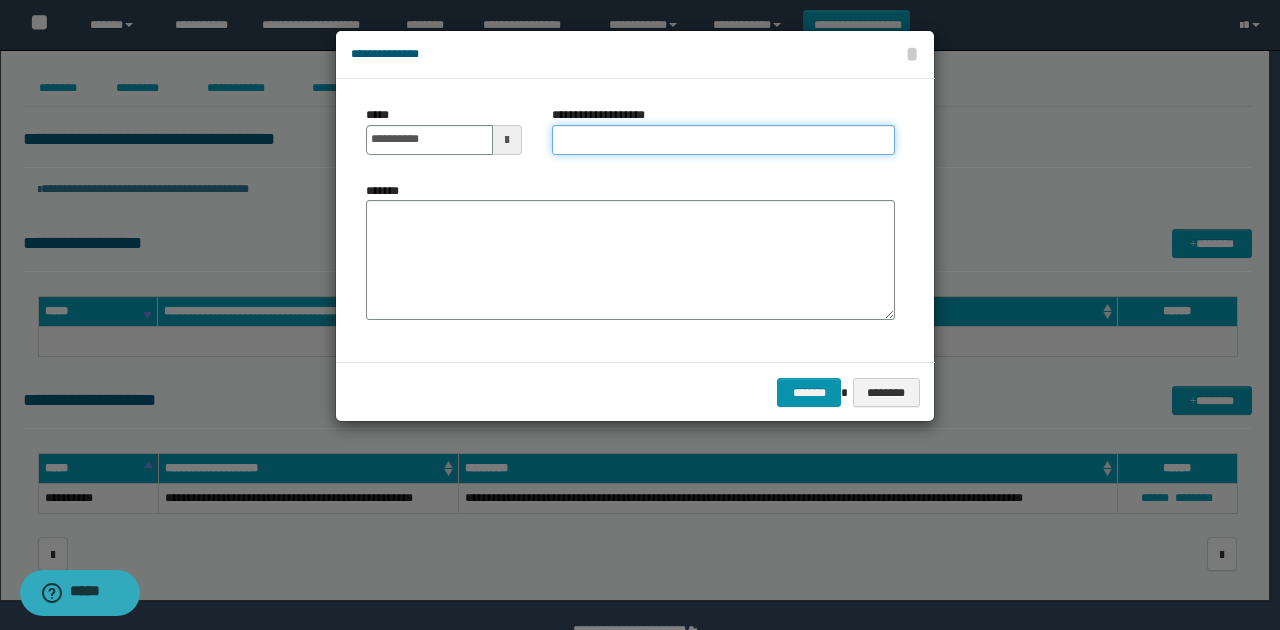 click on "**********" at bounding box center [723, 140] 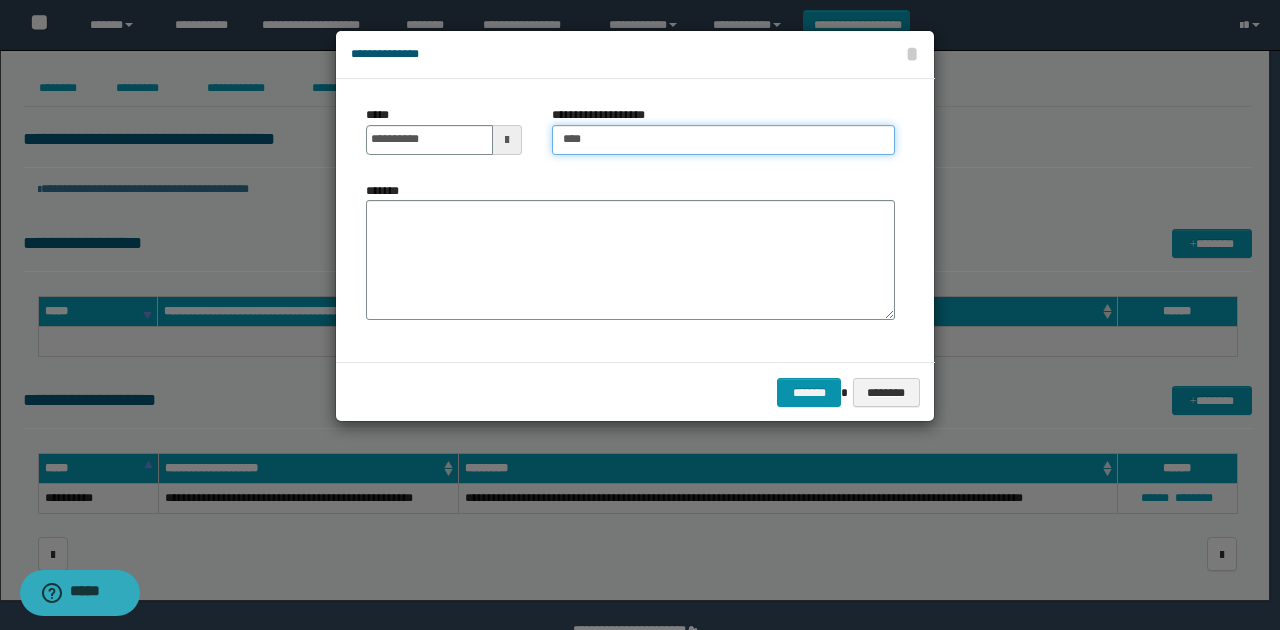 type on "**********" 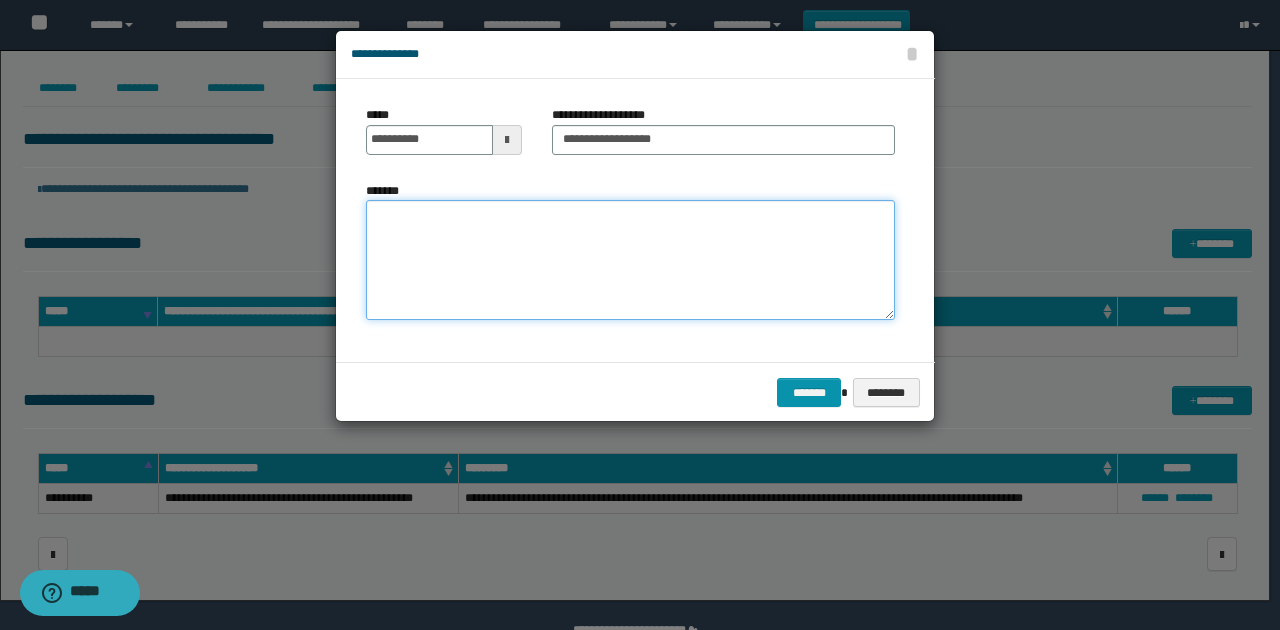 click on "*******" at bounding box center [630, 260] 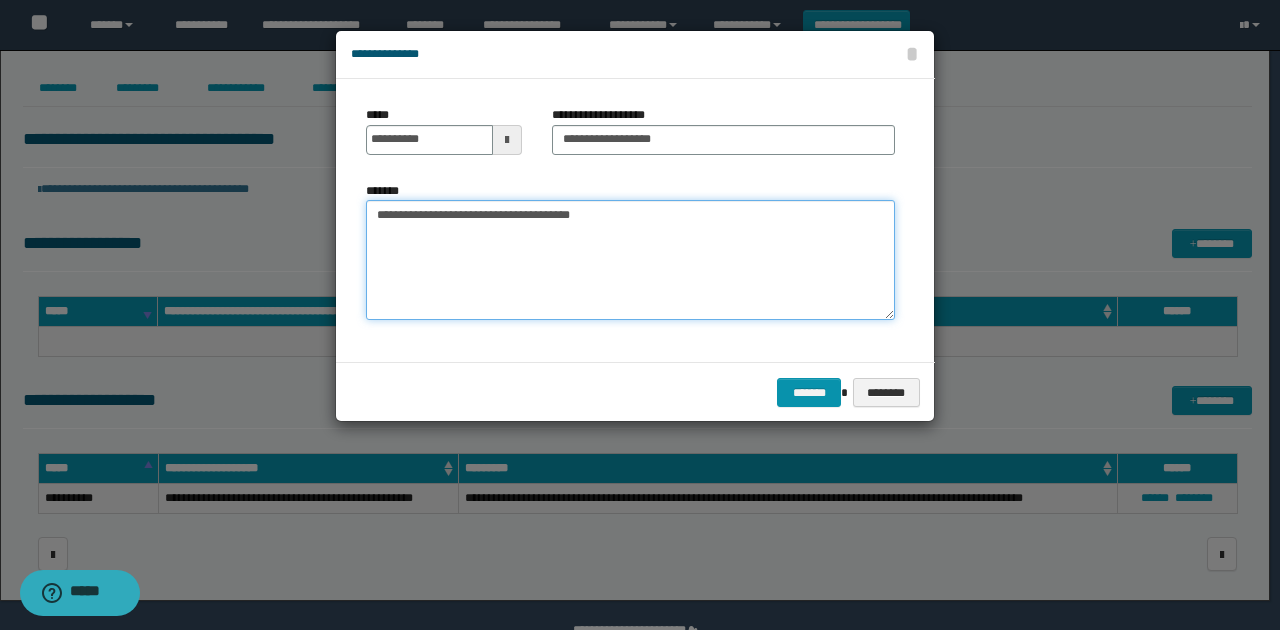 drag, startPoint x: 632, startPoint y: 312, endPoint x: 706, endPoint y: 408, distance: 121.21056 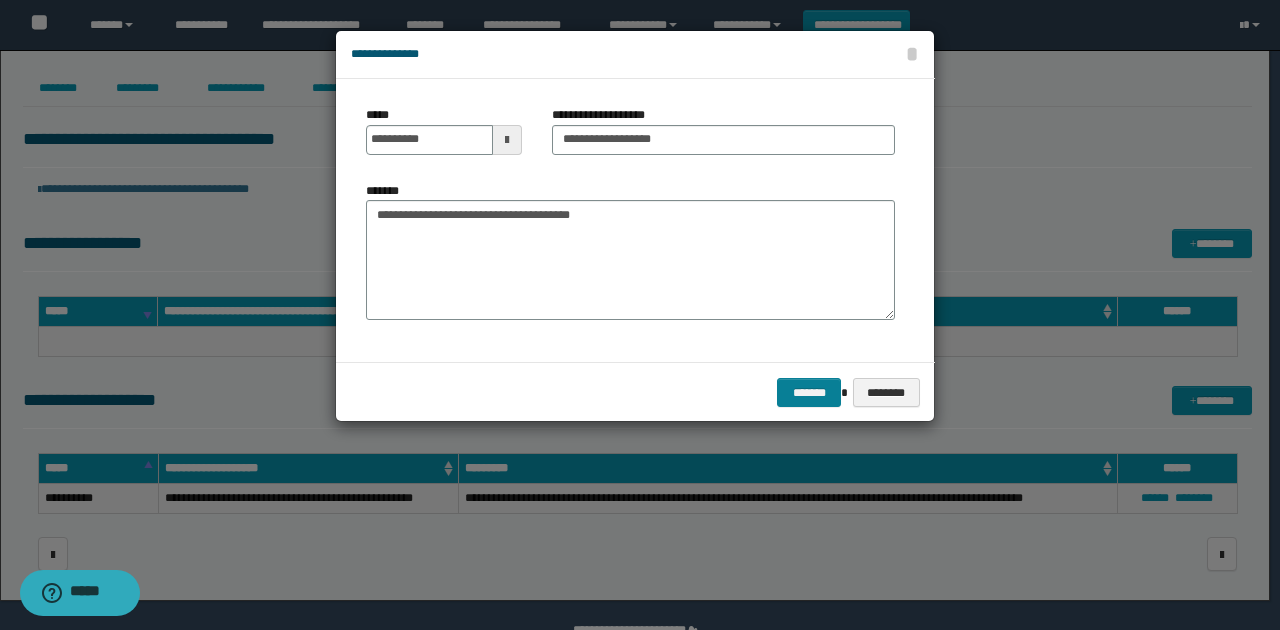 drag, startPoint x: 707, startPoint y: 408, endPoint x: 834, endPoint y: 406, distance: 127.01575 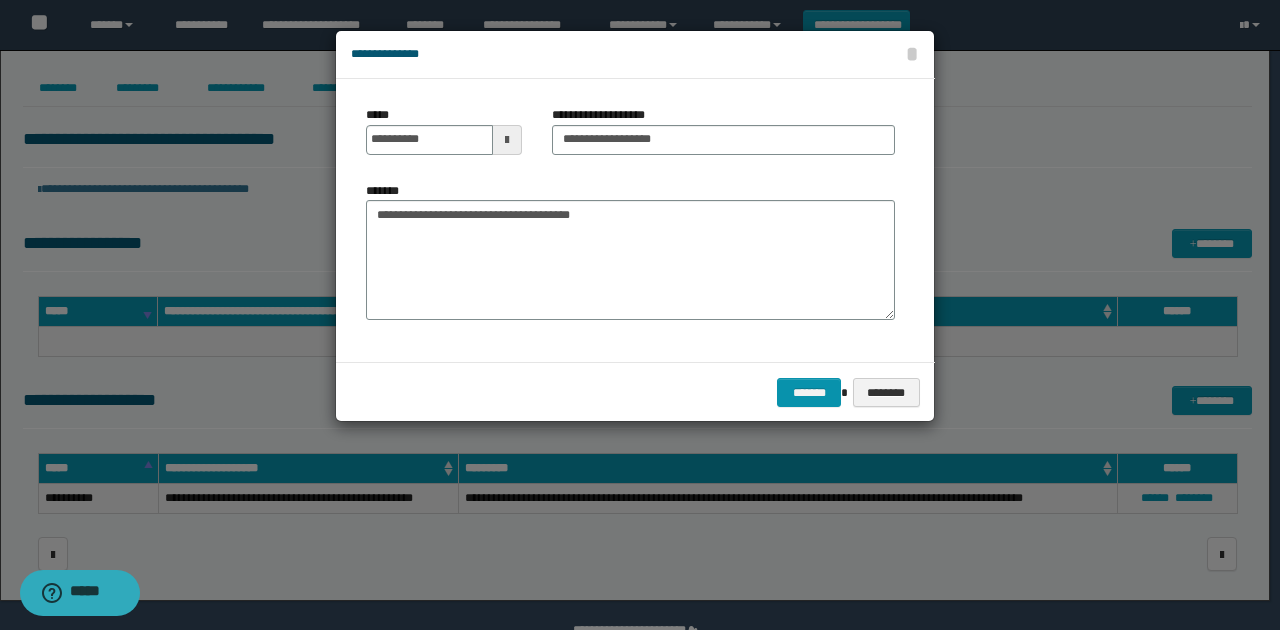 click on "*******
********" at bounding box center [635, 392] 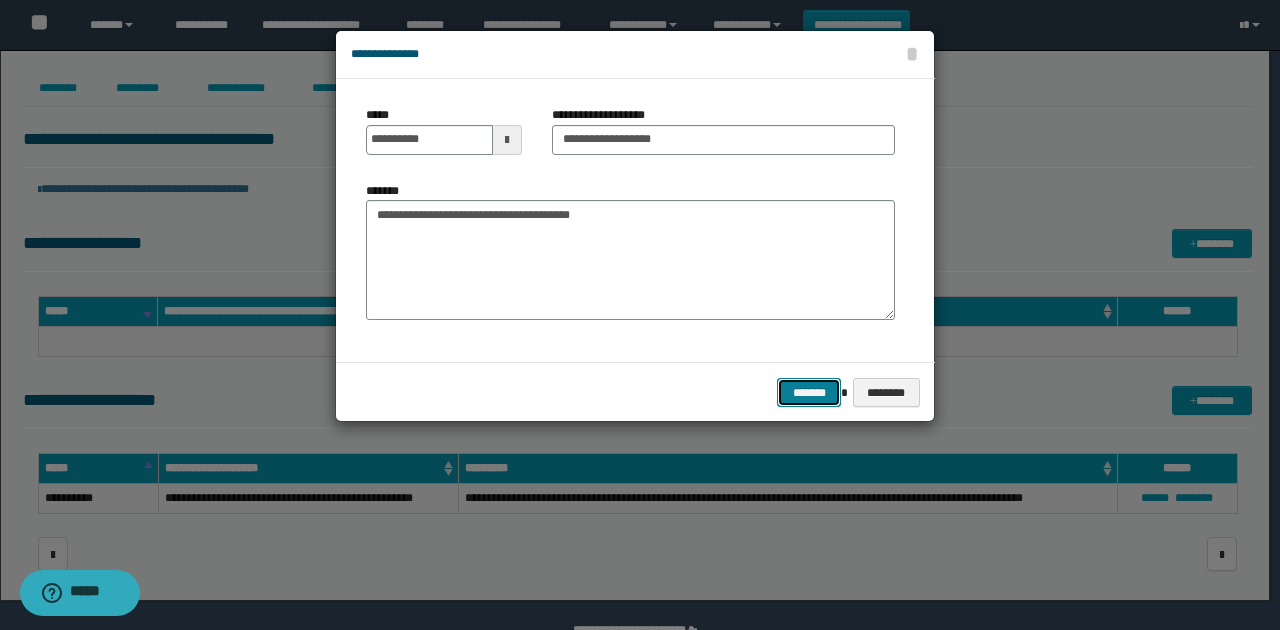 drag, startPoint x: 818, startPoint y: 392, endPoint x: 1107, endPoint y: 404, distance: 289.24902 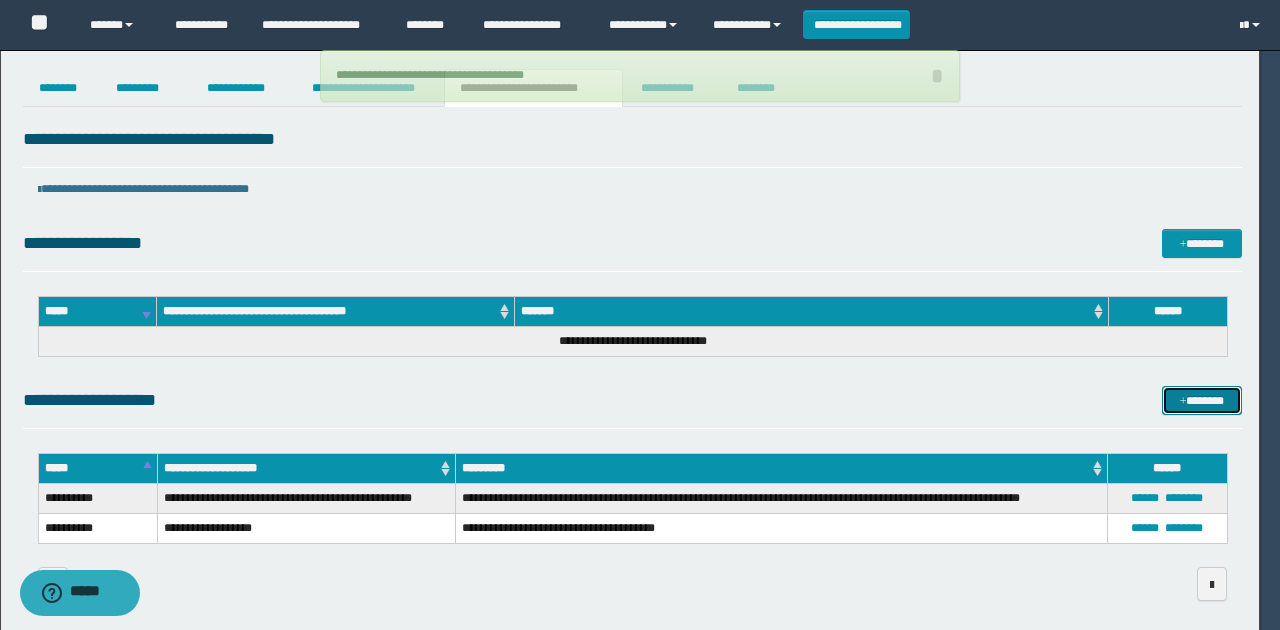 type 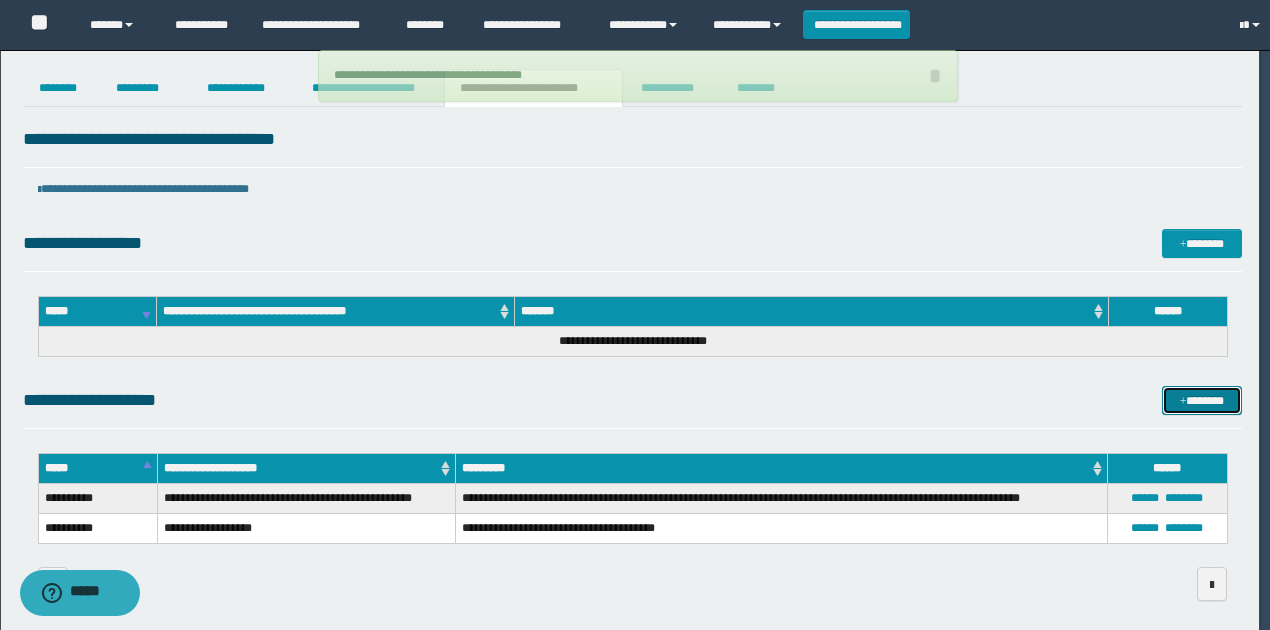 click on "*******" at bounding box center [1201, 400] 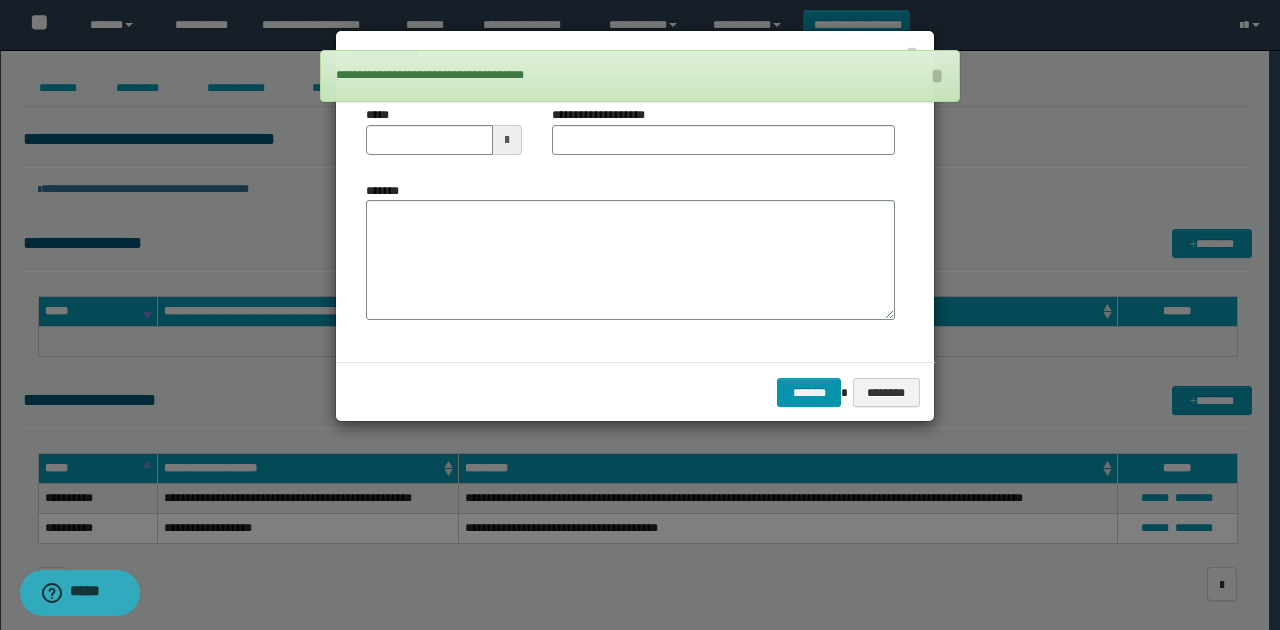 click at bounding box center [507, 140] 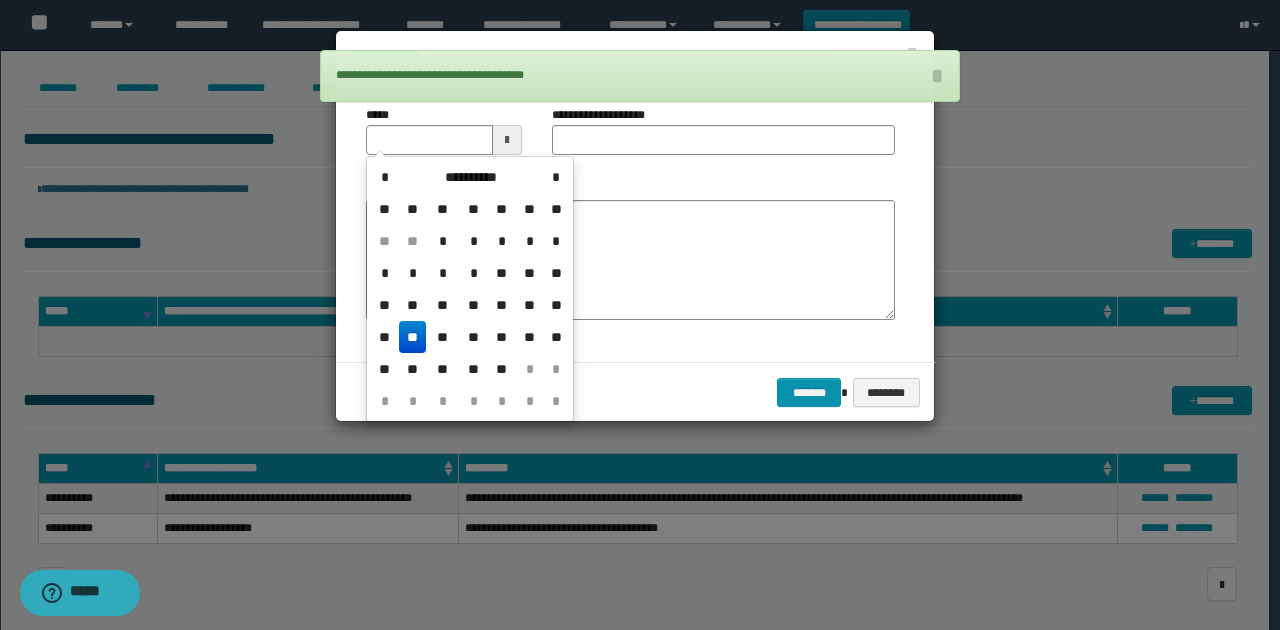 click on "**" at bounding box center [413, 337] 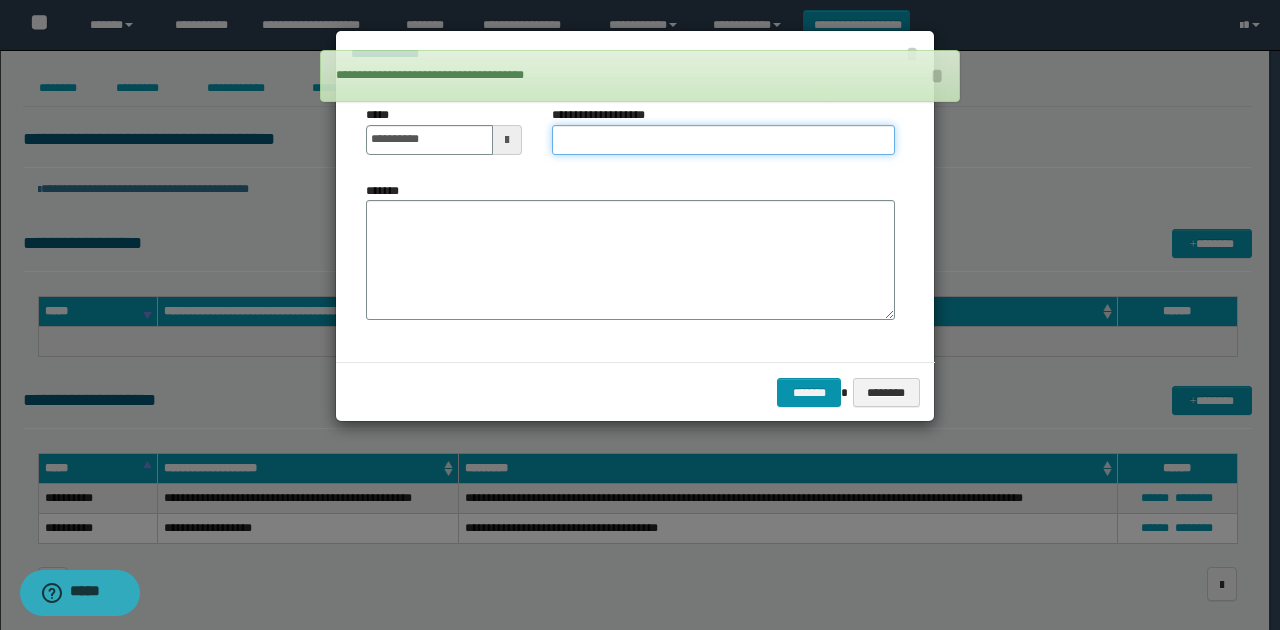 click on "**********" at bounding box center (723, 140) 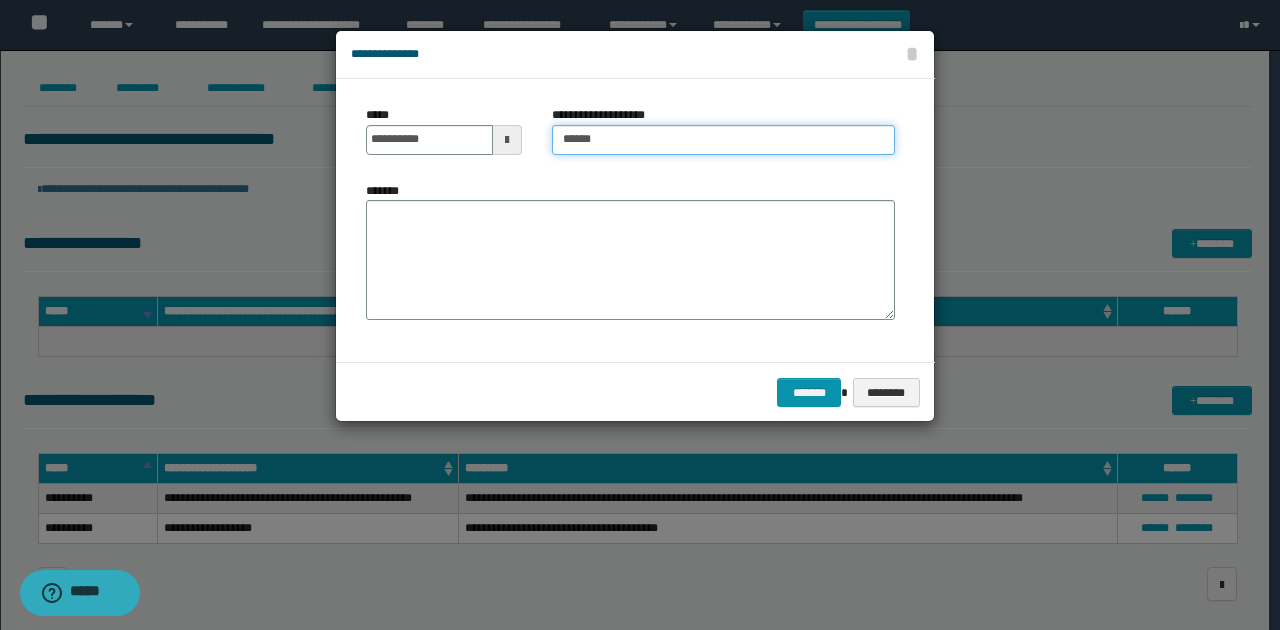 type on "**********" 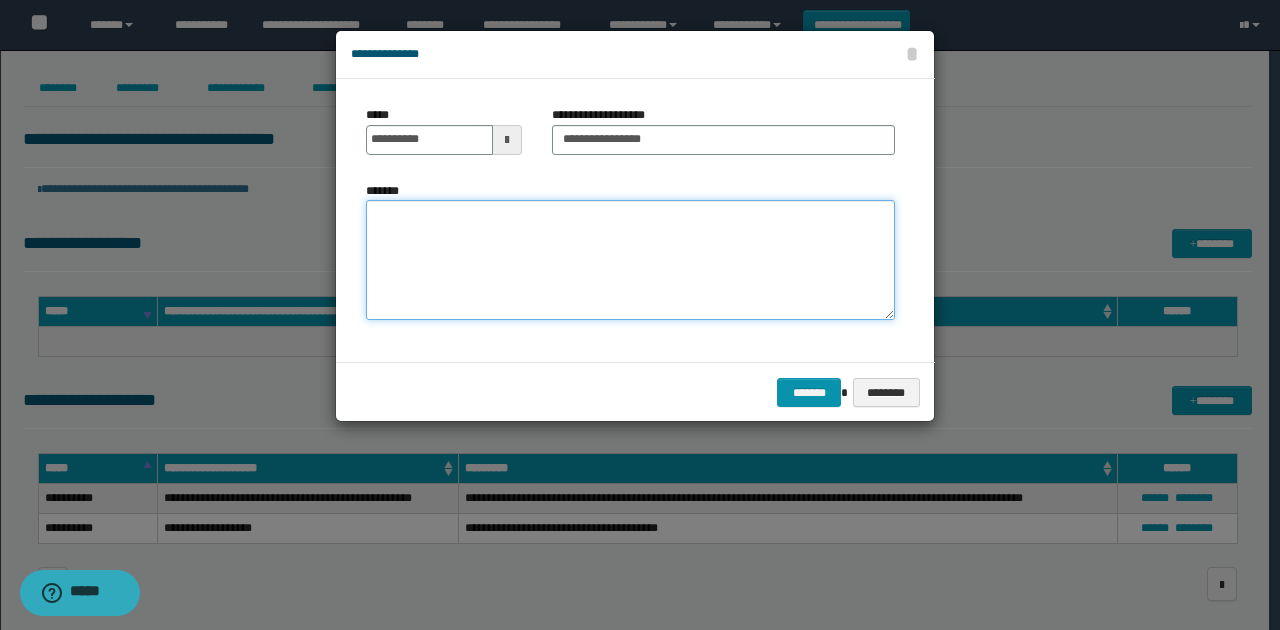 click on "*******" at bounding box center (630, 260) 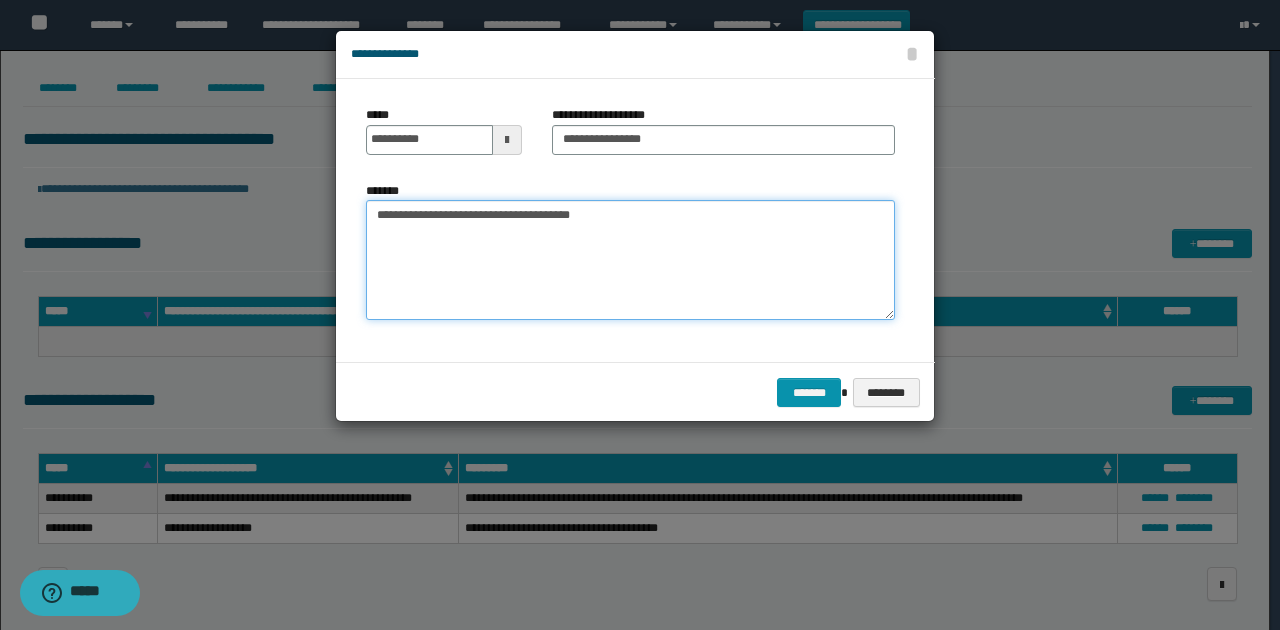 type on "**********" 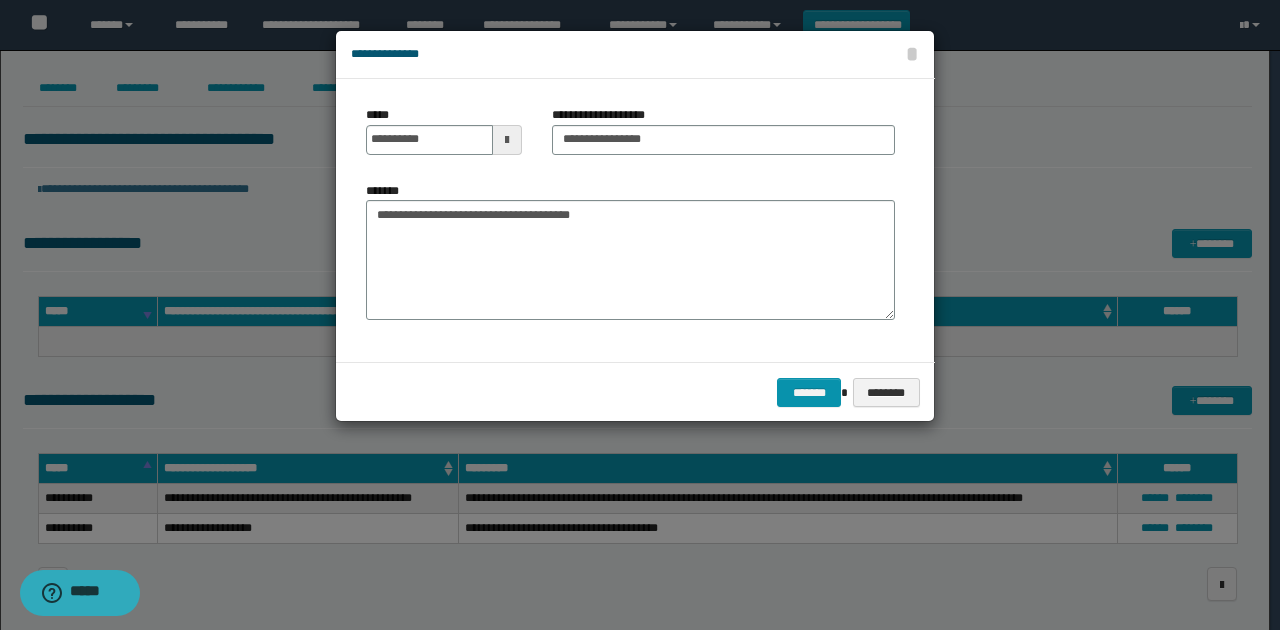 drag, startPoint x: 632, startPoint y: 366, endPoint x: 767, endPoint y: 391, distance: 137.2953 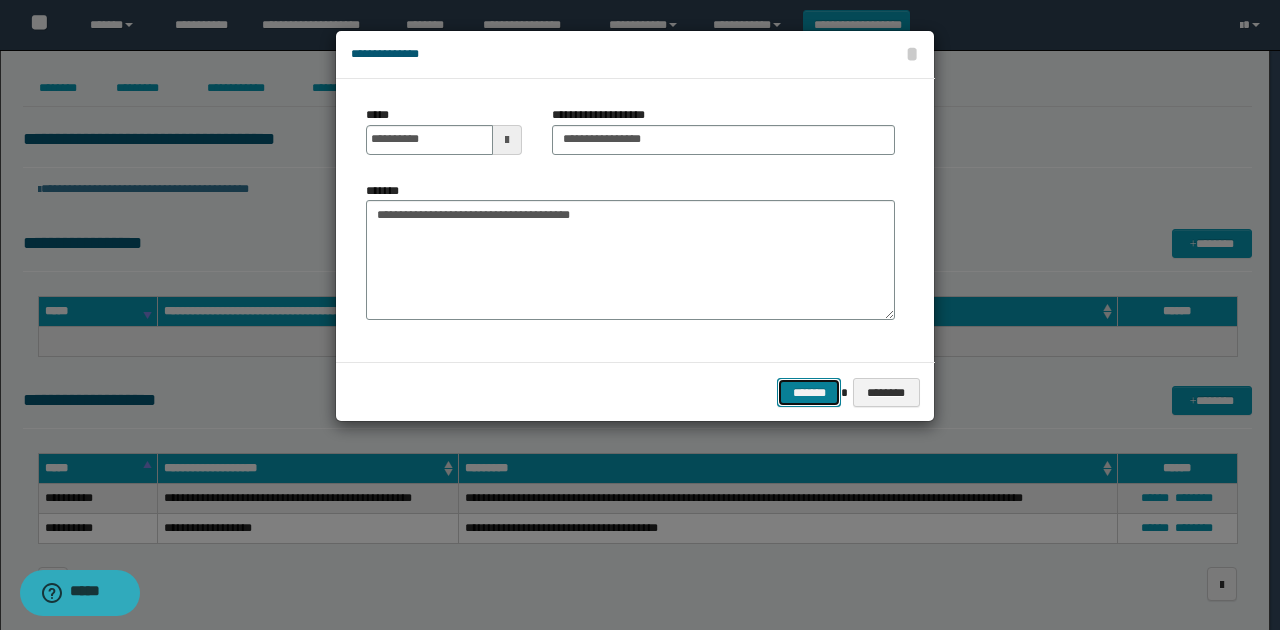 drag, startPoint x: 789, startPoint y: 383, endPoint x: 1009, endPoint y: 411, distance: 221.77466 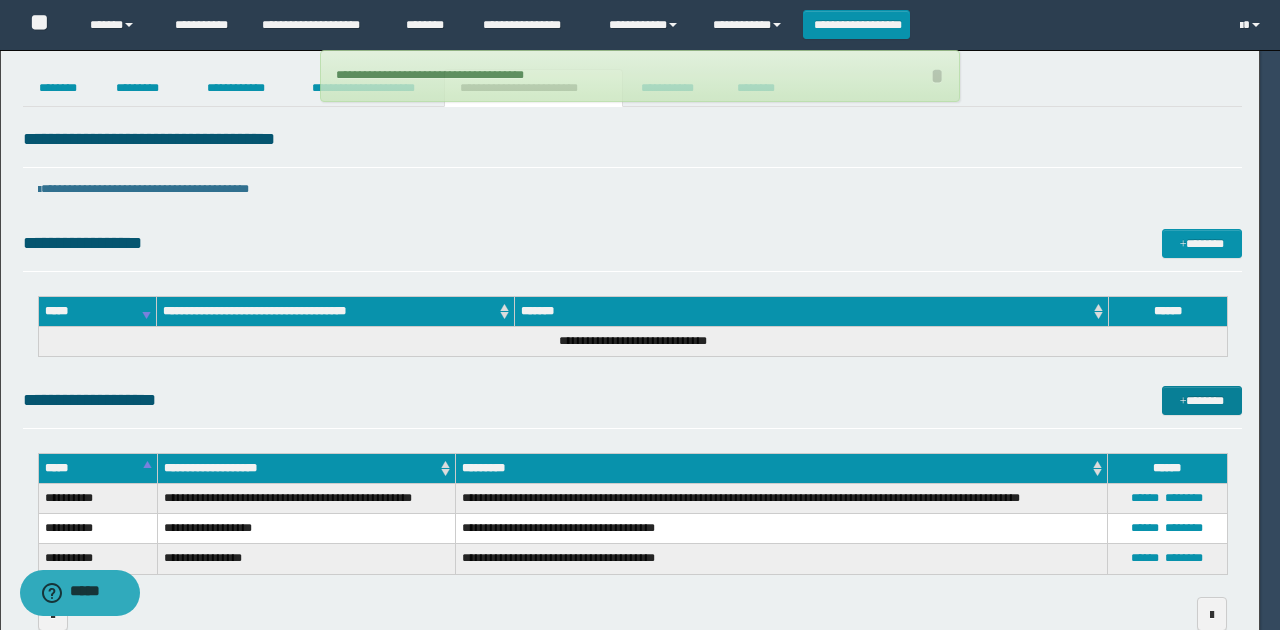 type 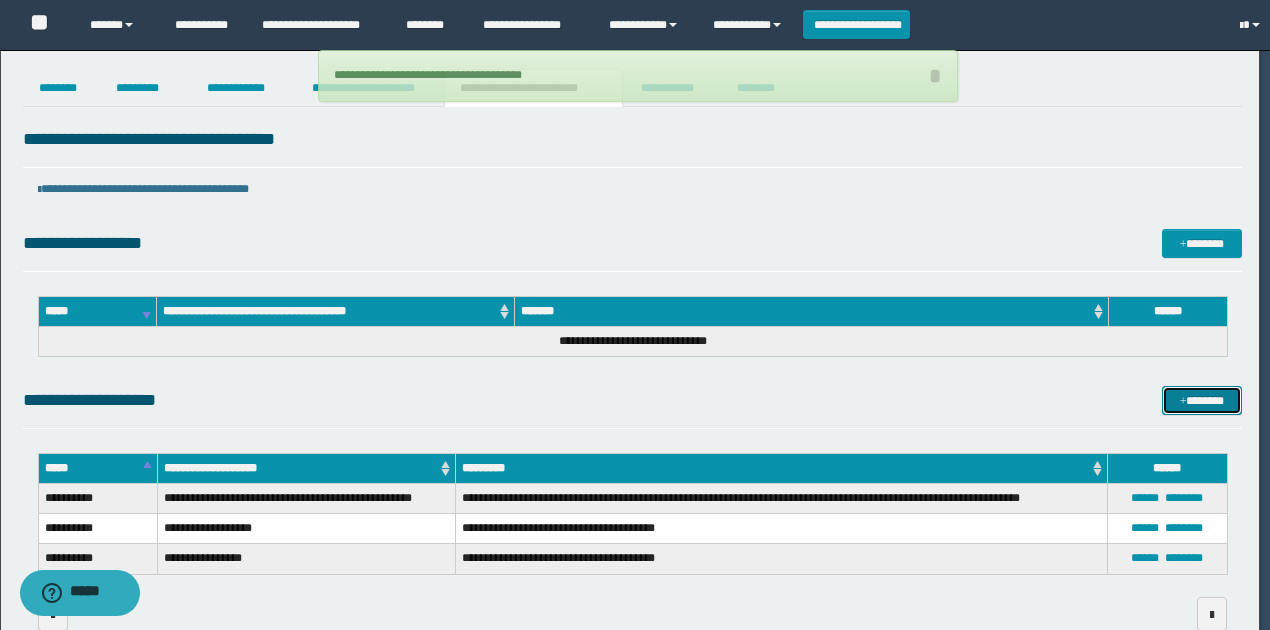 click on "*******" at bounding box center (1201, 400) 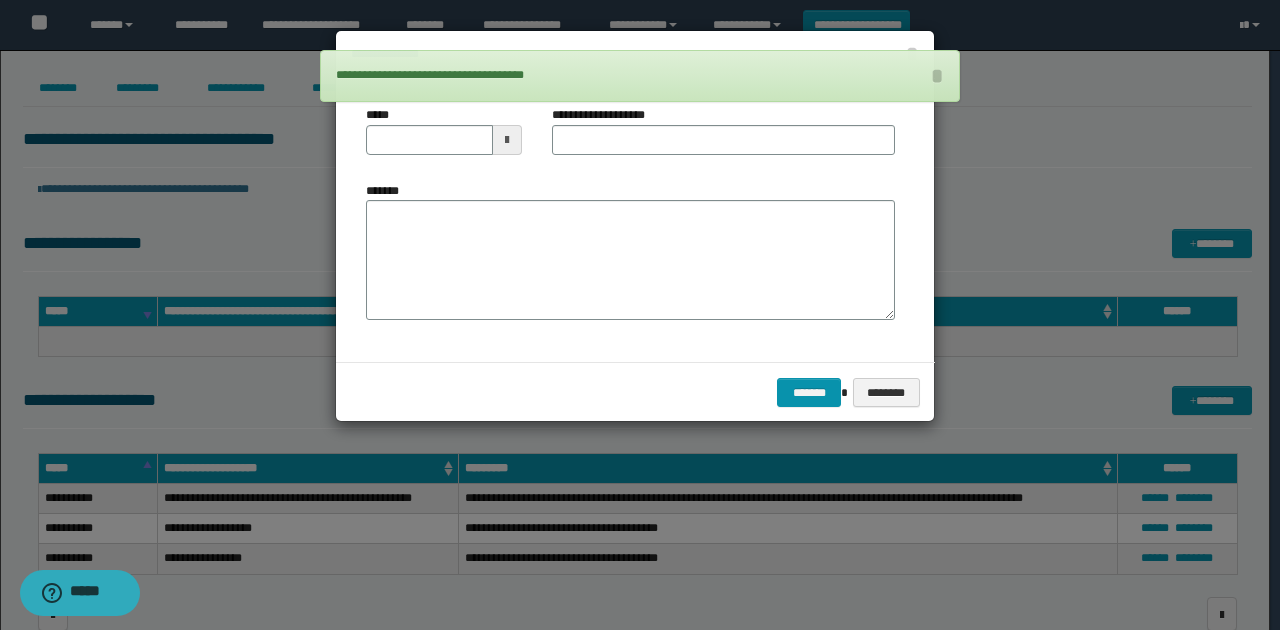 drag, startPoint x: 498, startPoint y: 133, endPoint x: 485, endPoint y: 143, distance: 16.40122 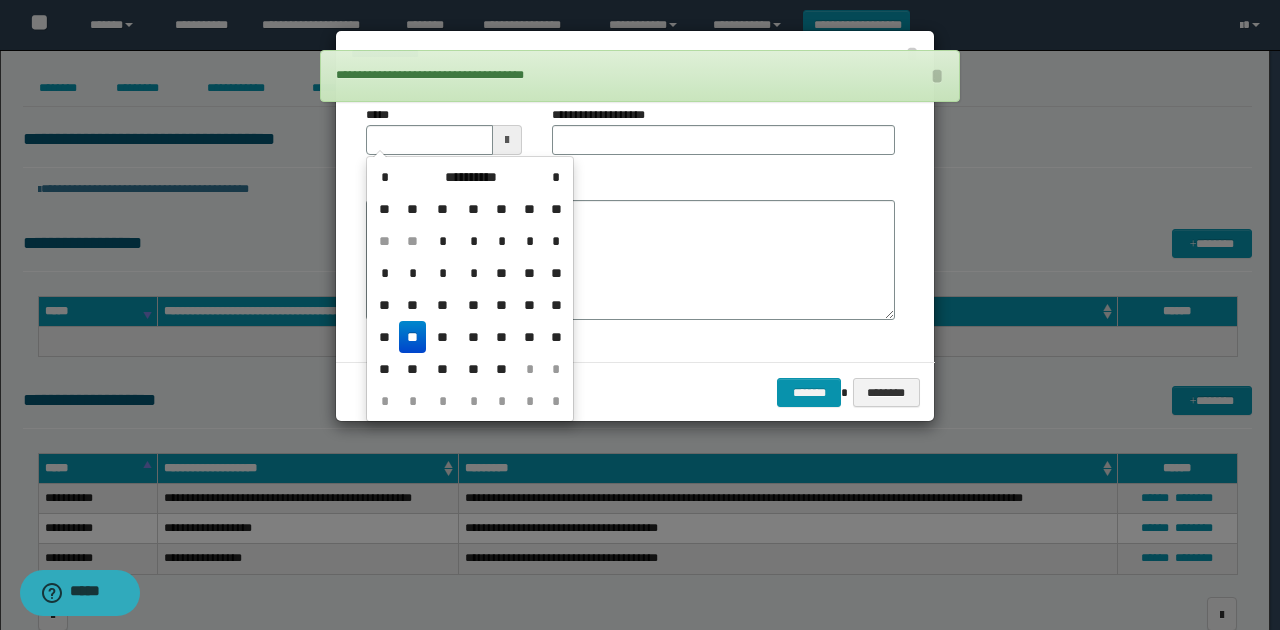 click on "**" at bounding box center [413, 337] 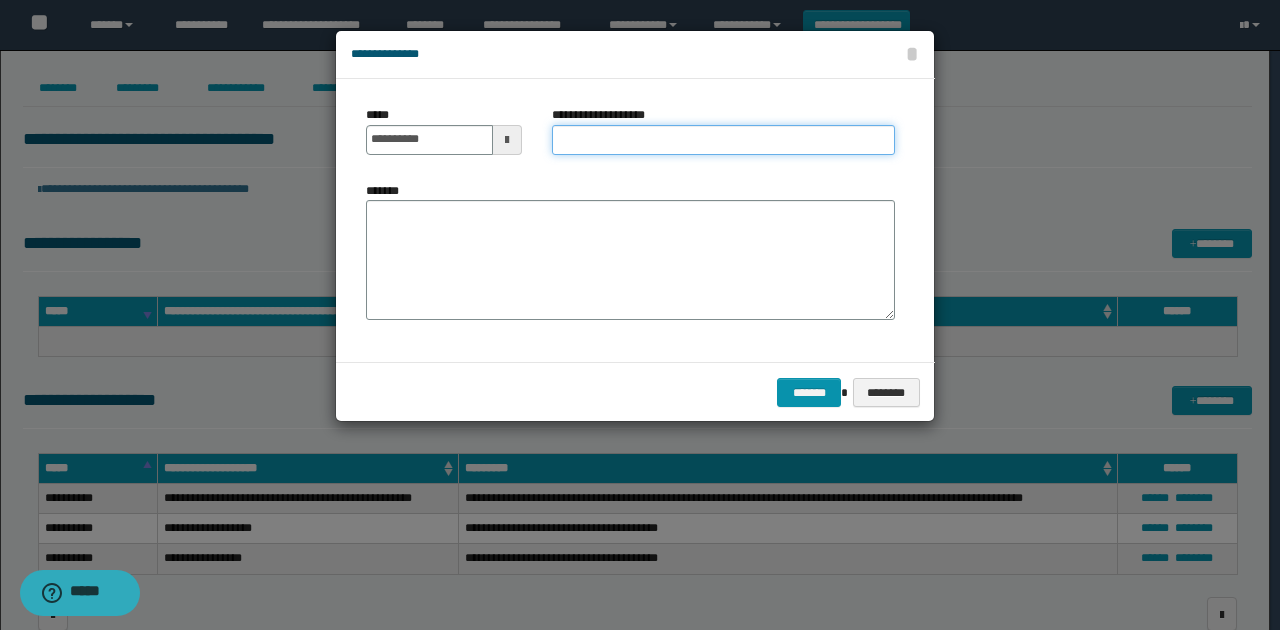 click on "**********" at bounding box center [723, 140] 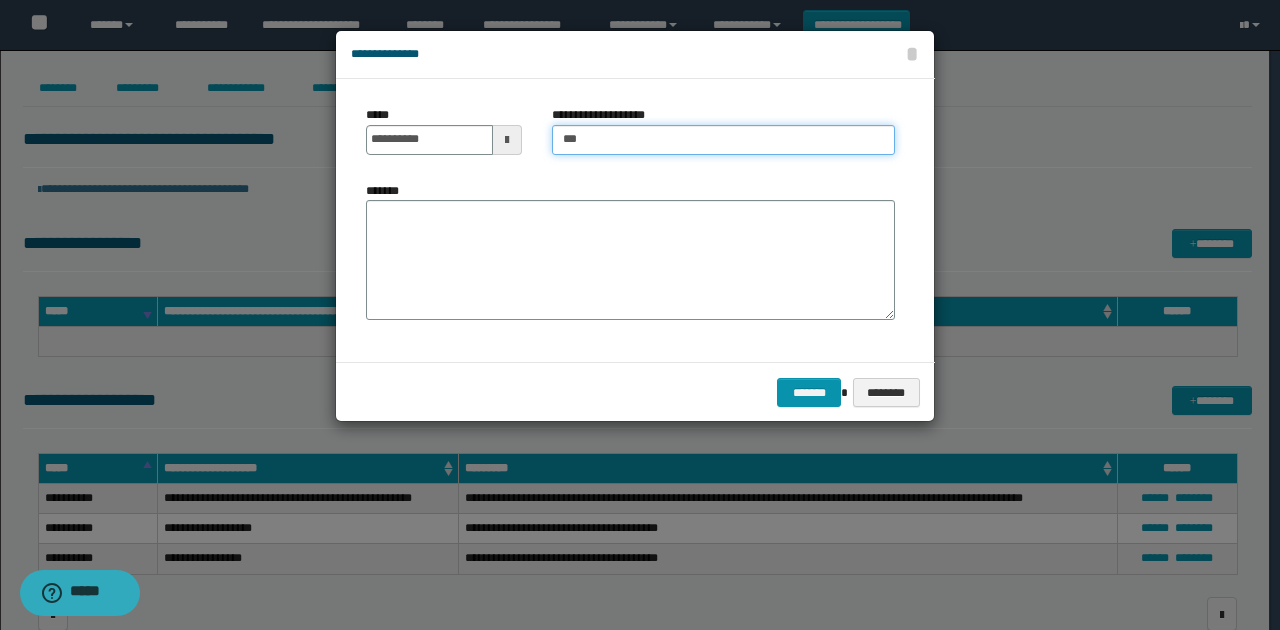 type on "**********" 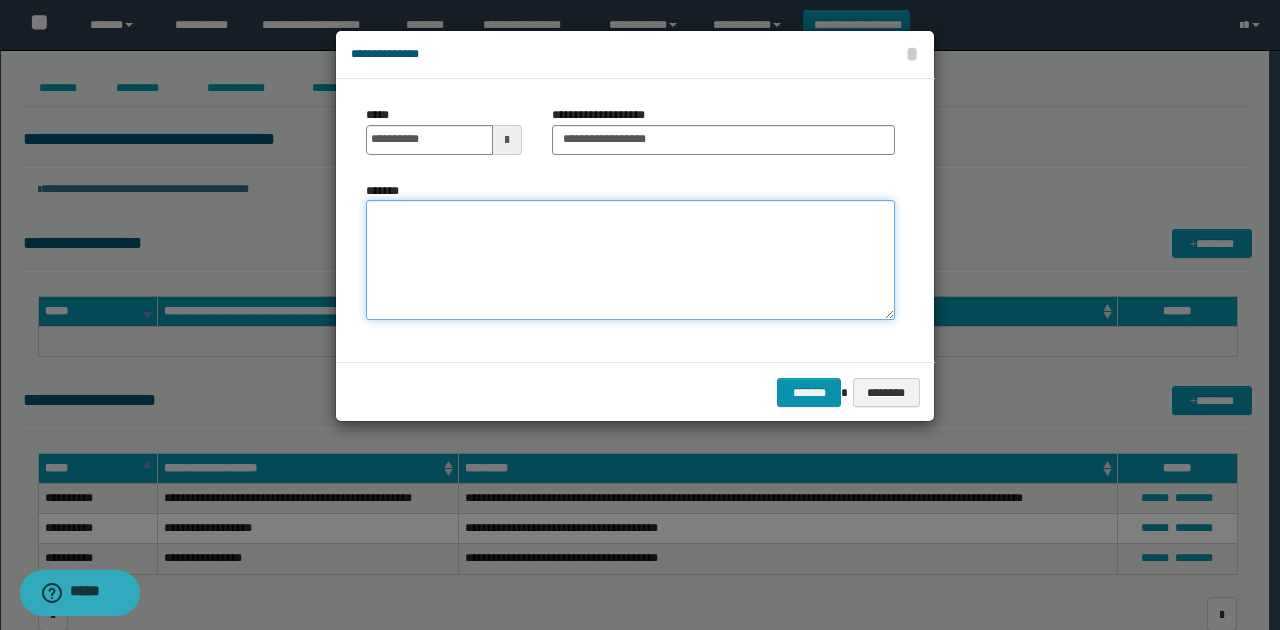 drag, startPoint x: 633, startPoint y: 248, endPoint x: 615, endPoint y: 282, distance: 38.470768 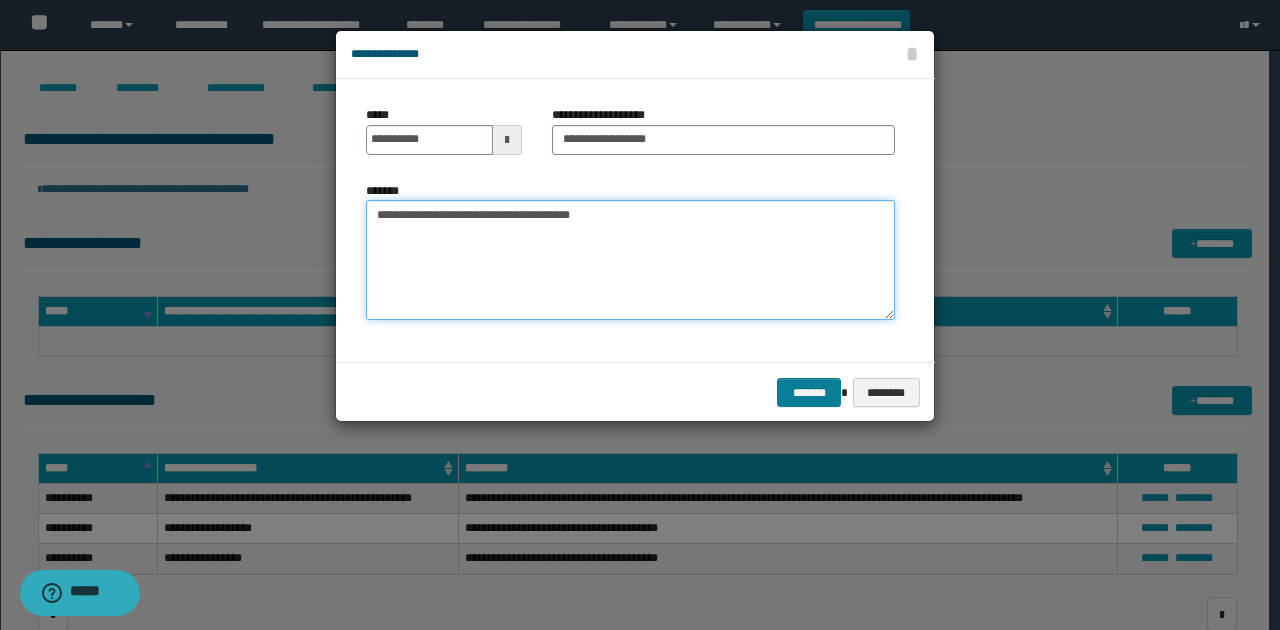 type on "**********" 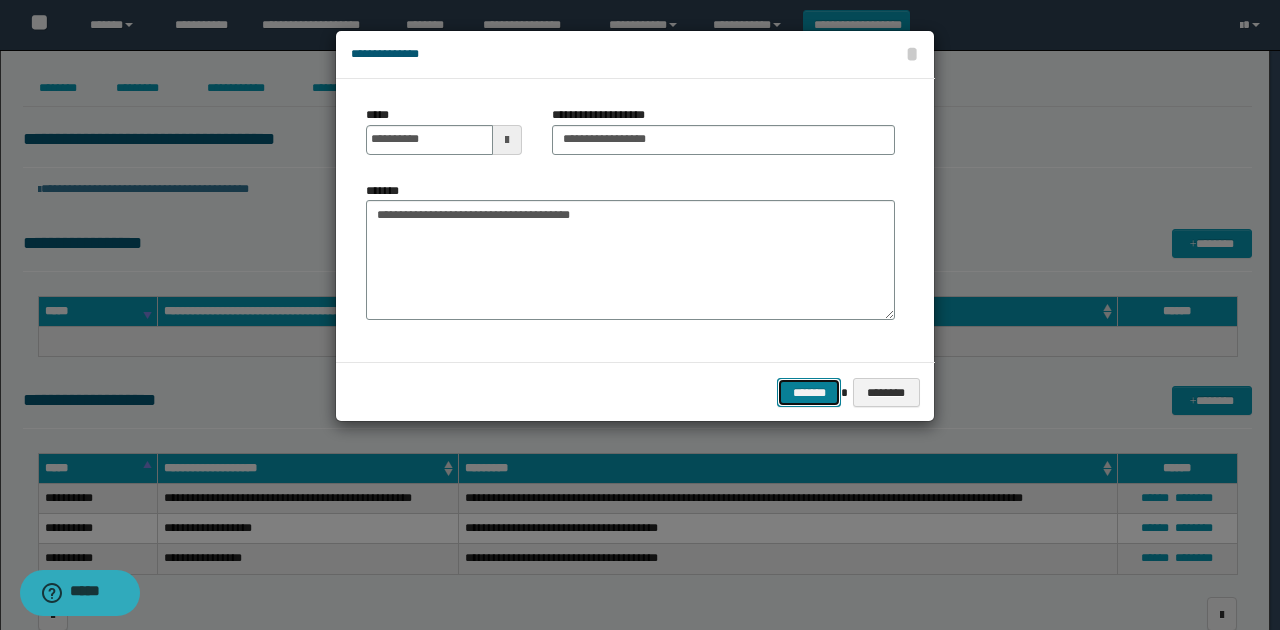 click on "*******" at bounding box center (809, 392) 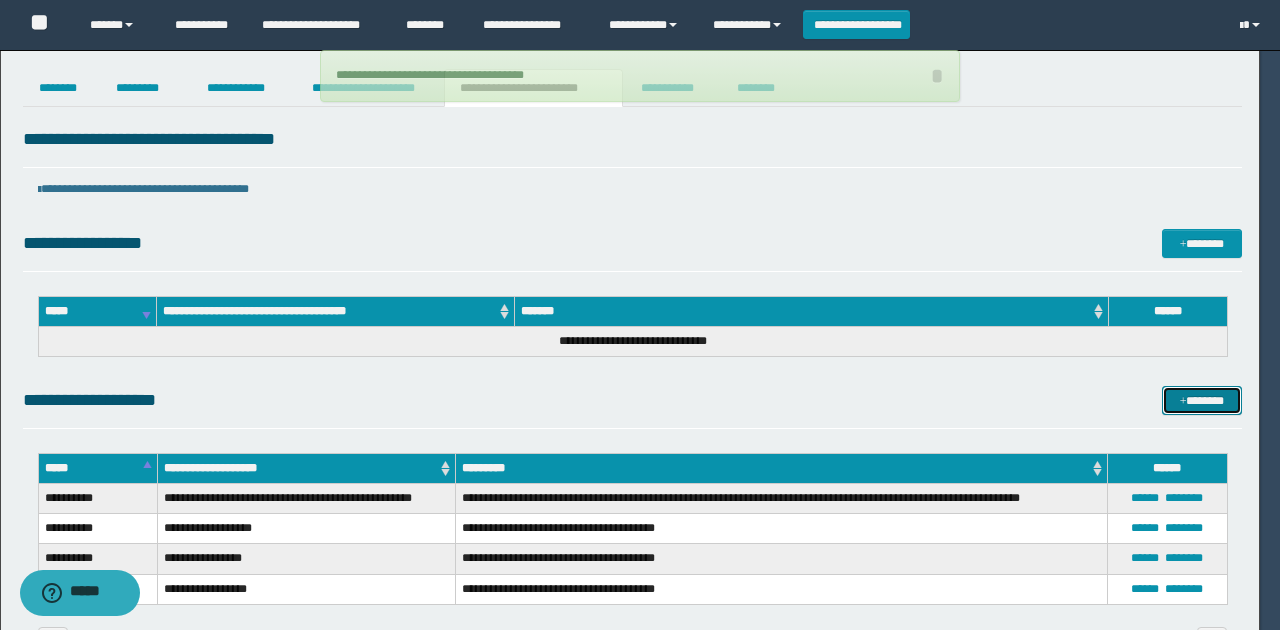 type 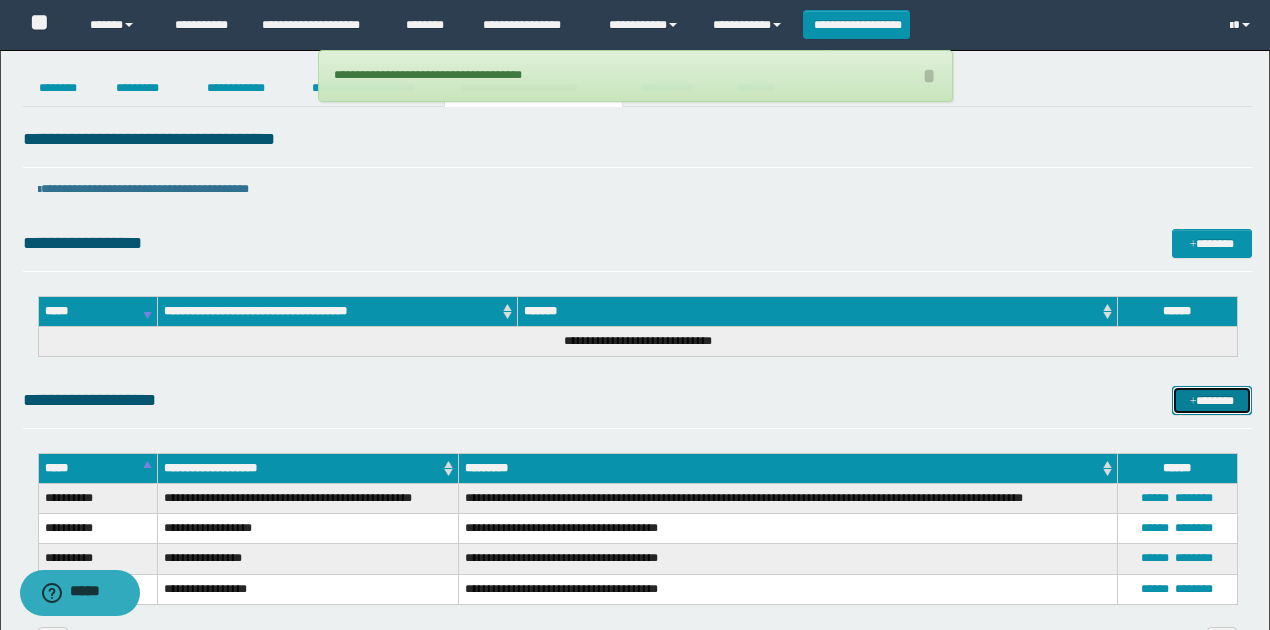 click on "*******" at bounding box center [1211, 400] 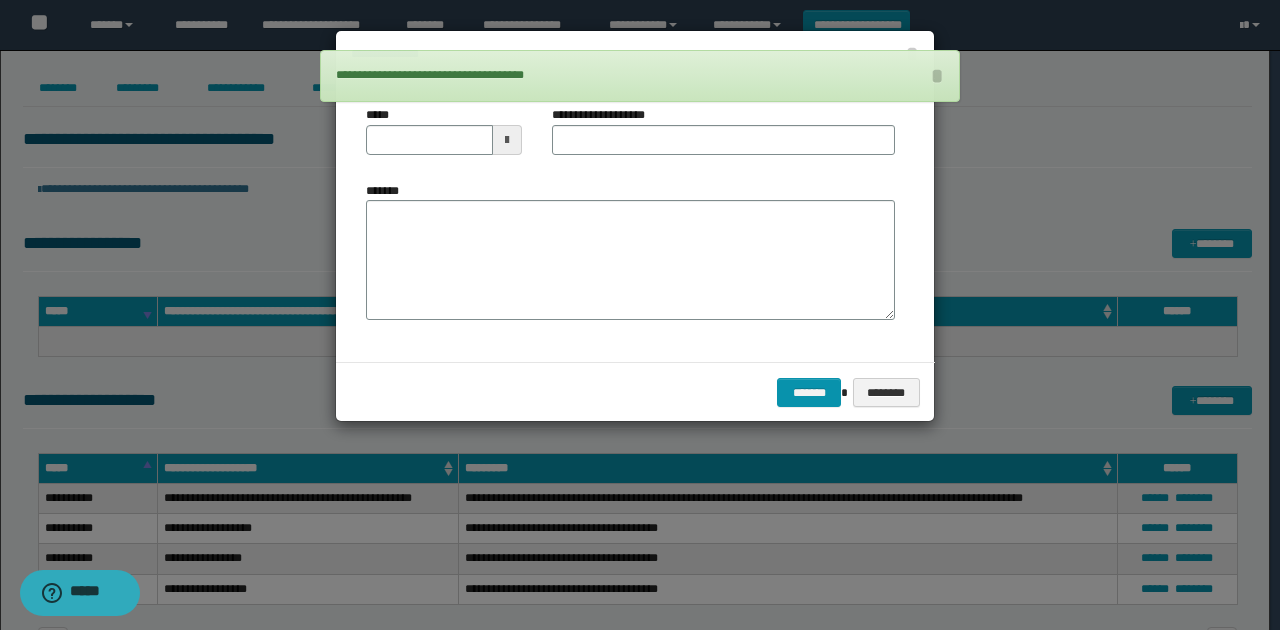 click at bounding box center (507, 140) 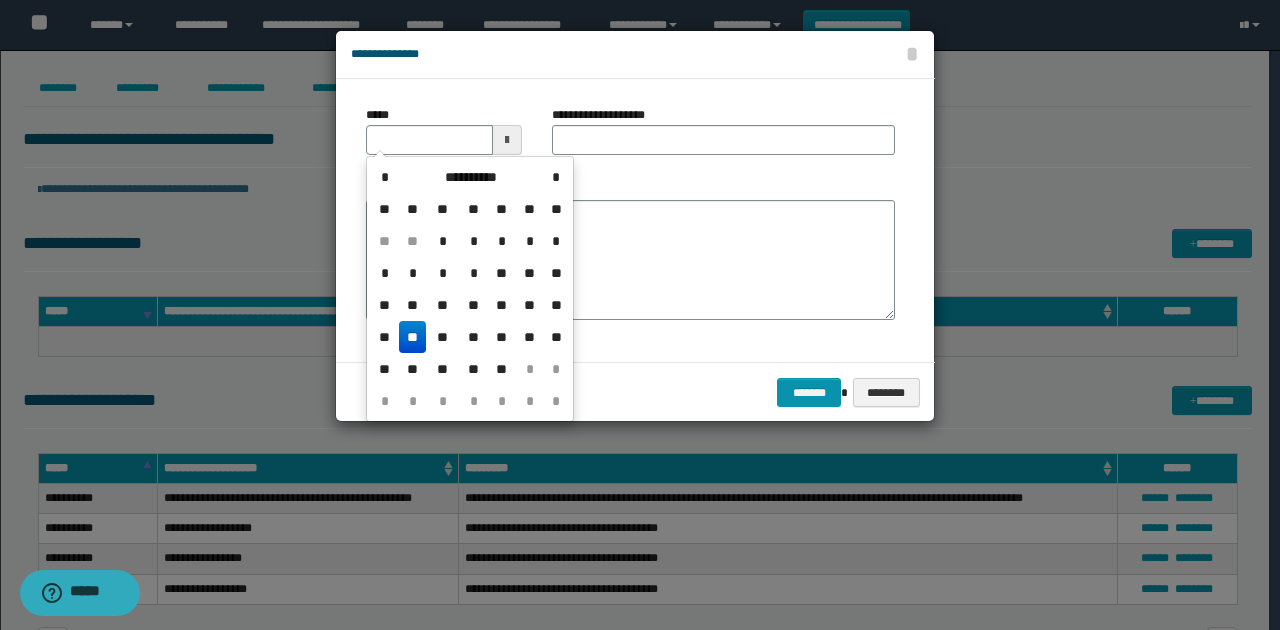 click on "**" at bounding box center (413, 337) 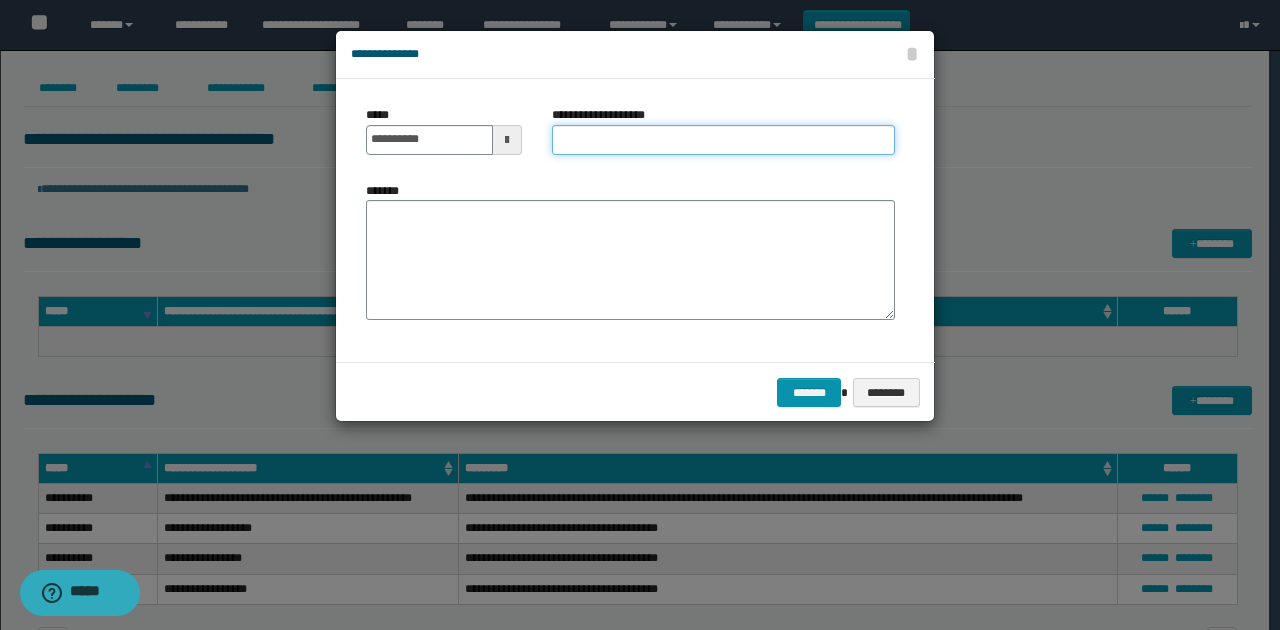 click on "**********" at bounding box center [723, 140] 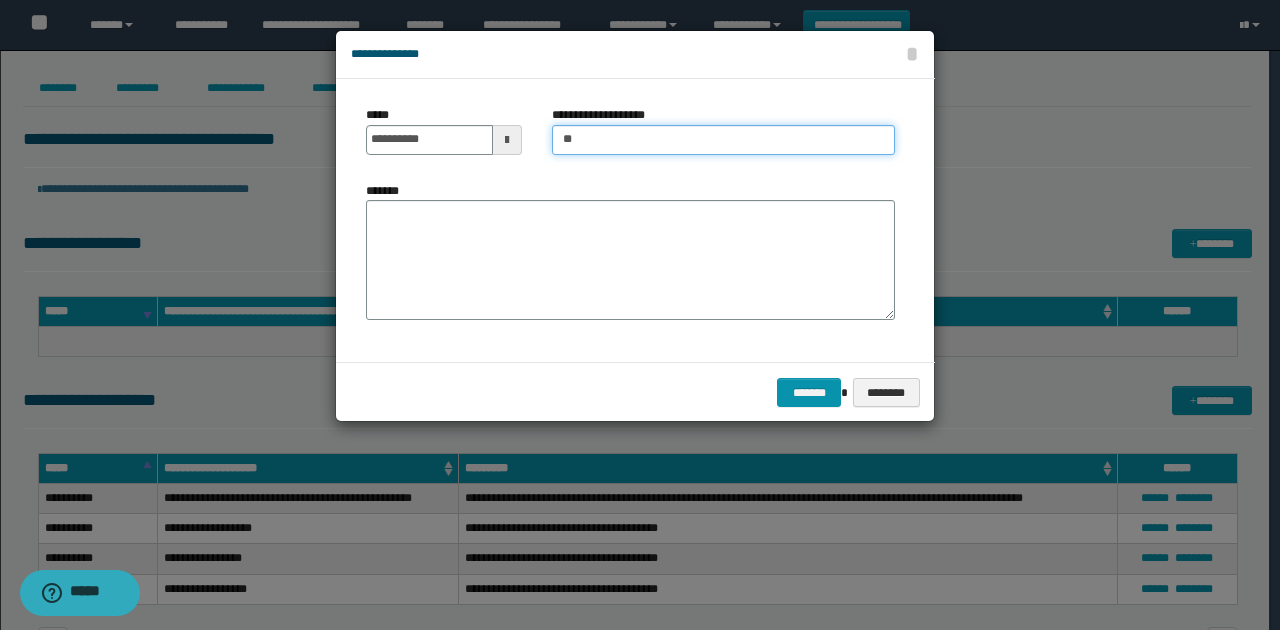 type on "*" 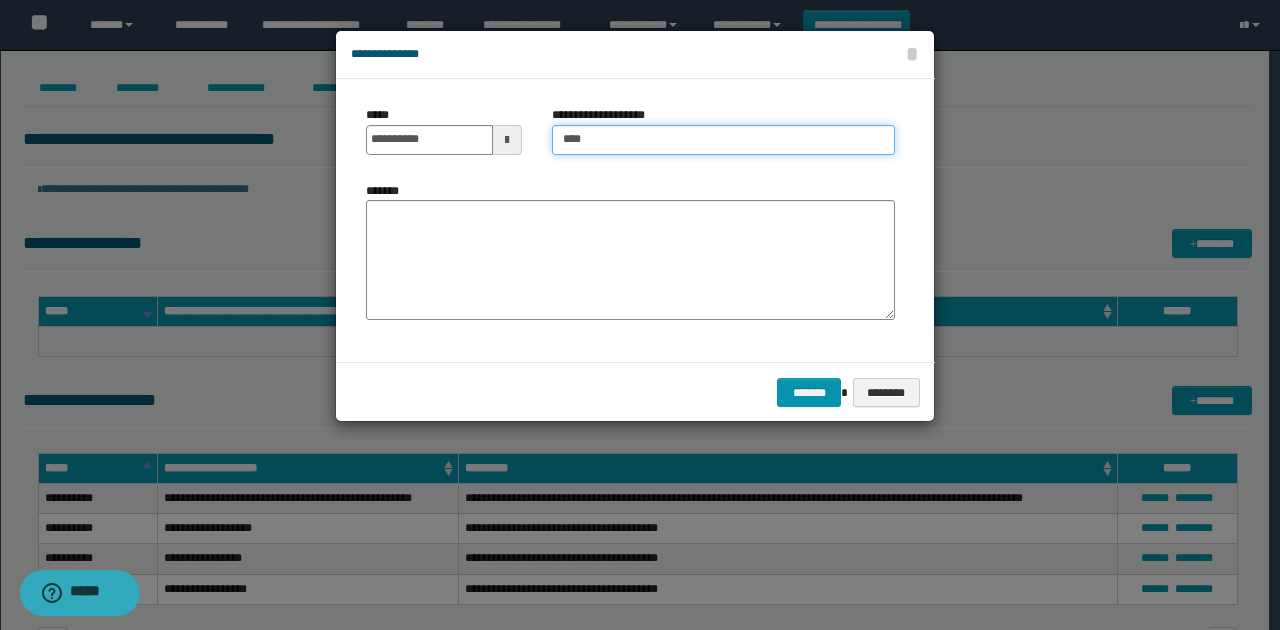 type on "**********" 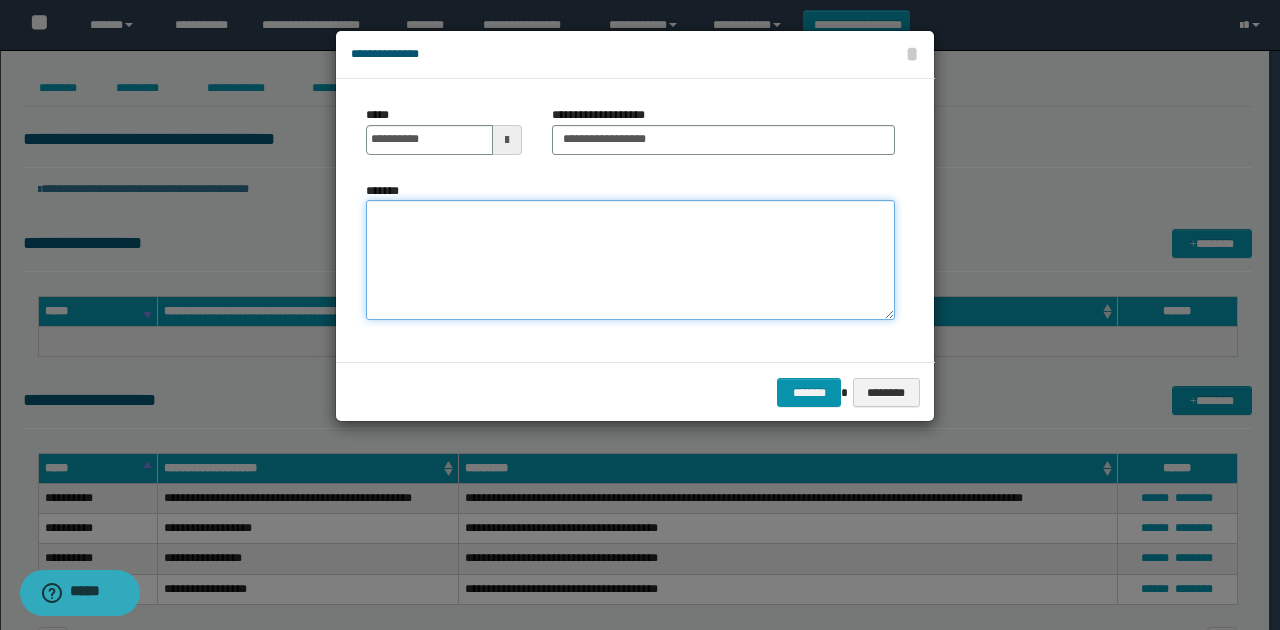 click on "*******" at bounding box center (630, 260) 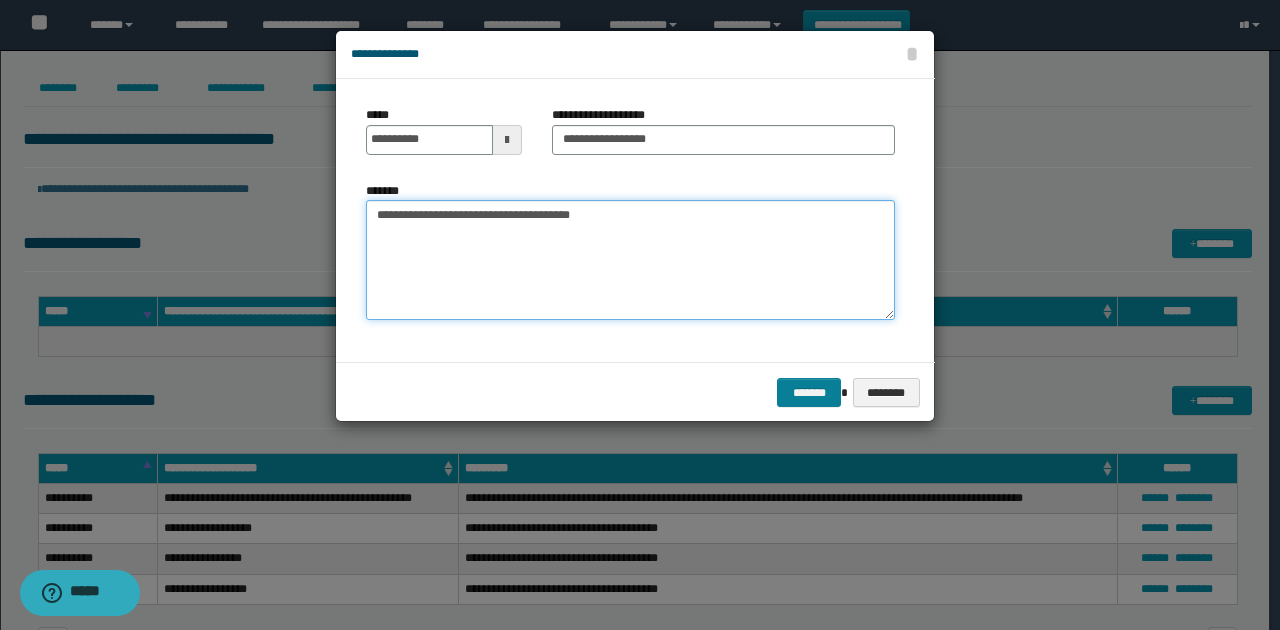 type on "**********" 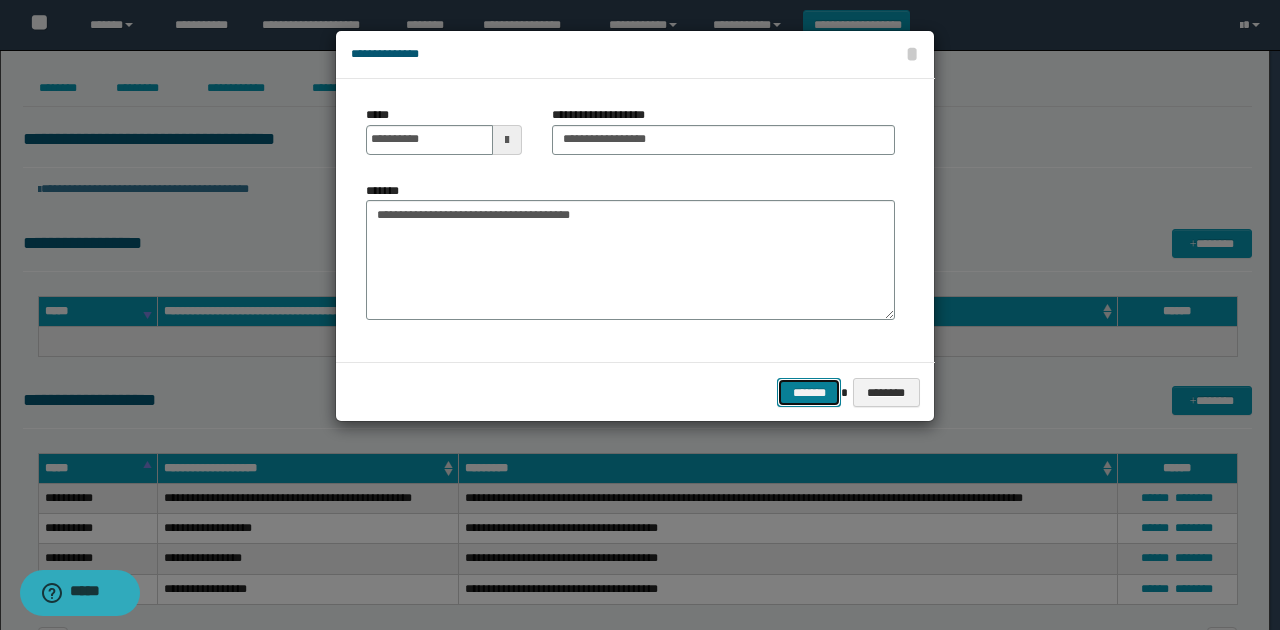 click on "*******" at bounding box center [809, 392] 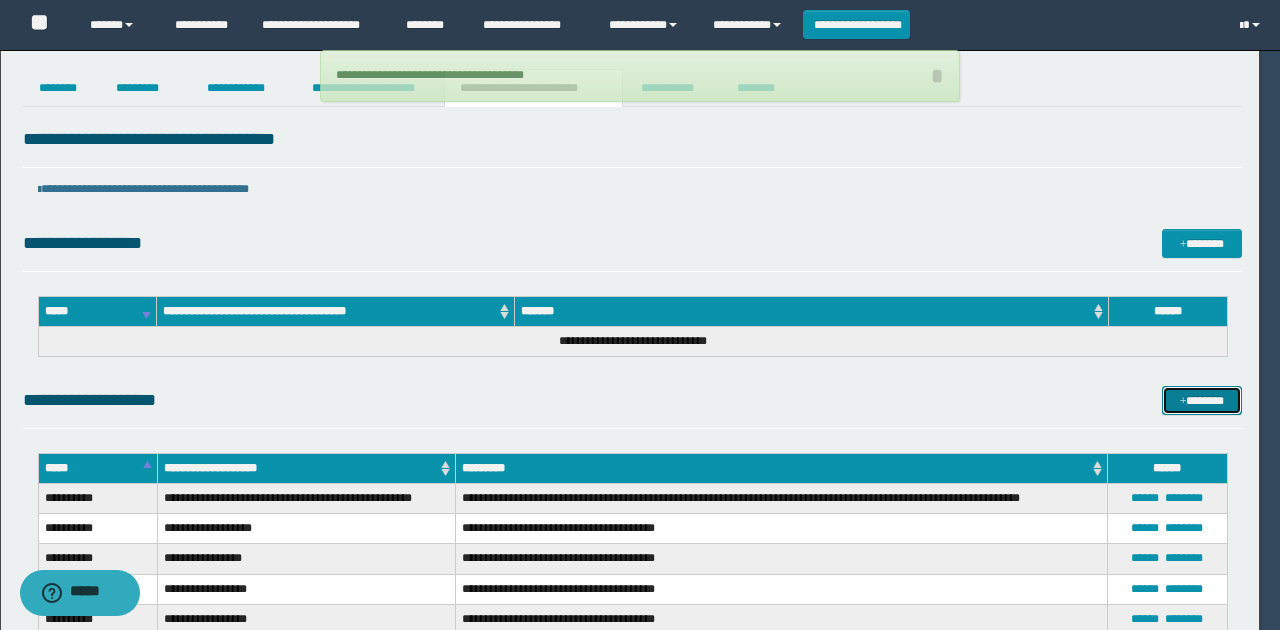 type 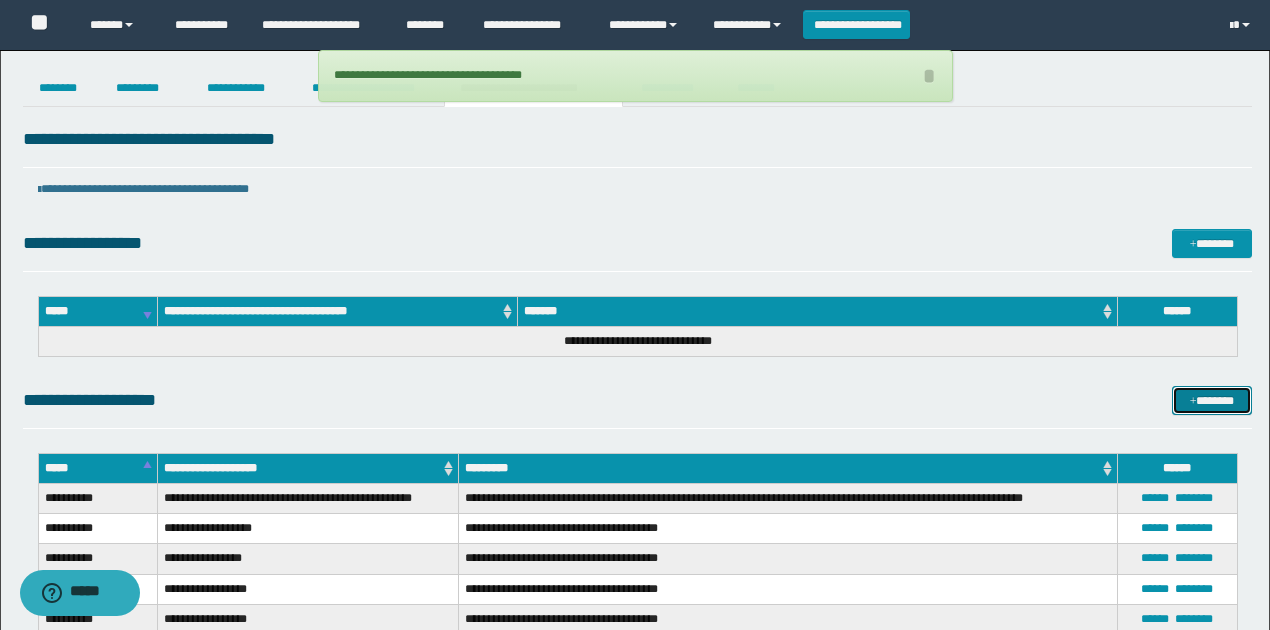 drag, startPoint x: 1206, startPoint y: 403, endPoint x: 941, endPoint y: 285, distance: 290.08447 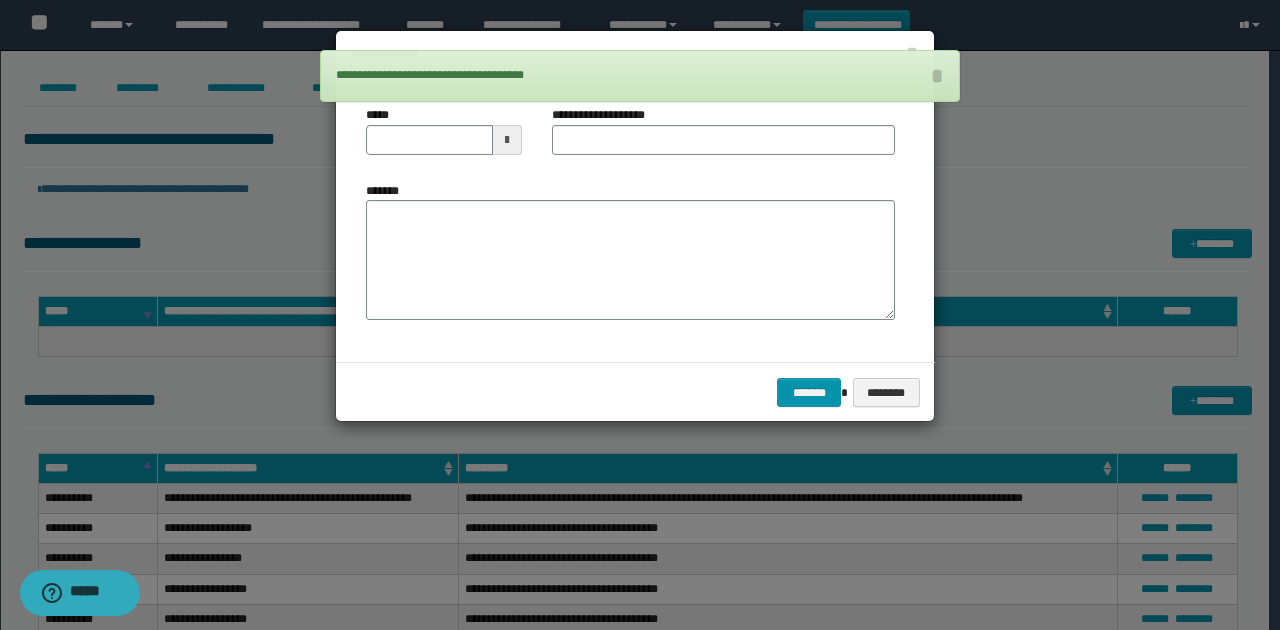 click at bounding box center (507, 140) 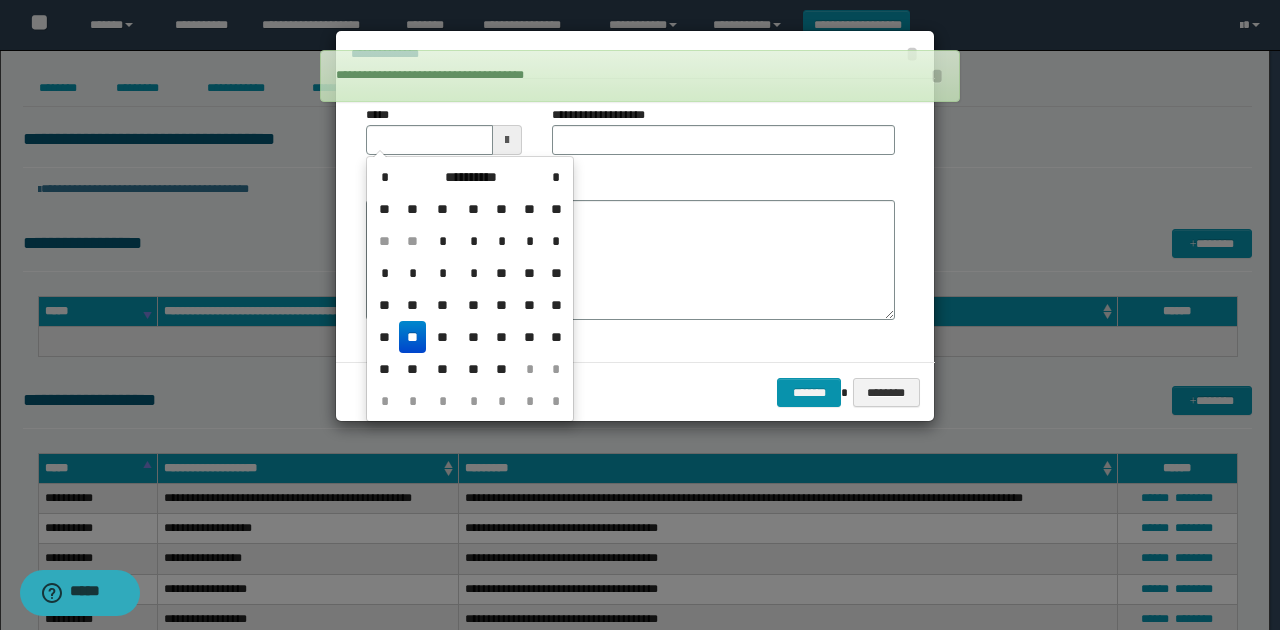click on "**" at bounding box center [413, 337] 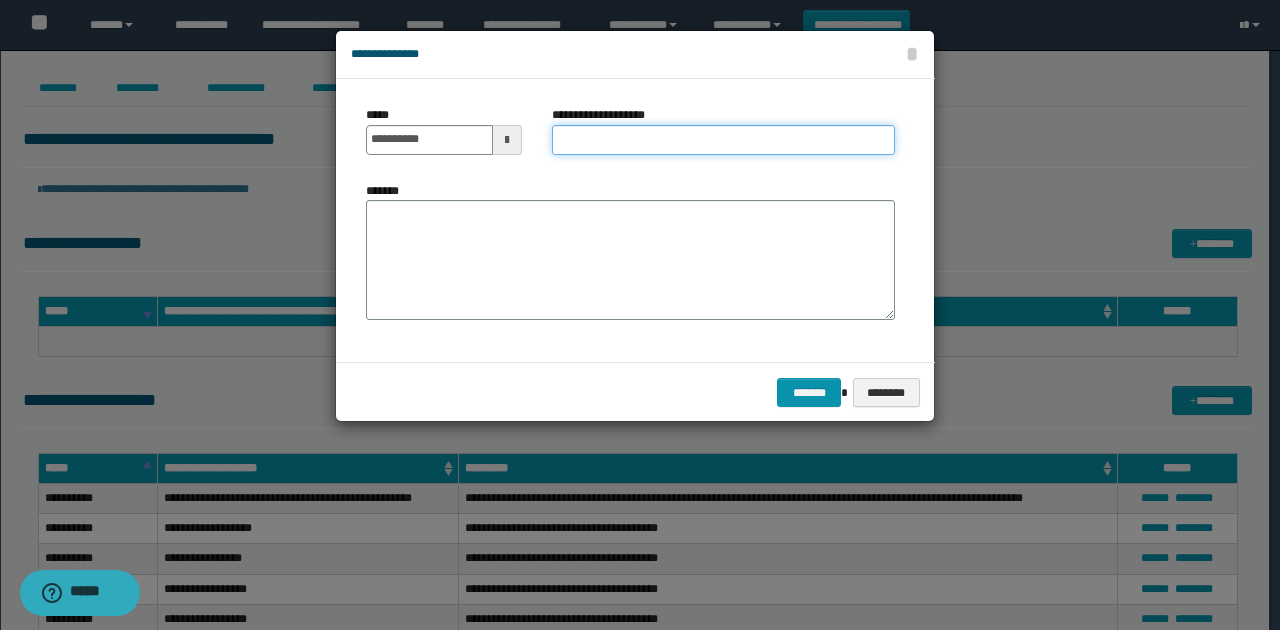 click on "**********" at bounding box center (723, 140) 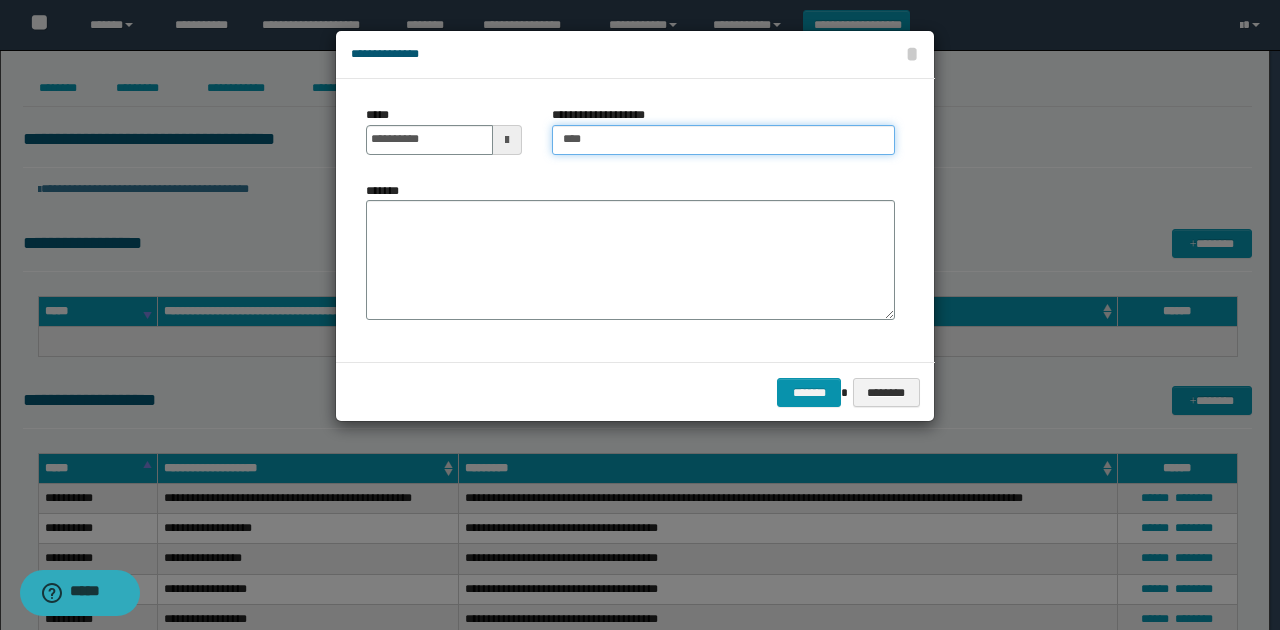 type on "**********" 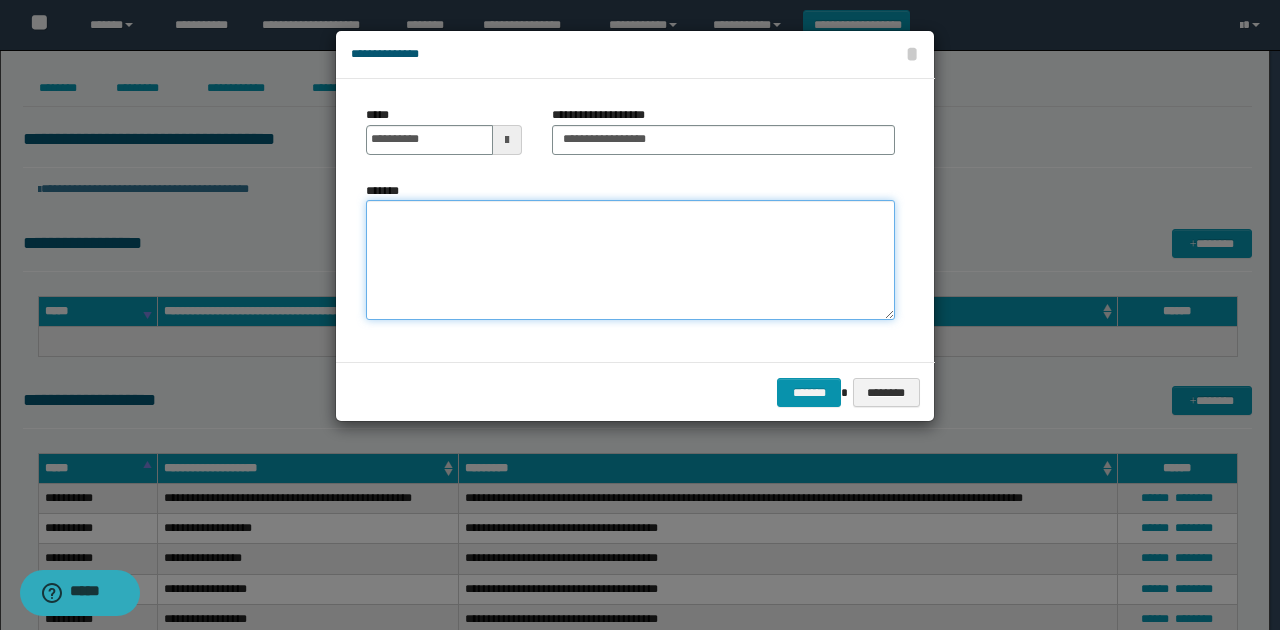 click on "*******" at bounding box center (630, 260) 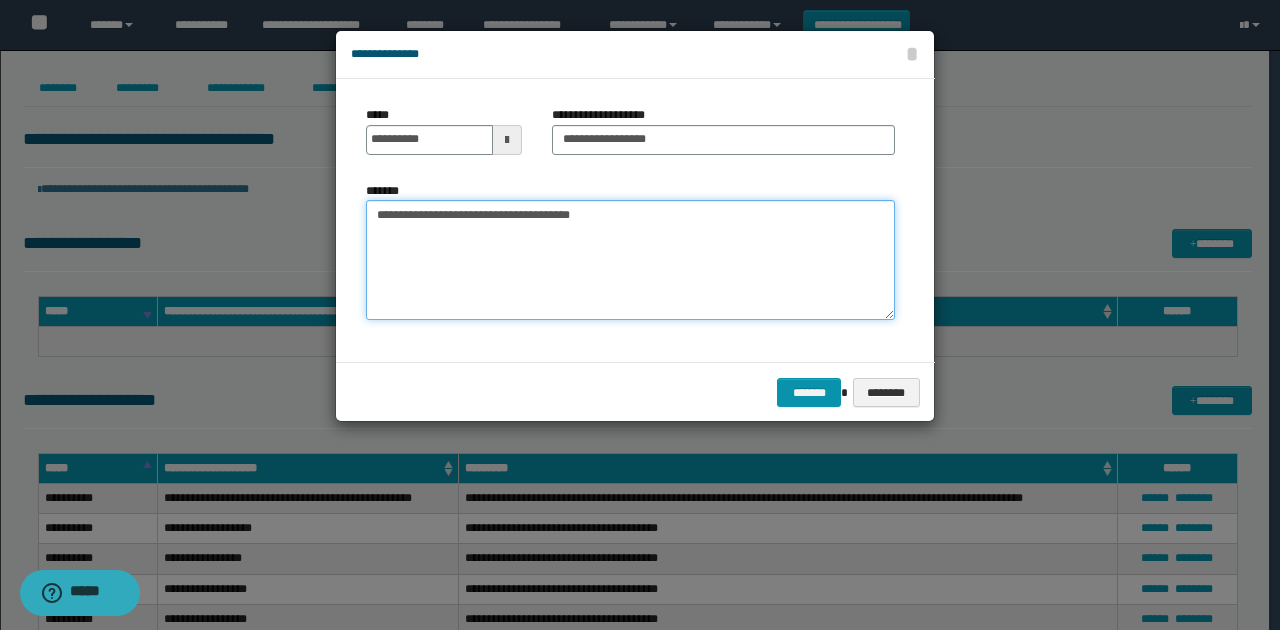 type on "**********" 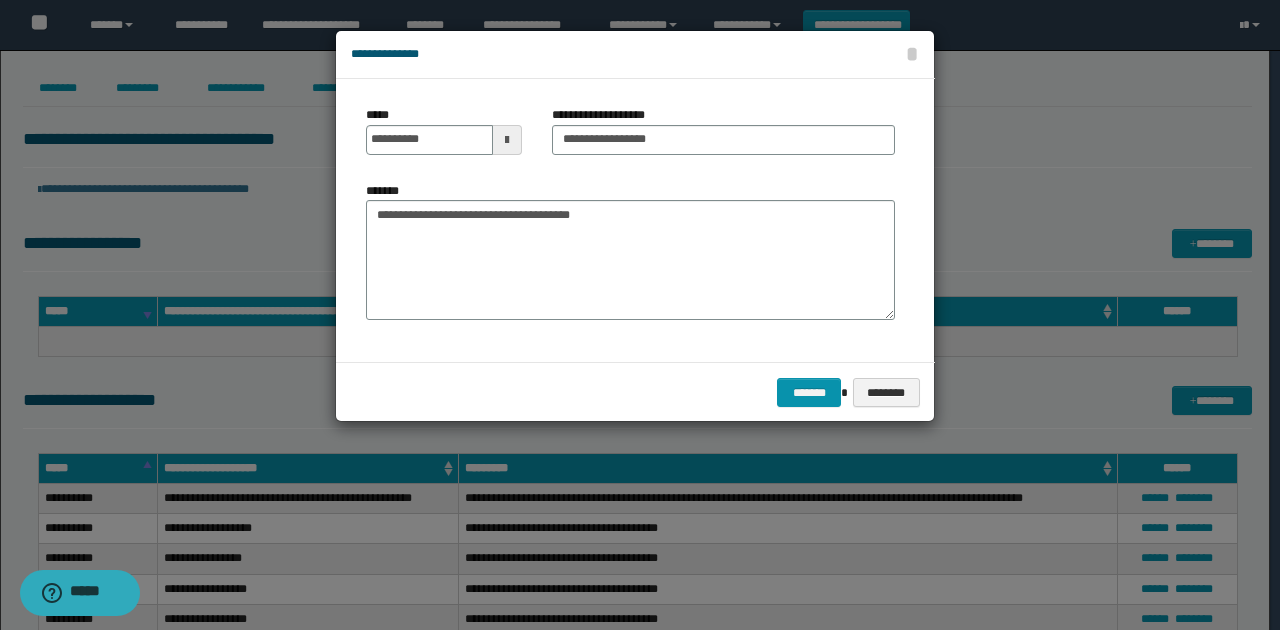 drag, startPoint x: 601, startPoint y: 325, endPoint x: 656, endPoint y: 361, distance: 65.734314 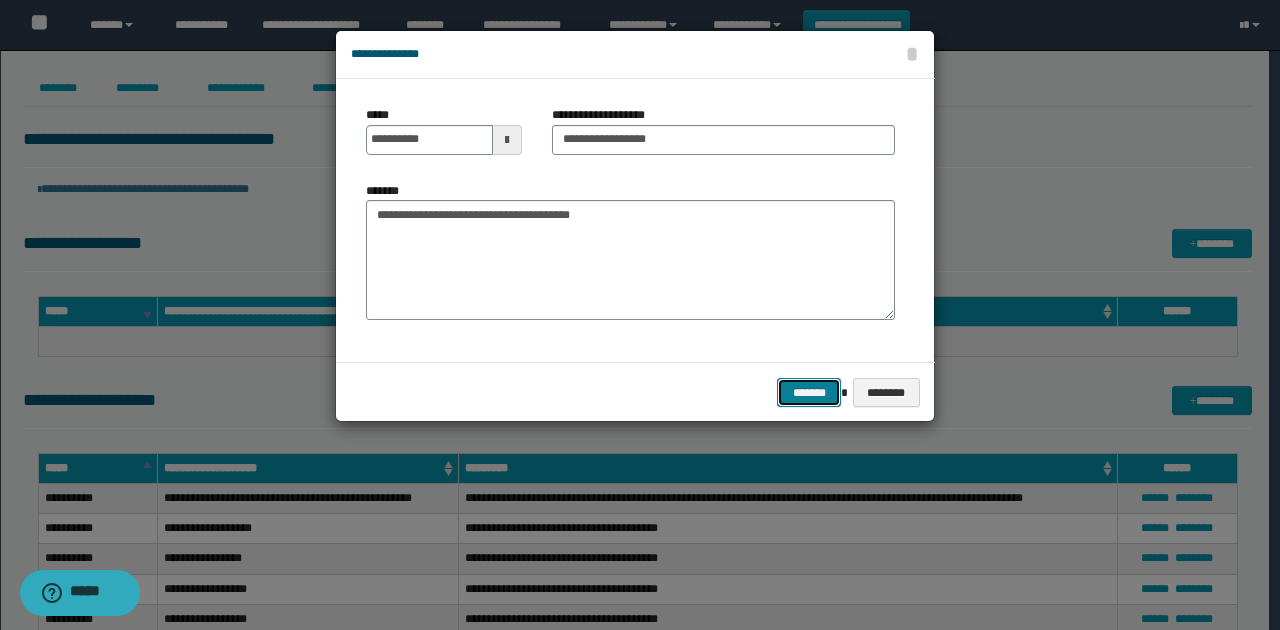 click on "*******" at bounding box center [809, 392] 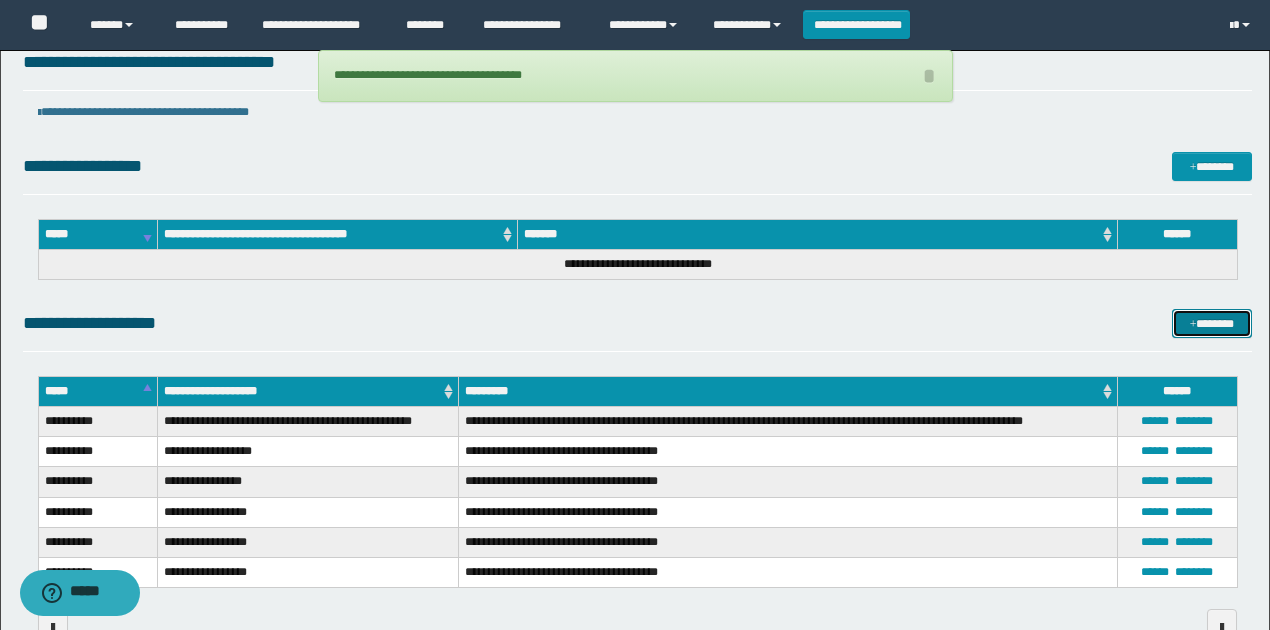 scroll, scrollTop: 198, scrollLeft: 0, axis: vertical 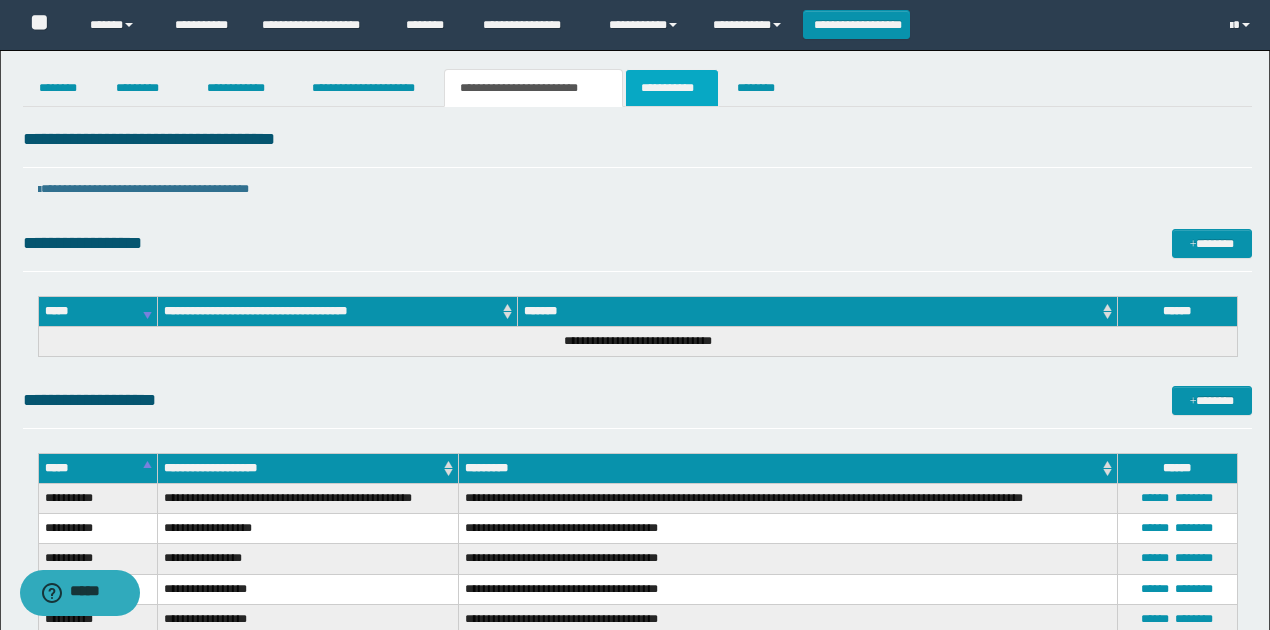 click on "**********" at bounding box center (672, 88) 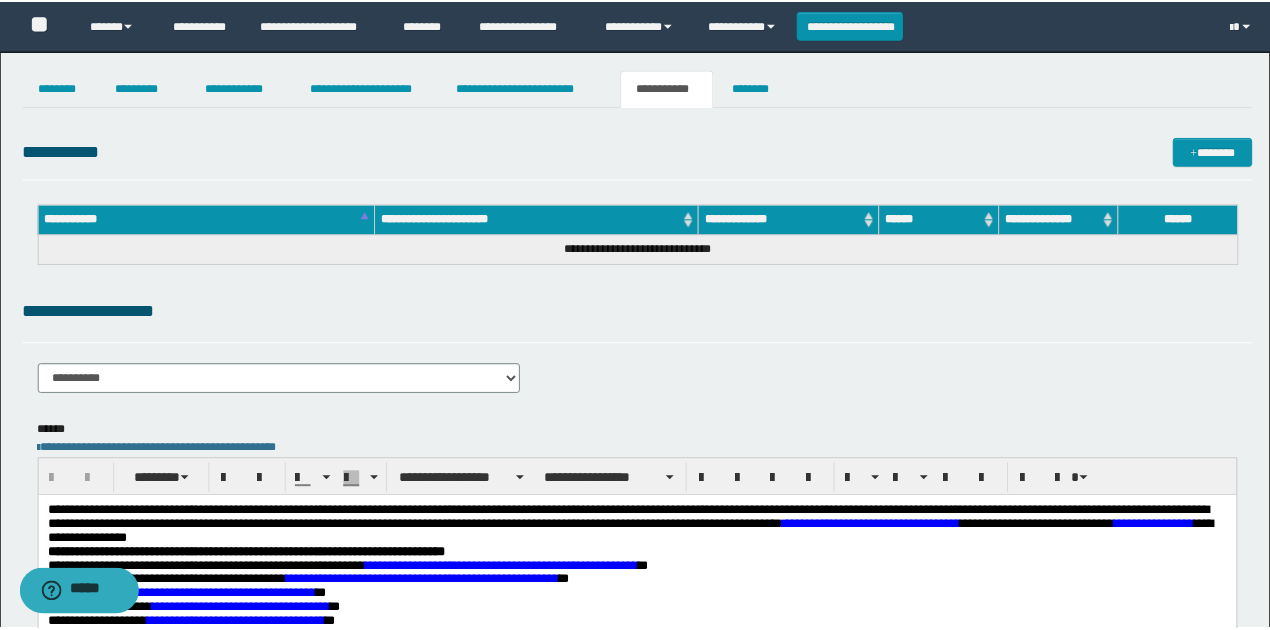 scroll, scrollTop: 0, scrollLeft: 0, axis: both 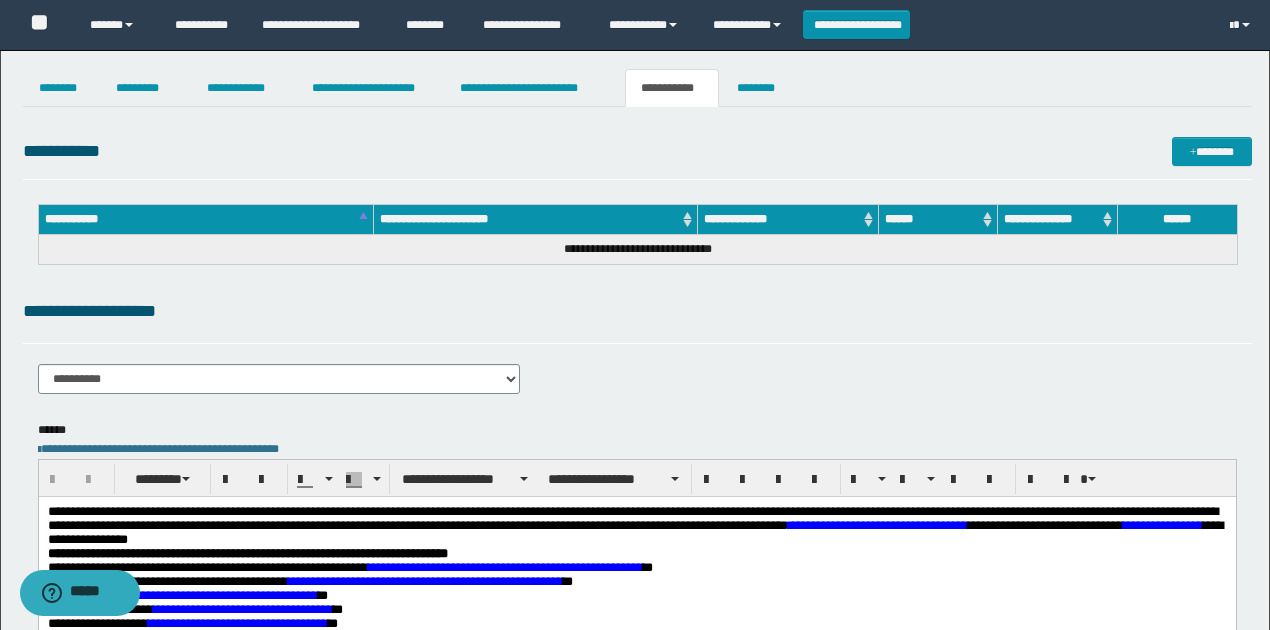 click on "**********" at bounding box center (637, 353) 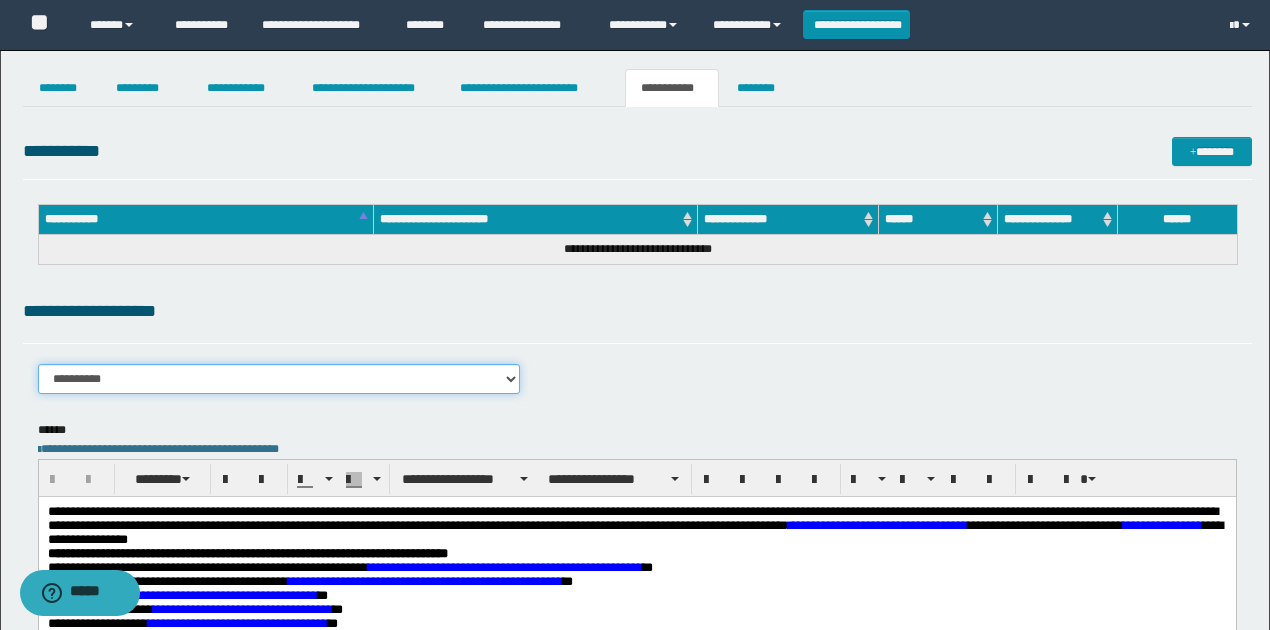 click on "**********" at bounding box center (279, 379) 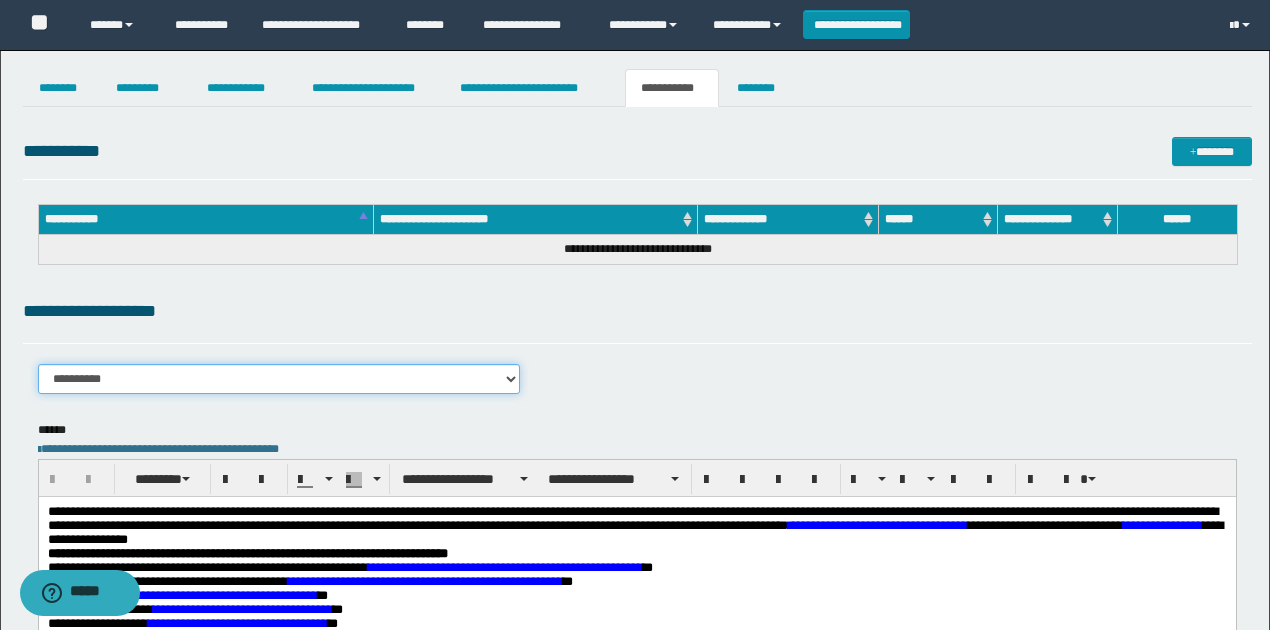 select on "****" 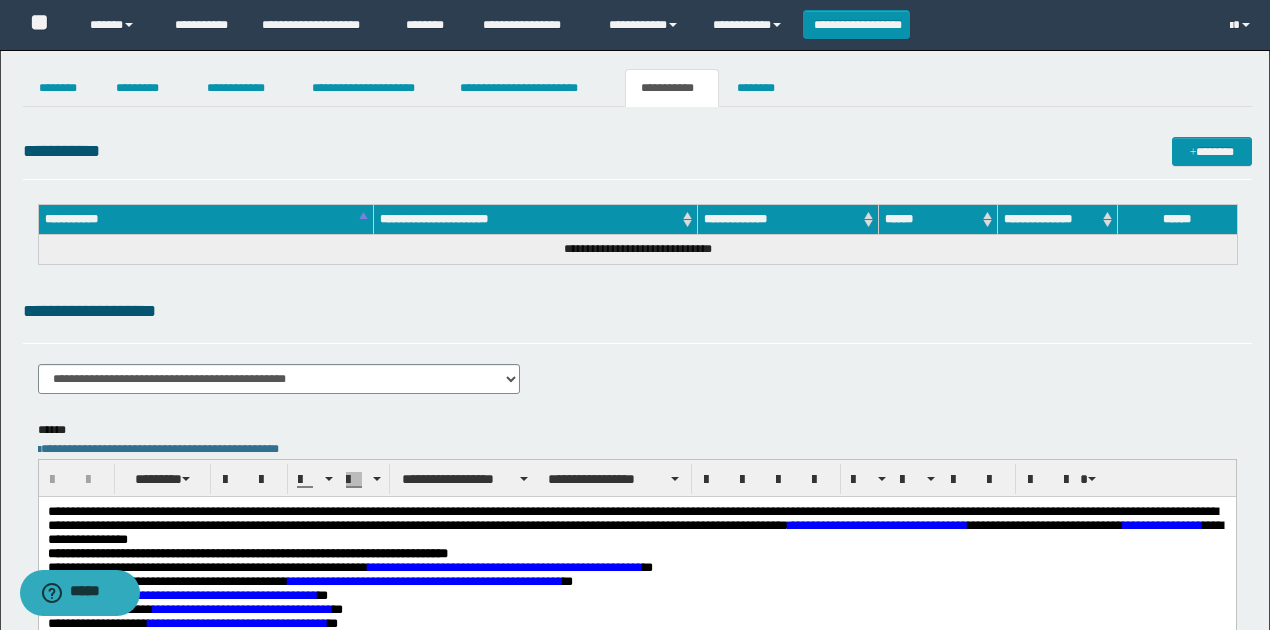 drag, startPoint x: 216, startPoint y: 302, endPoint x: 242, endPoint y: 314, distance: 28.635643 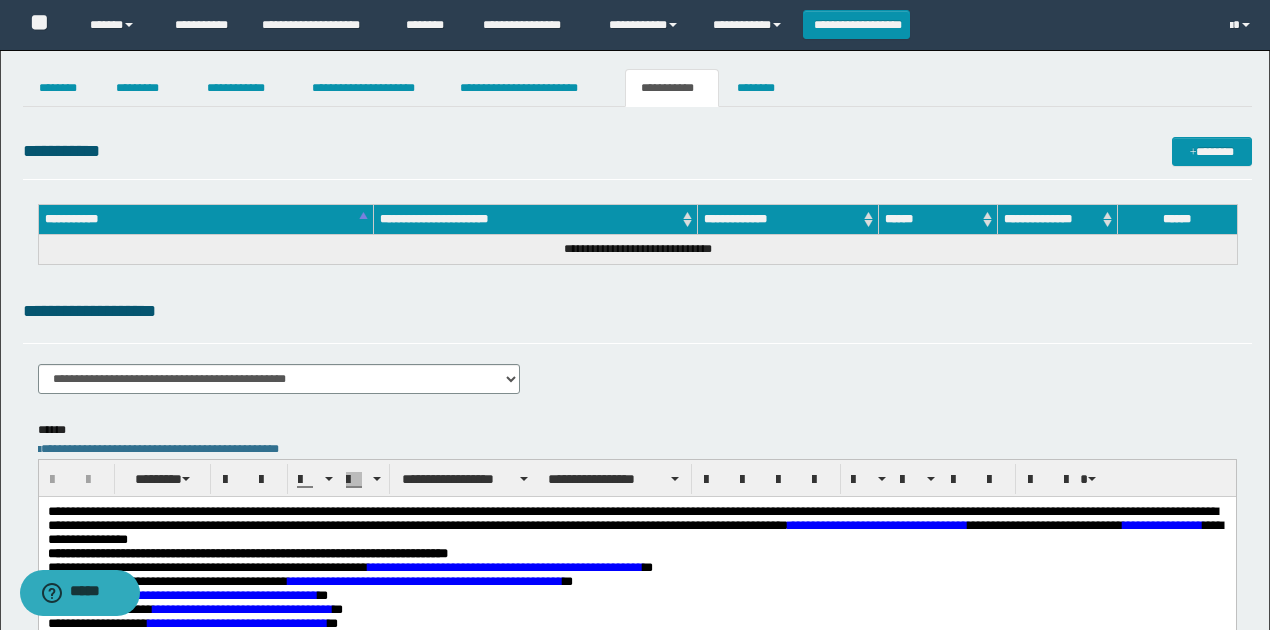 scroll, scrollTop: 66, scrollLeft: 0, axis: vertical 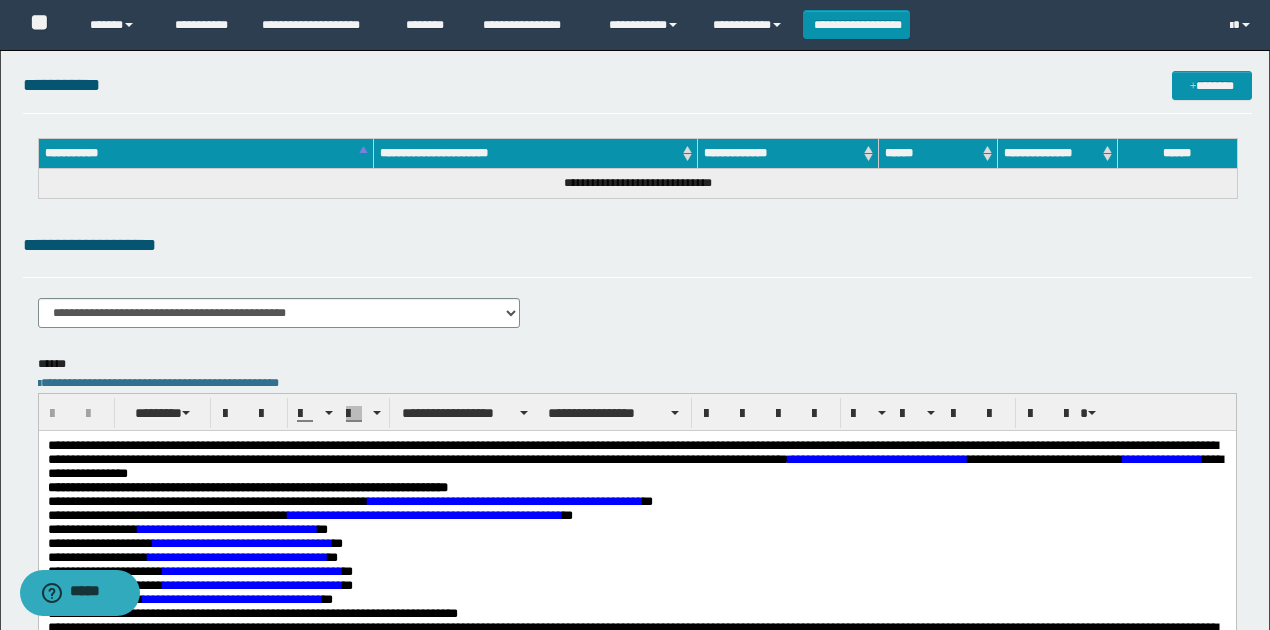 click on "**********" at bounding box center [634, 458] 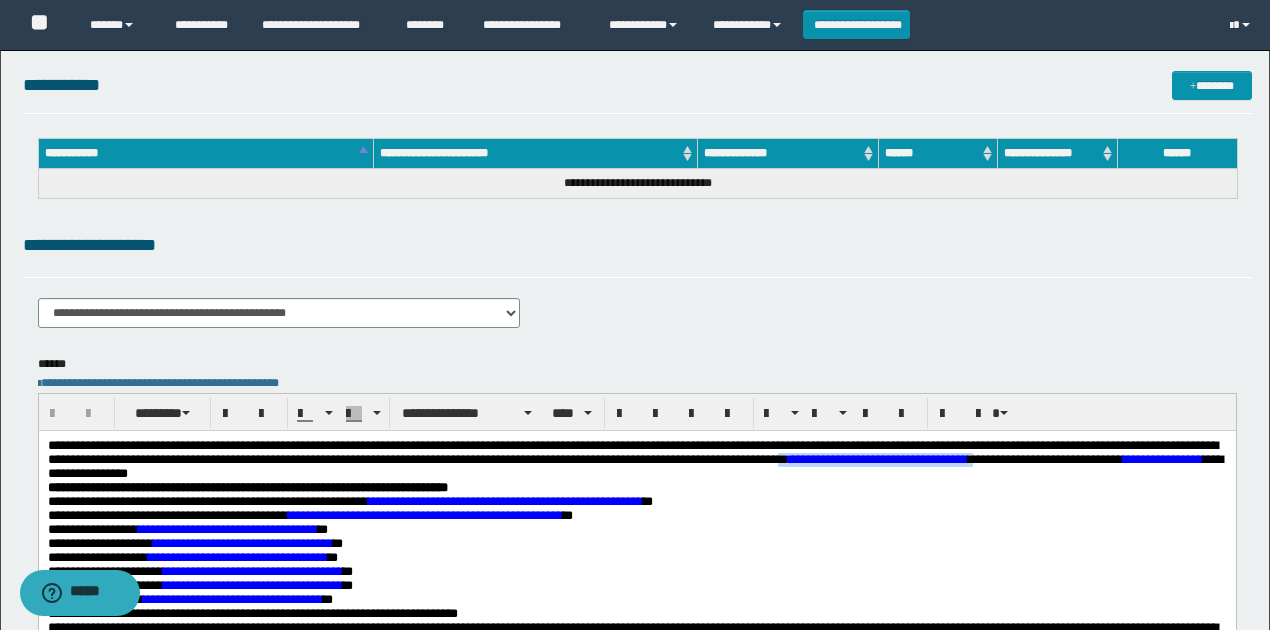 drag, startPoint x: 996, startPoint y: 459, endPoint x: 1217, endPoint y: 458, distance: 221.00226 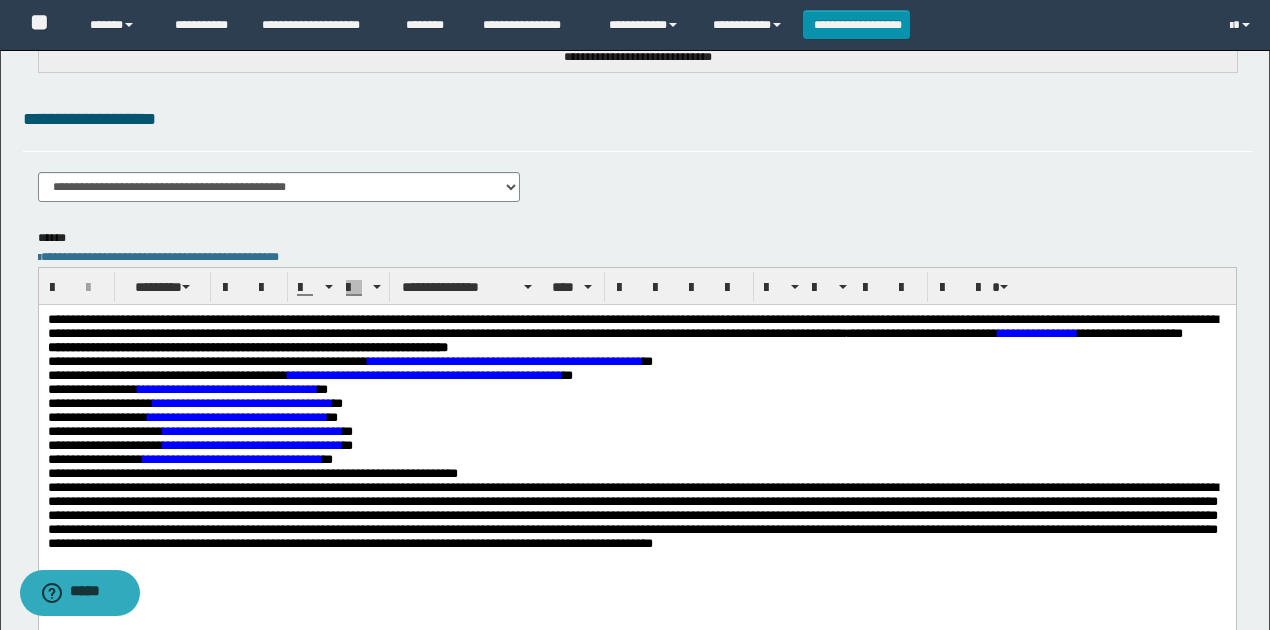 scroll, scrollTop: 200, scrollLeft: 0, axis: vertical 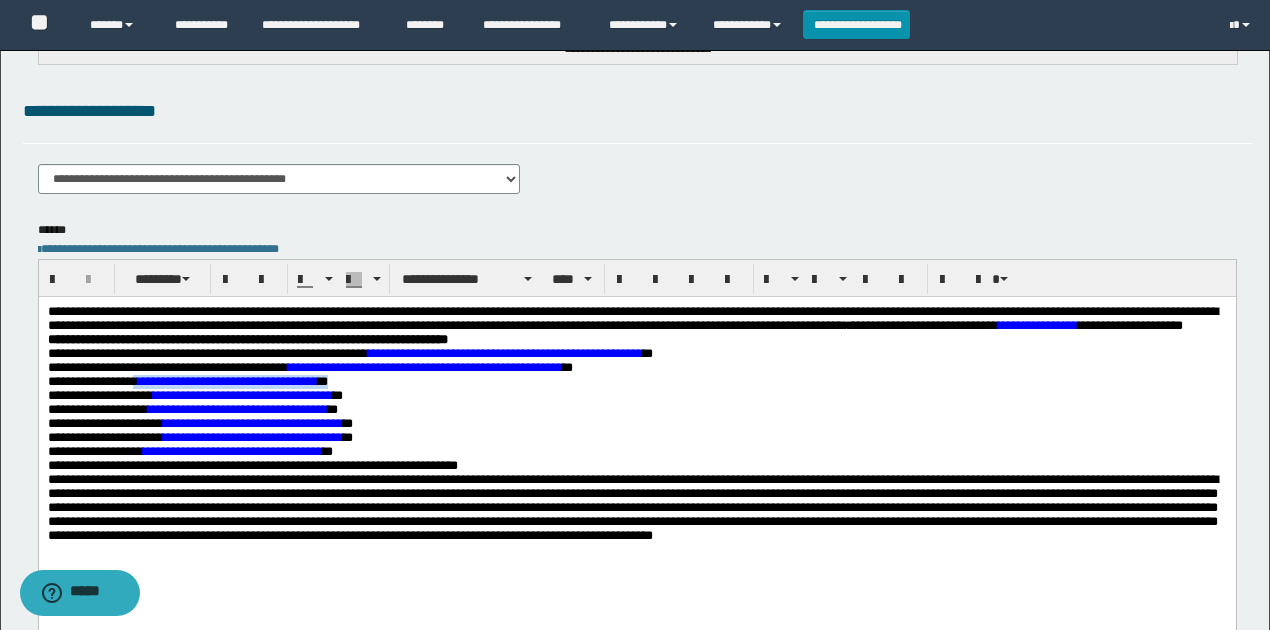 drag, startPoint x: 139, startPoint y: 404, endPoint x: 407, endPoint y: 404, distance: 268 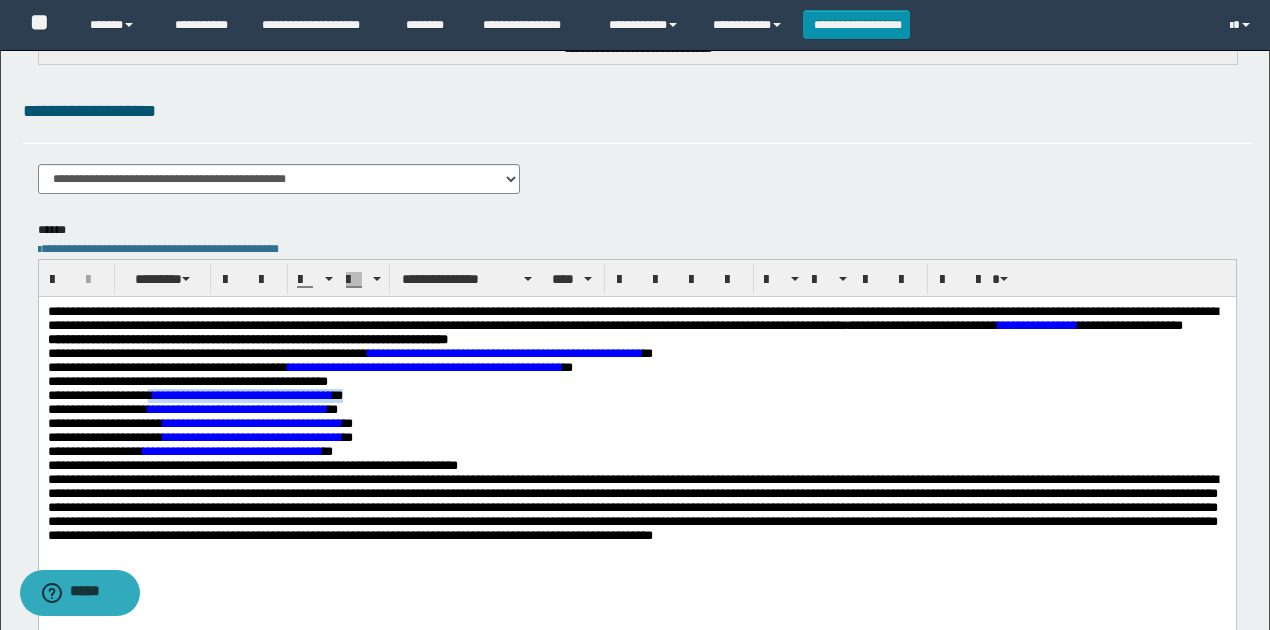 drag, startPoint x: 400, startPoint y: 418, endPoint x: 173, endPoint y: 419, distance: 227.0022 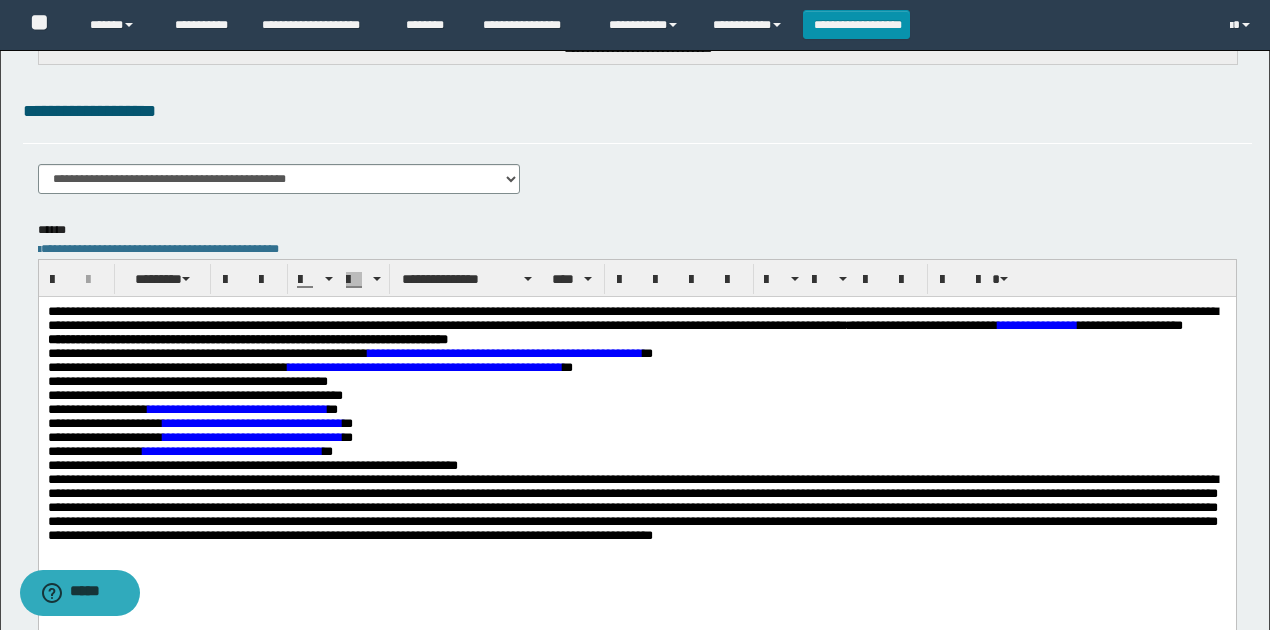 click on "**********" at bounding box center (237, 408) 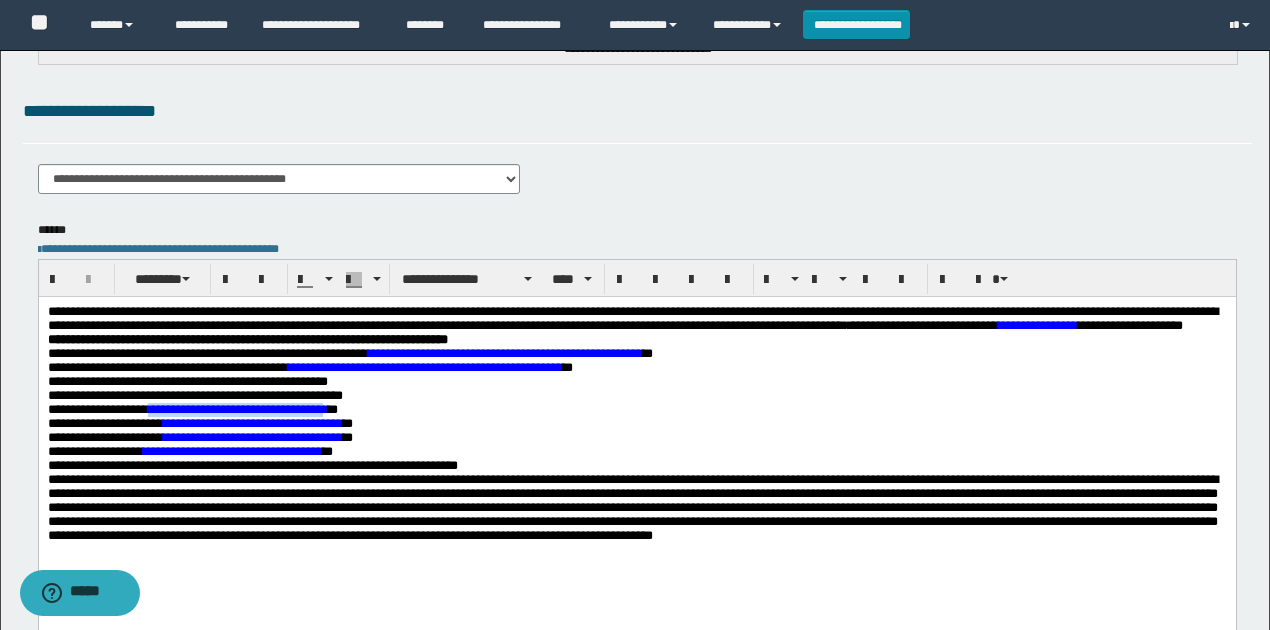 drag, startPoint x: 323, startPoint y: 430, endPoint x: 148, endPoint y: 430, distance: 175 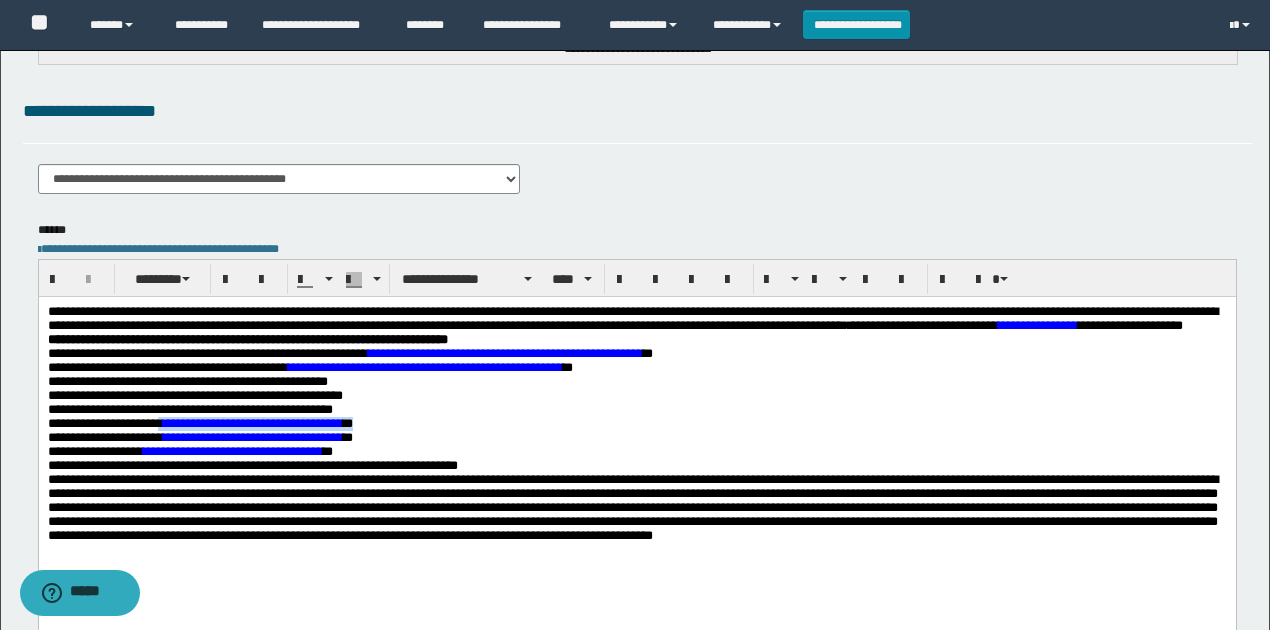 drag, startPoint x: 410, startPoint y: 447, endPoint x: 187, endPoint y: 444, distance: 223.02017 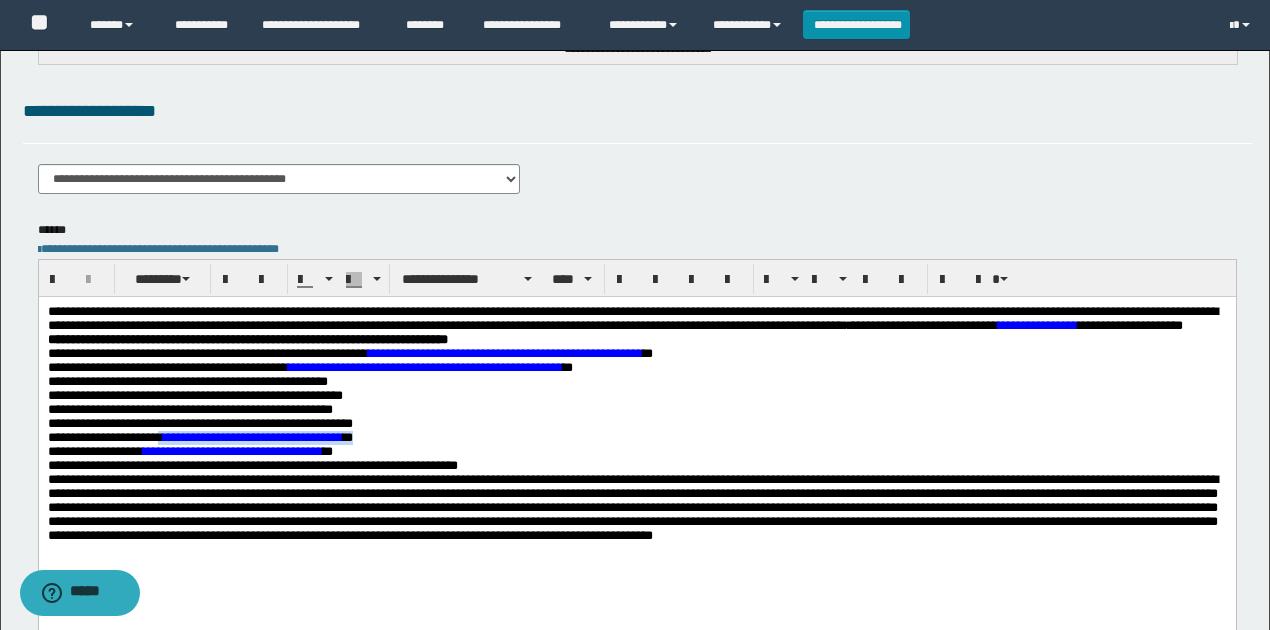 drag, startPoint x: 408, startPoint y: 468, endPoint x: 186, endPoint y: 466, distance: 222.009 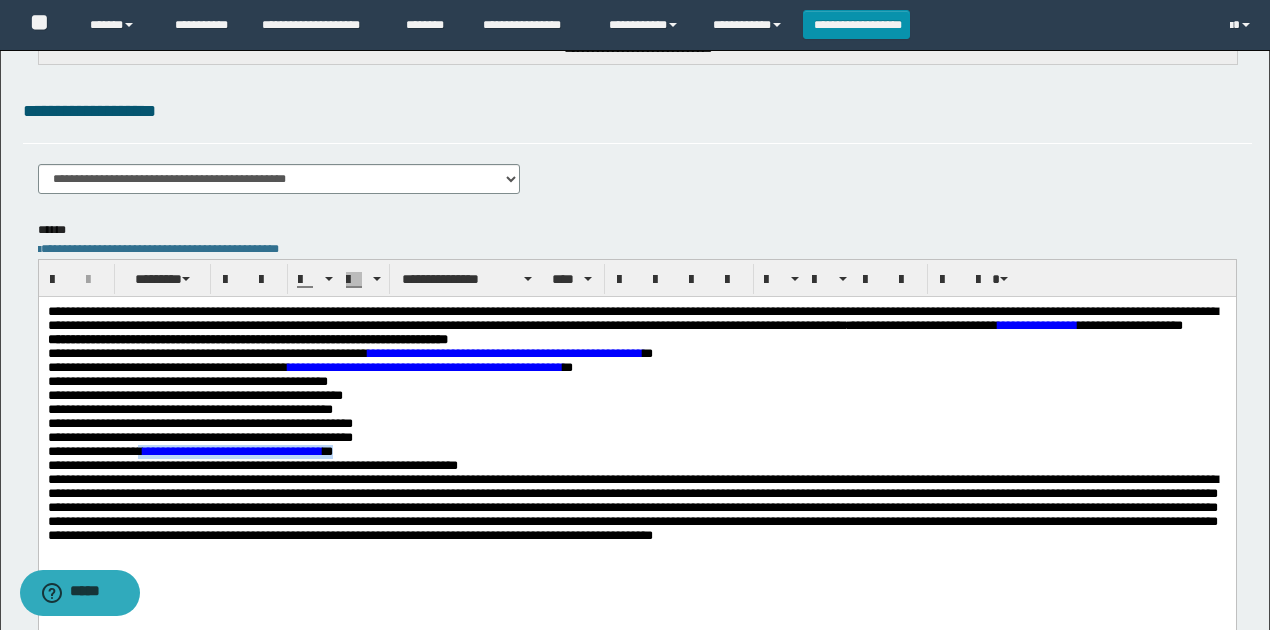 drag, startPoint x: 328, startPoint y: 480, endPoint x: 137, endPoint y: 478, distance: 191.01047 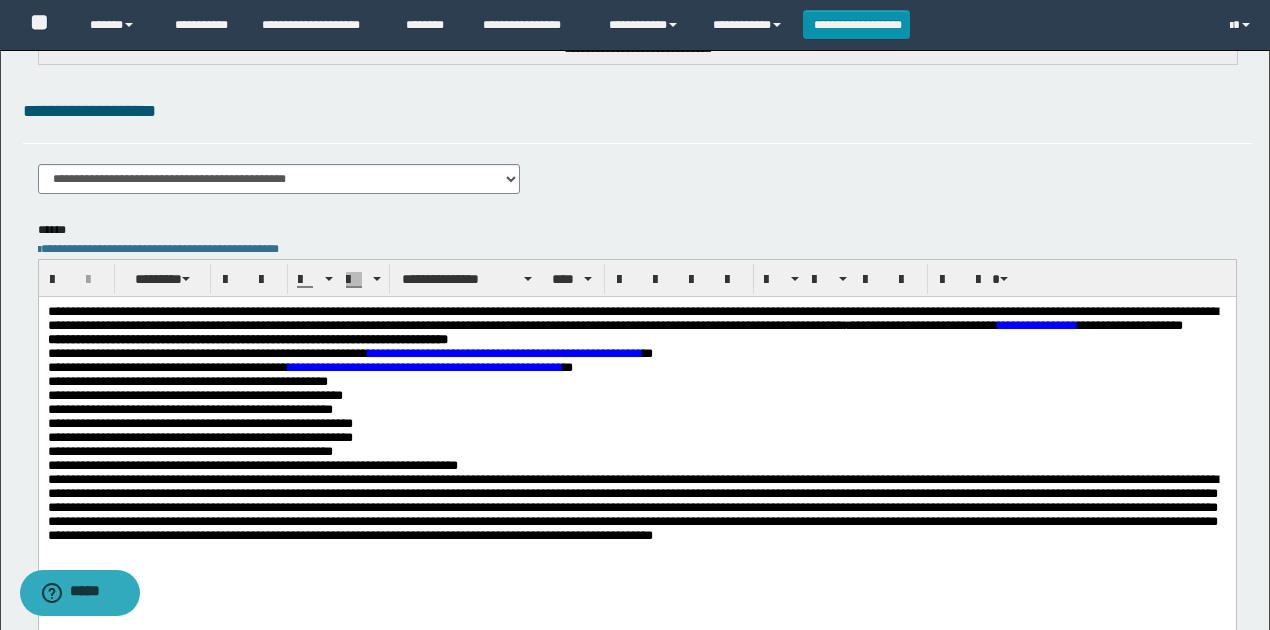 click on "**********" at bounding box center (632, 492) 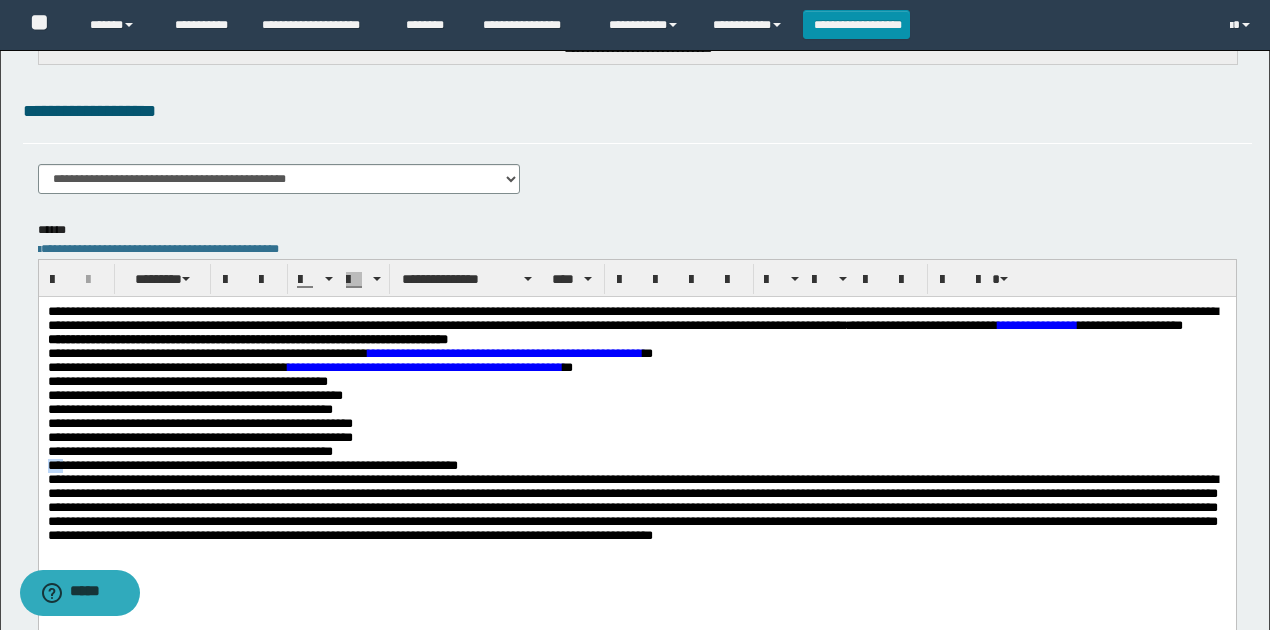 drag, startPoint x: 65, startPoint y: 494, endPoint x: 14, endPoint y: 492, distance: 51.0392 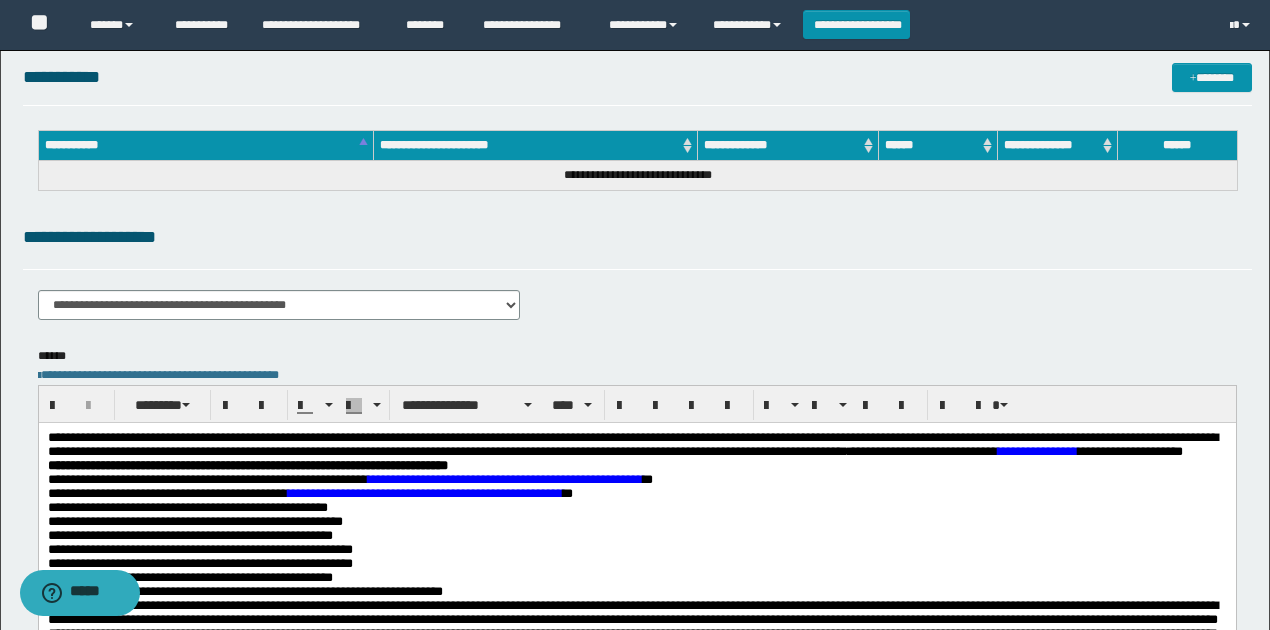 scroll, scrollTop: 0, scrollLeft: 0, axis: both 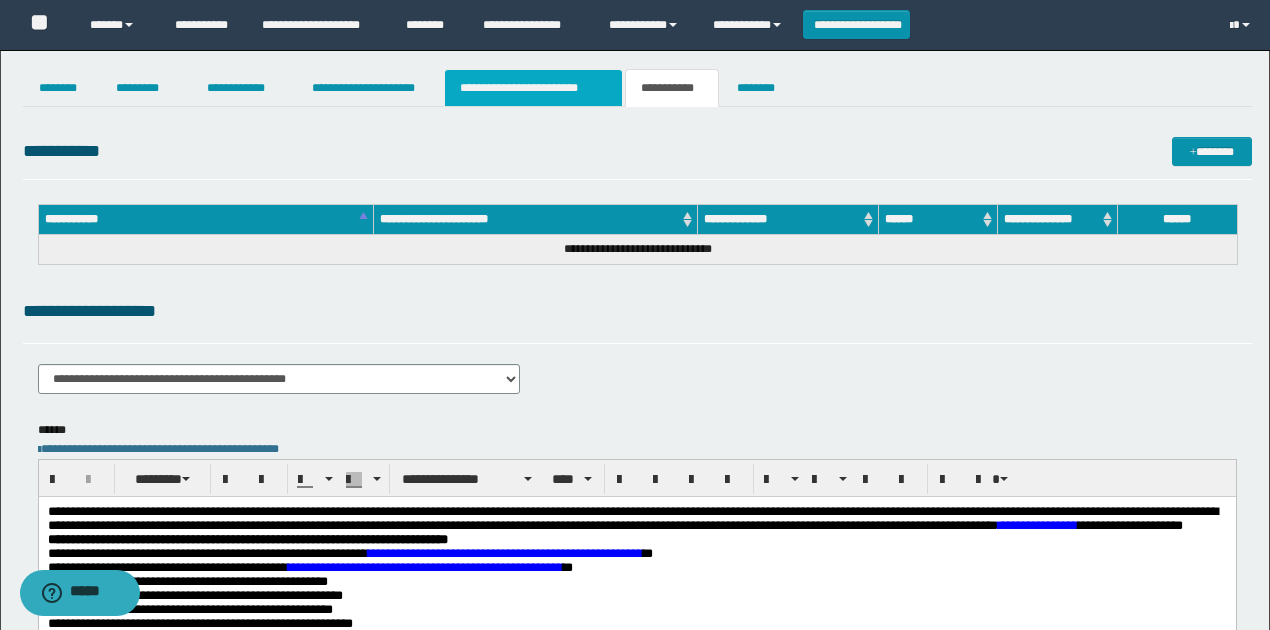 click on "**********" at bounding box center (533, 88) 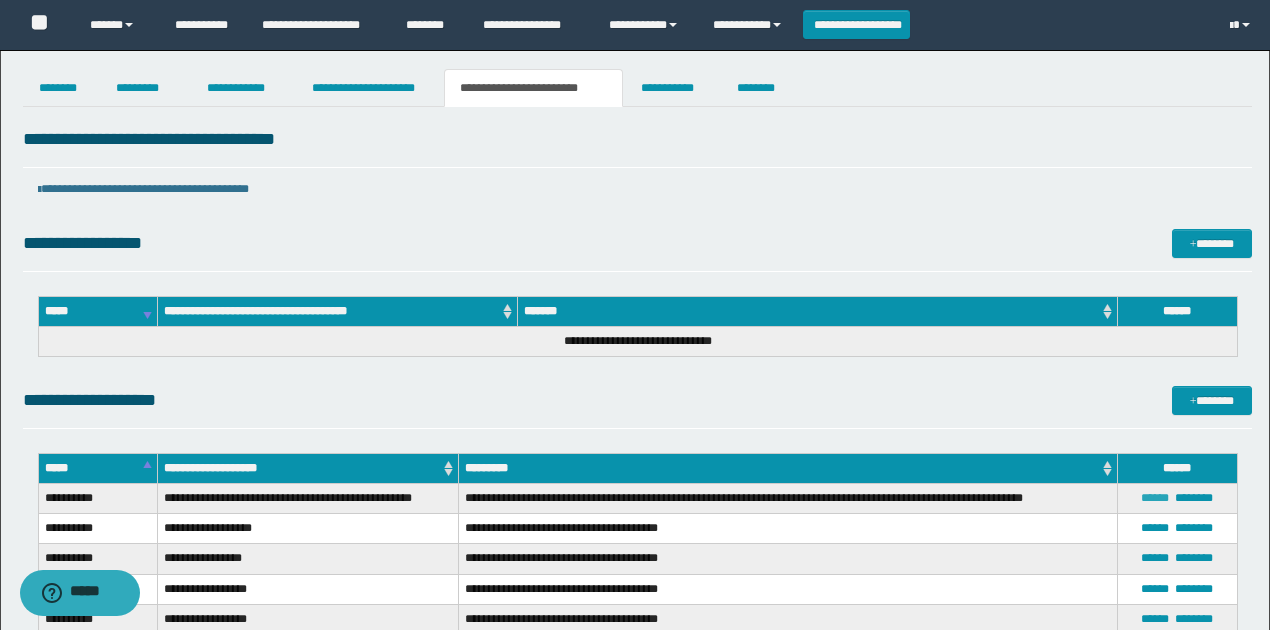 click on "******" at bounding box center [1155, 498] 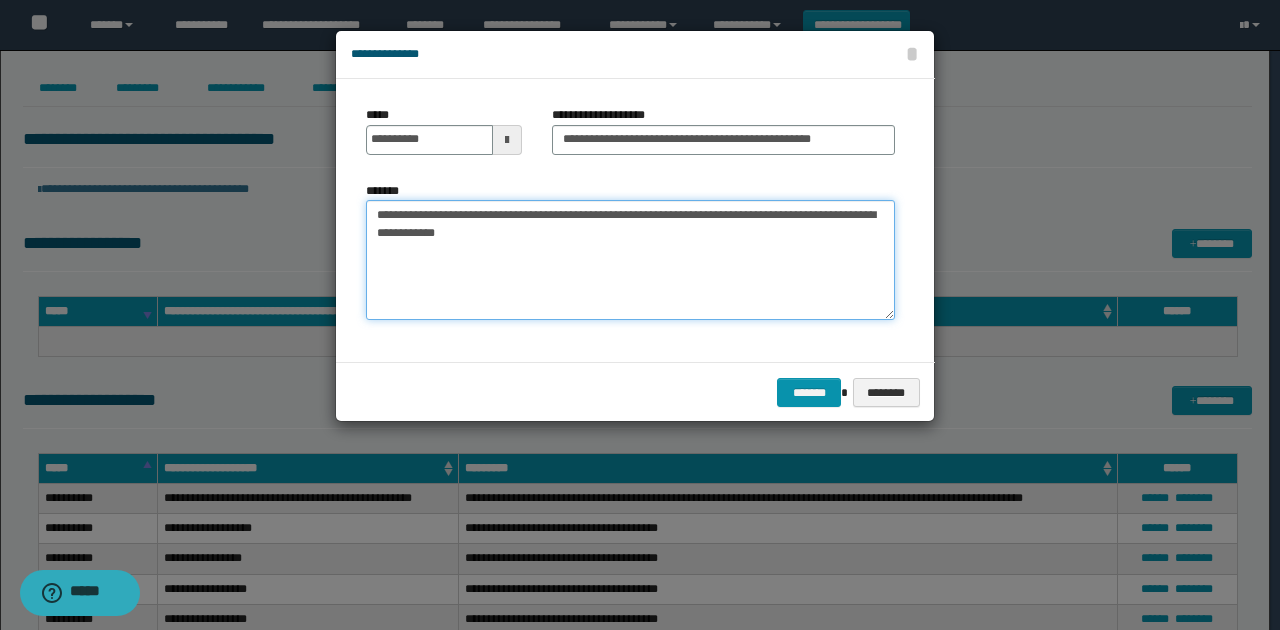 drag, startPoint x: 501, startPoint y: 233, endPoint x: 345, endPoint y: 205, distance: 158.4929 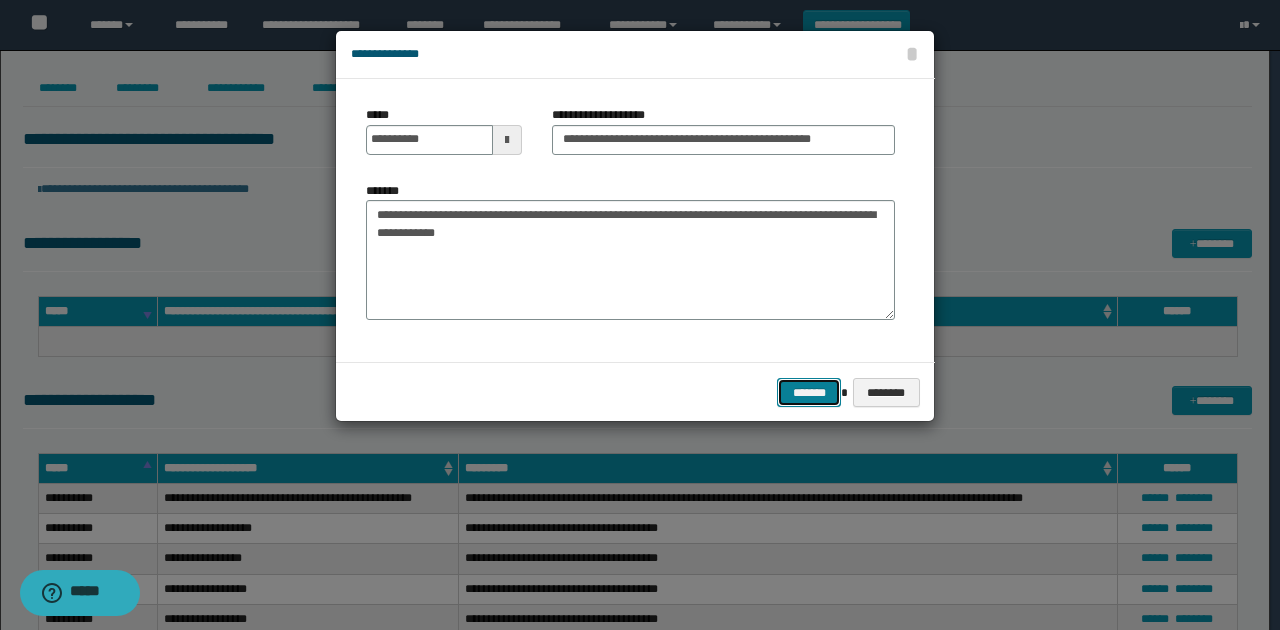 click on "*******" at bounding box center (809, 392) 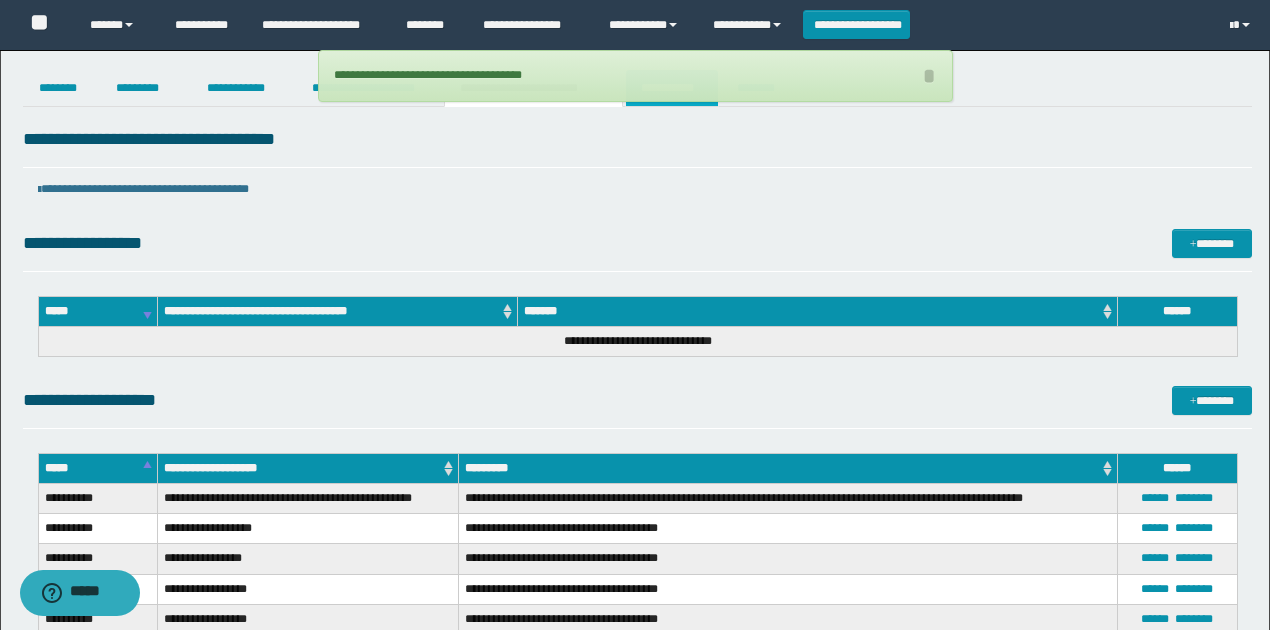 click on "**********" at bounding box center [672, 88] 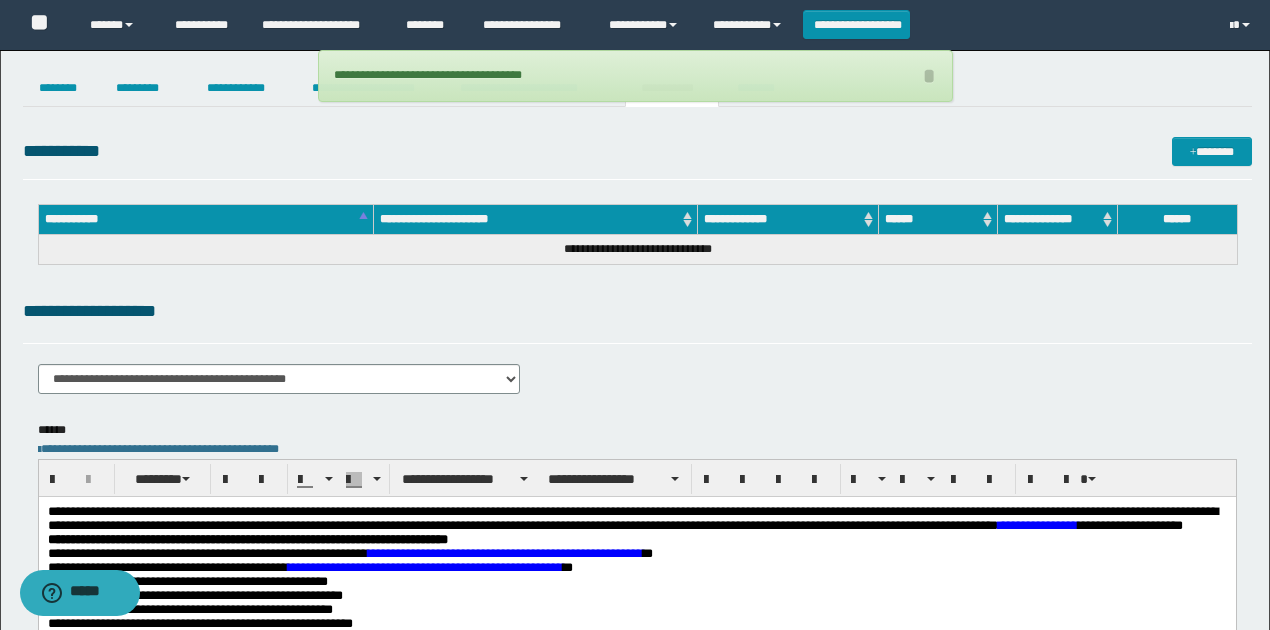 scroll, scrollTop: 200, scrollLeft: 0, axis: vertical 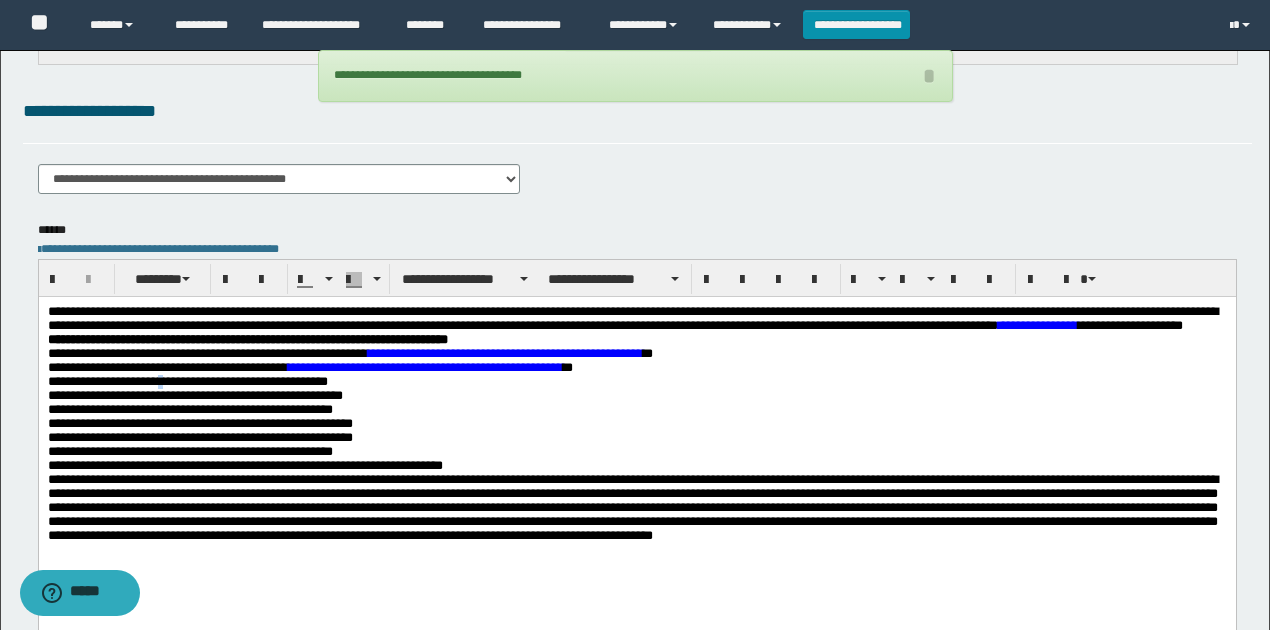 drag, startPoint x: 172, startPoint y: 402, endPoint x: 189, endPoint y: 402, distance: 17 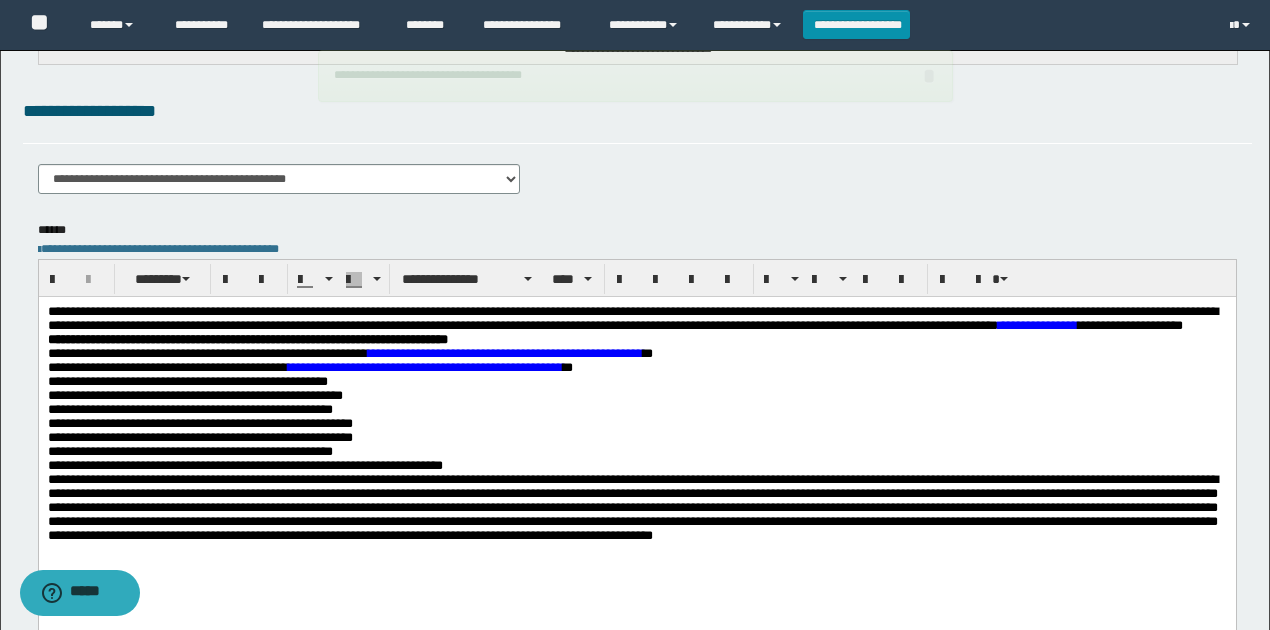 click on "**********" at bounding box center [194, 394] 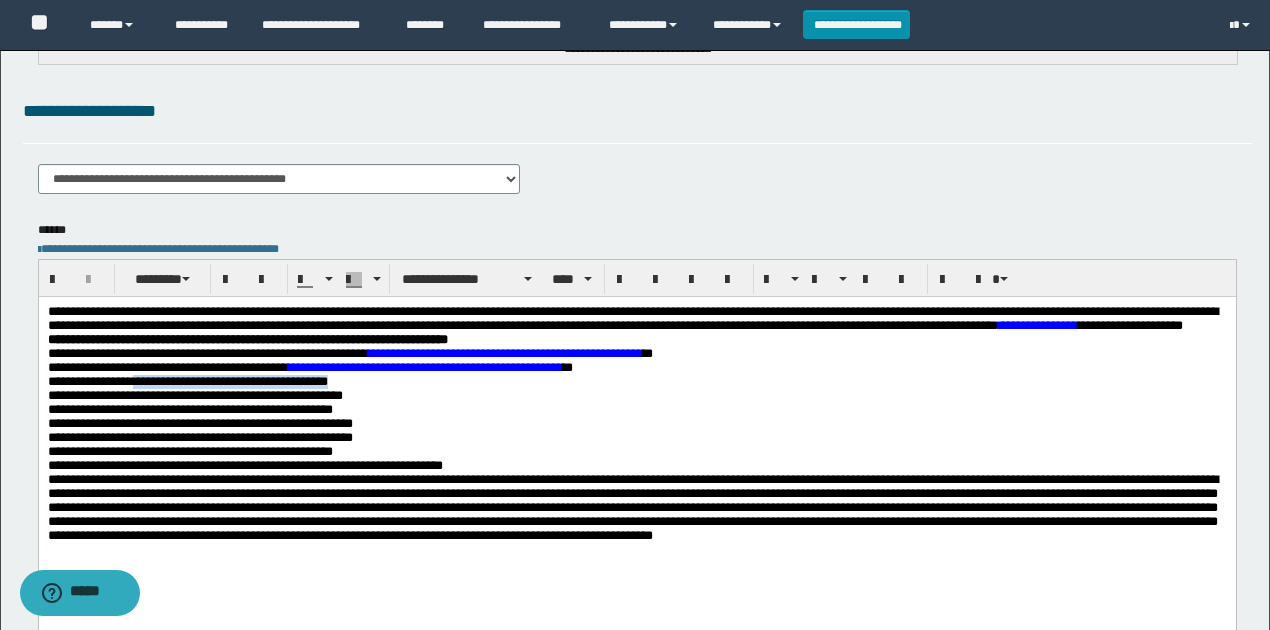 drag, startPoint x: 139, startPoint y: 400, endPoint x: 404, endPoint y: 406, distance: 265.0679 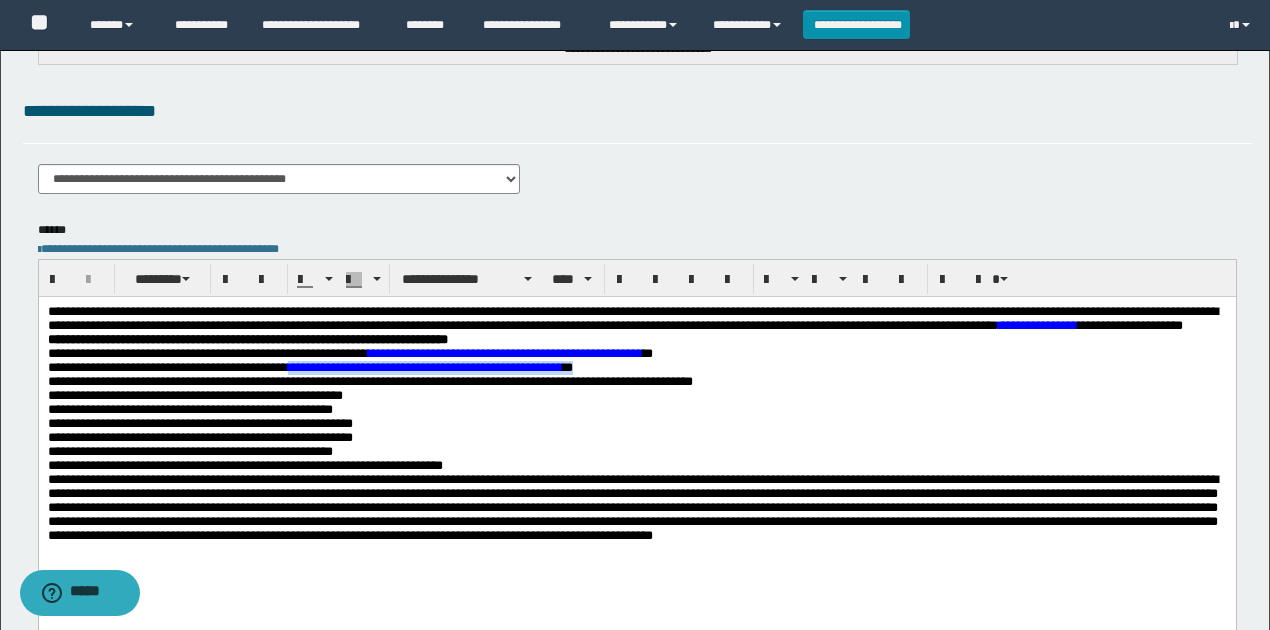 drag, startPoint x: 624, startPoint y: 385, endPoint x: 302, endPoint y: 388, distance: 322.01398 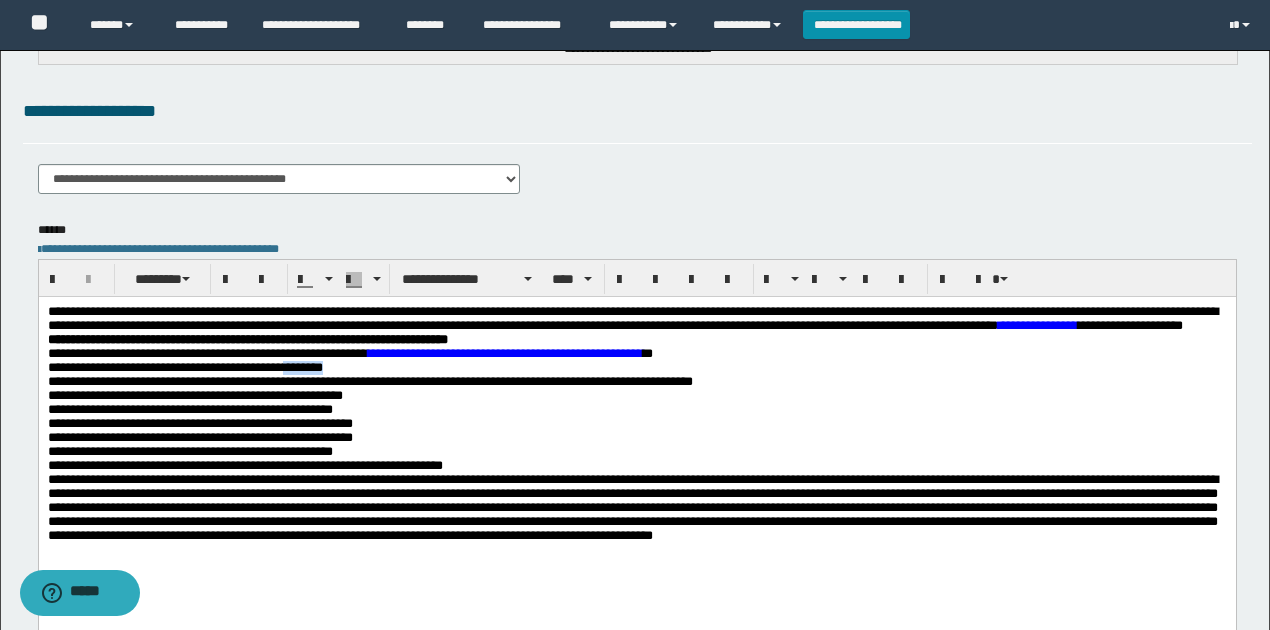 drag, startPoint x: 374, startPoint y: 390, endPoint x: 304, endPoint y: 382, distance: 70.45566 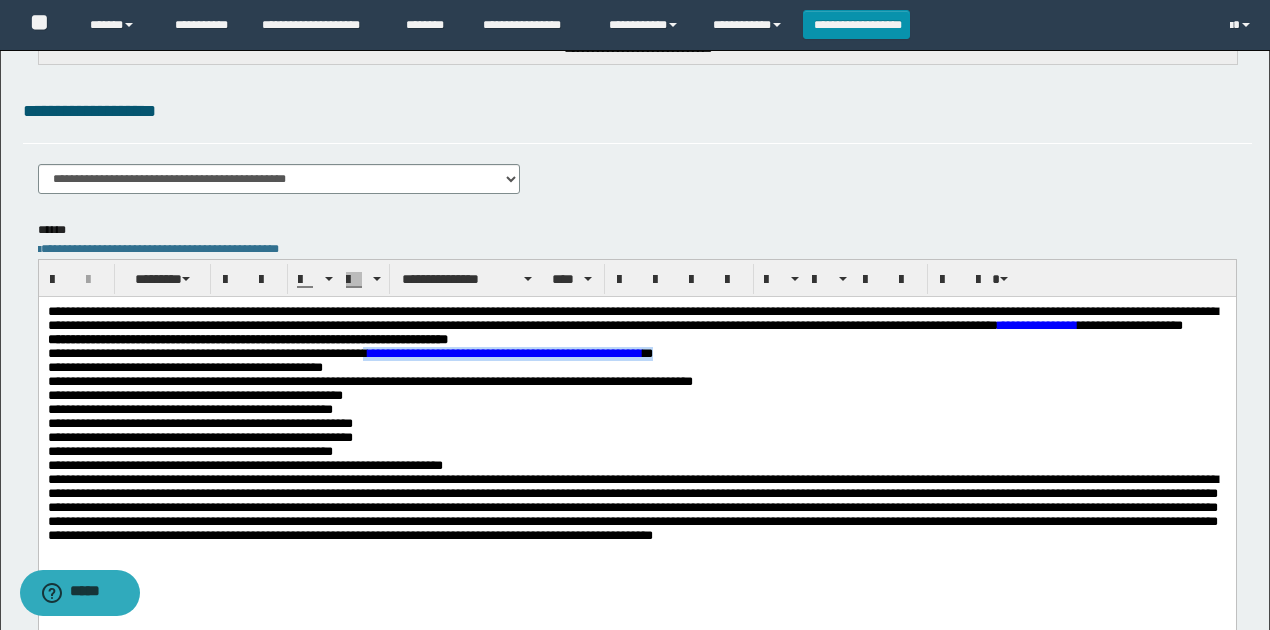drag, startPoint x: 396, startPoint y: 372, endPoint x: 705, endPoint y: 370, distance: 309.00647 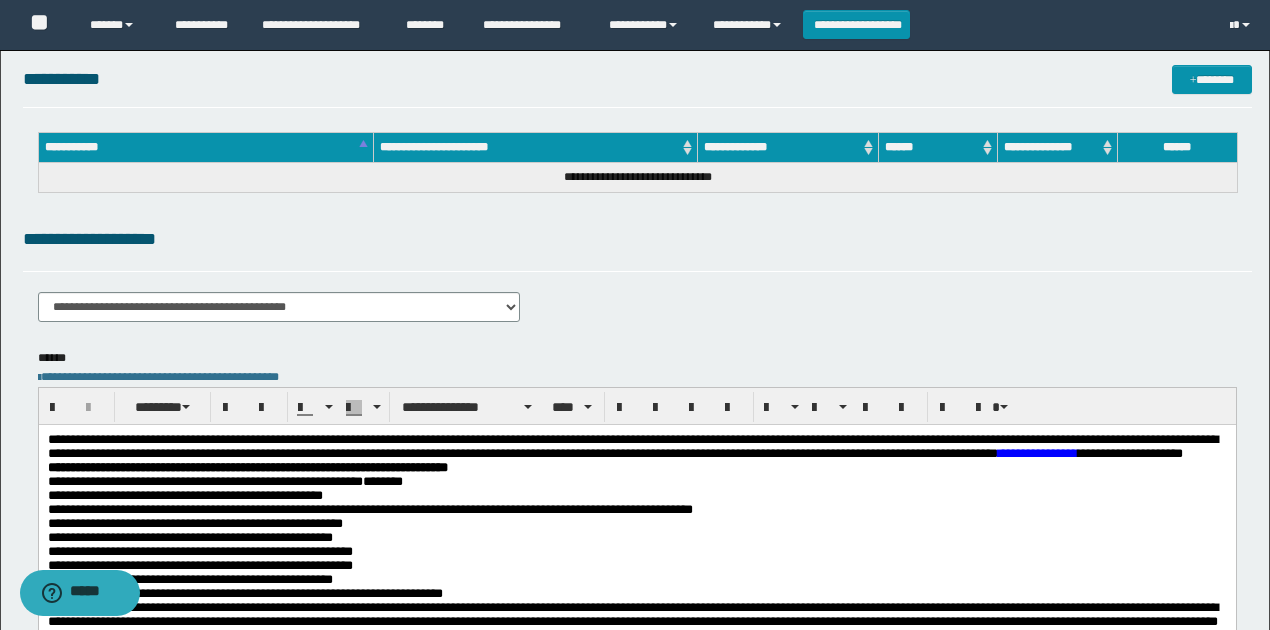 scroll, scrollTop: 0, scrollLeft: 0, axis: both 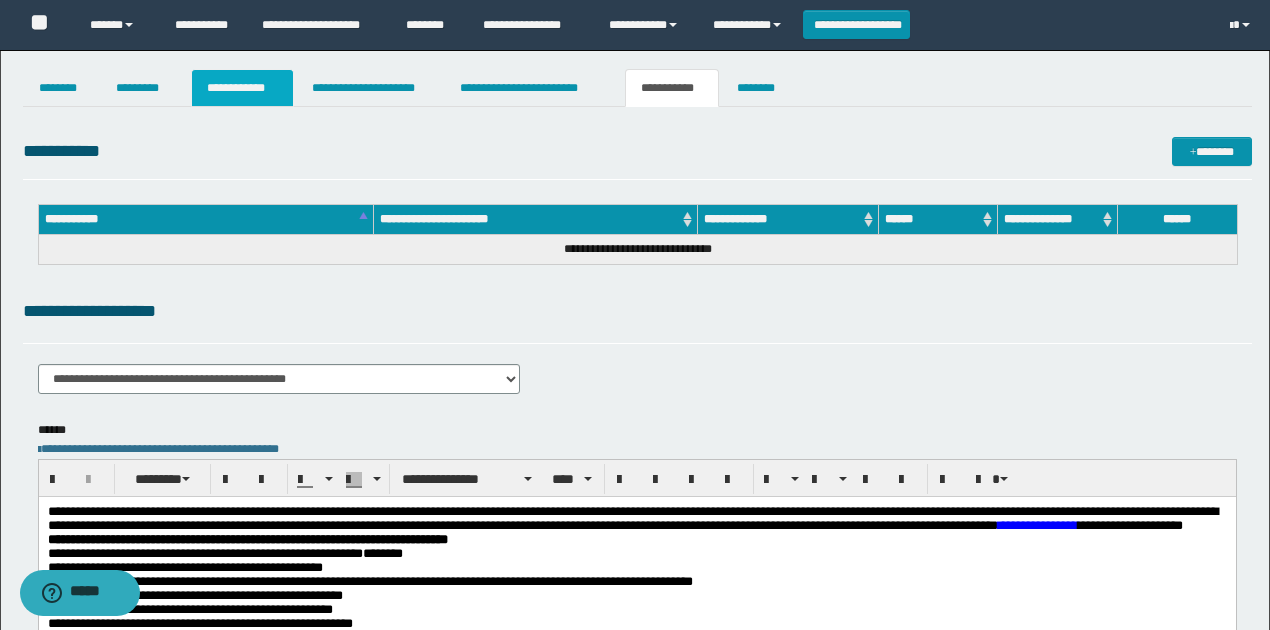 click on "**********" at bounding box center (243, 88) 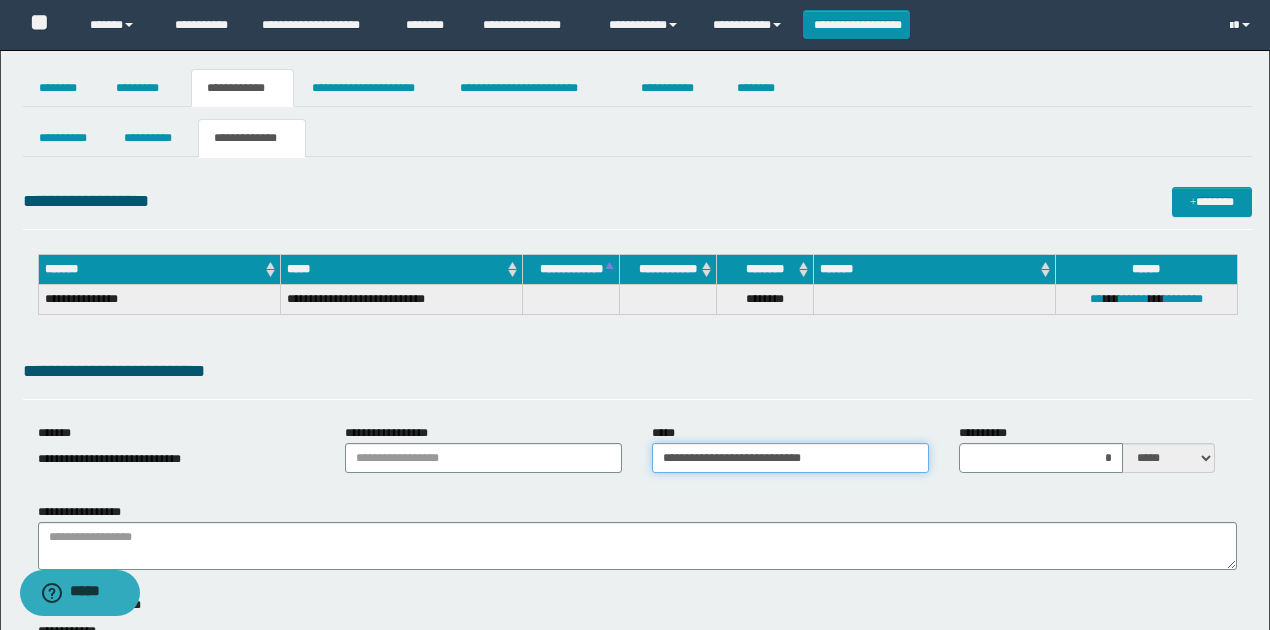 drag, startPoint x: 876, startPoint y: 454, endPoint x: 599, endPoint y: 445, distance: 277.14618 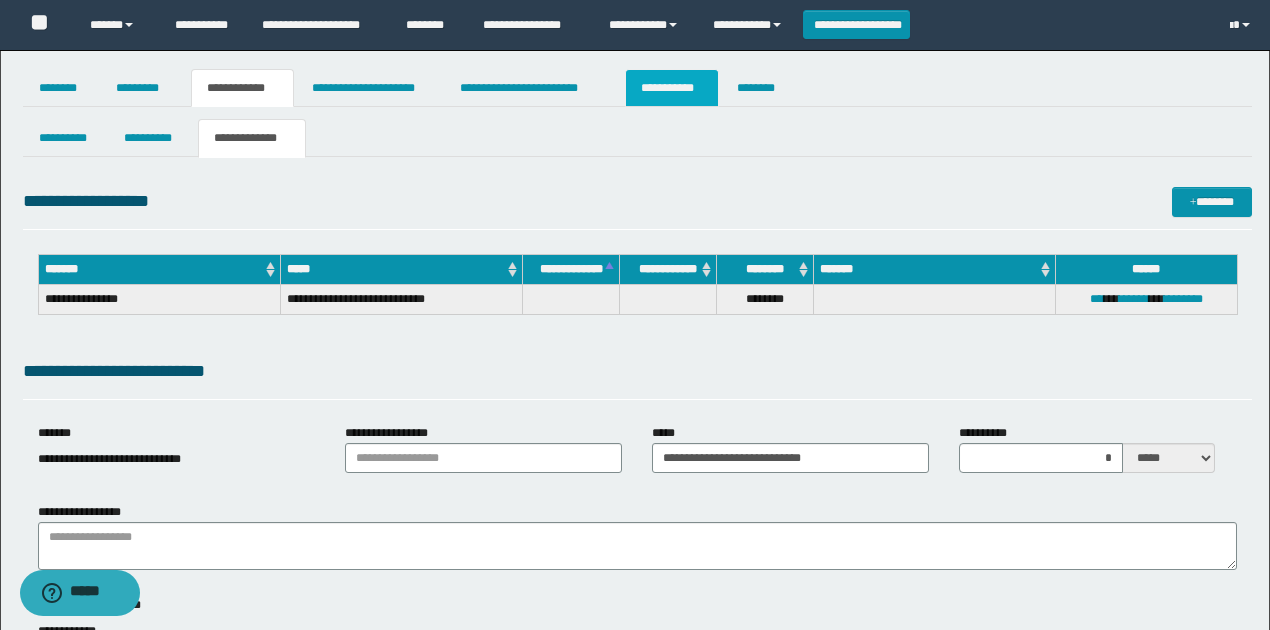 drag, startPoint x: 675, startPoint y: 86, endPoint x: 670, endPoint y: 95, distance: 10.29563 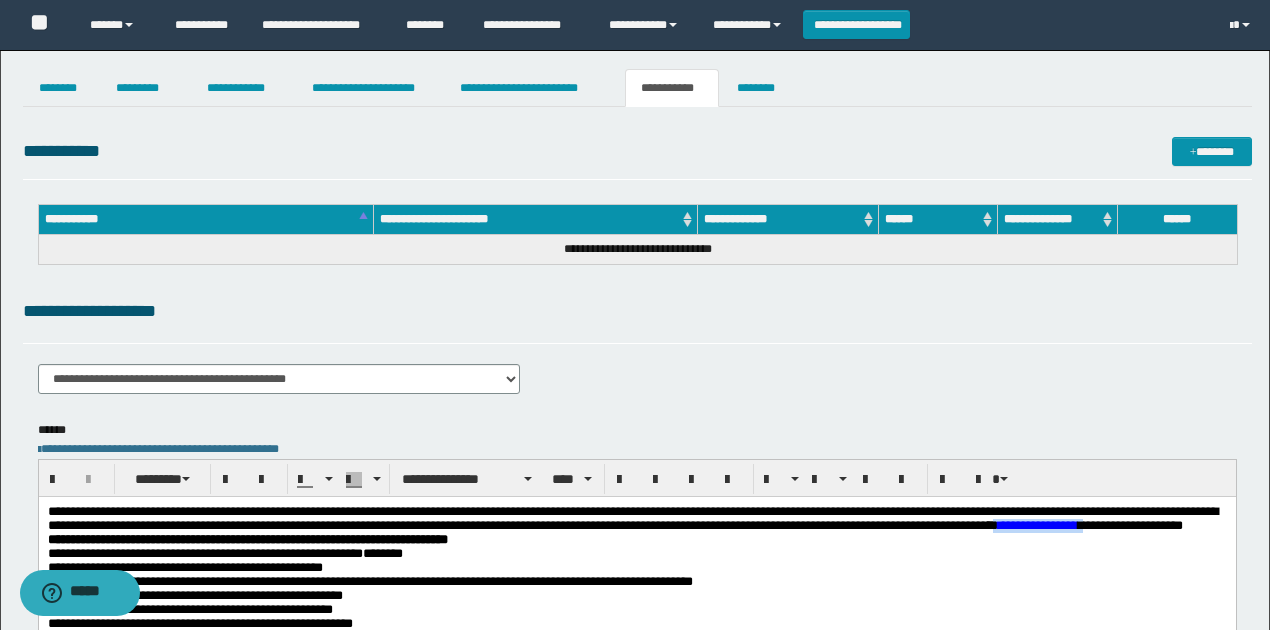 drag, startPoint x: 152, startPoint y: 540, endPoint x: 34, endPoint y: 543, distance: 118.03813 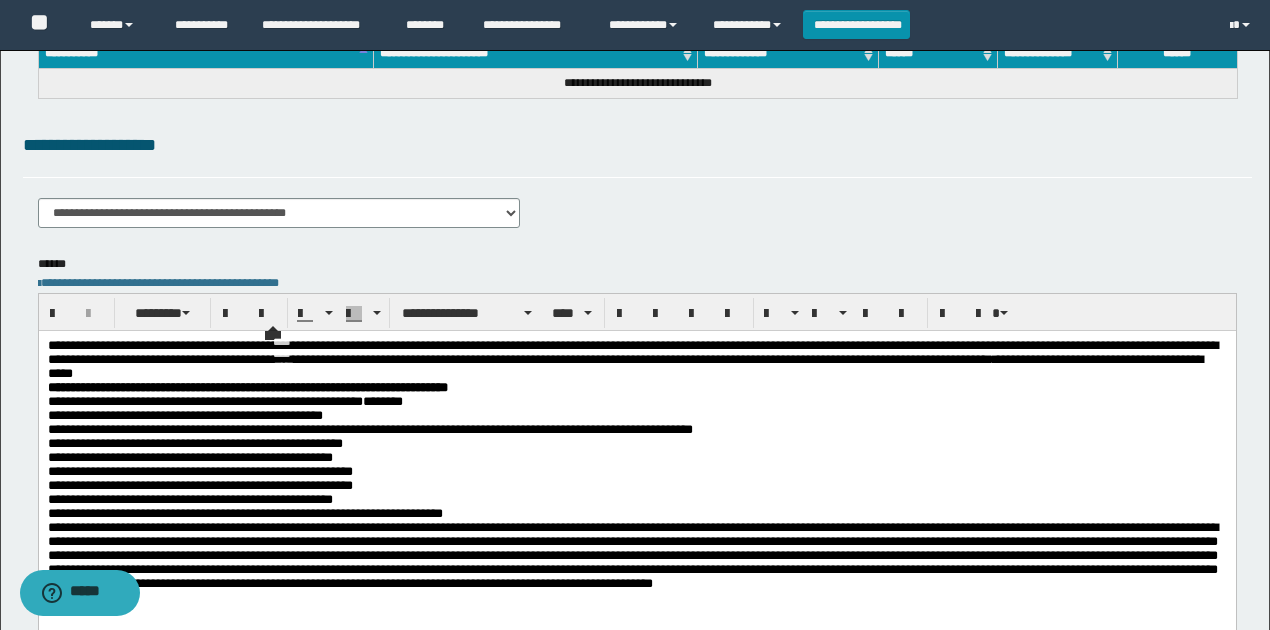 scroll, scrollTop: 266, scrollLeft: 0, axis: vertical 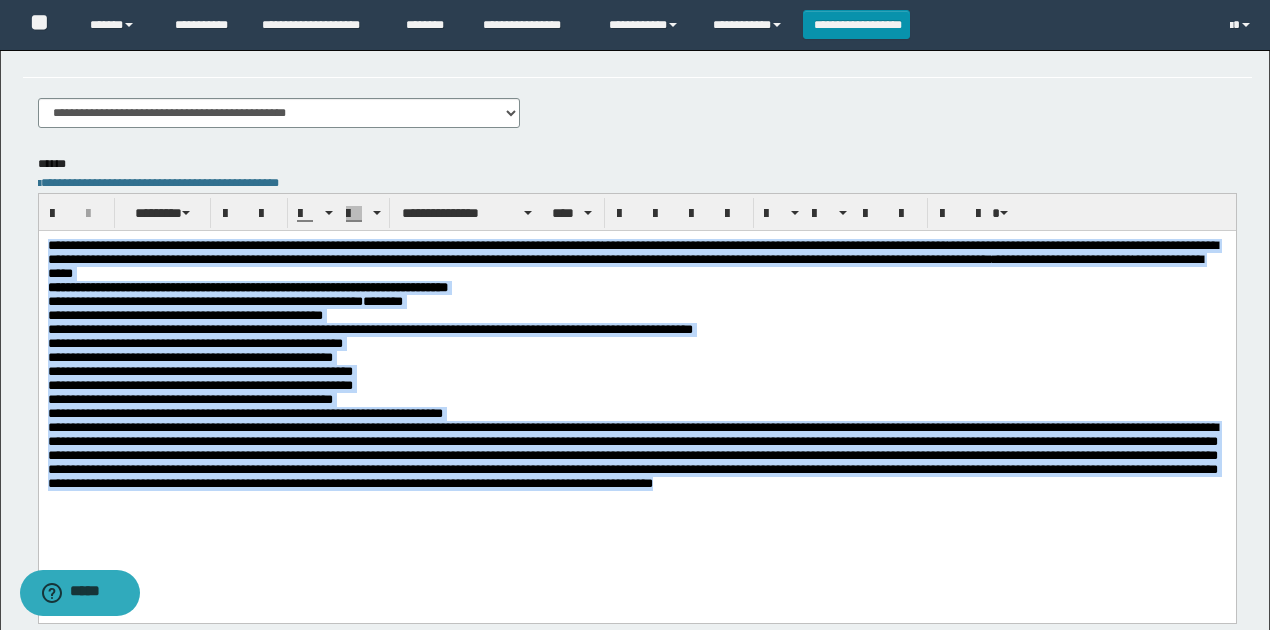 drag, startPoint x: 48, startPoint y: 246, endPoint x: 1050, endPoint y: 509, distance: 1035.9407 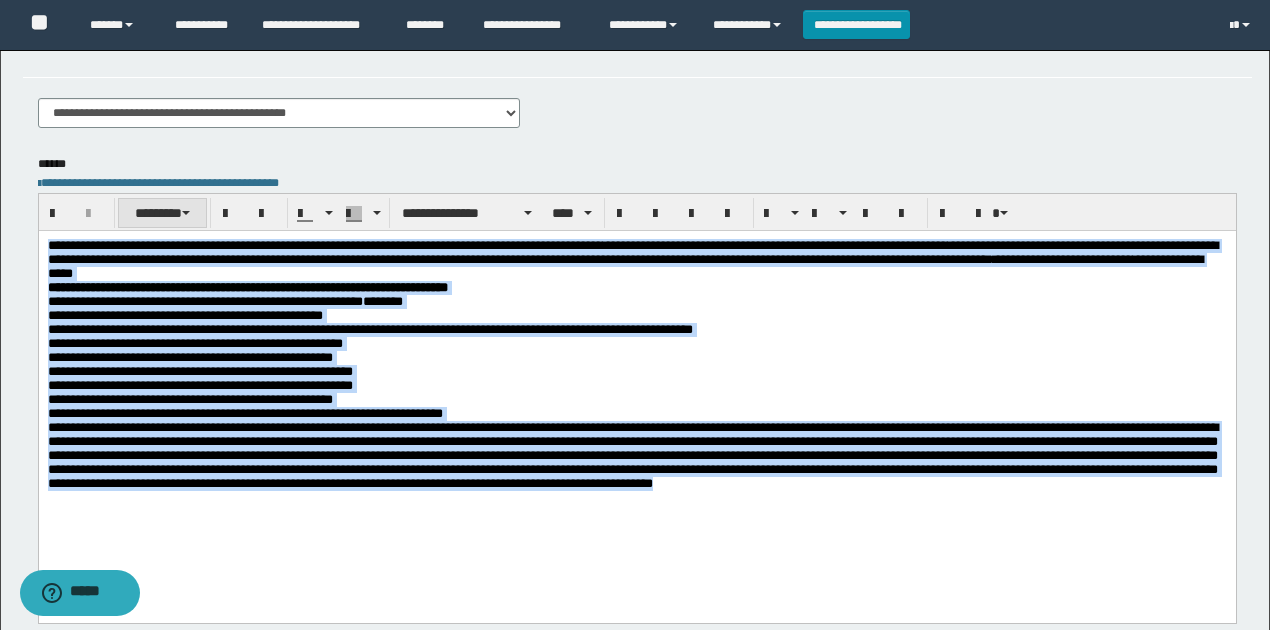 click at bounding box center [186, 213] 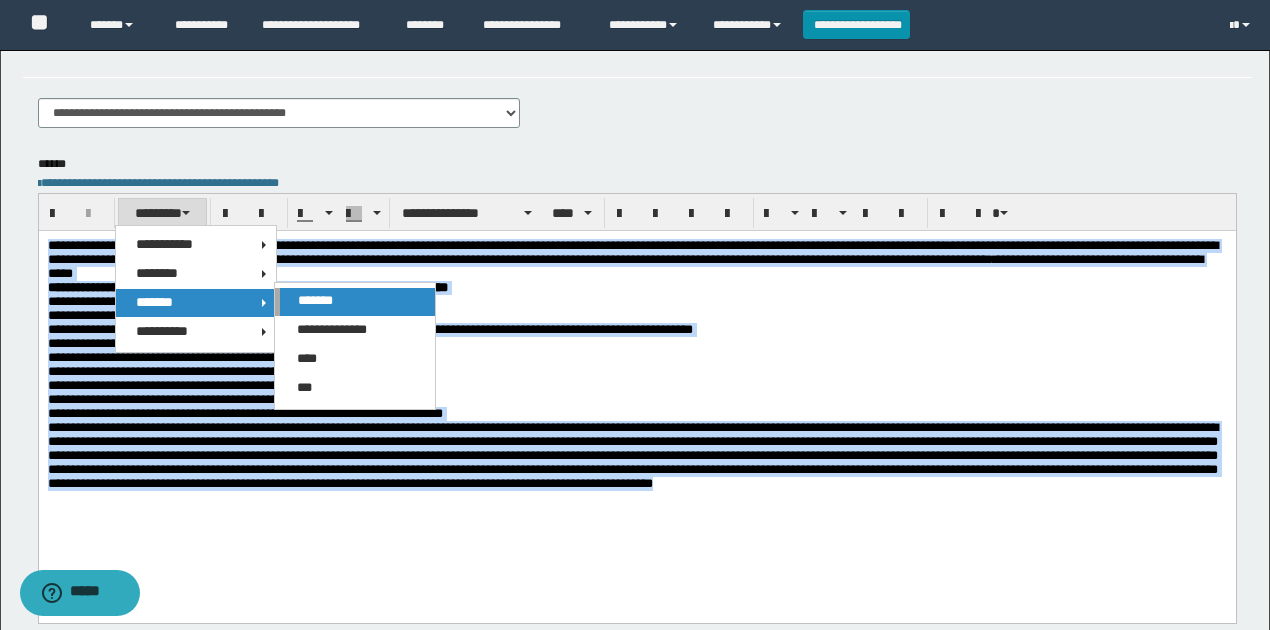 click on "*******" at bounding box center (315, 300) 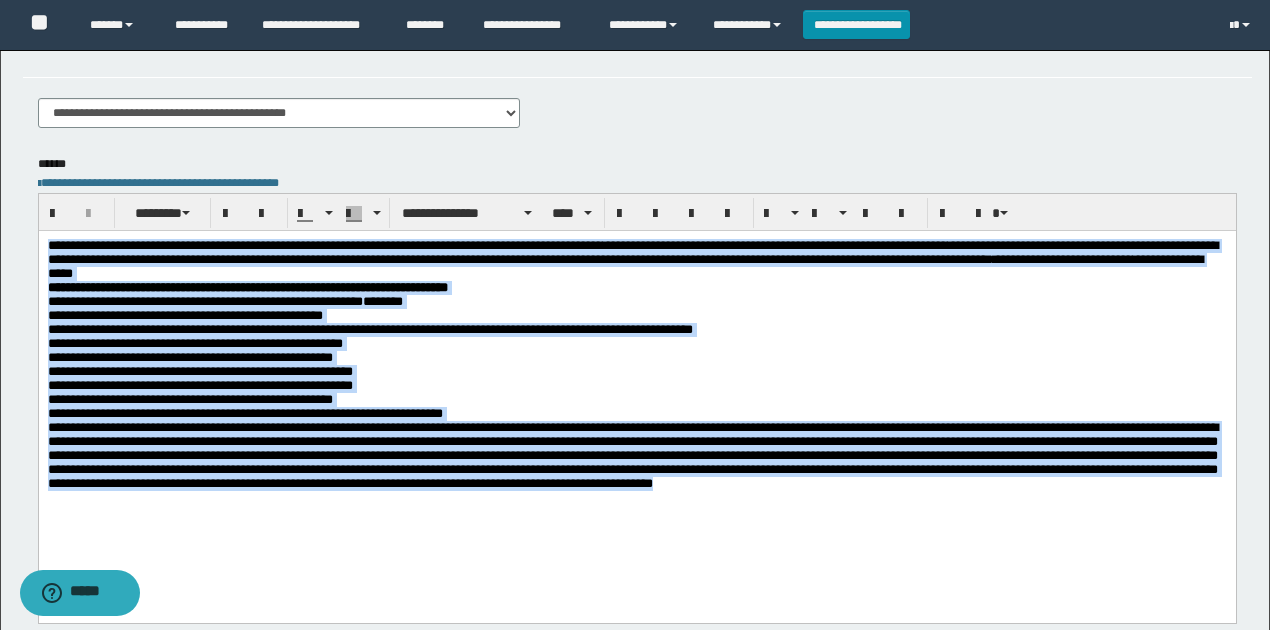 click on "**********" at bounding box center [636, 357] 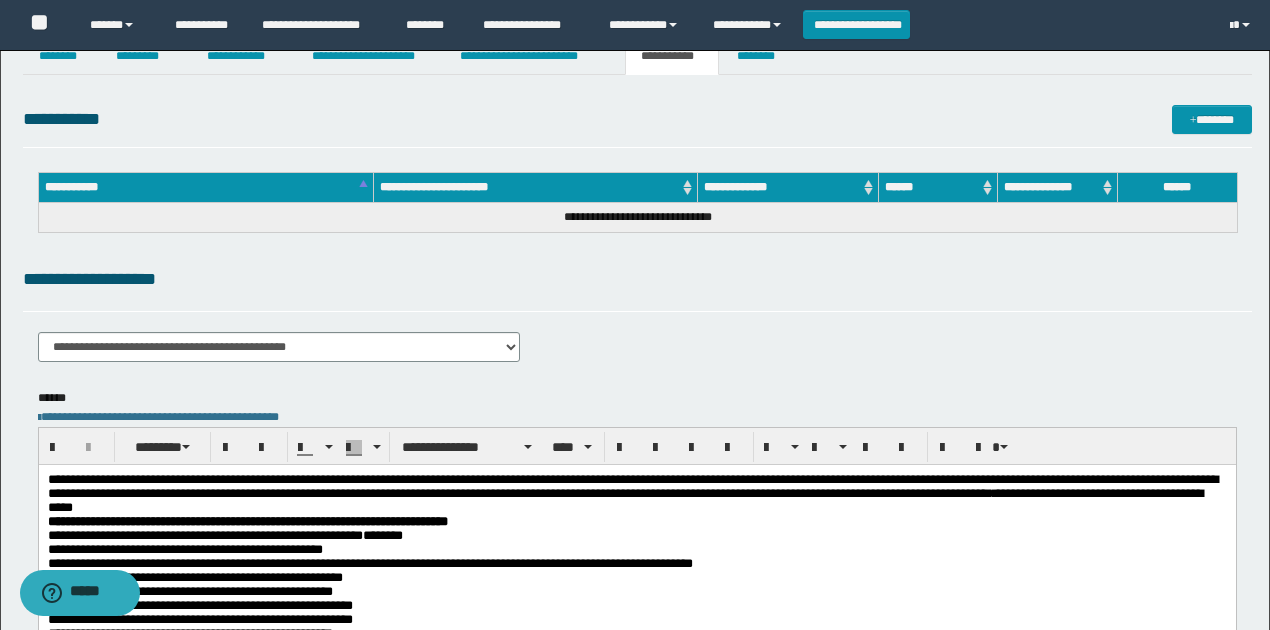 scroll, scrollTop: 0, scrollLeft: 0, axis: both 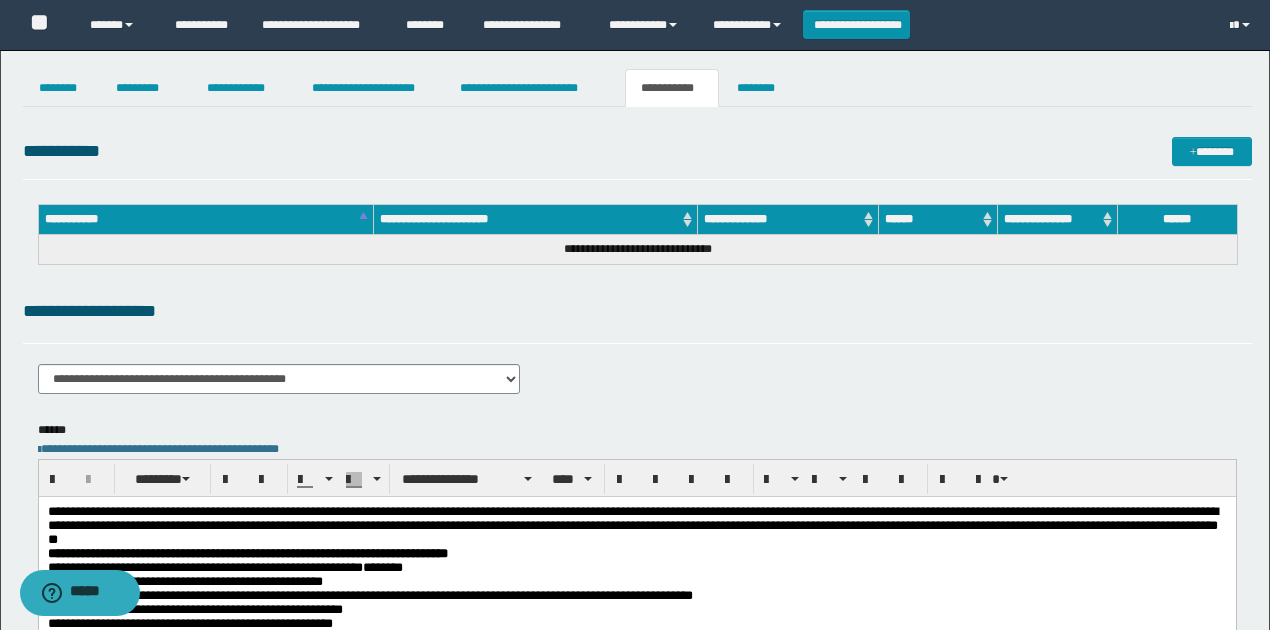 click on "**********" at bounding box center (637, 311) 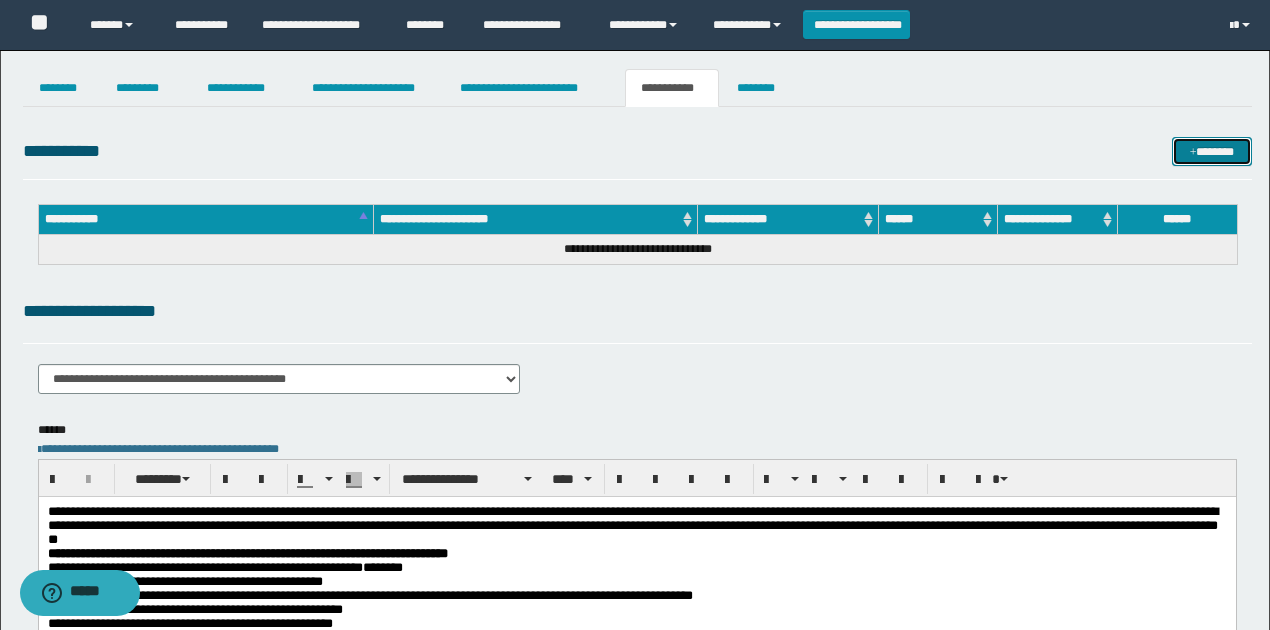 drag, startPoint x: 1190, startPoint y: 144, endPoint x: 722, endPoint y: 109, distance: 469.30695 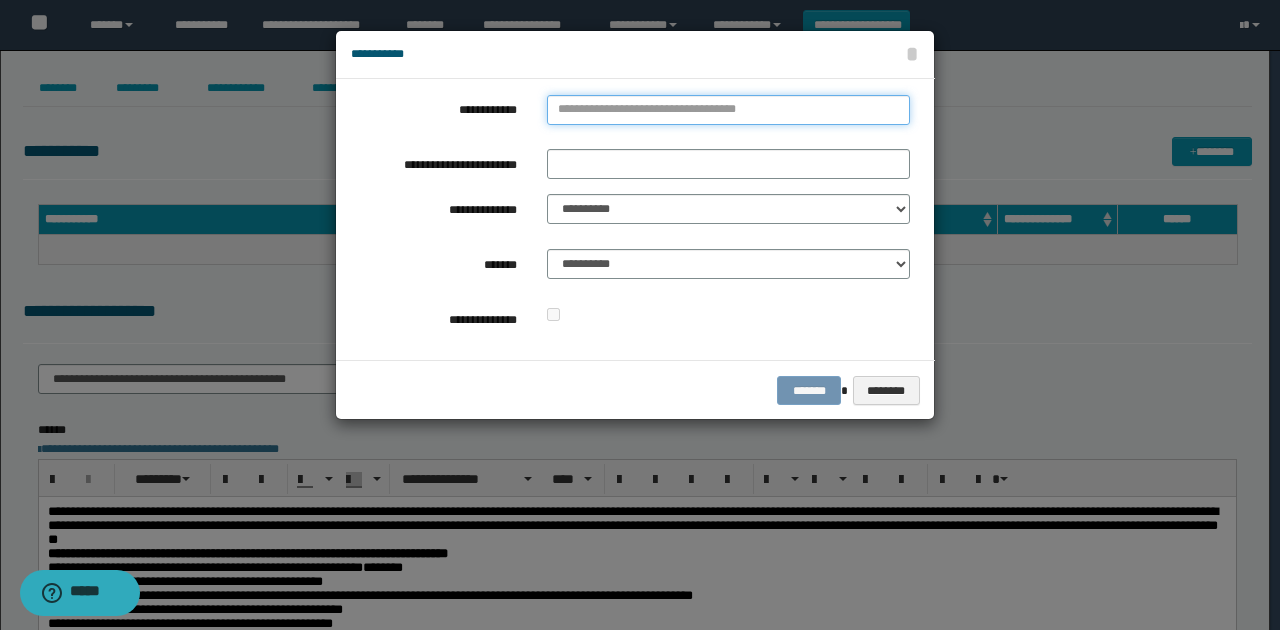 click on "**********" at bounding box center [728, 110] 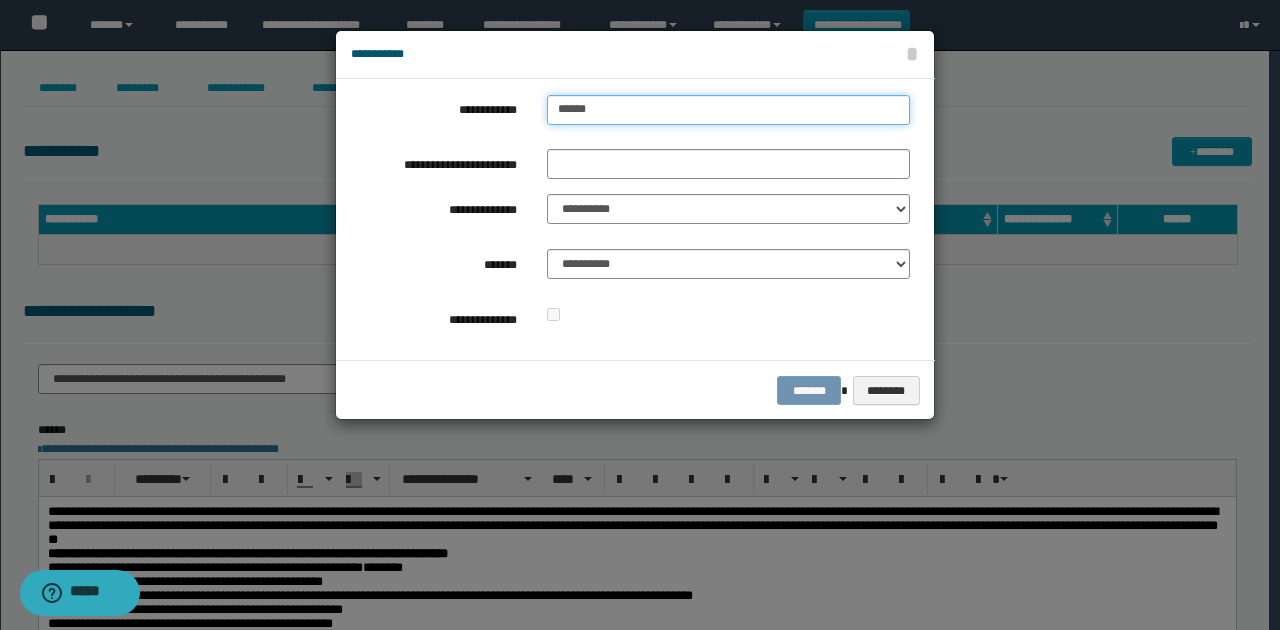 type on "*******" 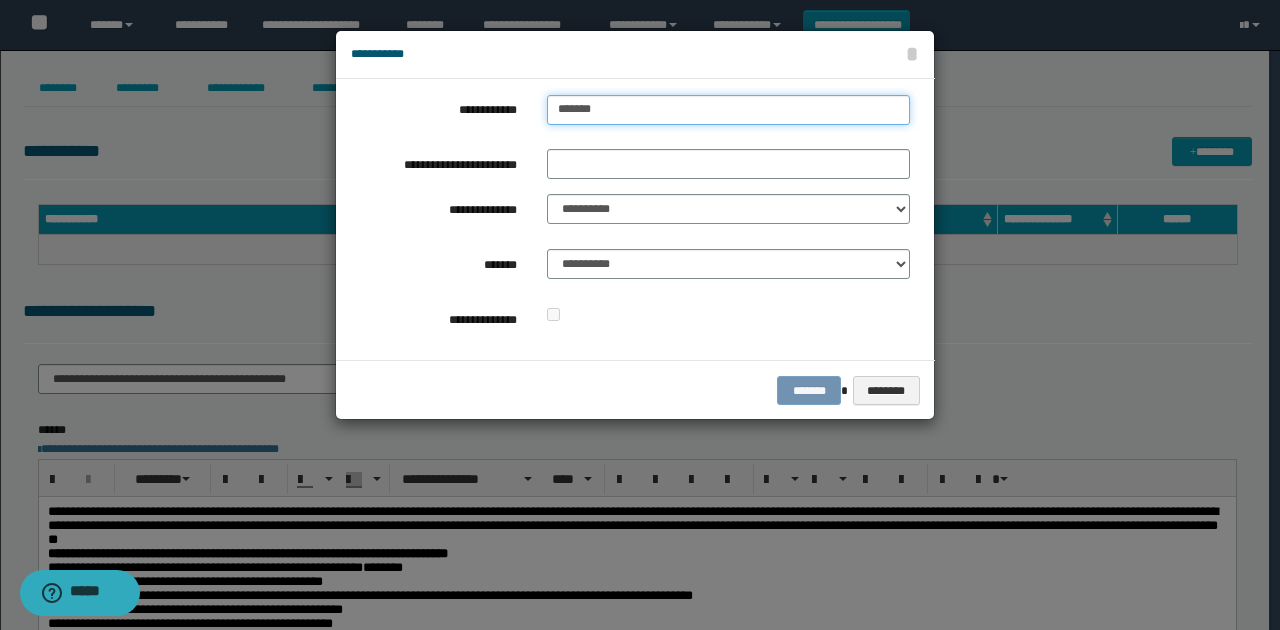 type on "********" 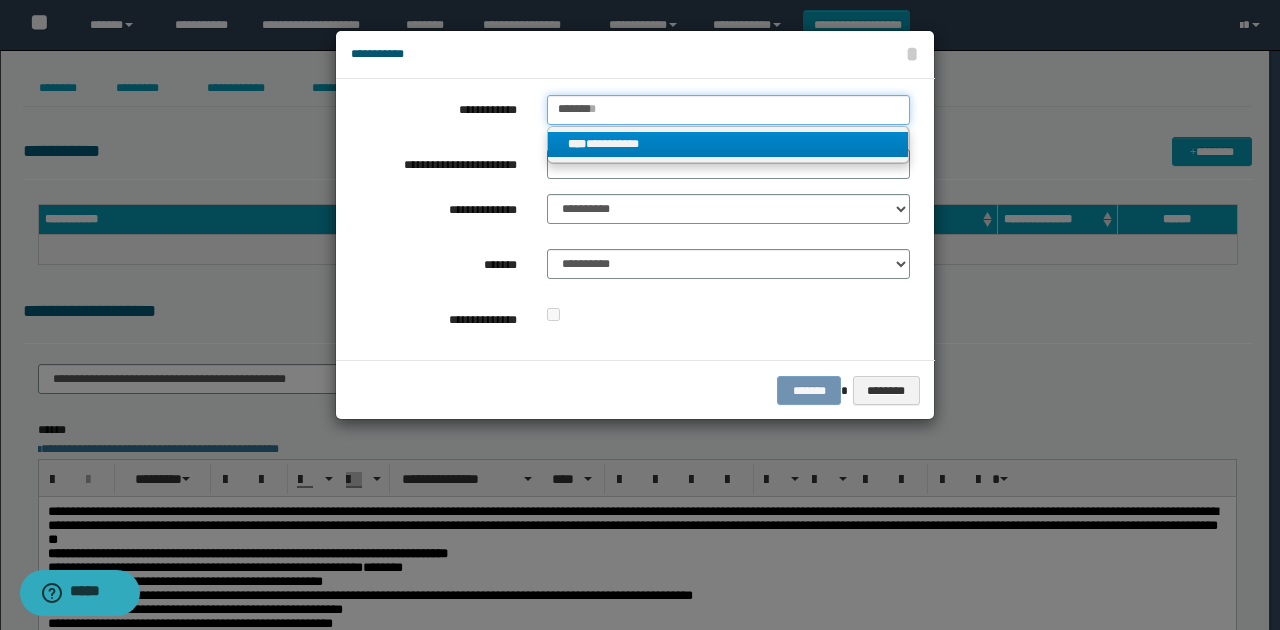 type on "*******" 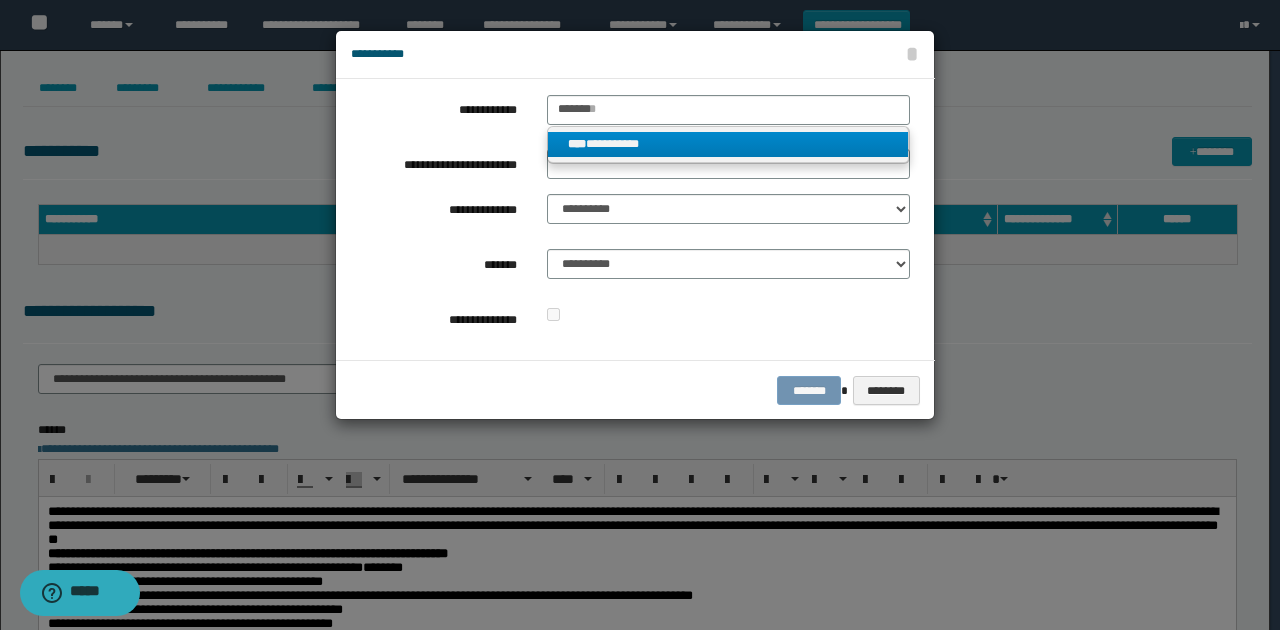 drag, startPoint x: 632, startPoint y: 140, endPoint x: 614, endPoint y: 156, distance: 24.083189 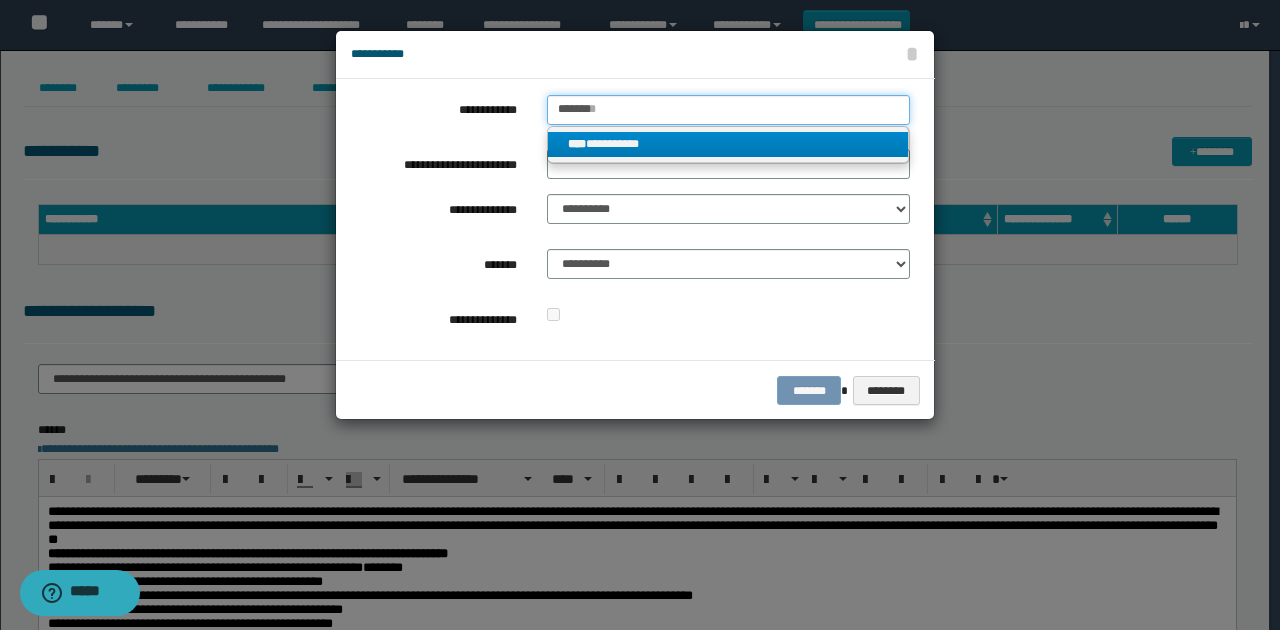 type 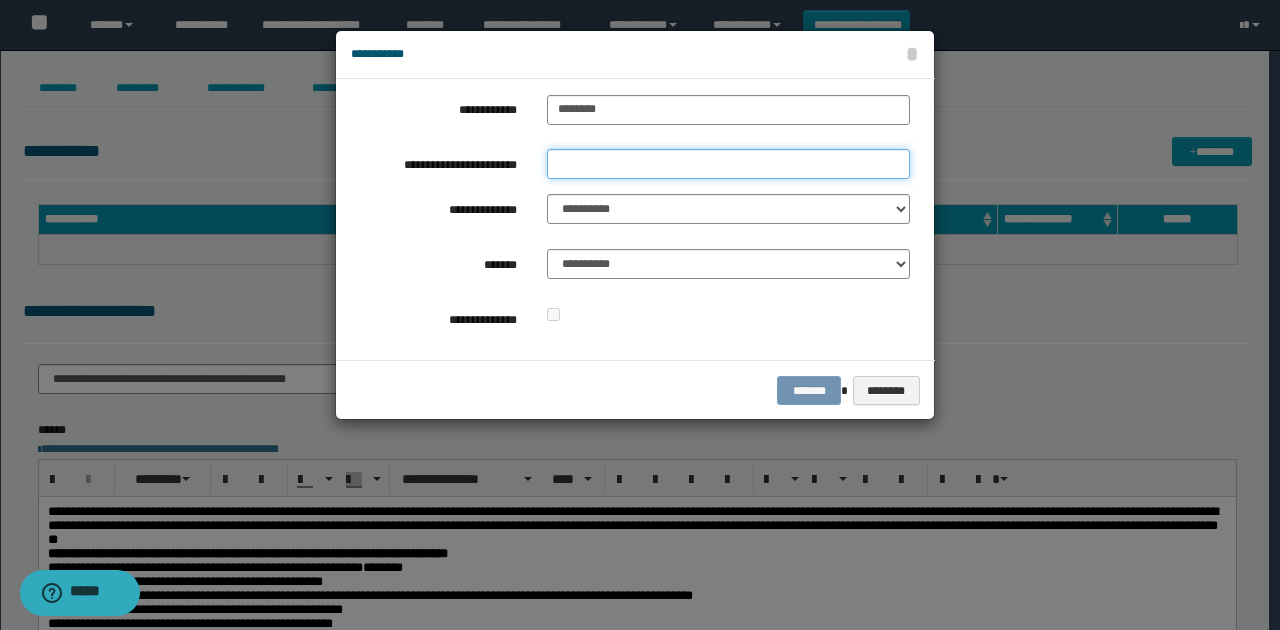 drag, startPoint x: 602, startPoint y: 160, endPoint x: 616, endPoint y: 176, distance: 21.260292 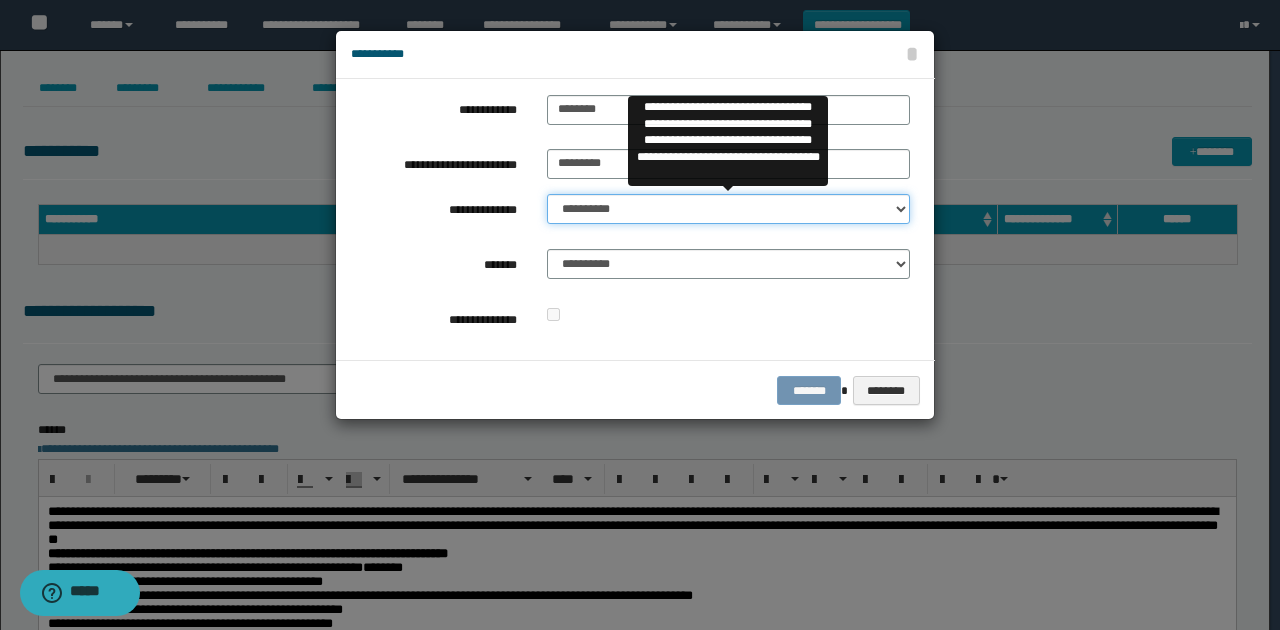 drag, startPoint x: 636, startPoint y: 204, endPoint x: 638, endPoint y: 218, distance: 14.142136 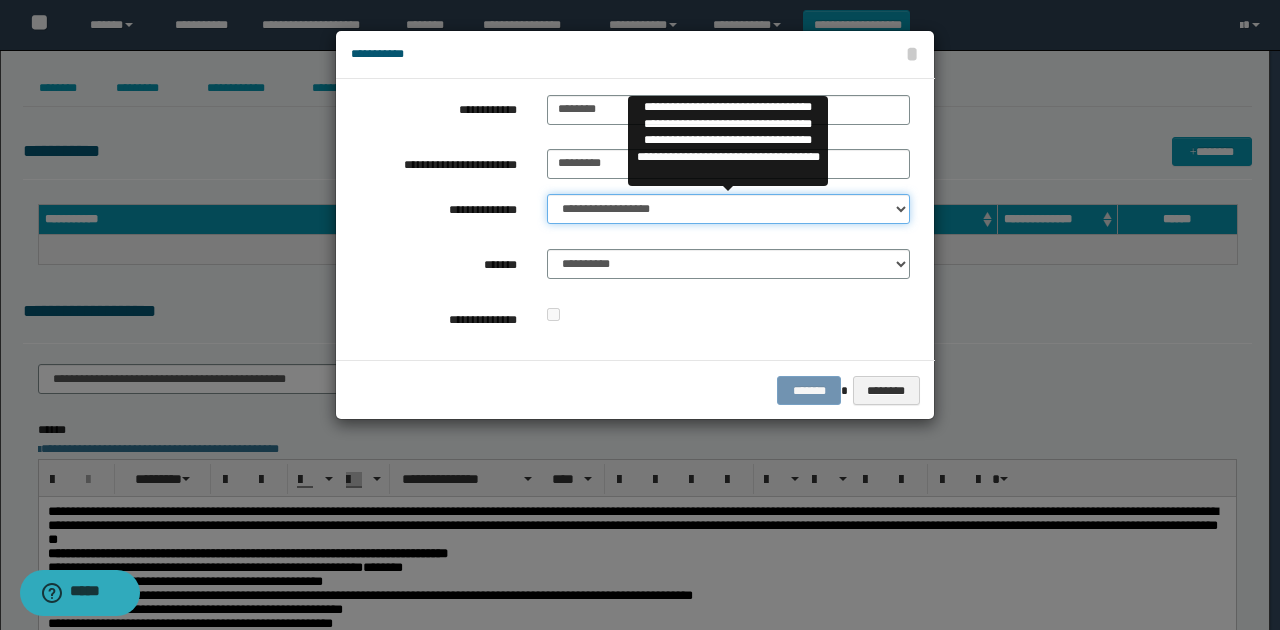 click on "**********" at bounding box center (728, 209) 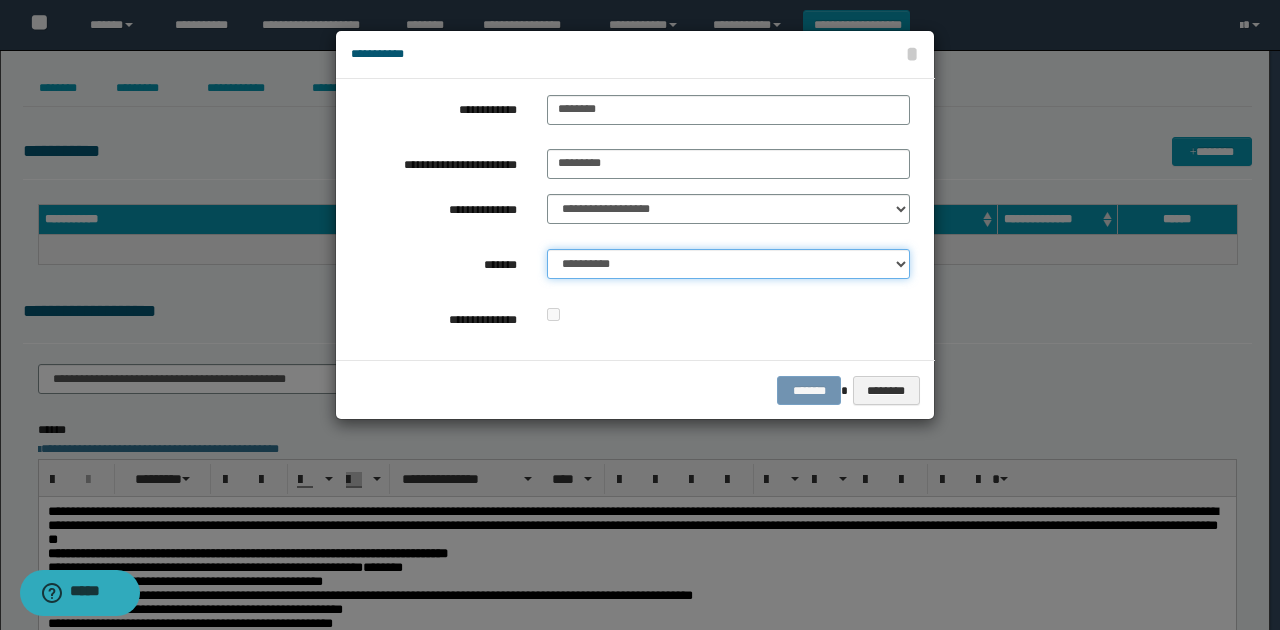 click on "**********" at bounding box center [728, 264] 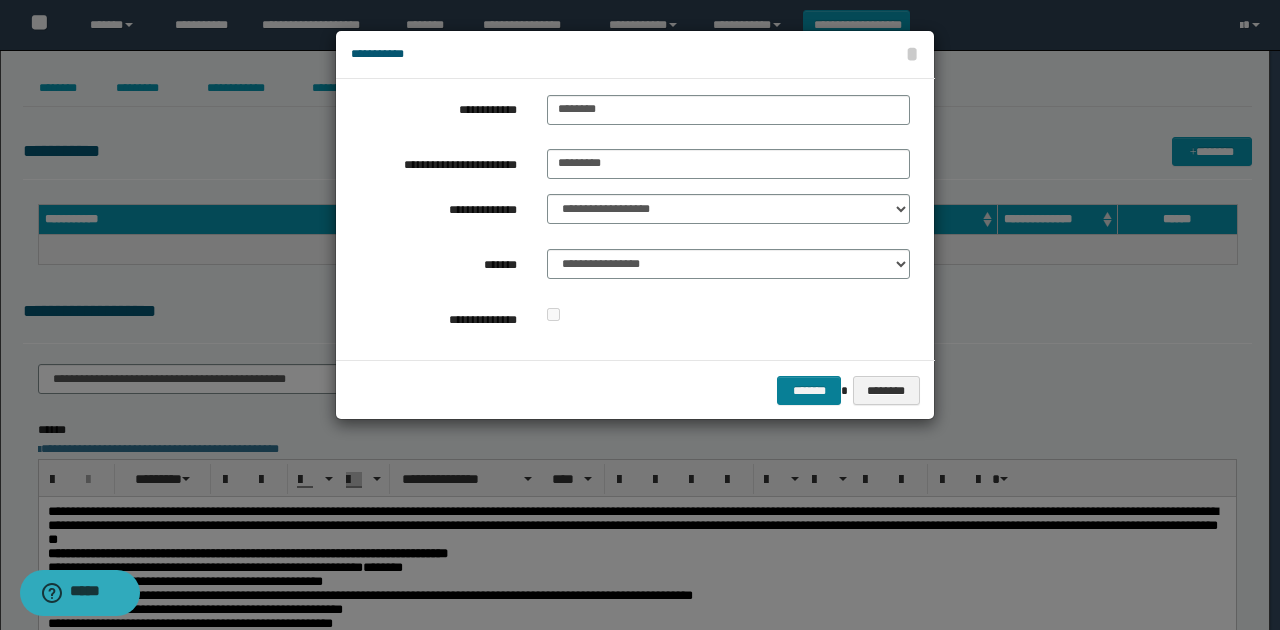 drag, startPoint x: 679, startPoint y: 326, endPoint x: 829, endPoint y: 403, distance: 168.60901 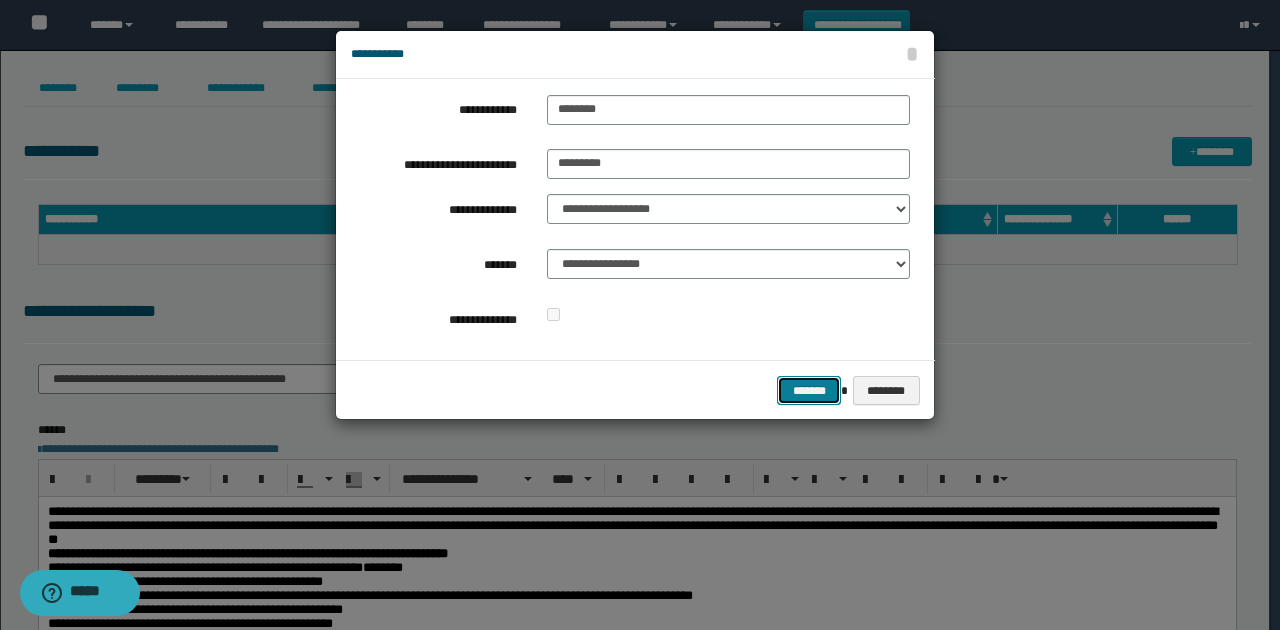 click on "*******" at bounding box center [809, 390] 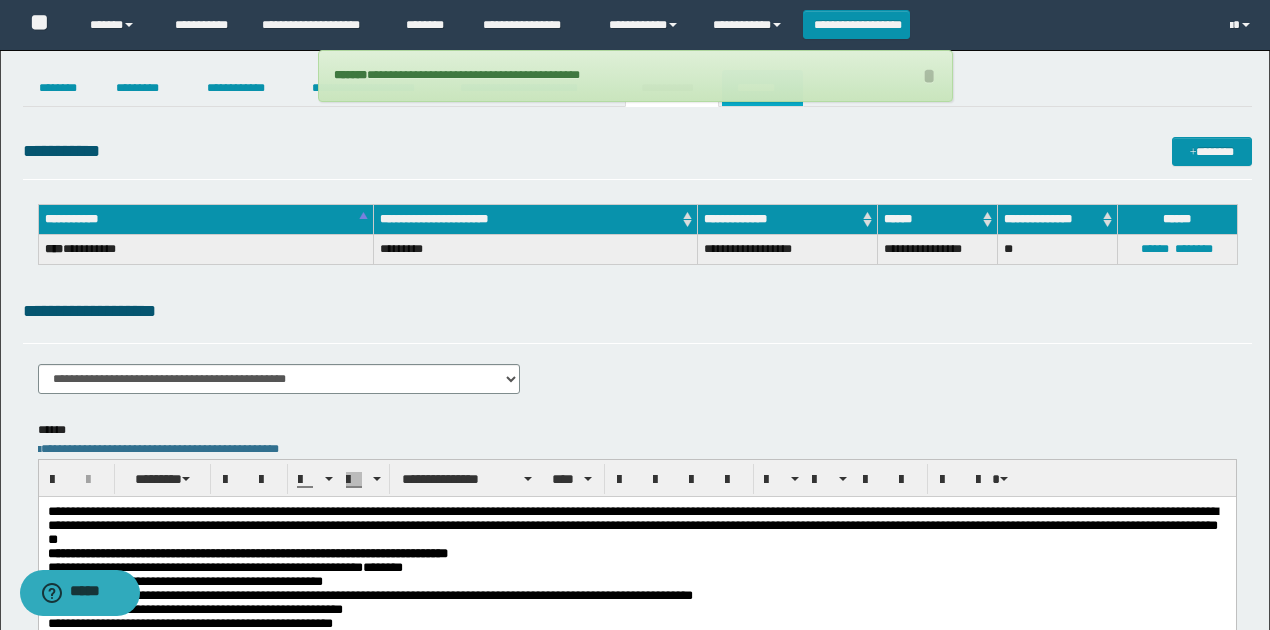 click on "********" at bounding box center [762, 88] 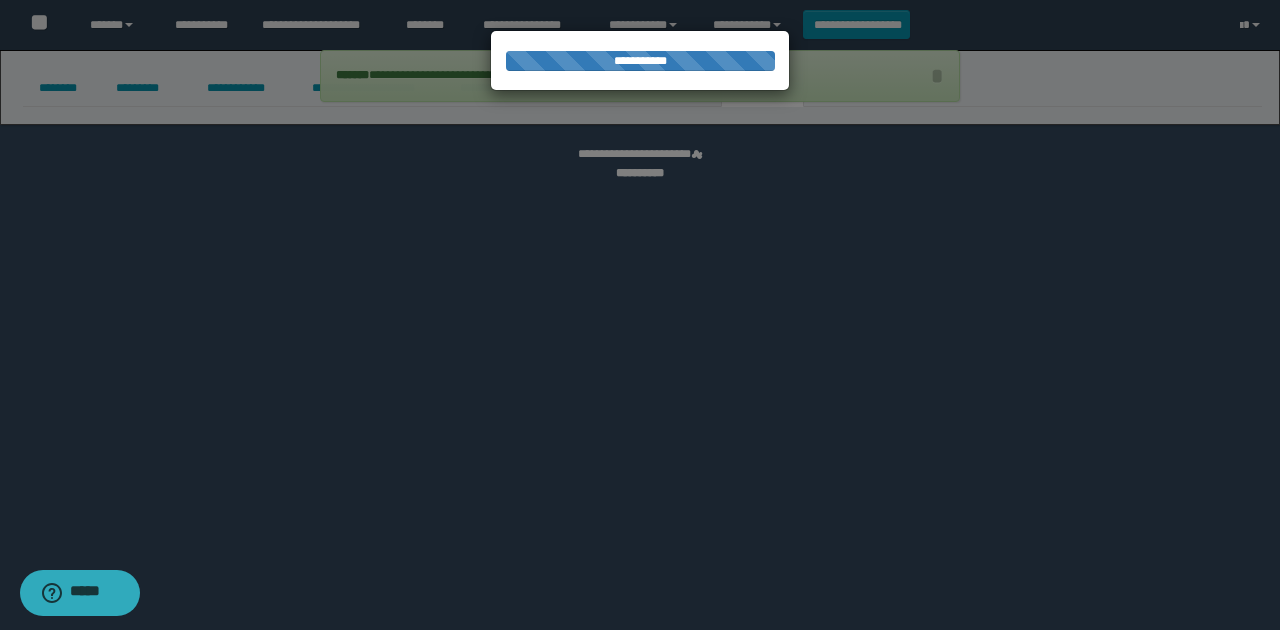 select 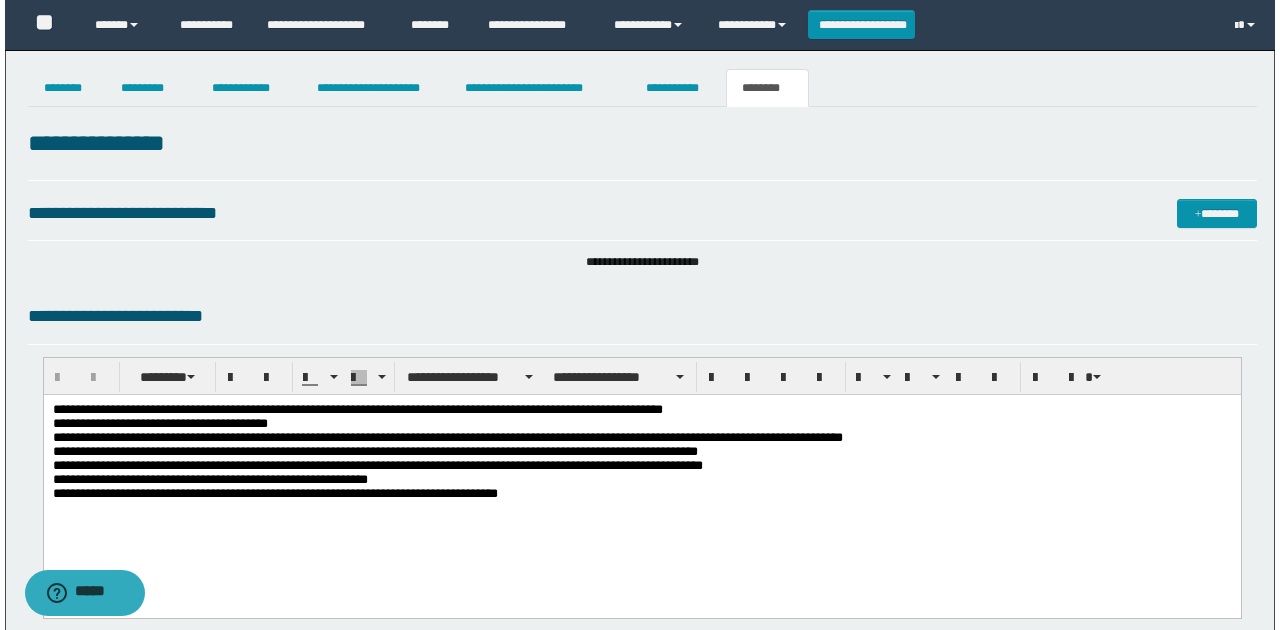 scroll, scrollTop: 0, scrollLeft: 0, axis: both 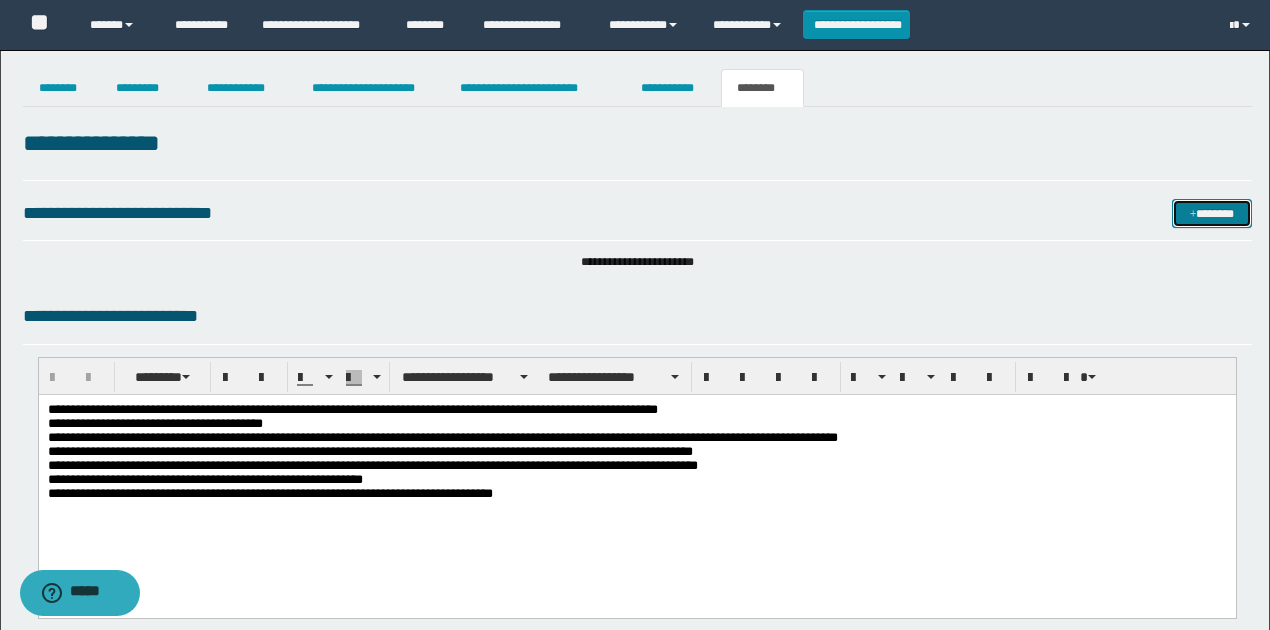 click on "*******" at bounding box center (1211, 213) 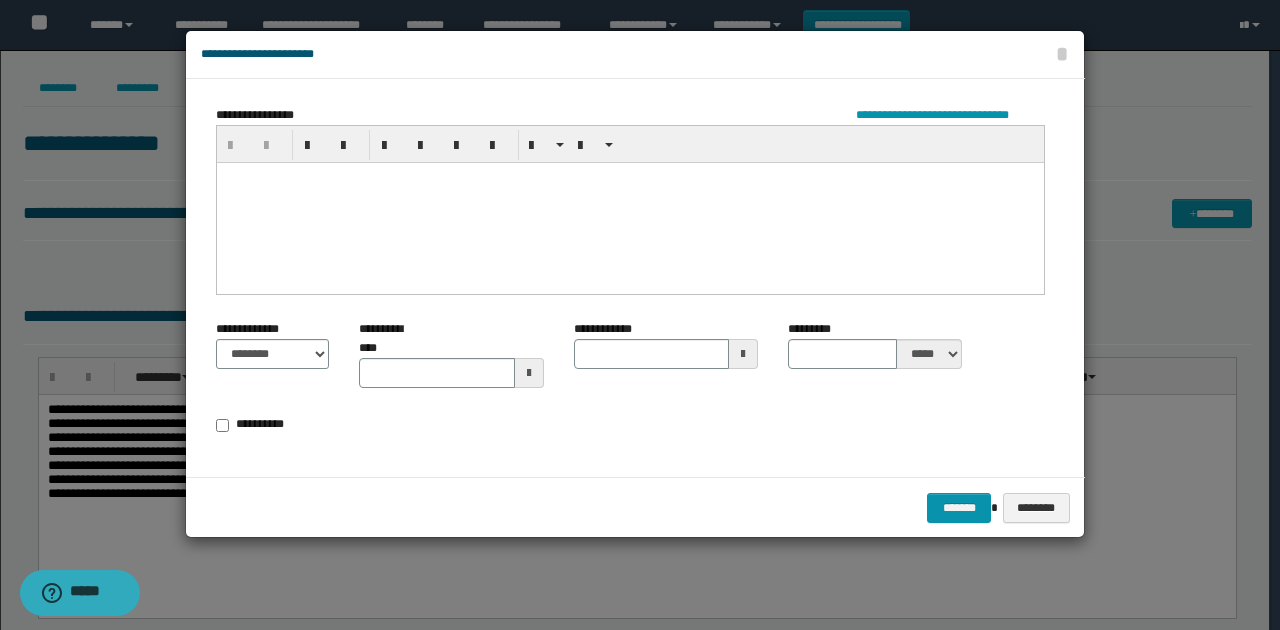 click at bounding box center (630, 202) 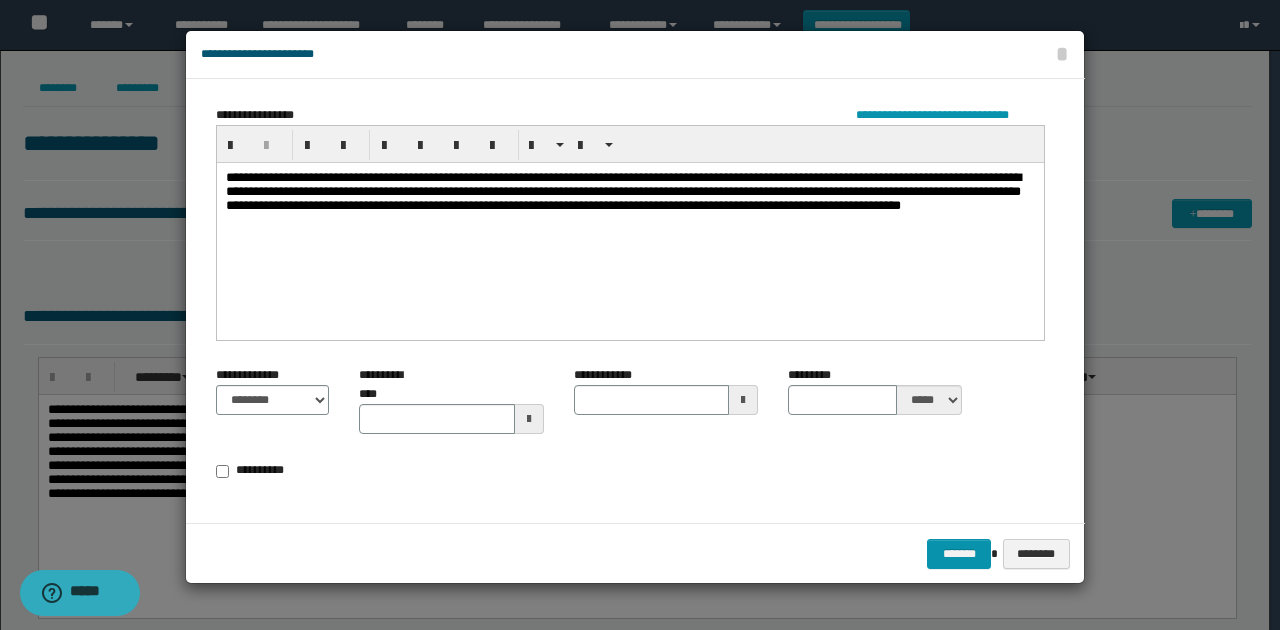 click on "**********" at bounding box center (630, 225) 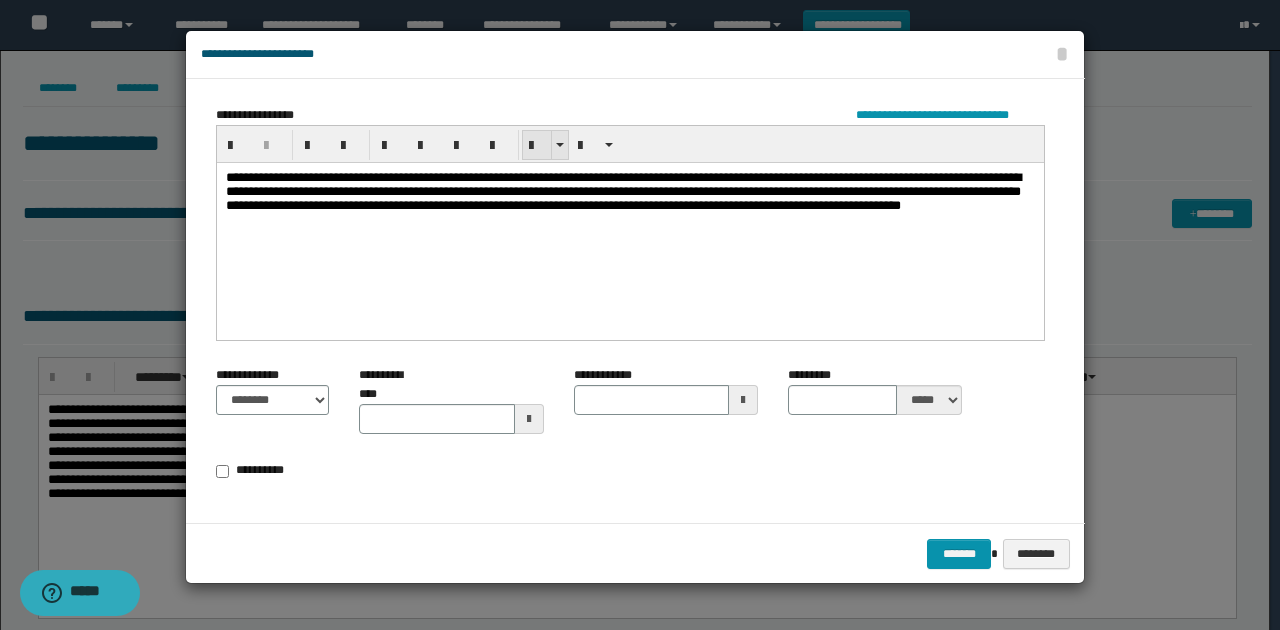 click at bounding box center (537, 145) 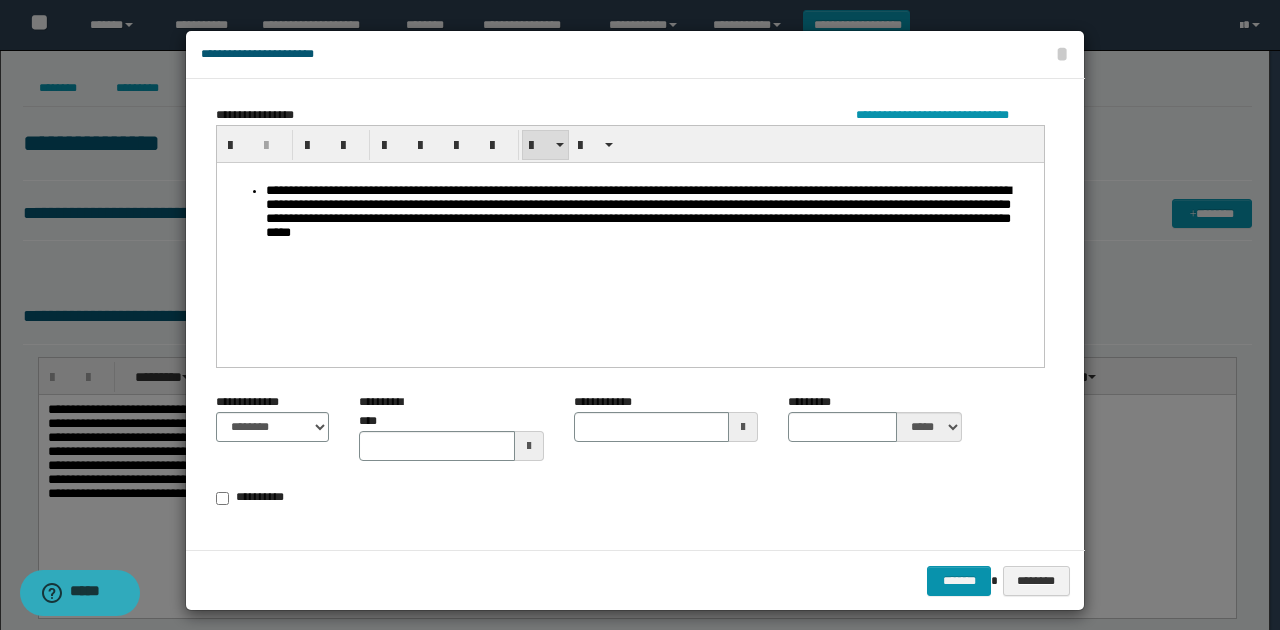 click on "**********" at bounding box center (650, 213) 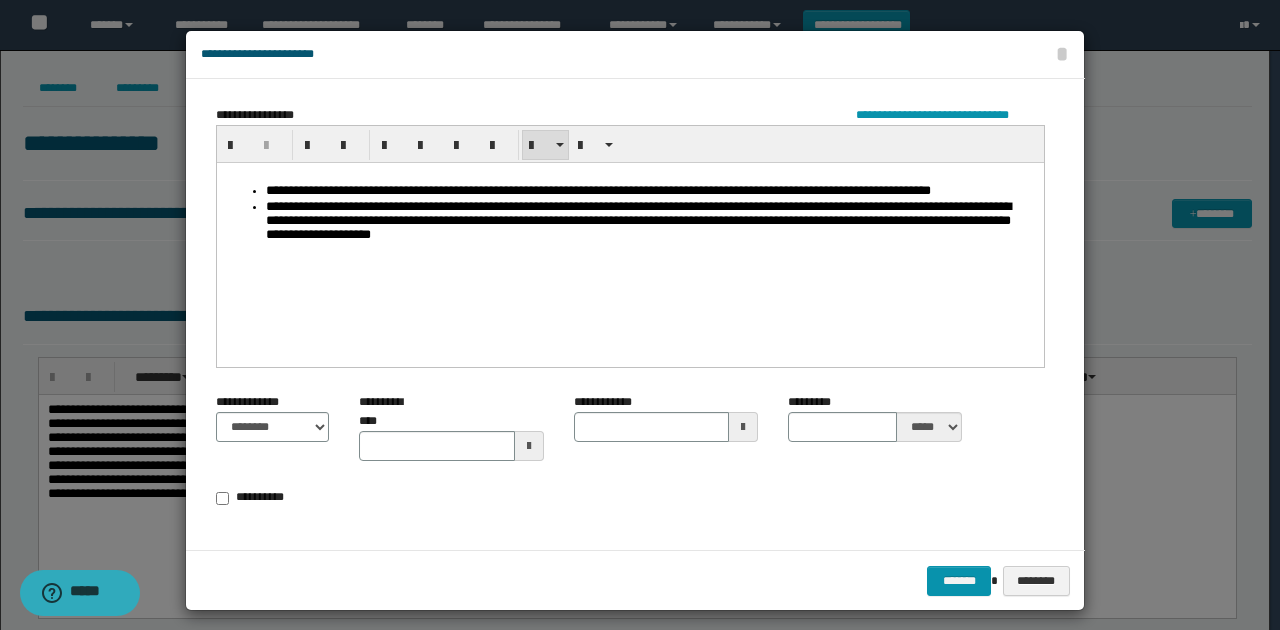 click on "**********" at bounding box center [650, 222] 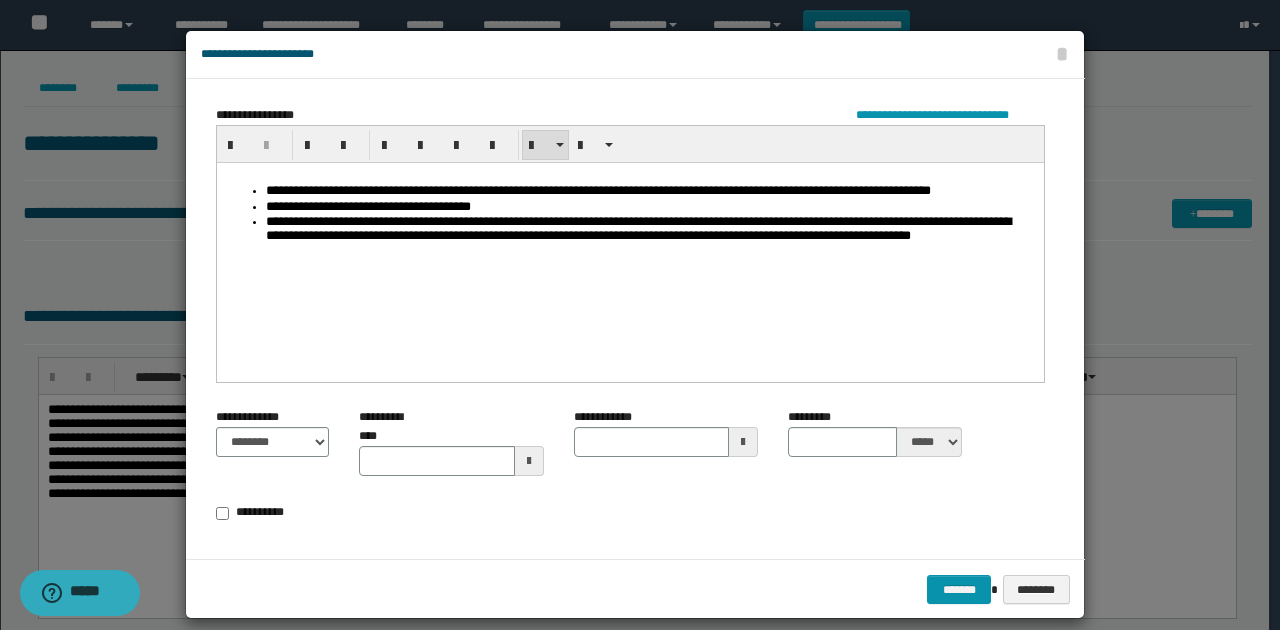 click on "**********" at bounding box center [650, 237] 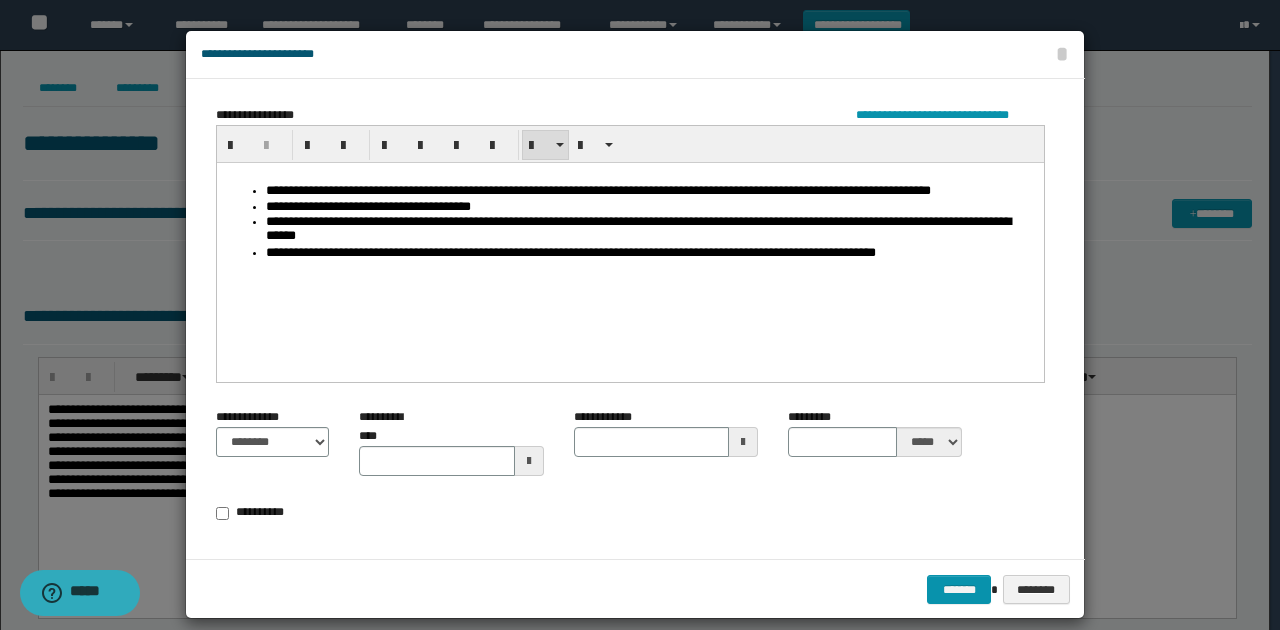 click on "**********" at bounding box center [630, 246] 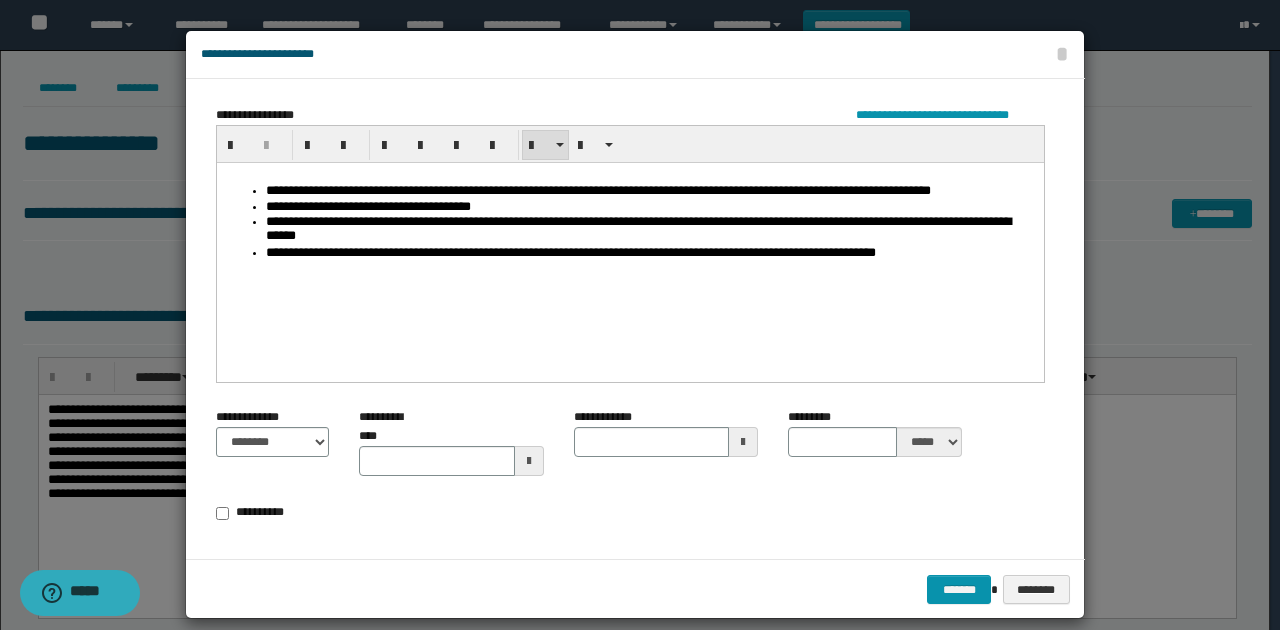 click on "*******
********" at bounding box center (635, 589) 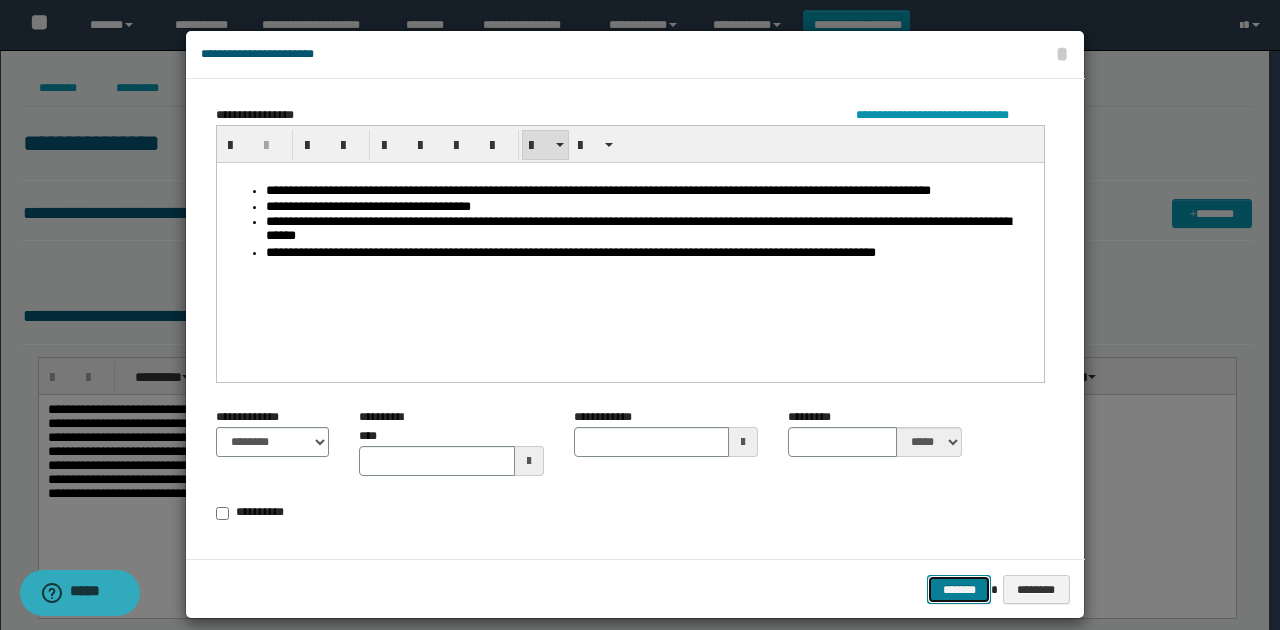 click on "*******" at bounding box center [959, 589] 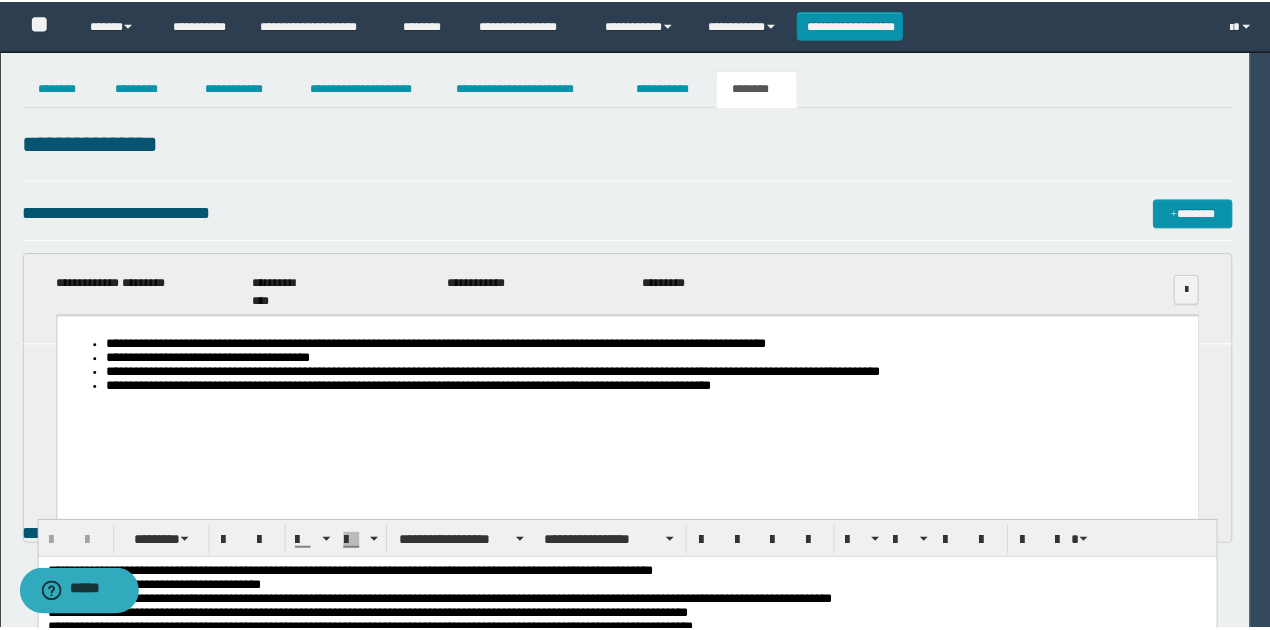 scroll, scrollTop: 0, scrollLeft: 0, axis: both 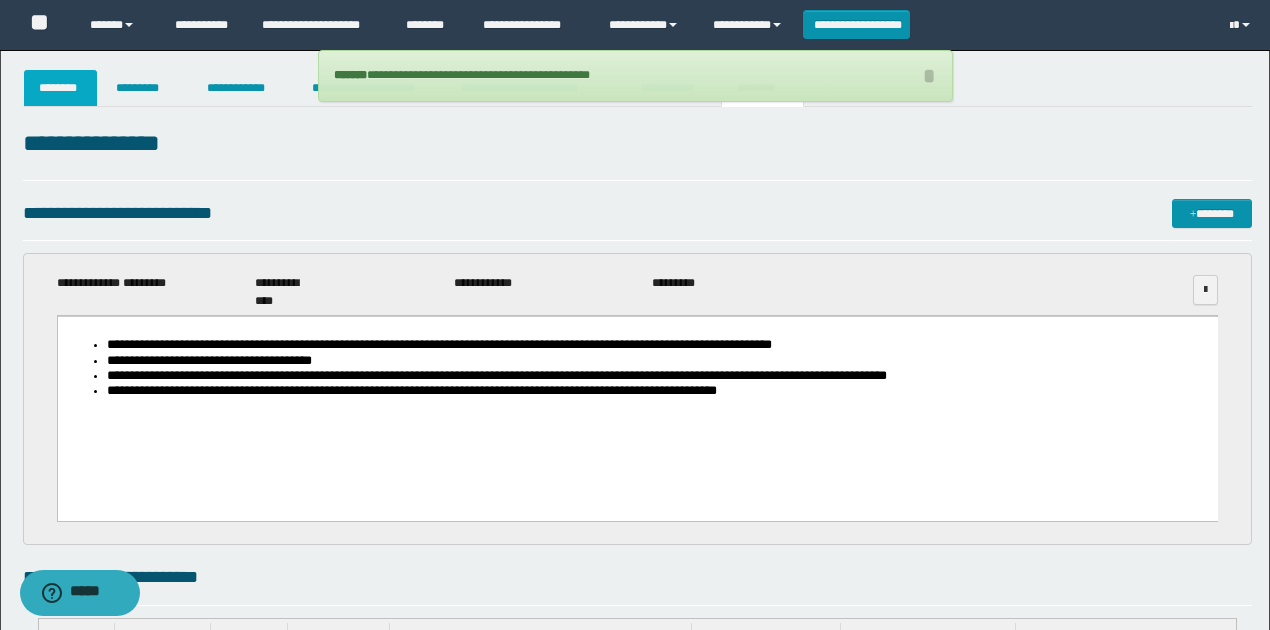click on "********" at bounding box center [61, 88] 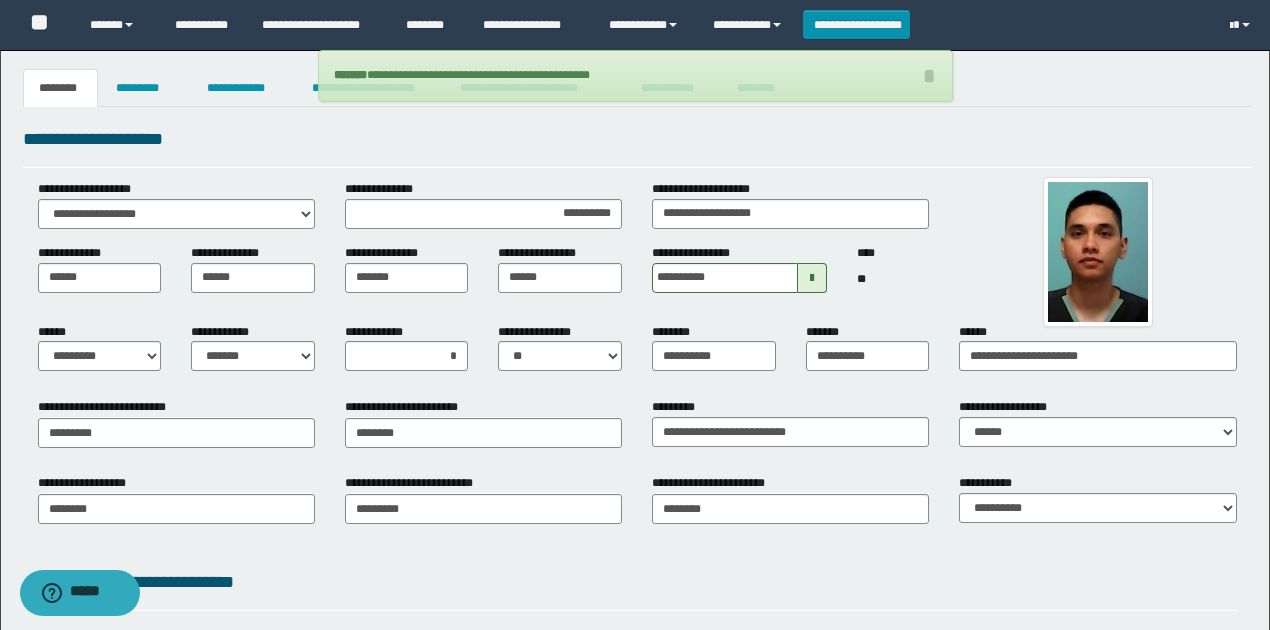 click on "**********" at bounding box center [637, 146] 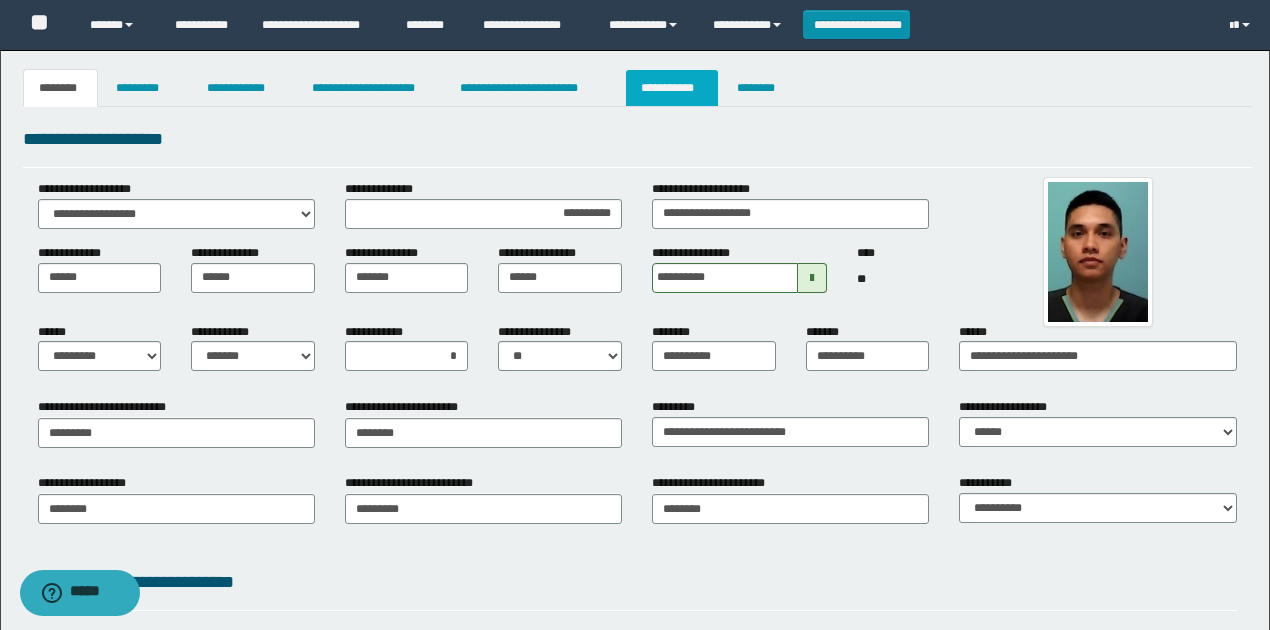 click on "**********" at bounding box center [672, 88] 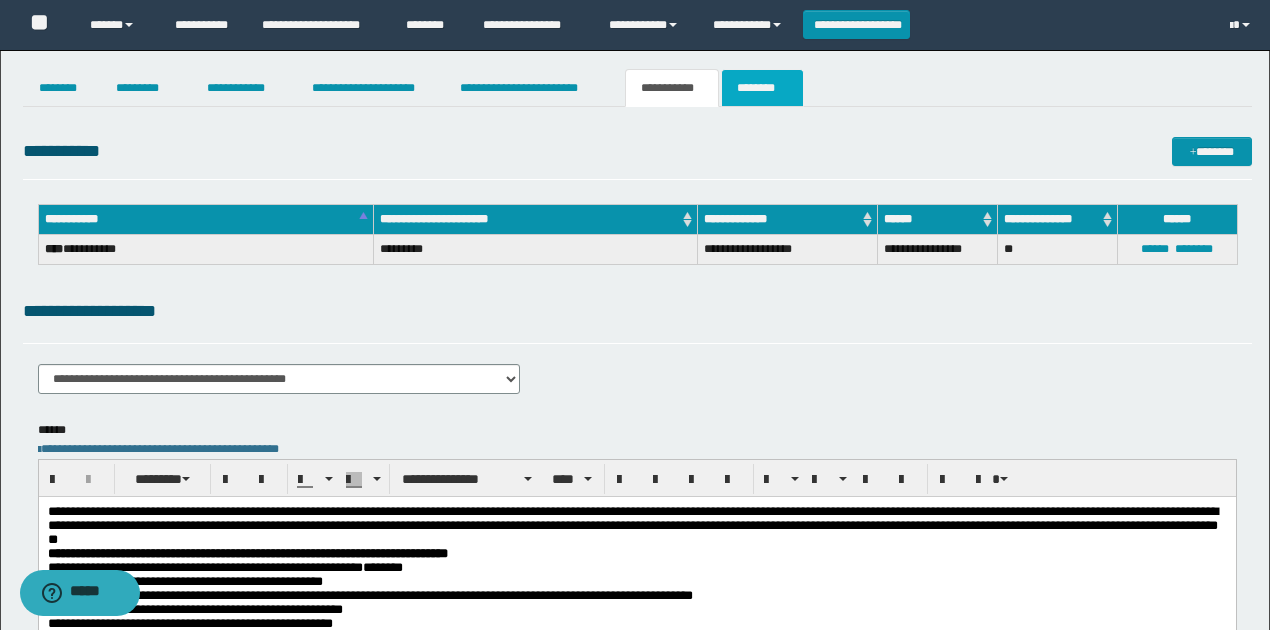 click on "********" at bounding box center (762, 88) 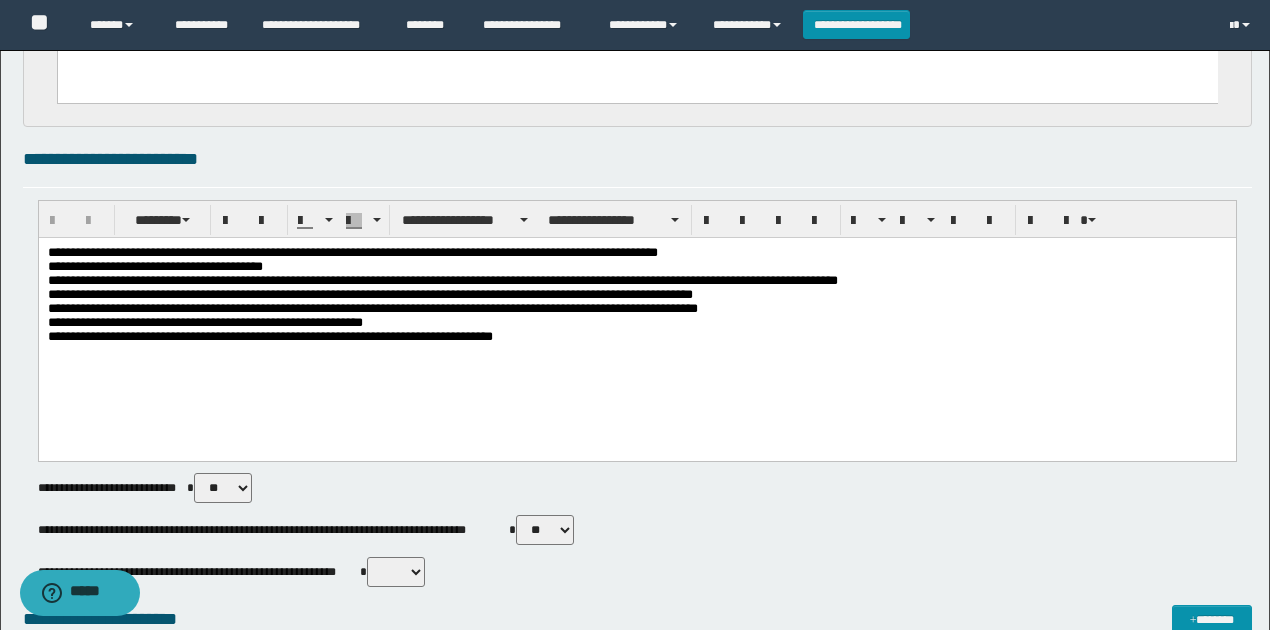 scroll, scrollTop: 466, scrollLeft: 0, axis: vertical 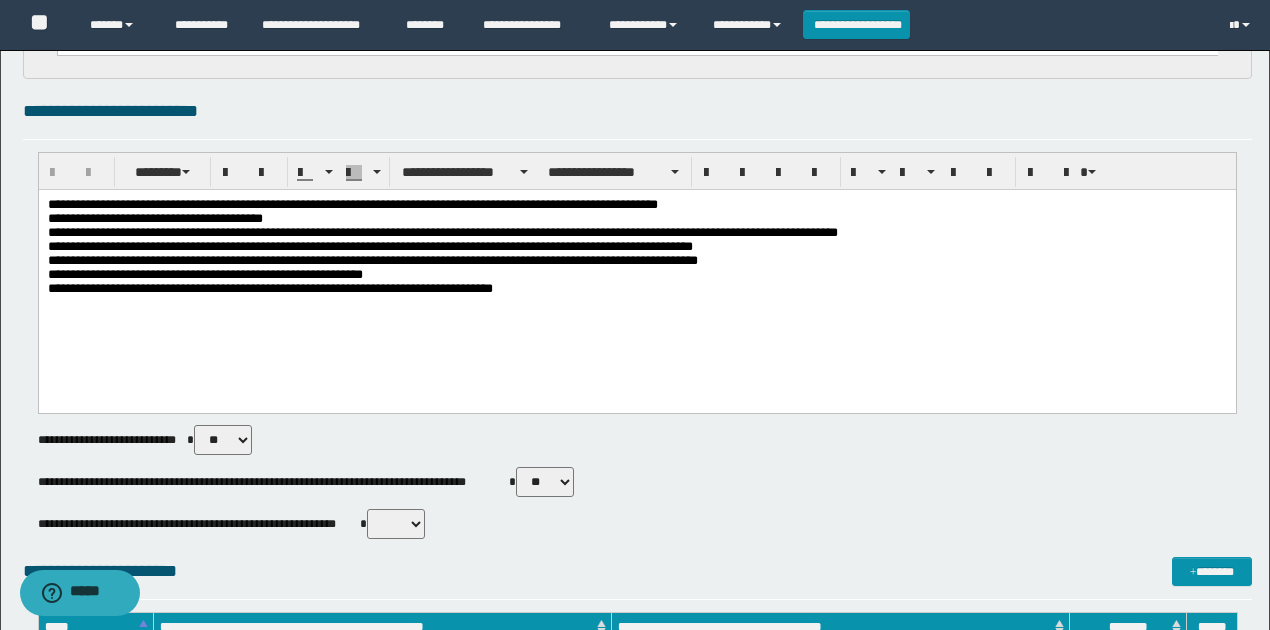 drag, startPoint x: 410, startPoint y: 526, endPoint x: 409, endPoint y: 536, distance: 10.049875 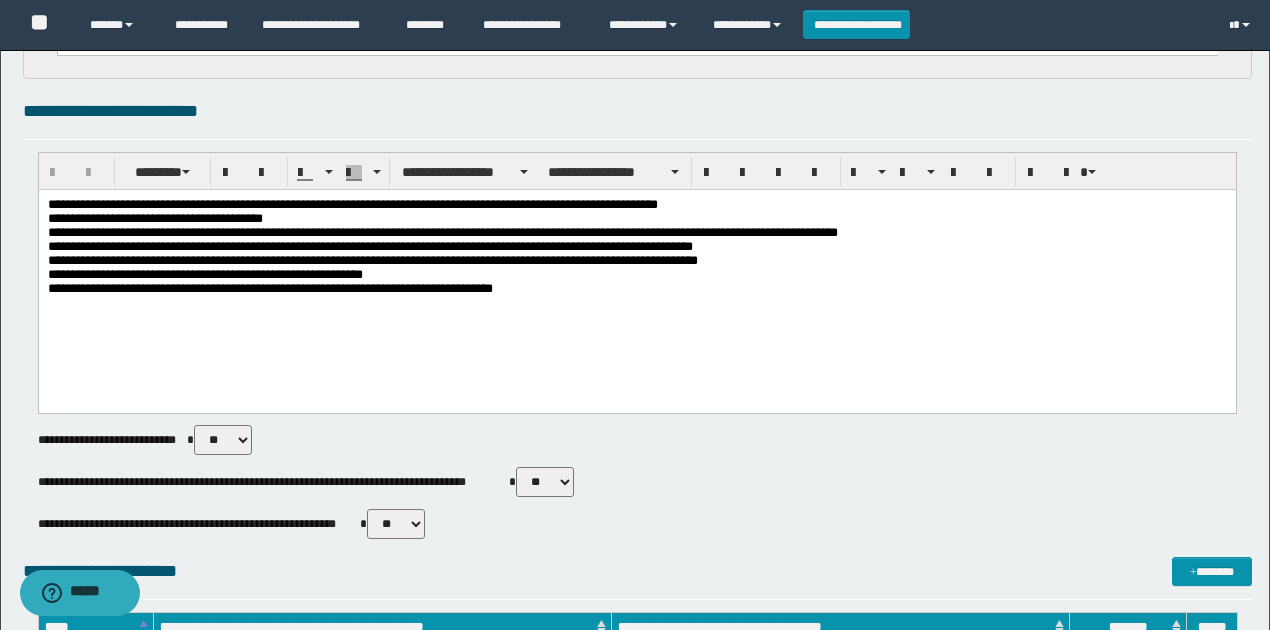 click on "**
**" at bounding box center (396, 524) 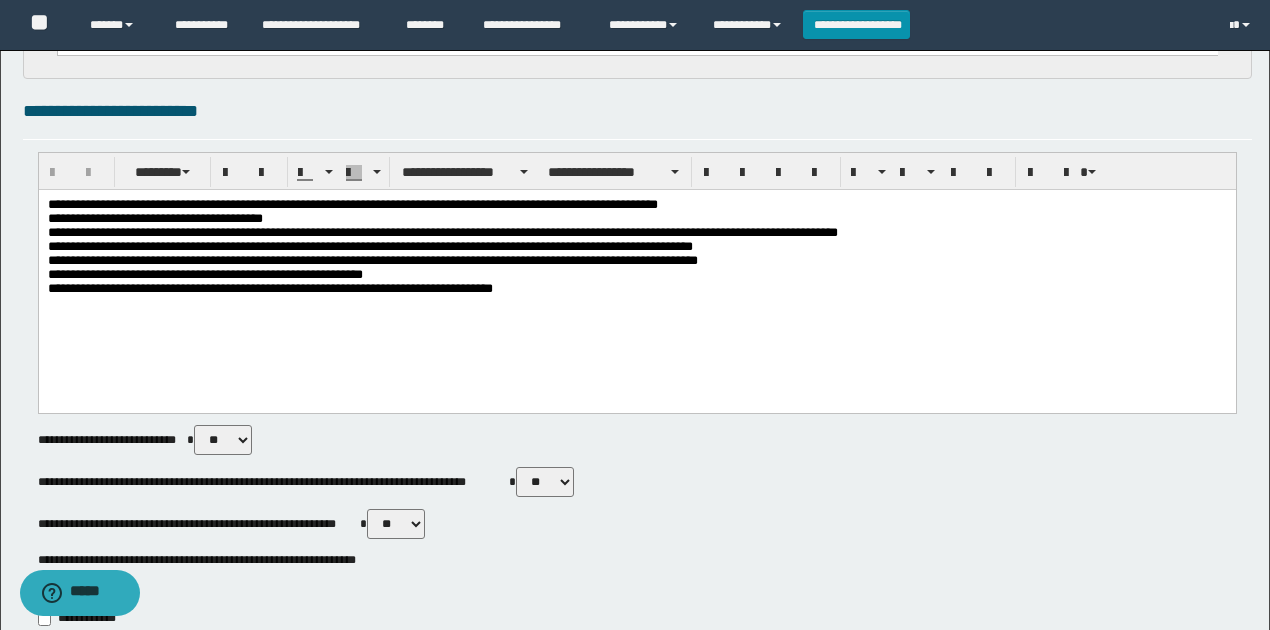 scroll, scrollTop: 733, scrollLeft: 0, axis: vertical 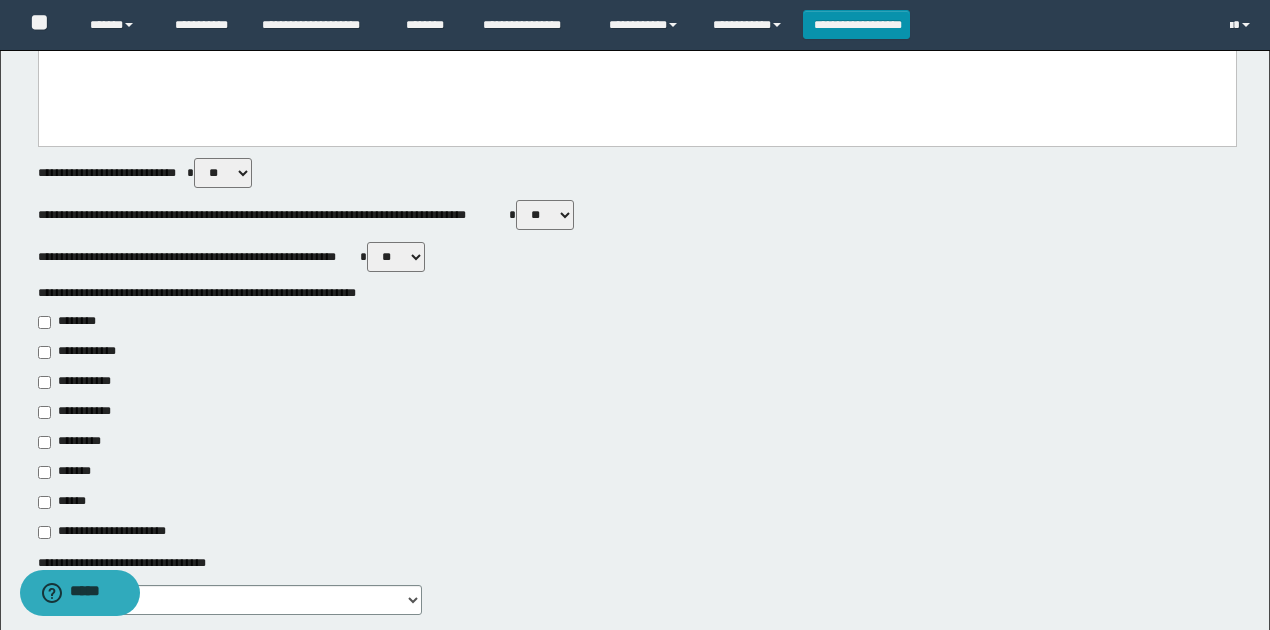 click on "**********" at bounding box center [81, 382] 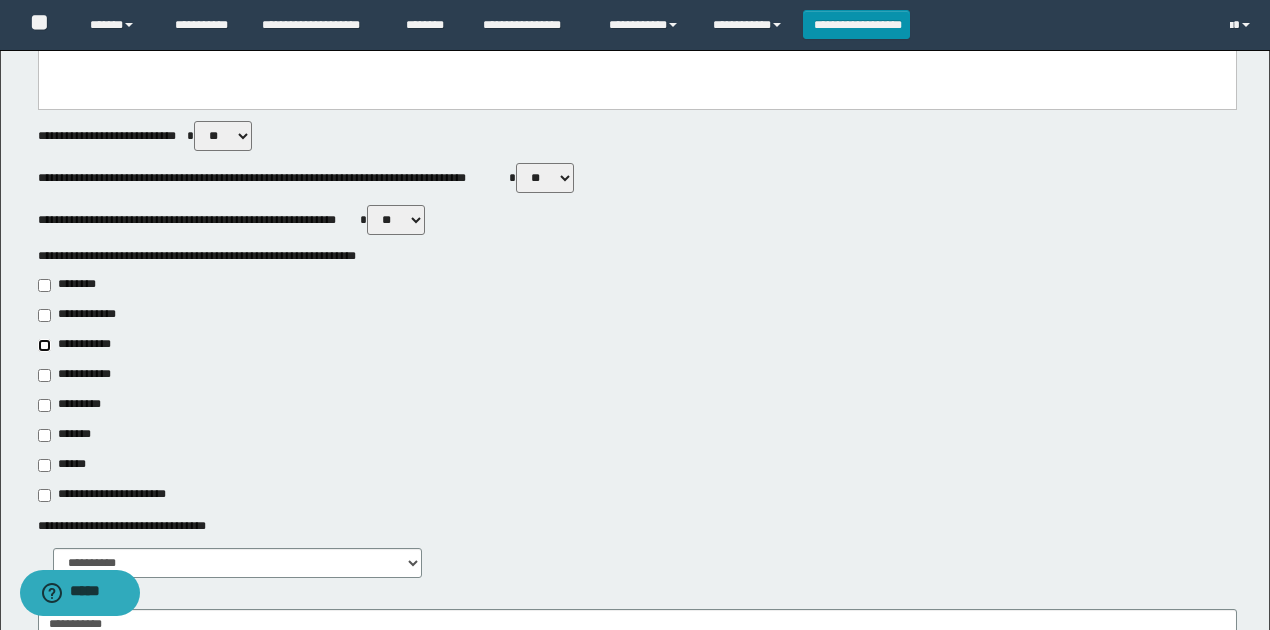 scroll, scrollTop: 800, scrollLeft: 0, axis: vertical 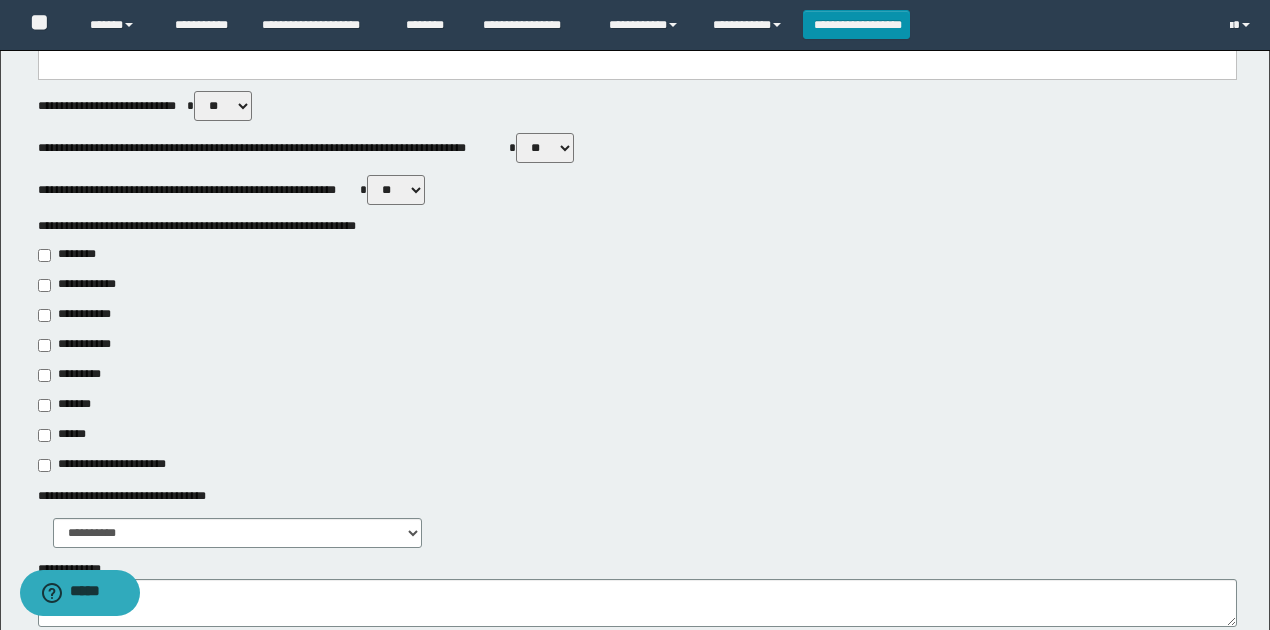 drag, startPoint x: 79, startPoint y: 411, endPoint x: 91, endPoint y: 442, distance: 33.24154 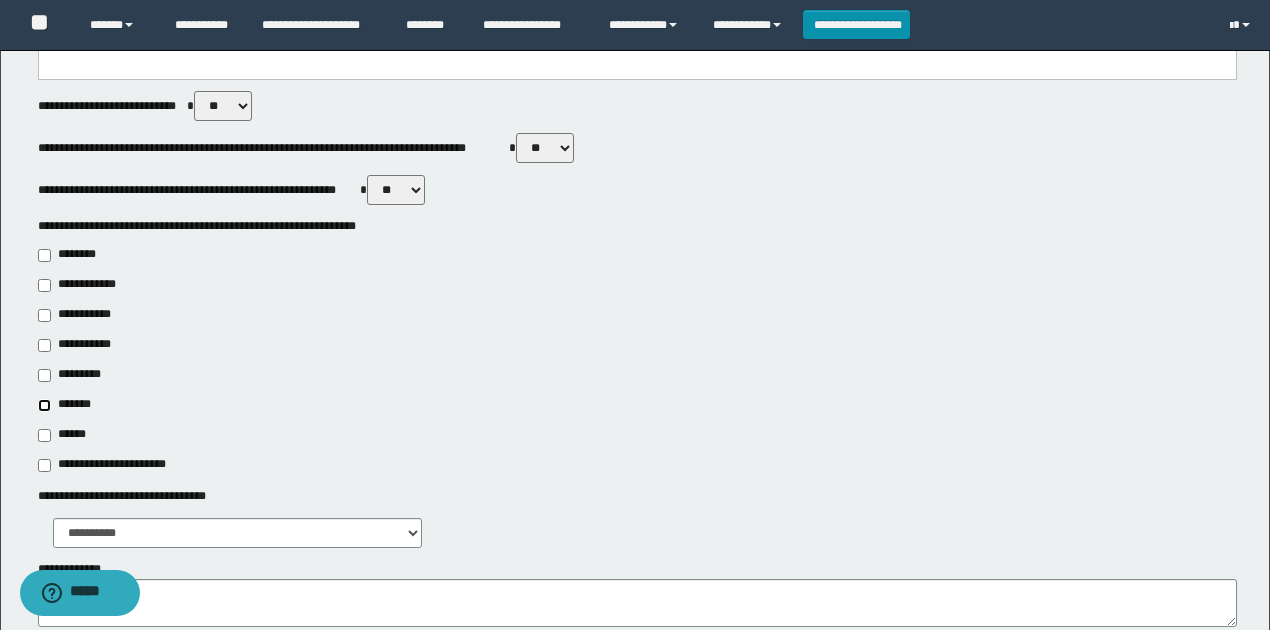 type on "**********" 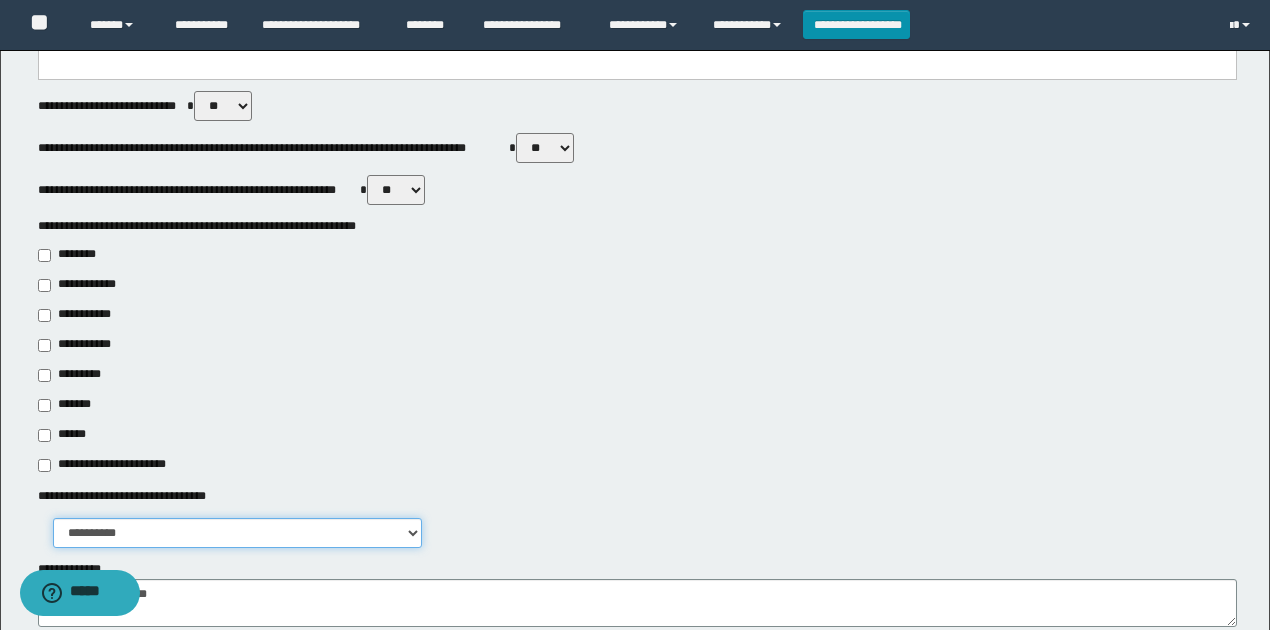click on "**********" at bounding box center (238, 533) 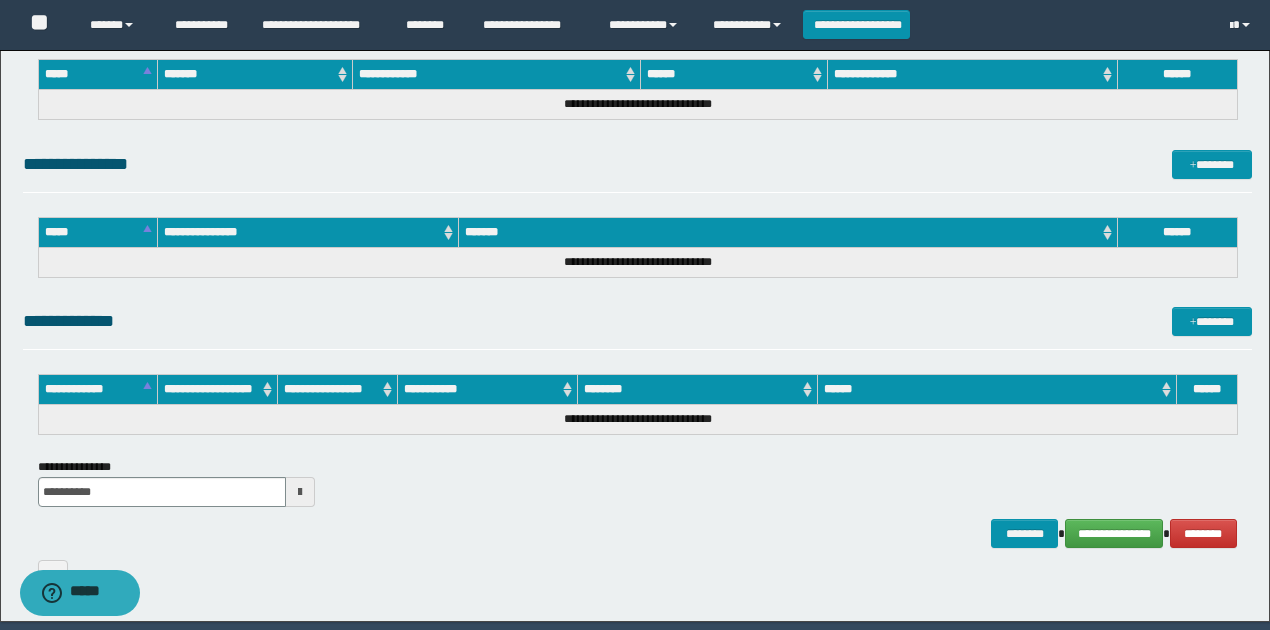 scroll, scrollTop: 1656, scrollLeft: 0, axis: vertical 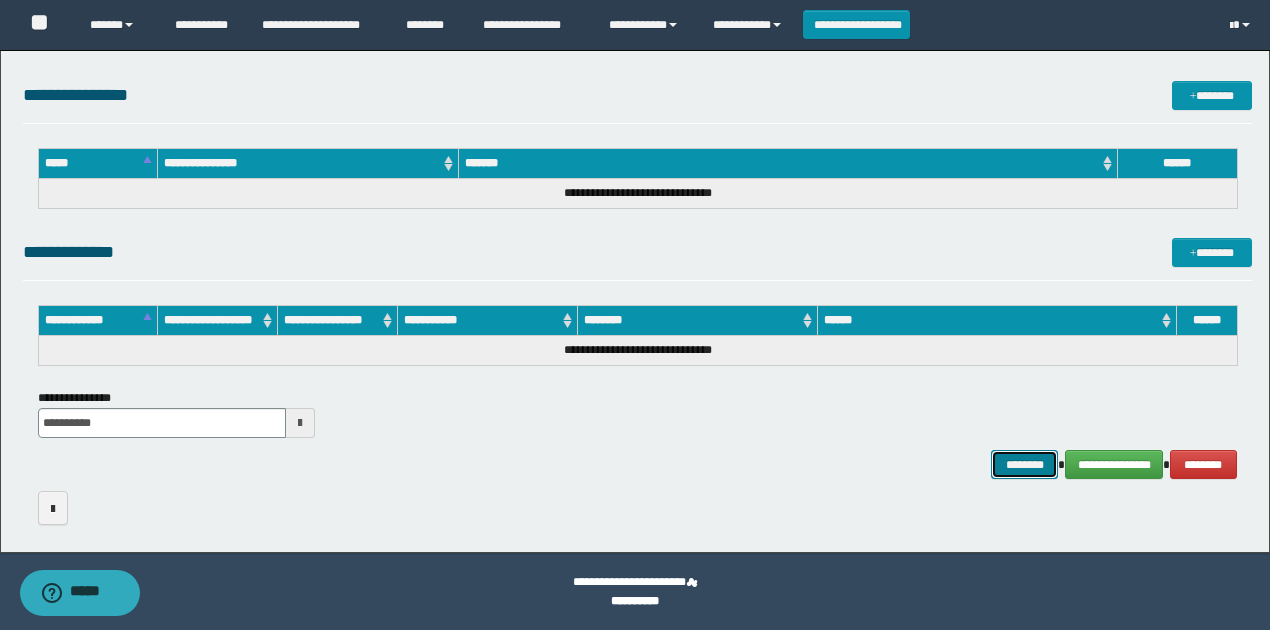 click on "********" at bounding box center [1024, 464] 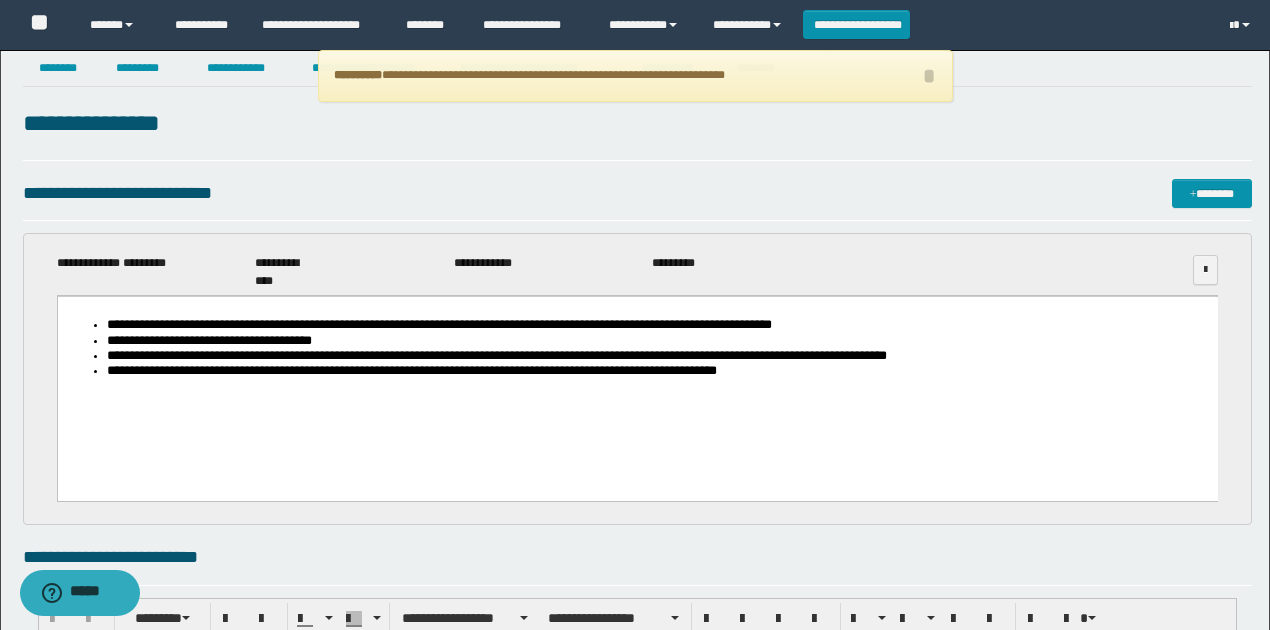 scroll, scrollTop: 0, scrollLeft: 0, axis: both 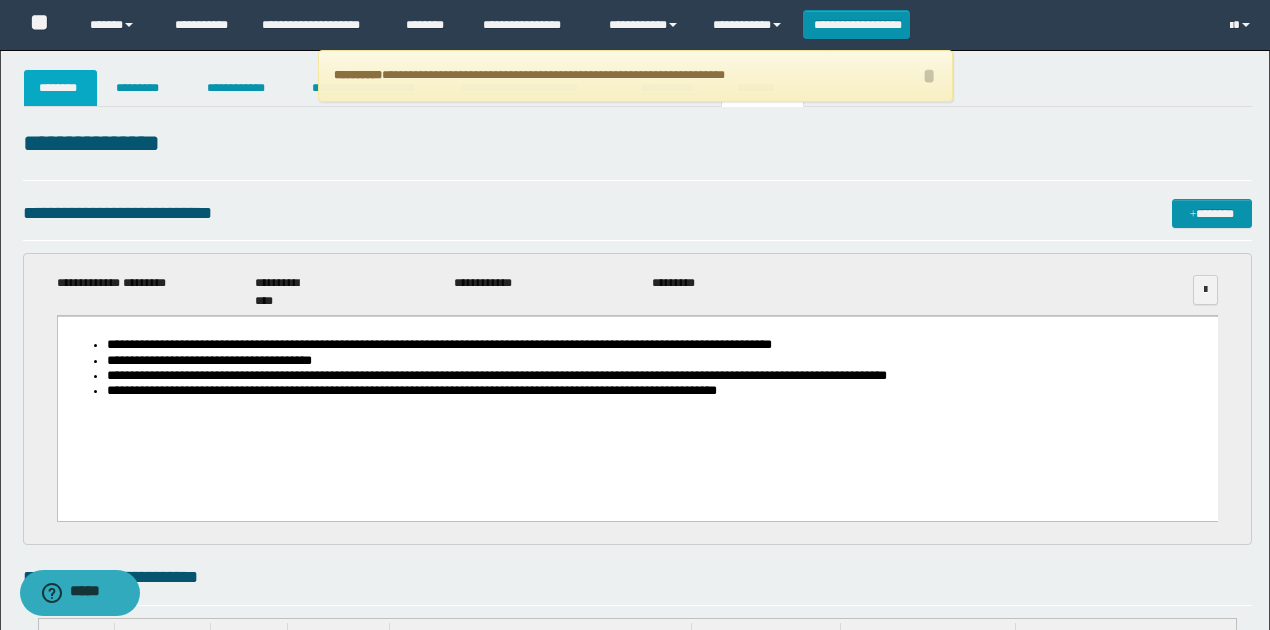 click on "********" at bounding box center [61, 88] 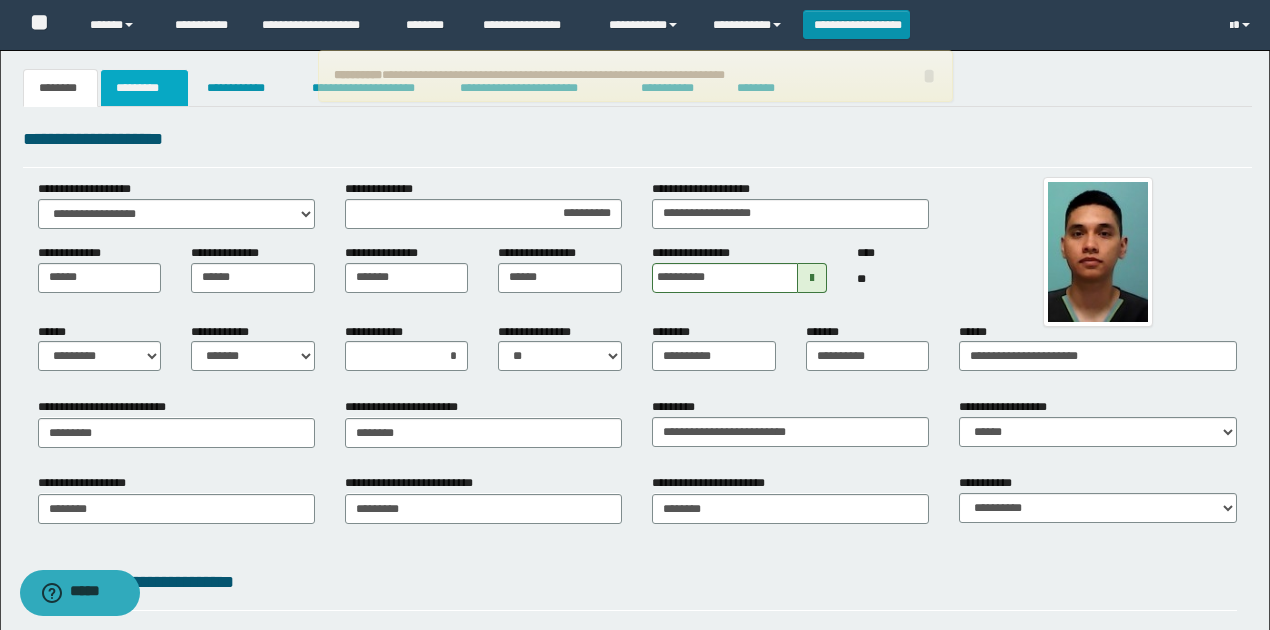 click on "*********" at bounding box center [144, 88] 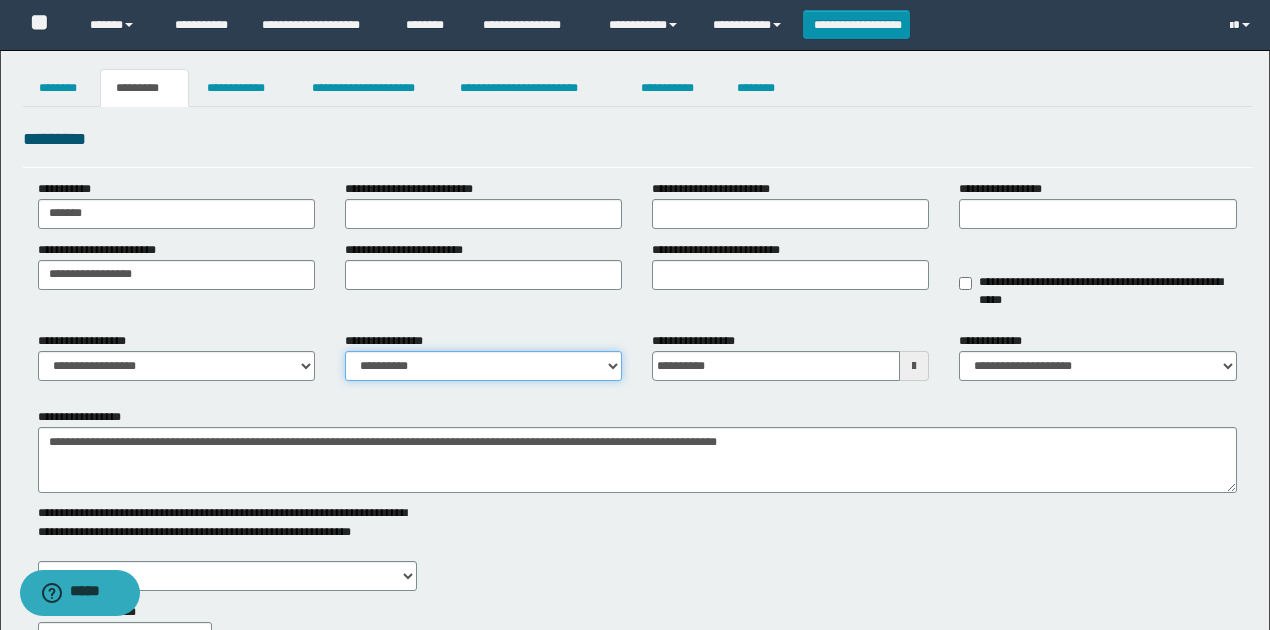 click on "**********" at bounding box center (483, 366) 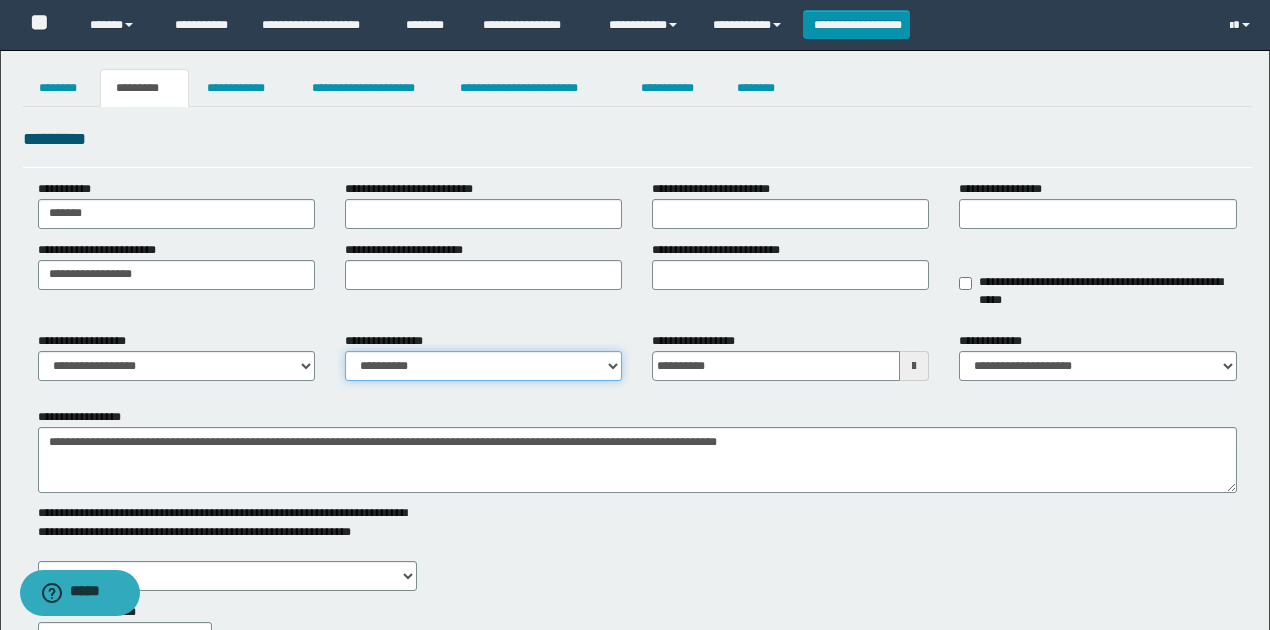 select on "****" 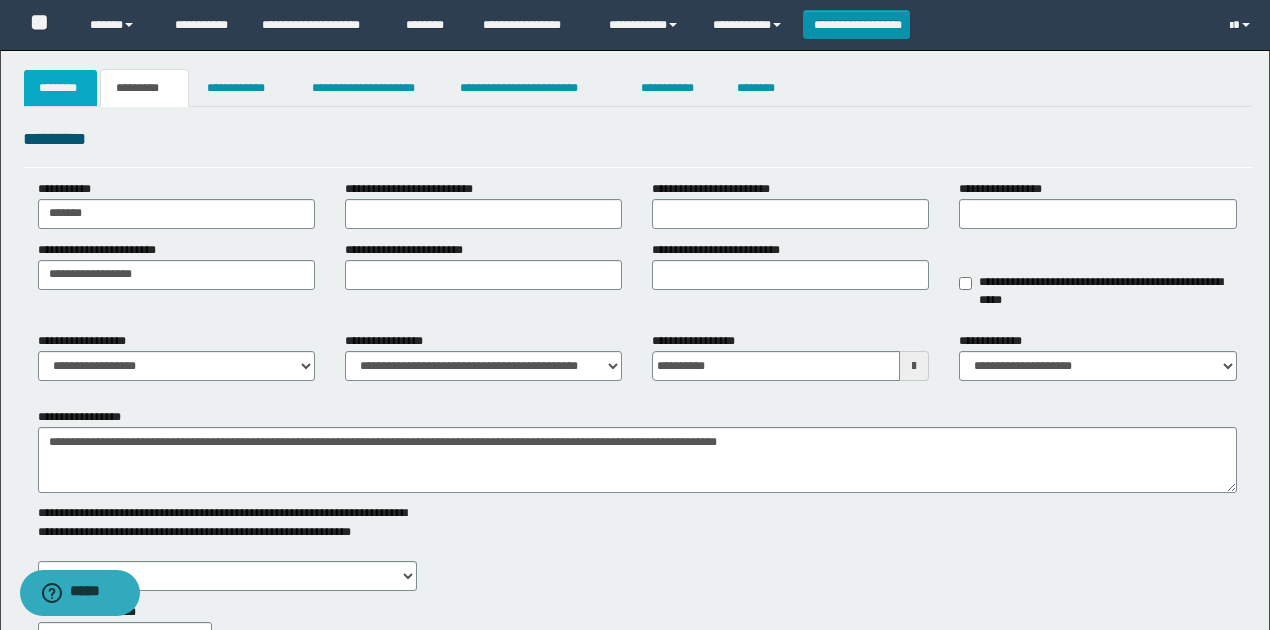 click on "********" at bounding box center (61, 88) 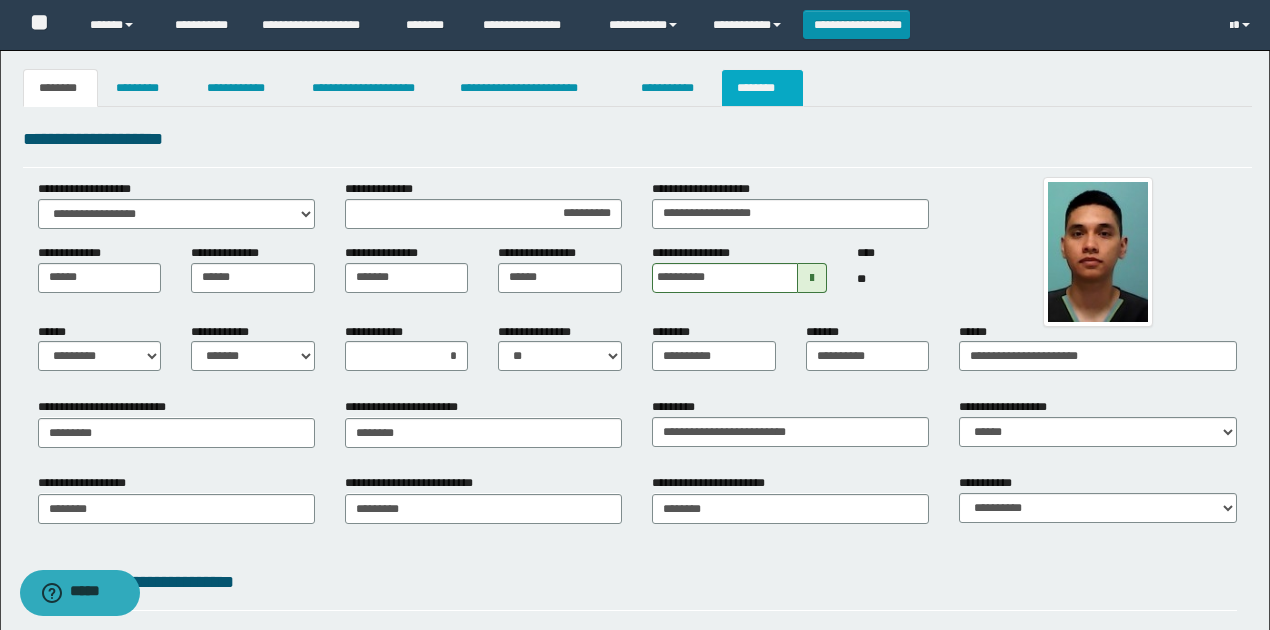 click on "********" at bounding box center [762, 88] 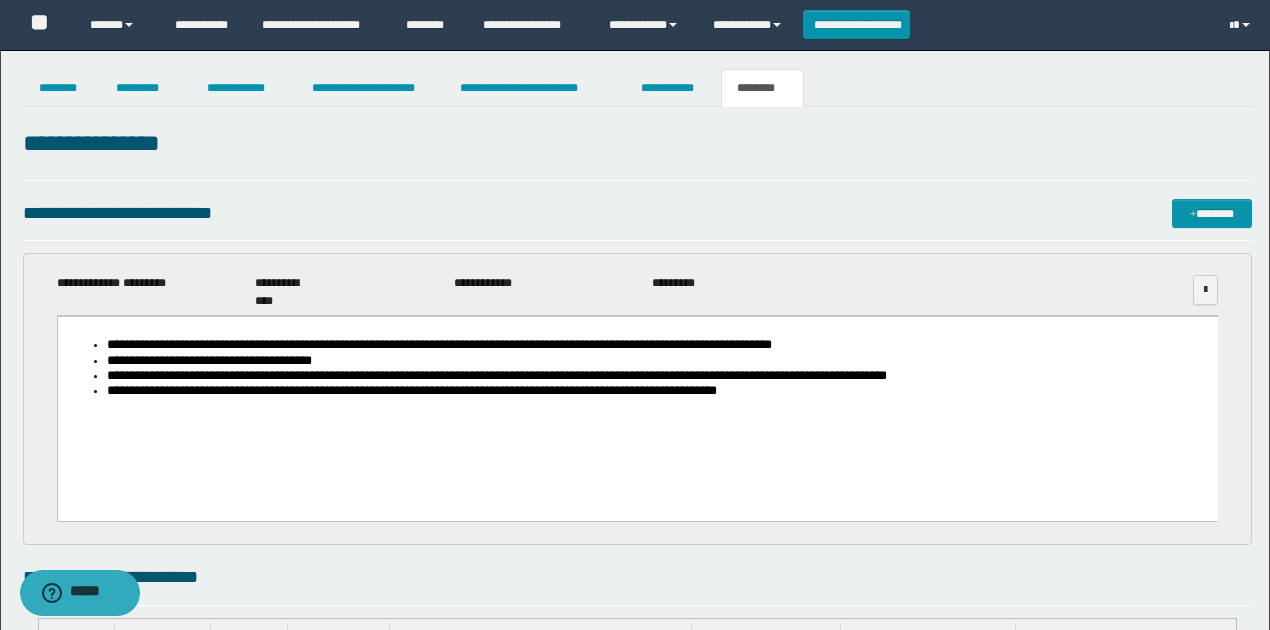 scroll, scrollTop: 1656, scrollLeft: 0, axis: vertical 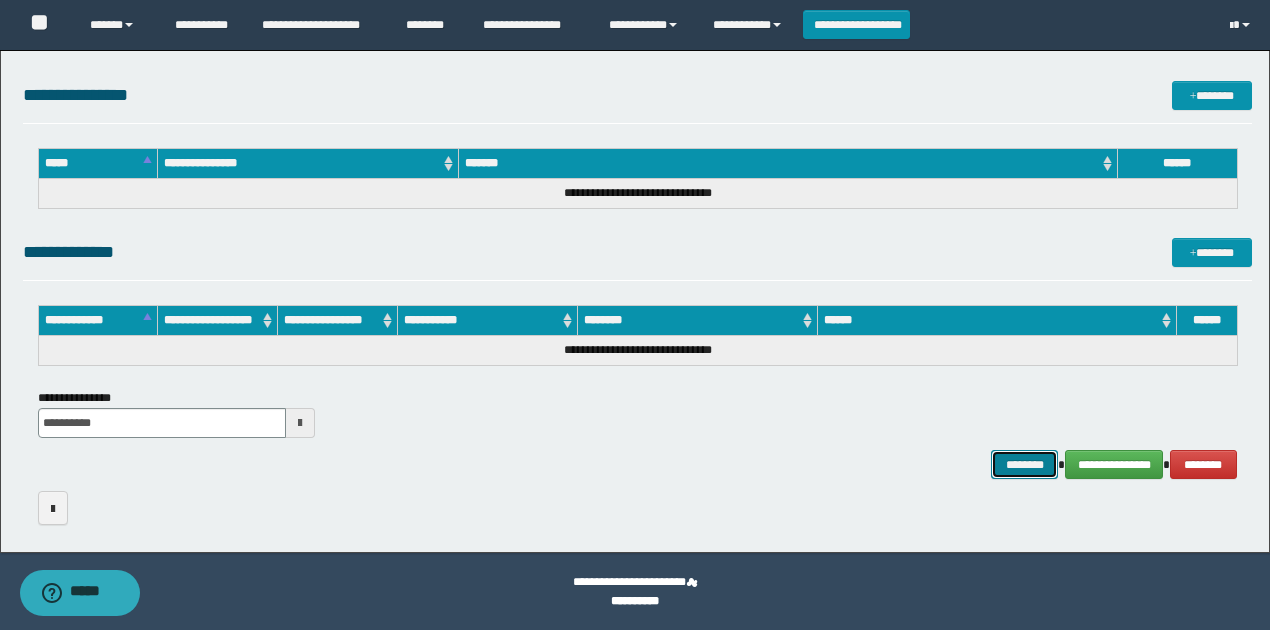 click on "********" at bounding box center [1024, 464] 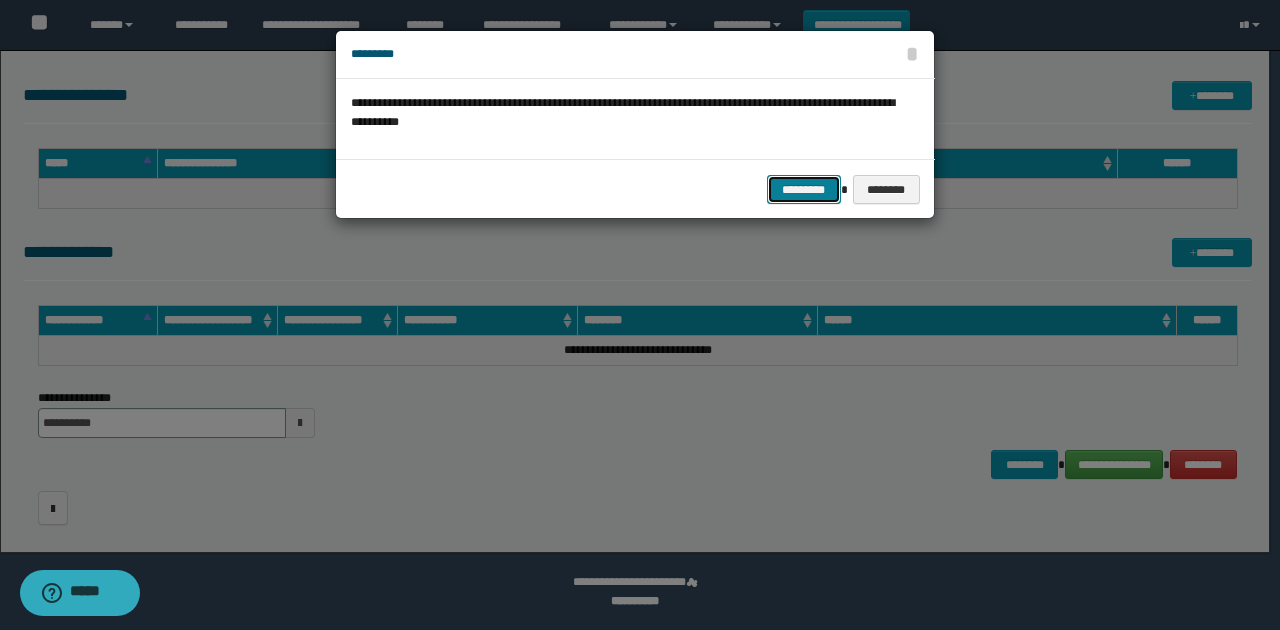 drag, startPoint x: 822, startPoint y: 184, endPoint x: 813, endPoint y: 205, distance: 22.847319 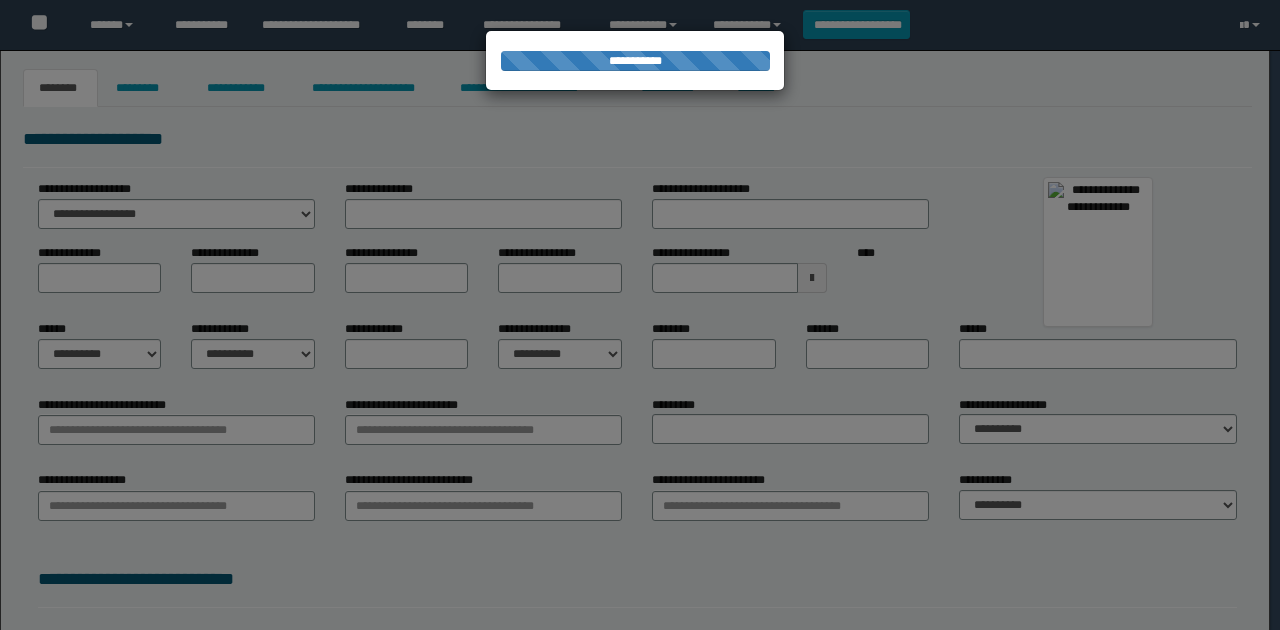 scroll, scrollTop: 0, scrollLeft: 0, axis: both 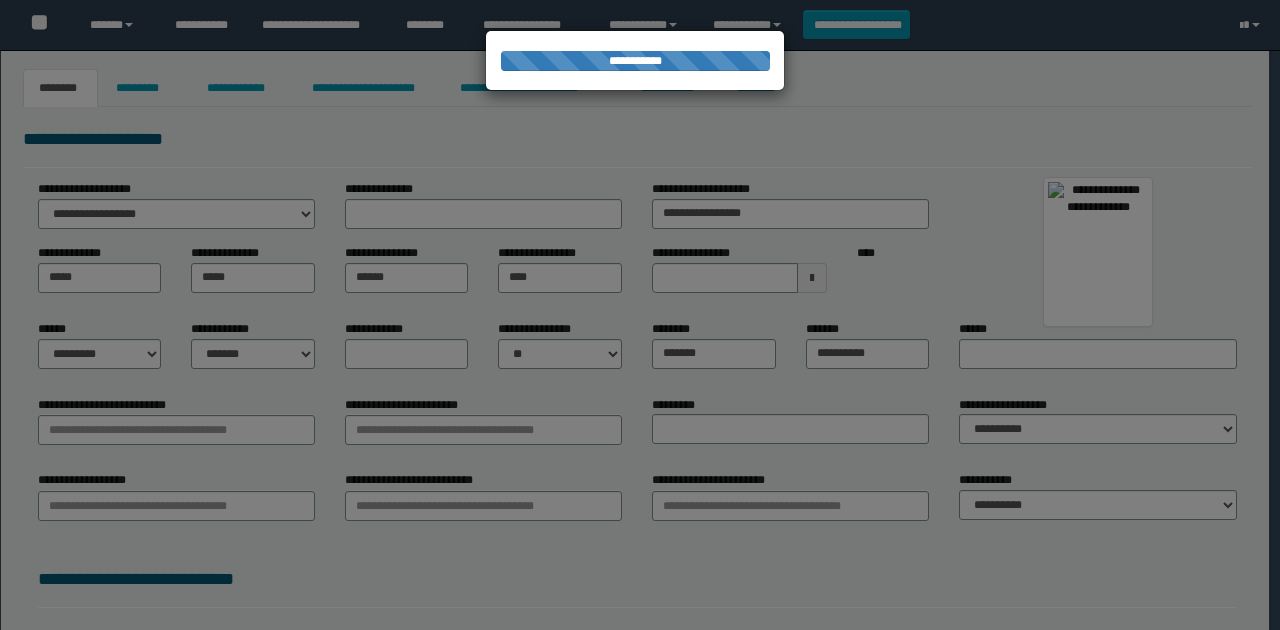 type on "**********" 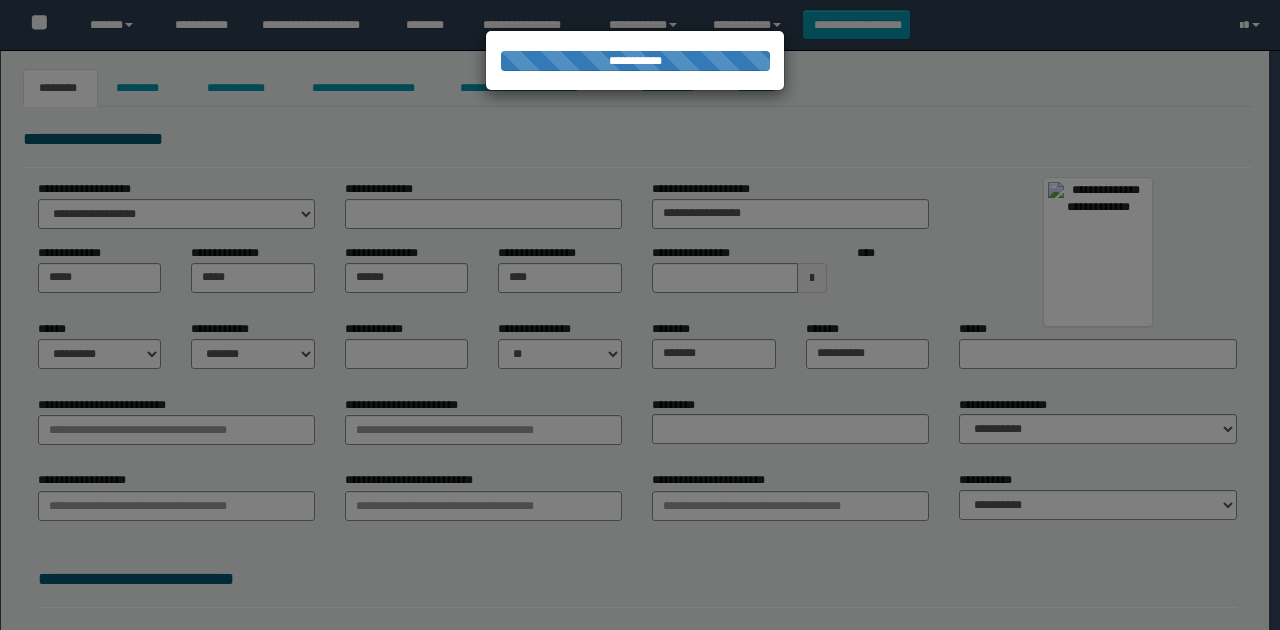 type on "*********" 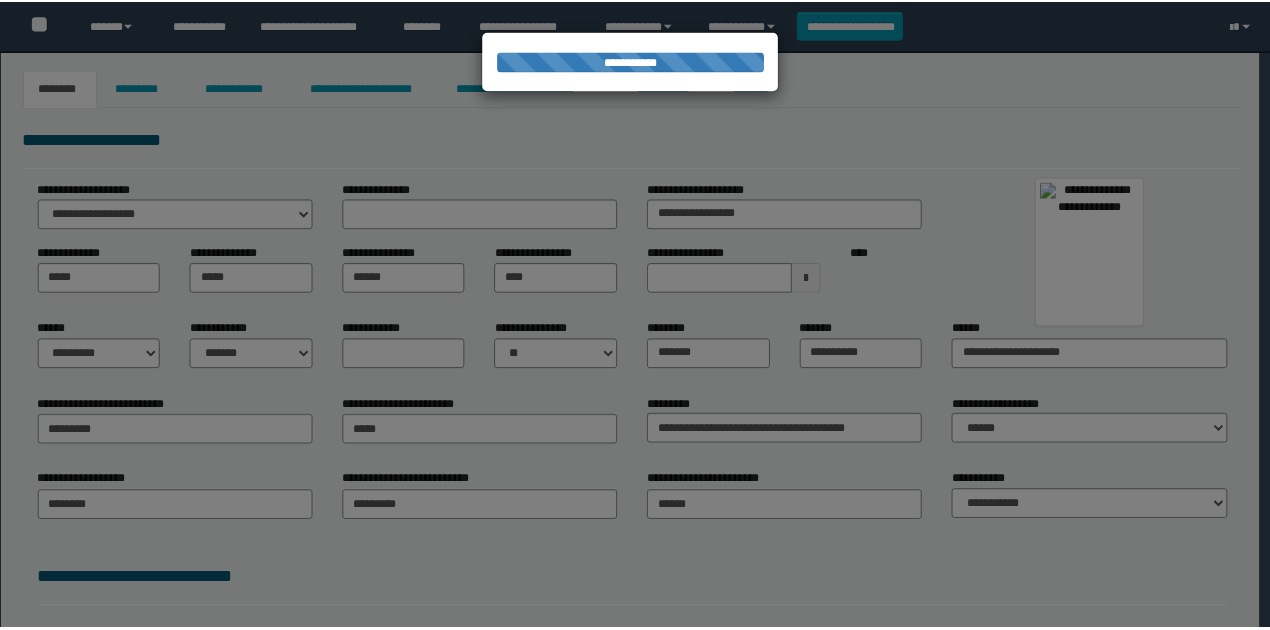 scroll, scrollTop: 0, scrollLeft: 0, axis: both 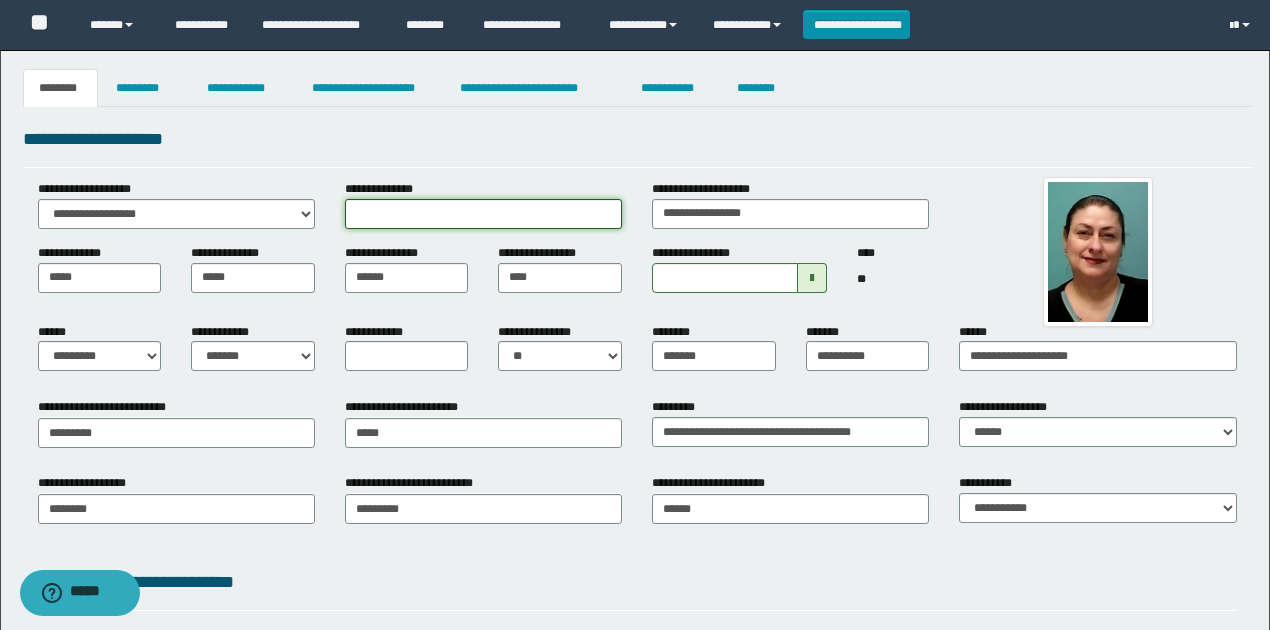 click on "**********" at bounding box center [483, 214] 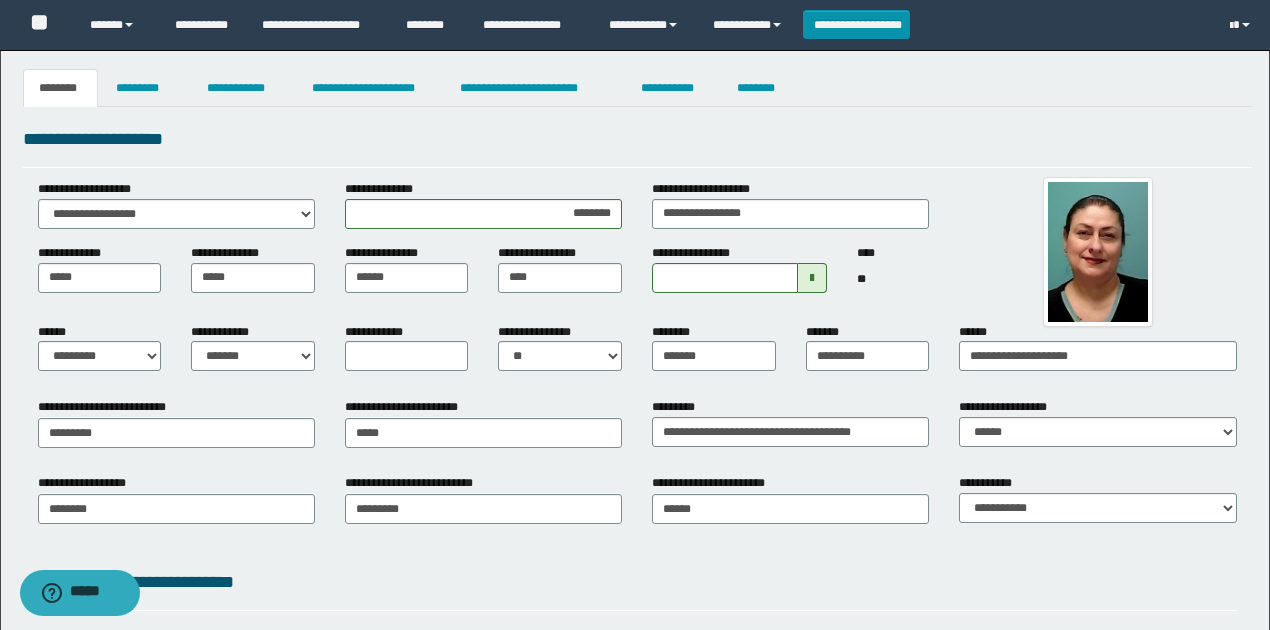 click on "**********" at bounding box center [637, 139] 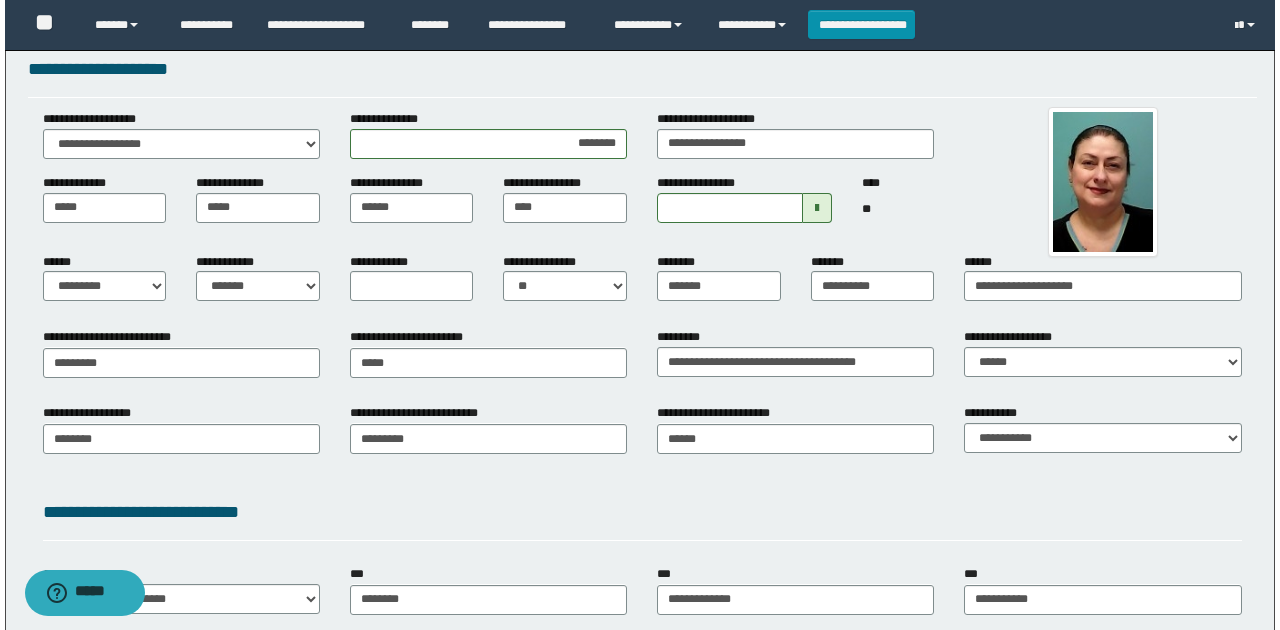 scroll, scrollTop: 0, scrollLeft: 0, axis: both 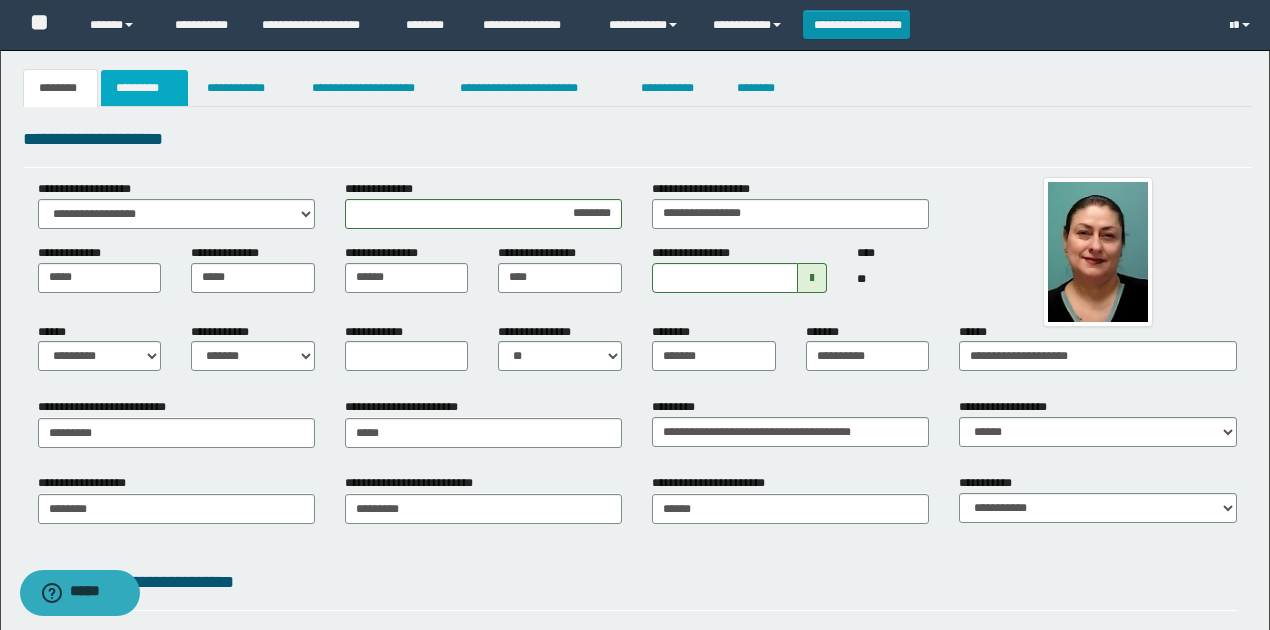 click on "*********" at bounding box center (144, 88) 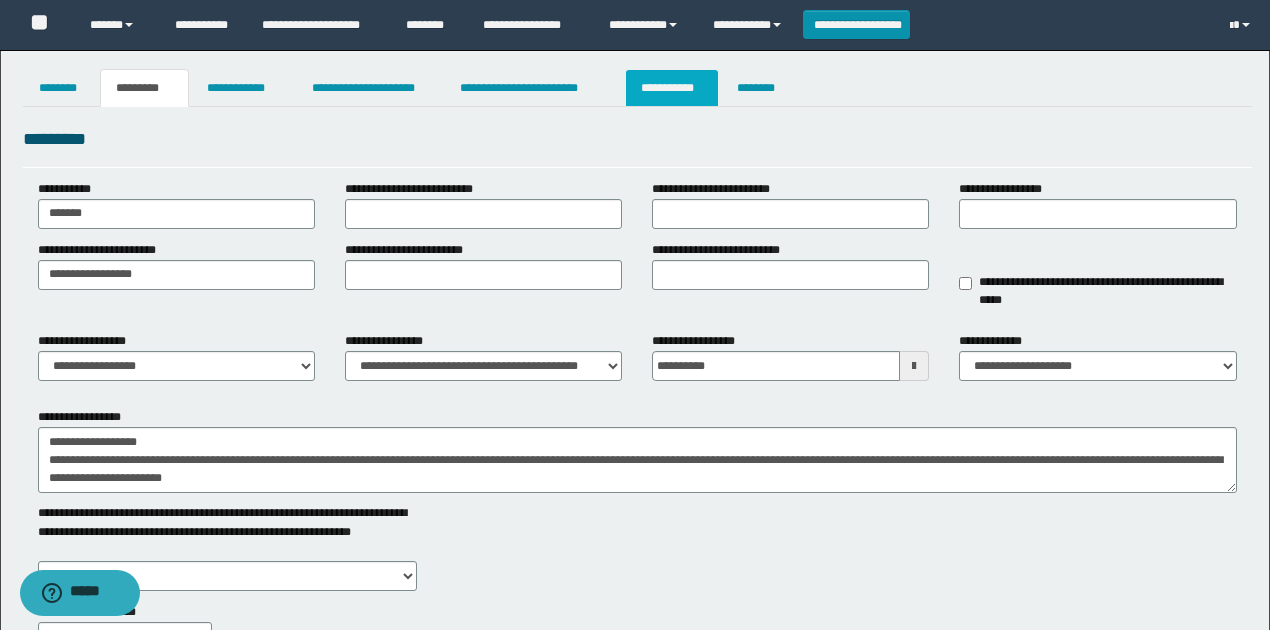 click on "**********" at bounding box center [672, 88] 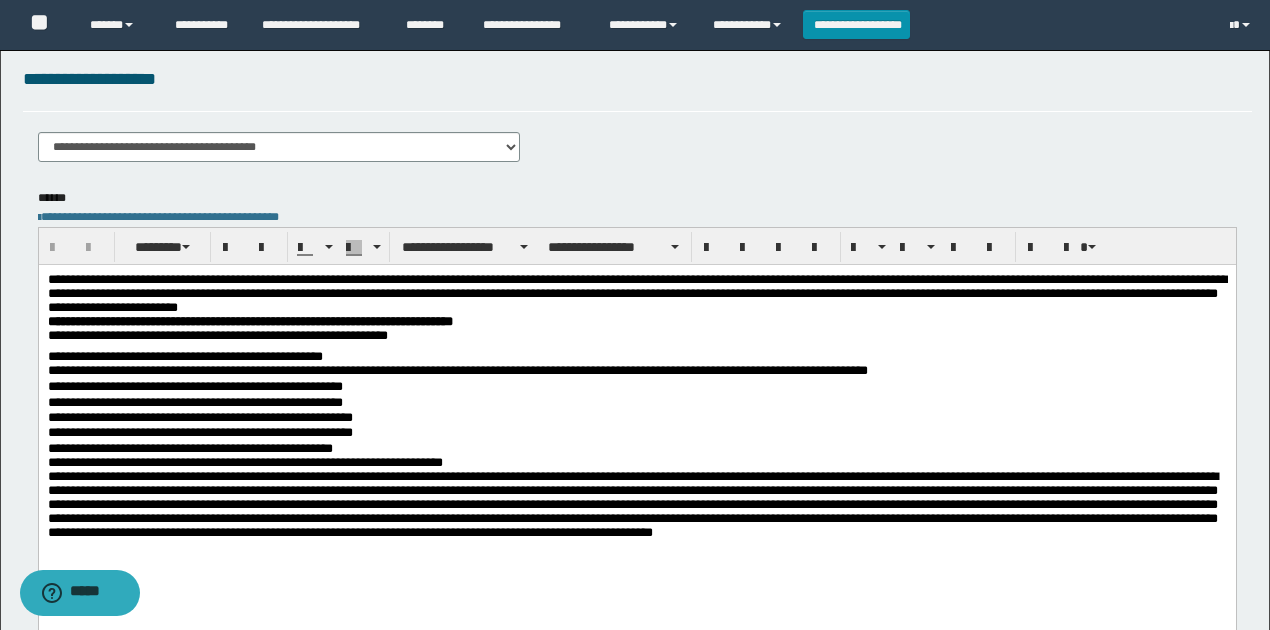 scroll, scrollTop: 466, scrollLeft: 0, axis: vertical 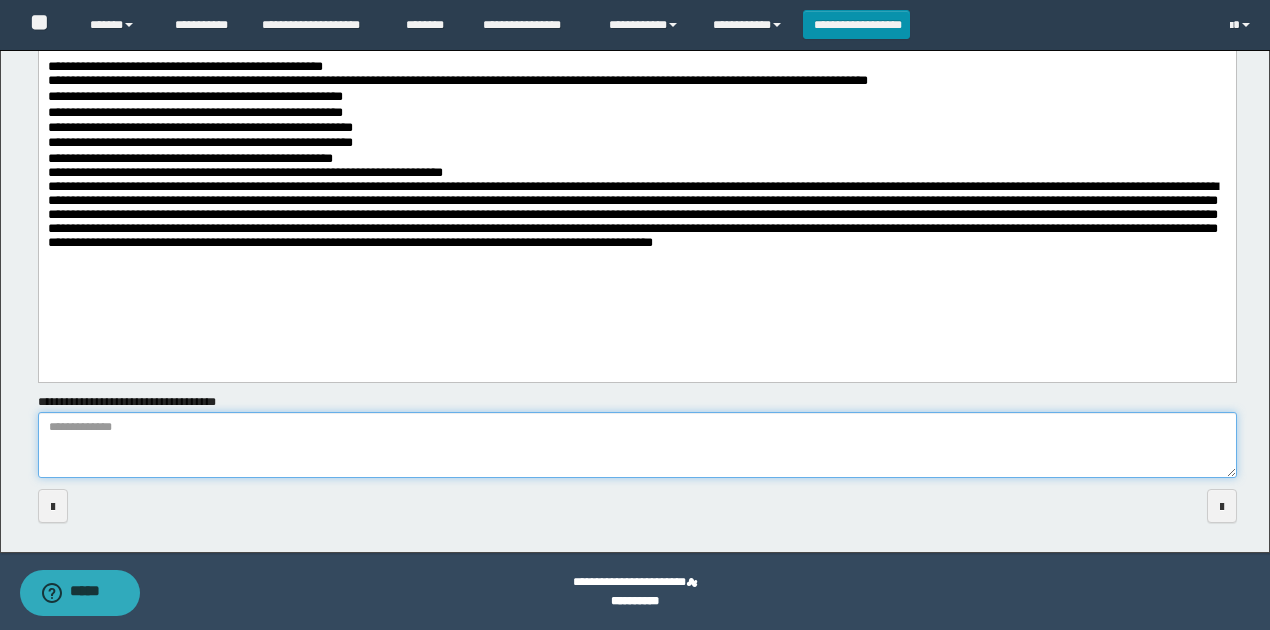 click on "**********" at bounding box center [637, 445] 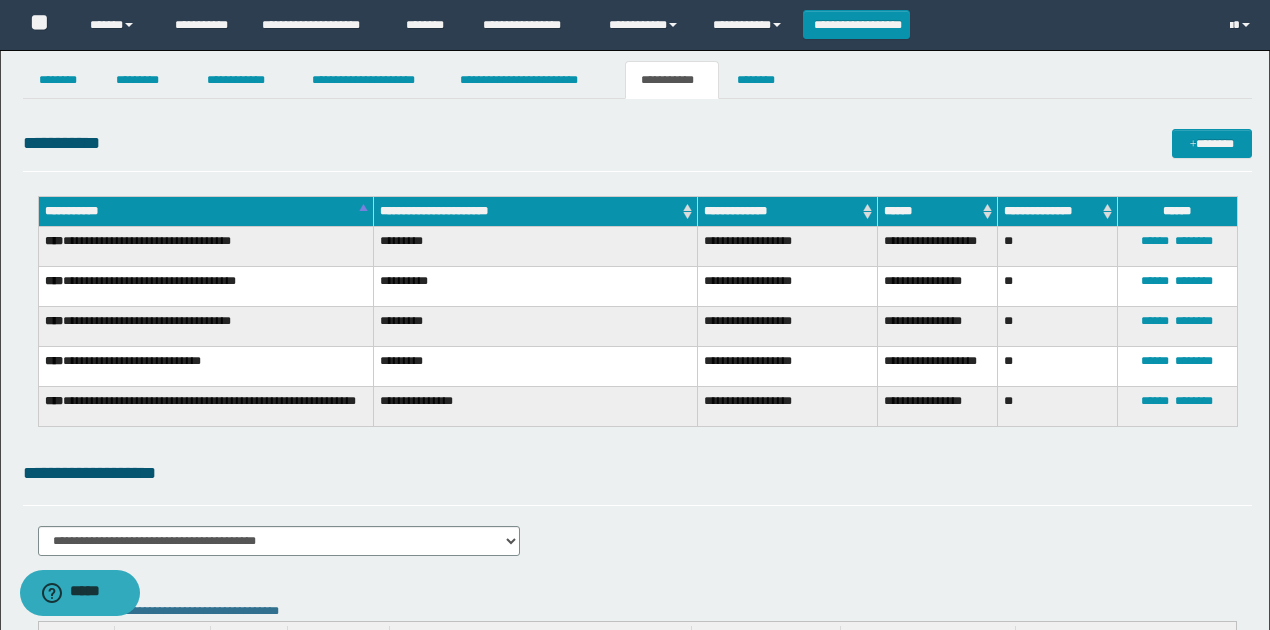 scroll, scrollTop: 0, scrollLeft: 0, axis: both 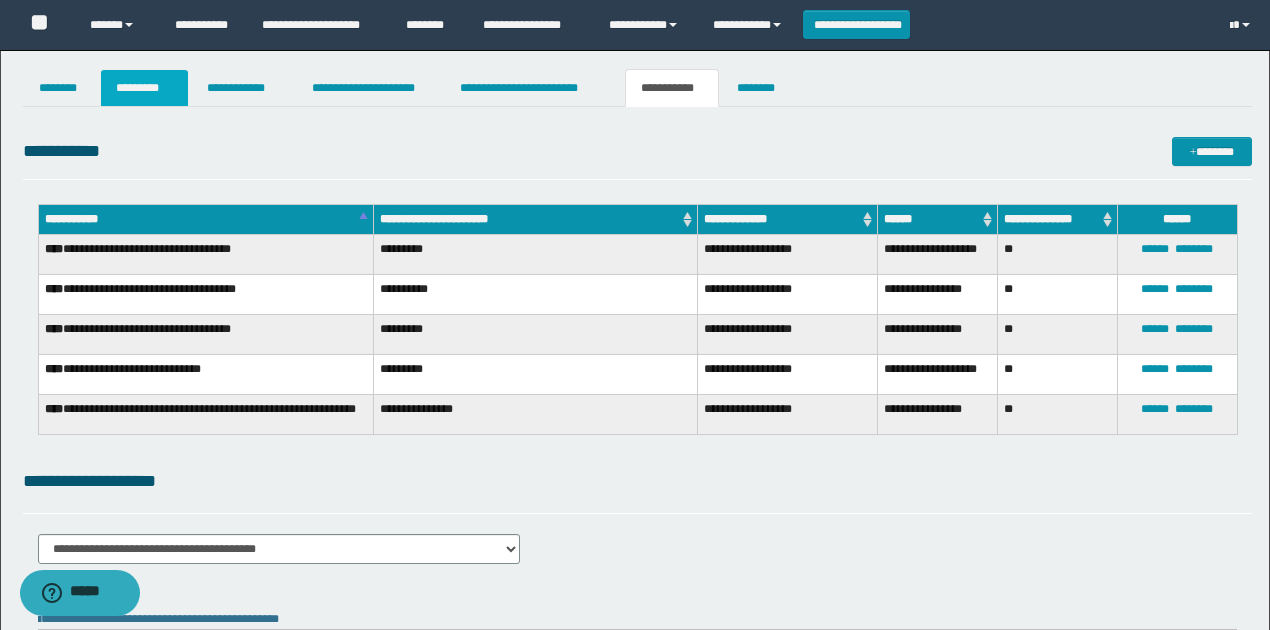 click on "*********" at bounding box center (144, 88) 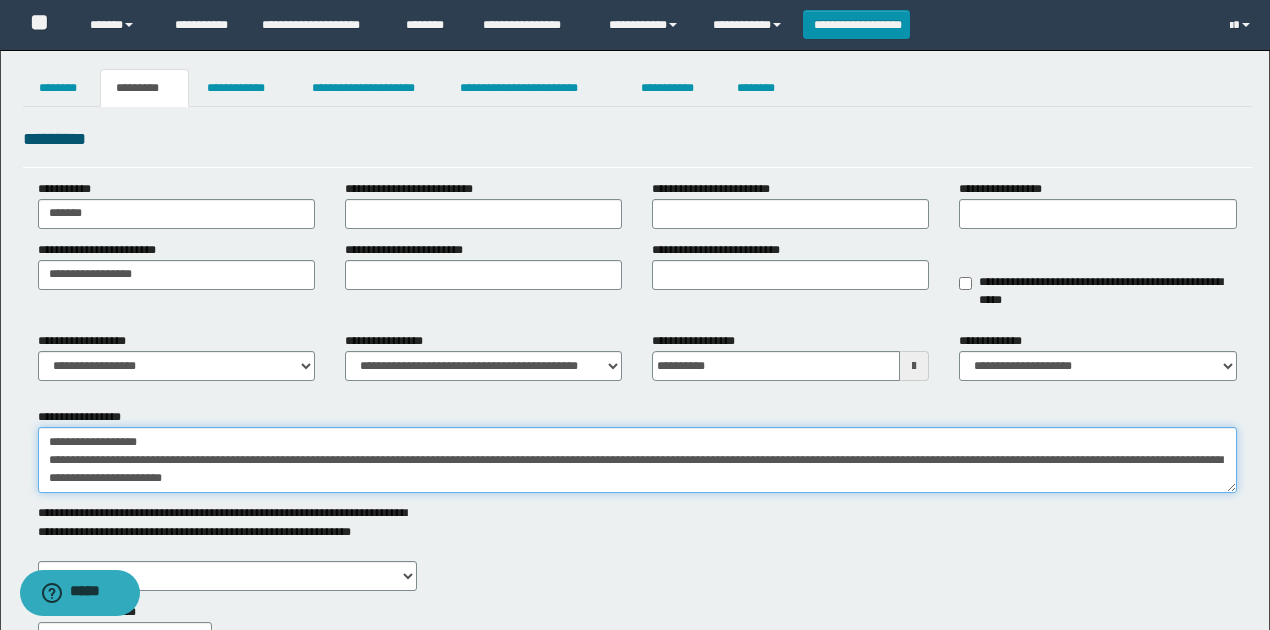 click on "**********" at bounding box center [637, 460] 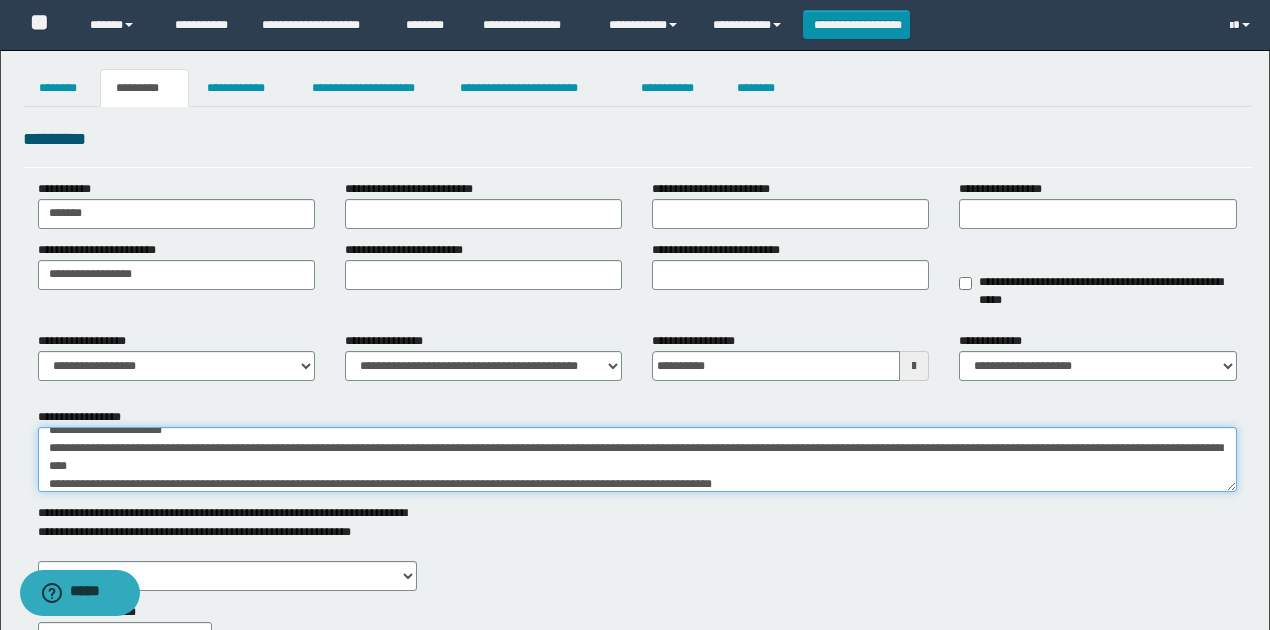 scroll, scrollTop: 66, scrollLeft: 0, axis: vertical 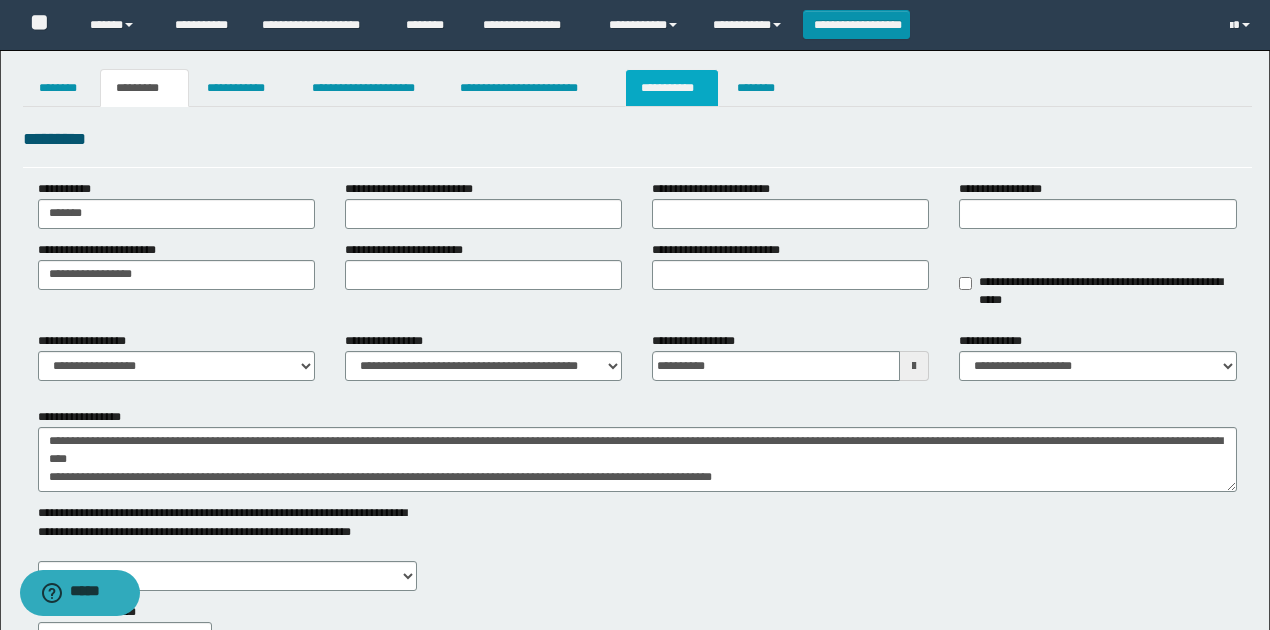 click on "**********" at bounding box center (672, 88) 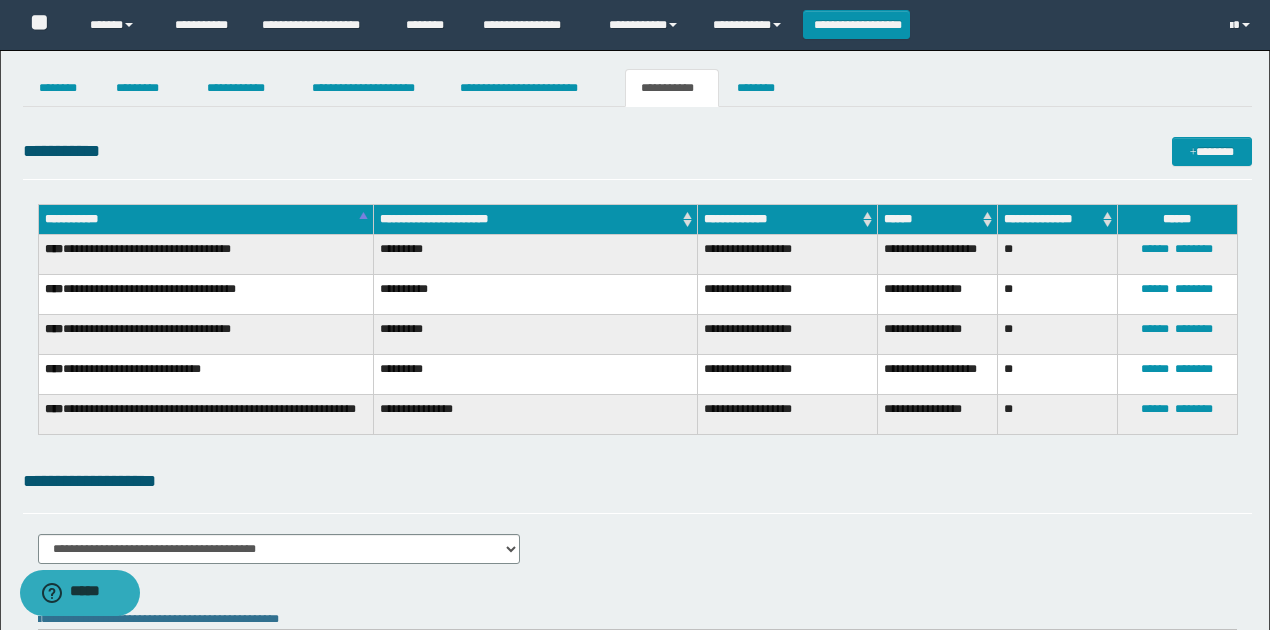 click on "**********" at bounding box center (637, 490) 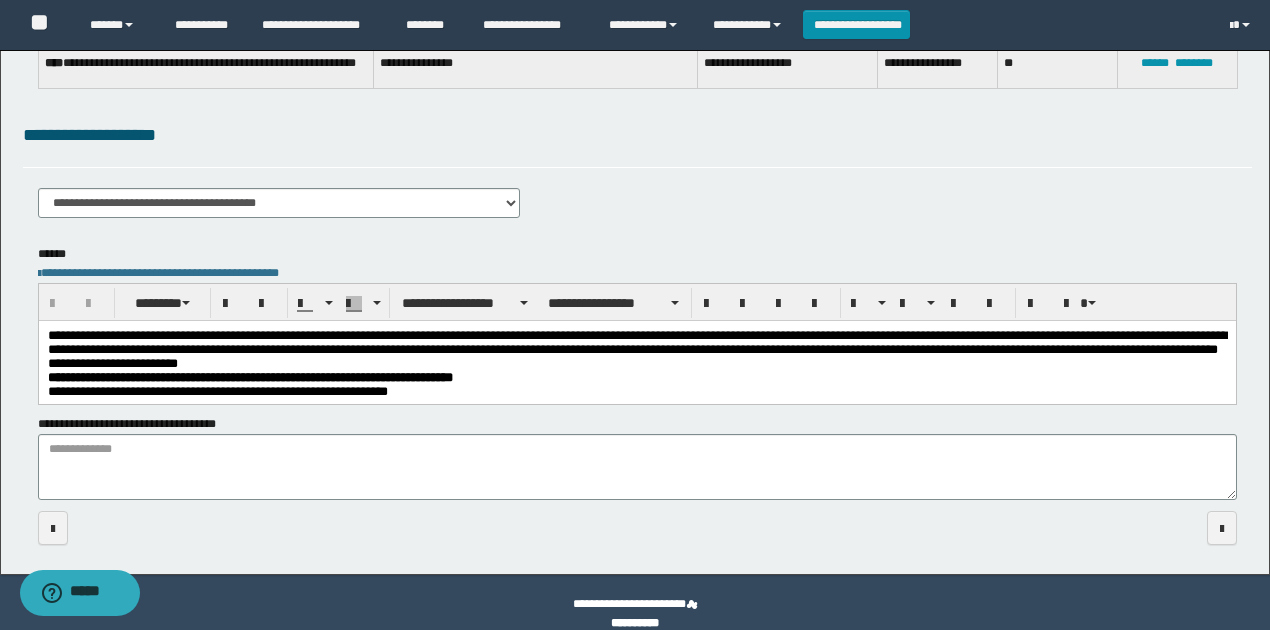 scroll, scrollTop: 368, scrollLeft: 0, axis: vertical 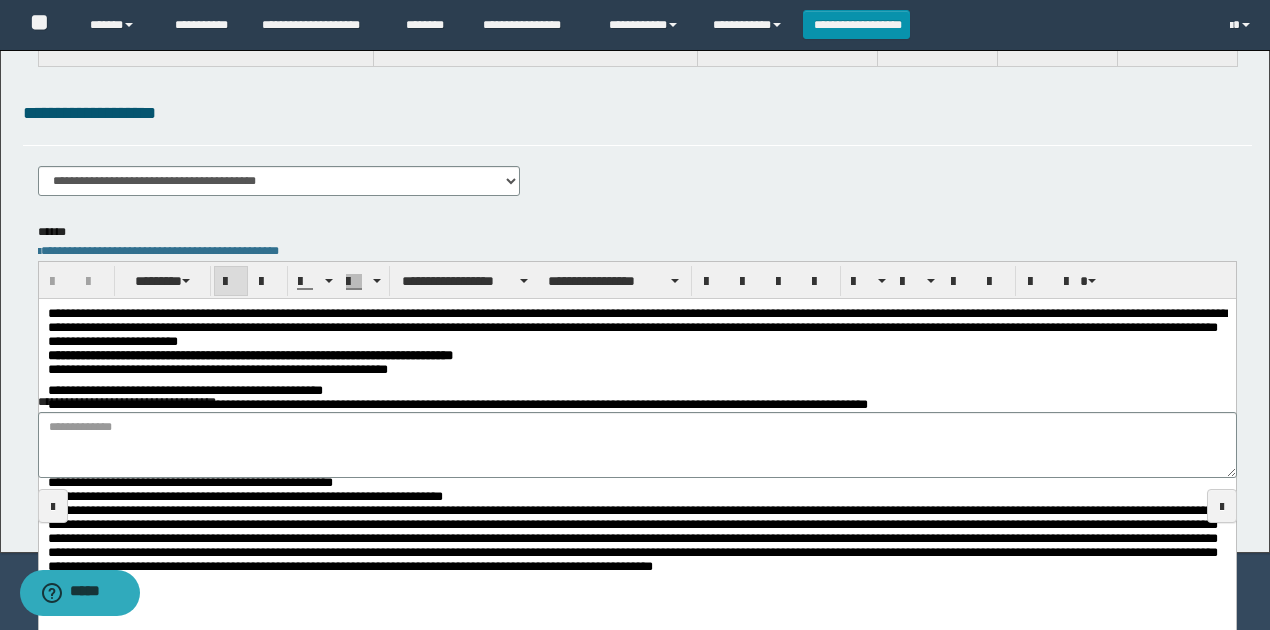 click on "**********" at bounding box center (249, 354) 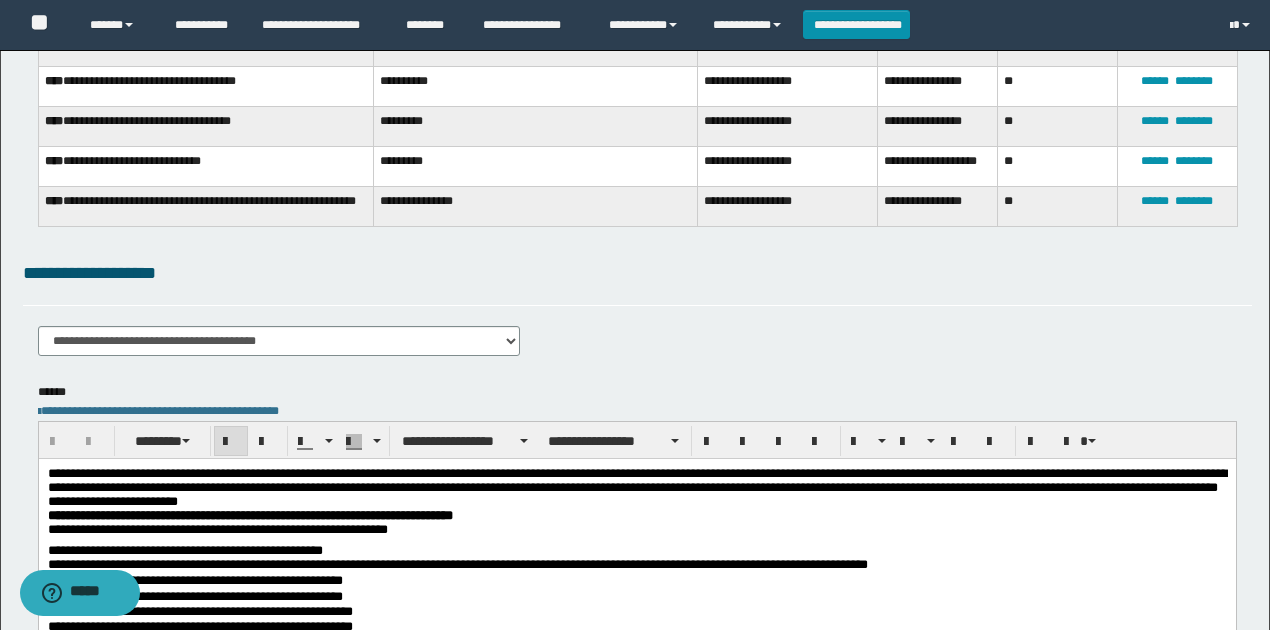 scroll, scrollTop: 0, scrollLeft: 0, axis: both 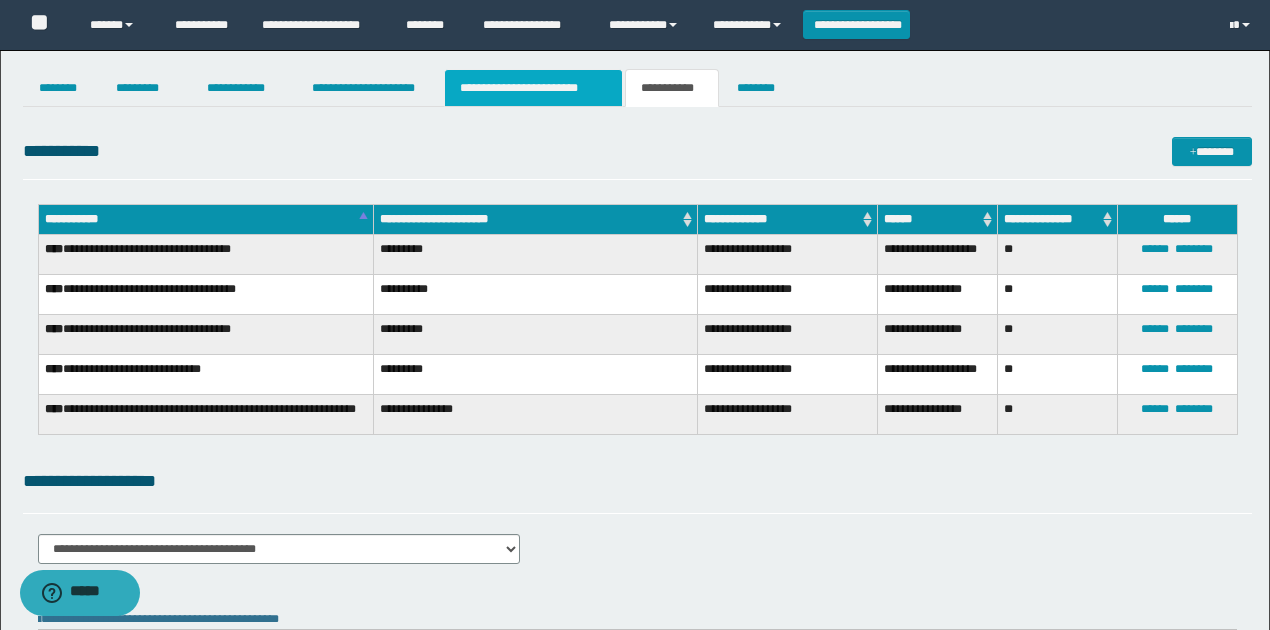 click on "**********" at bounding box center [533, 88] 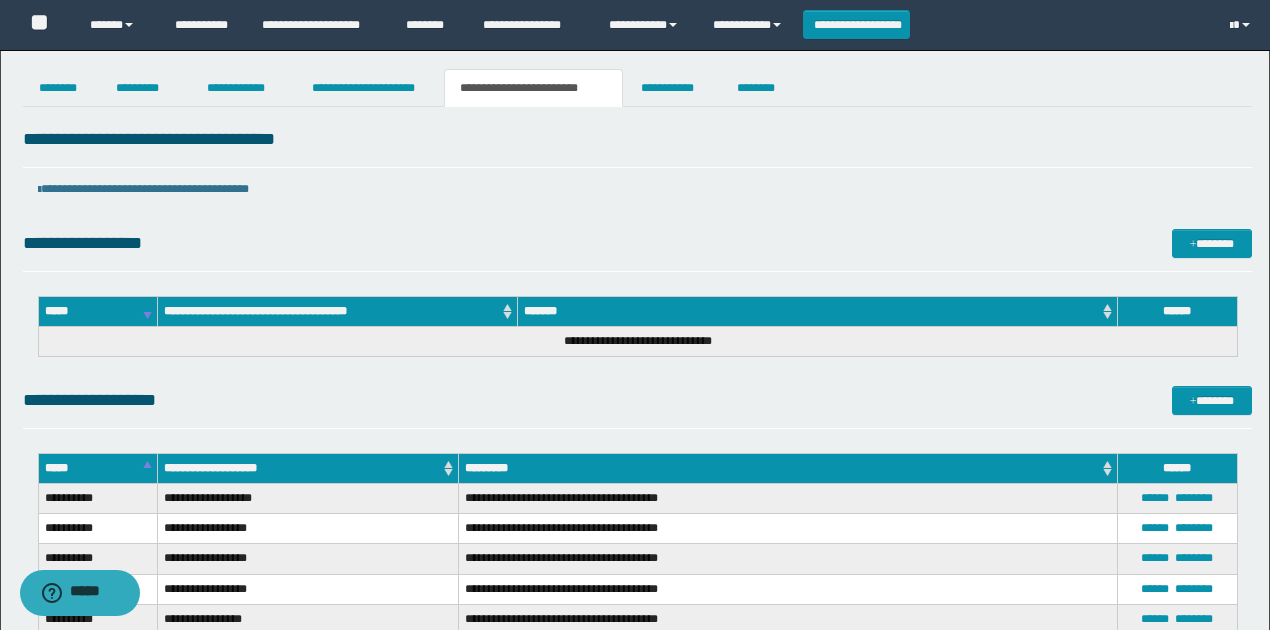 click on "**********" at bounding box center [637, 400] 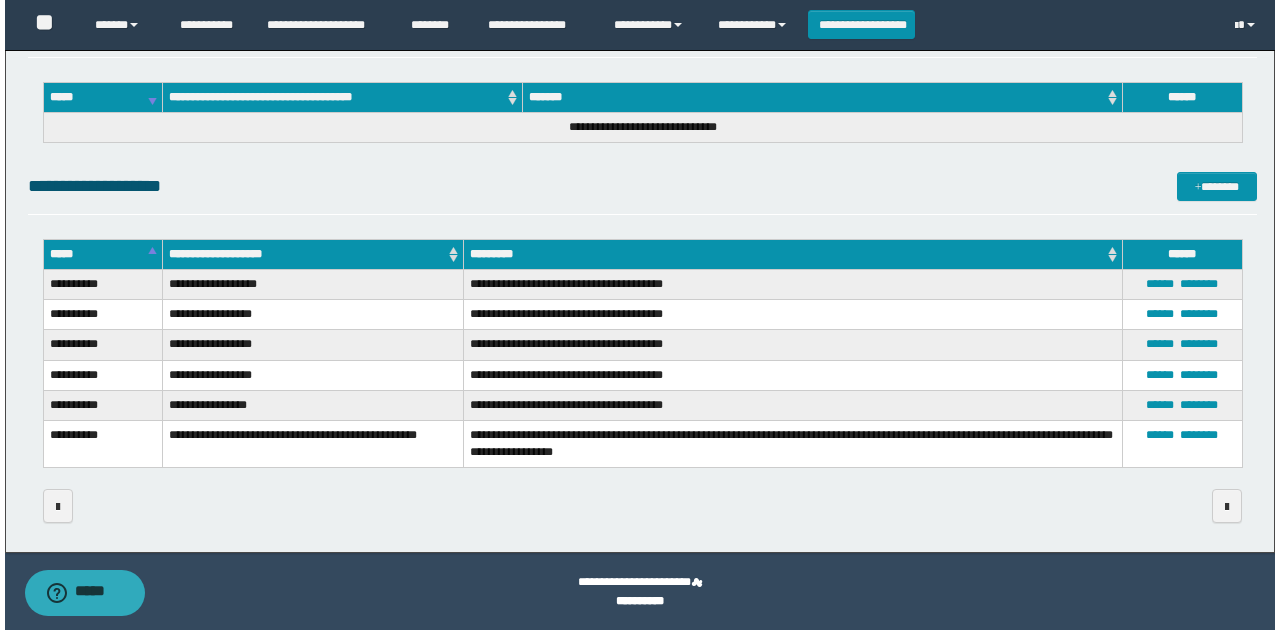 scroll, scrollTop: 0, scrollLeft: 0, axis: both 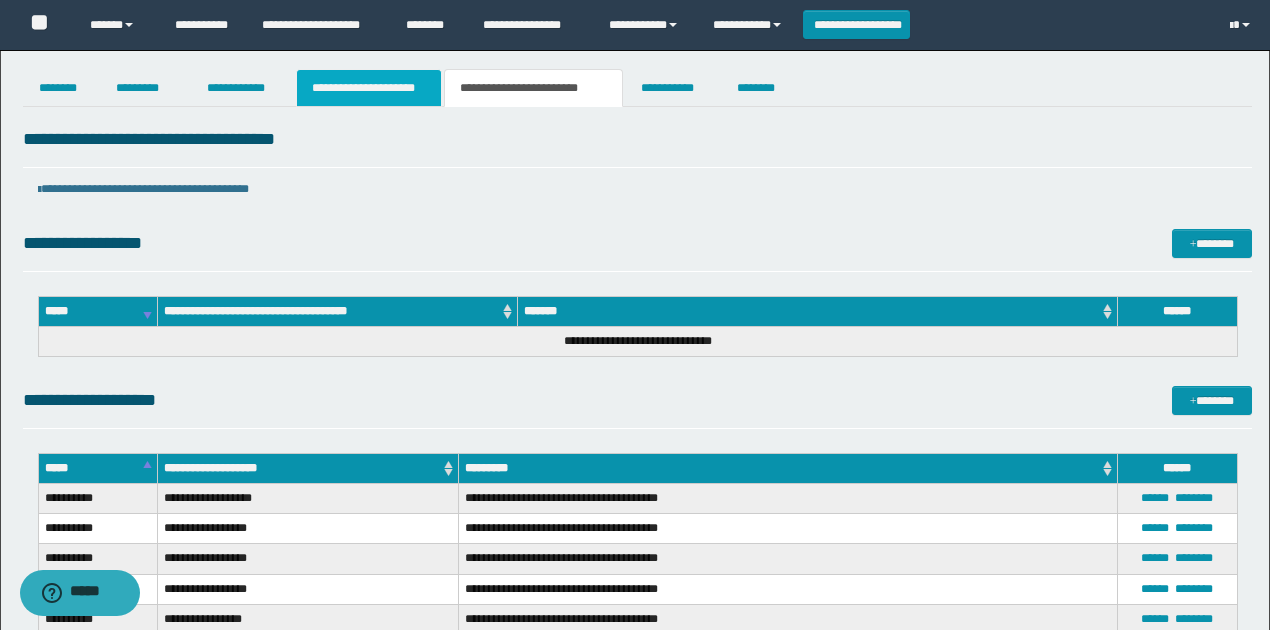 click on "**********" at bounding box center (369, 88) 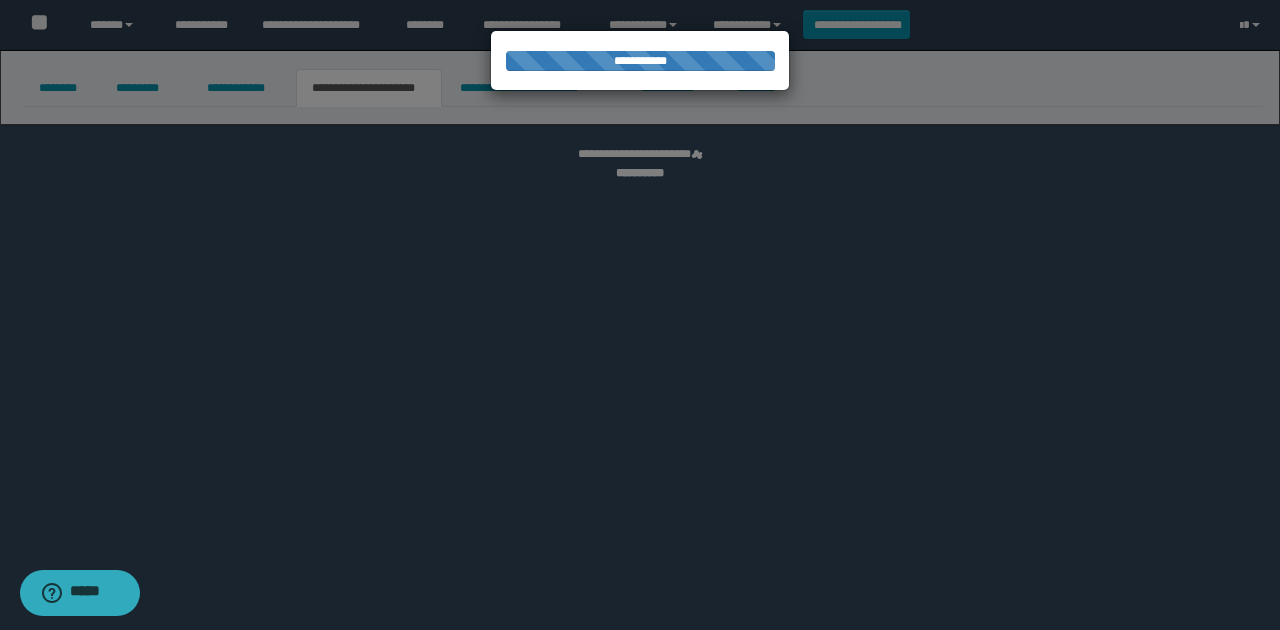 select on "*" 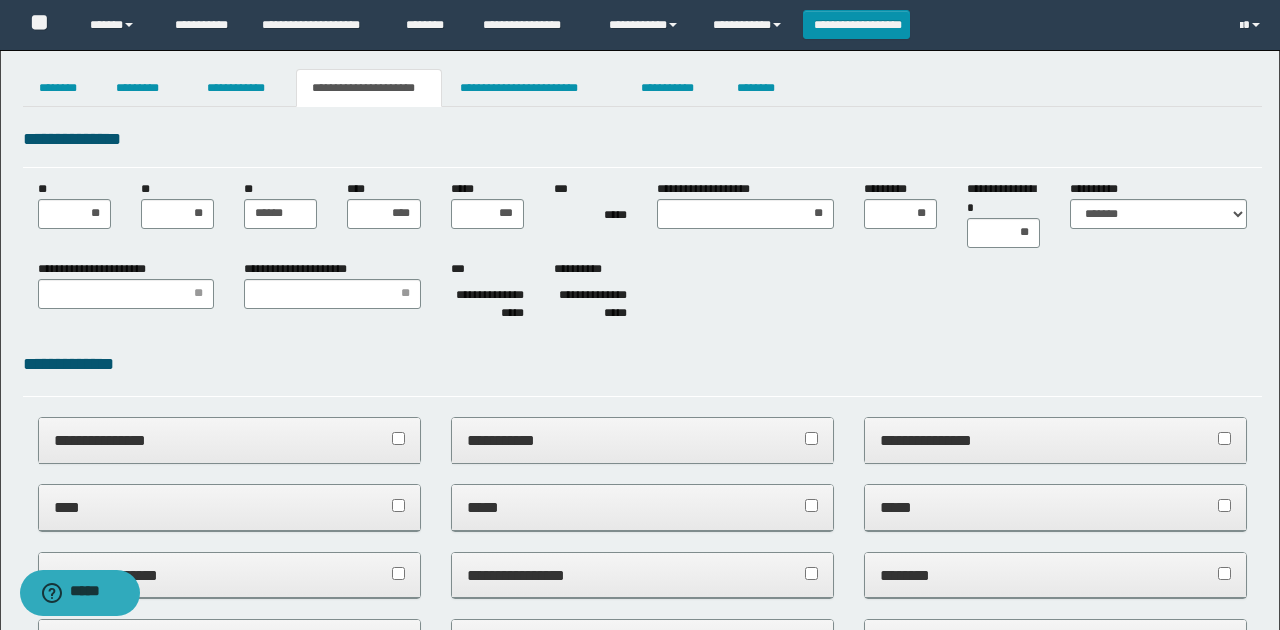 scroll, scrollTop: 0, scrollLeft: 0, axis: both 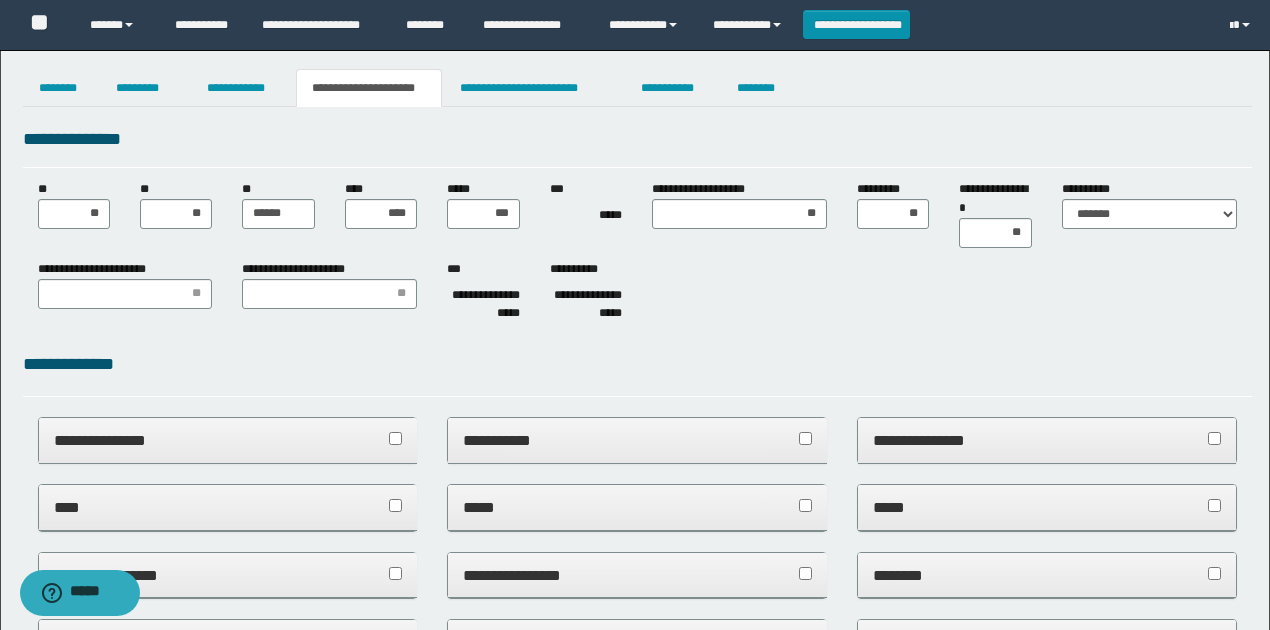 click on "**********" at bounding box center [637, 364] 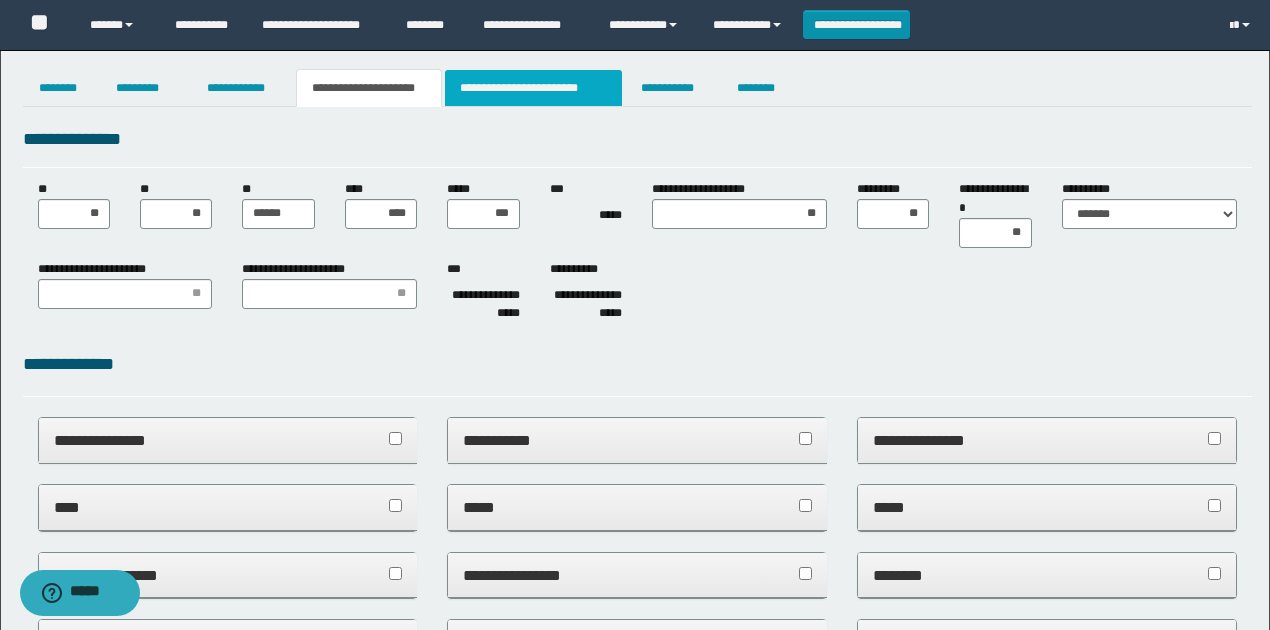 click on "**********" at bounding box center [533, 88] 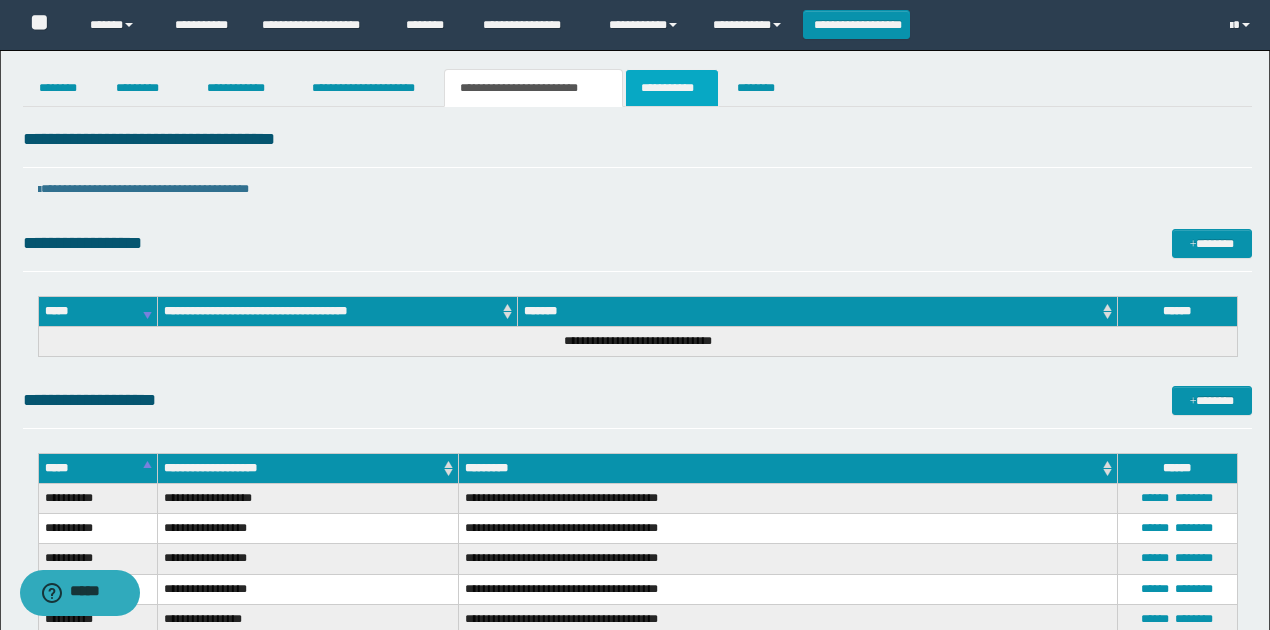 click on "**********" at bounding box center [672, 88] 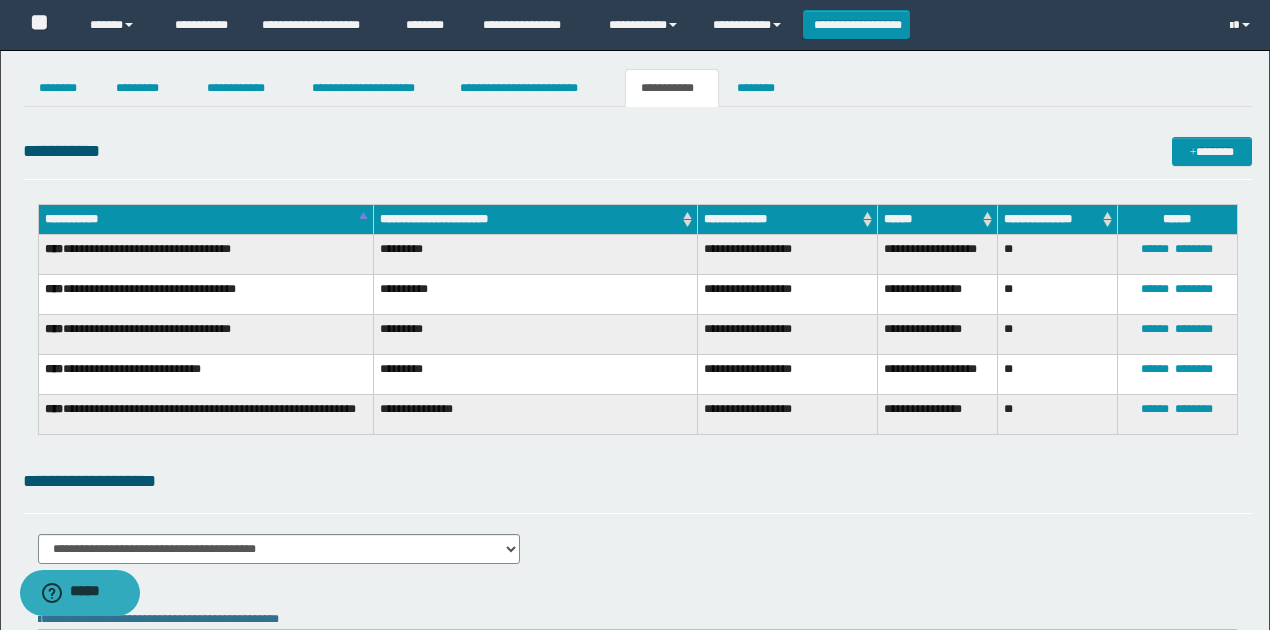 click on "**********" at bounding box center (637, 155) 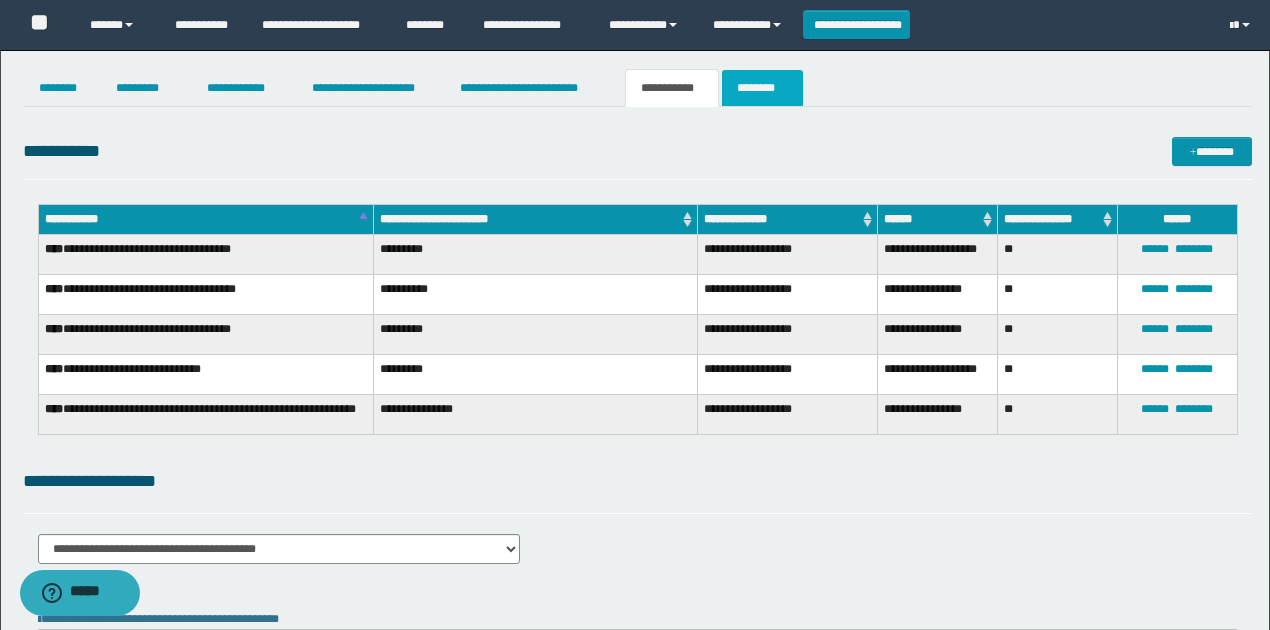 click on "********" at bounding box center (762, 88) 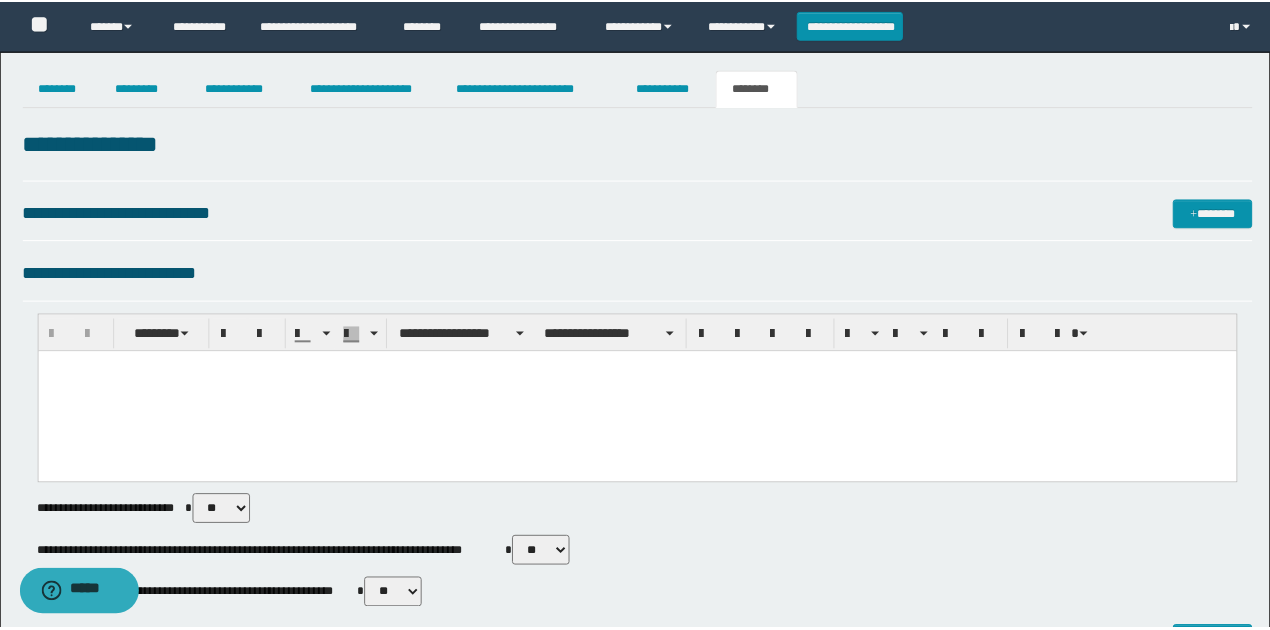 scroll, scrollTop: 0, scrollLeft: 0, axis: both 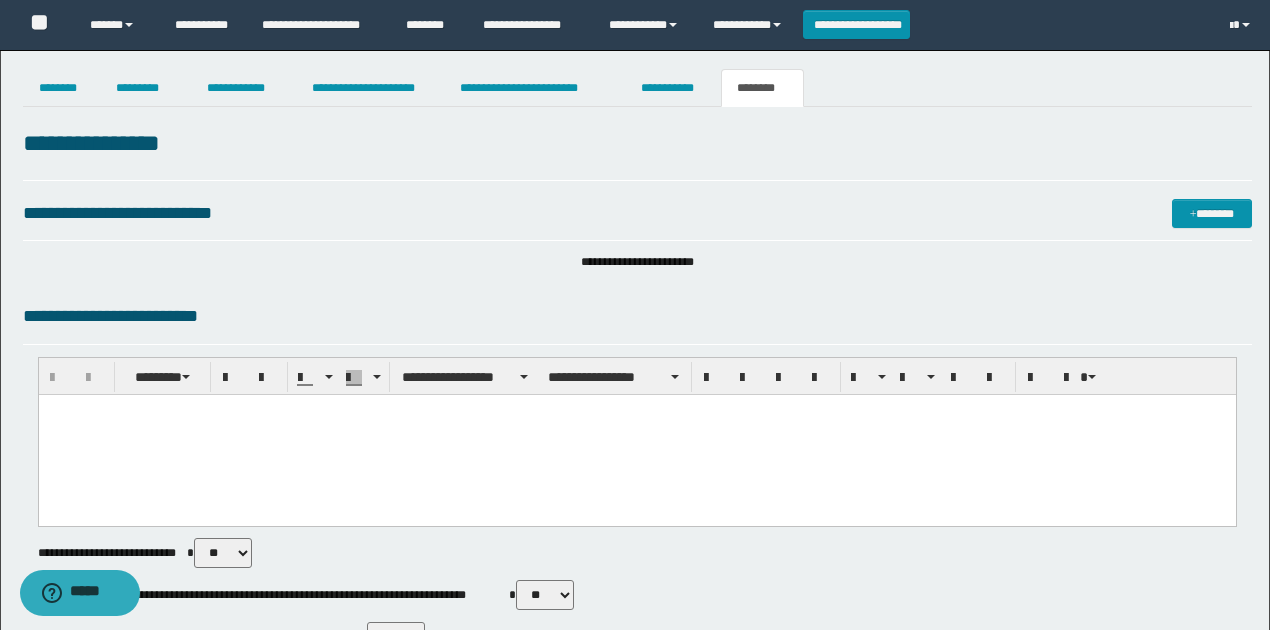 click at bounding box center [636, 435] 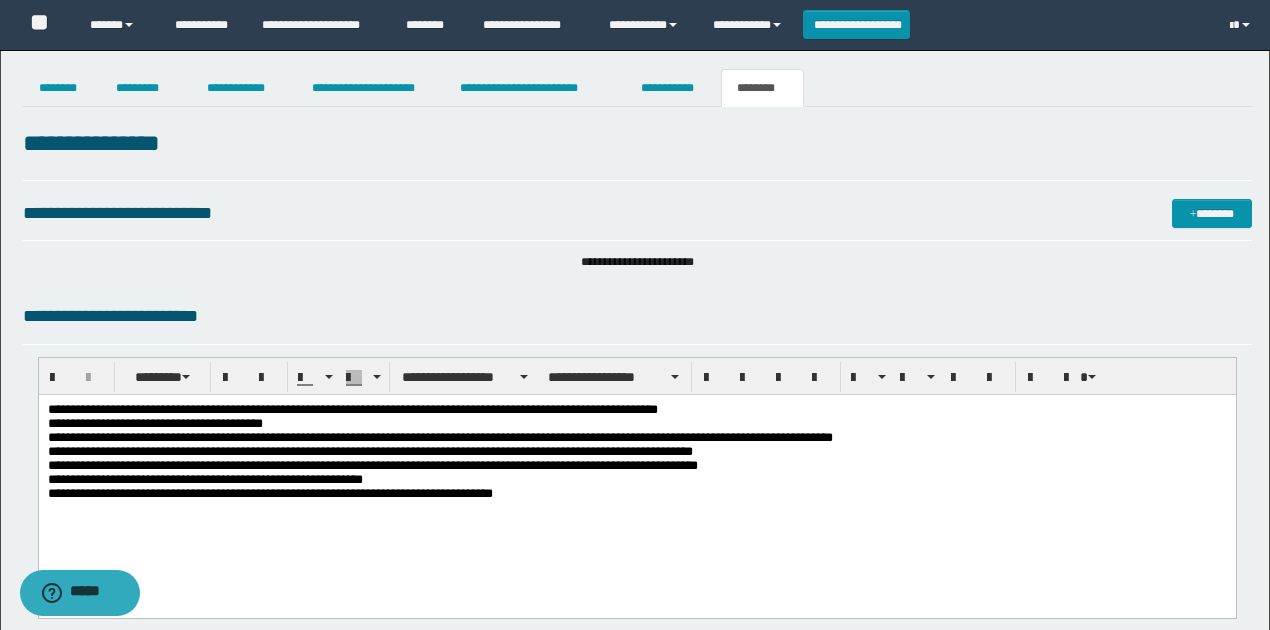 click on "**********" at bounding box center [637, 456] 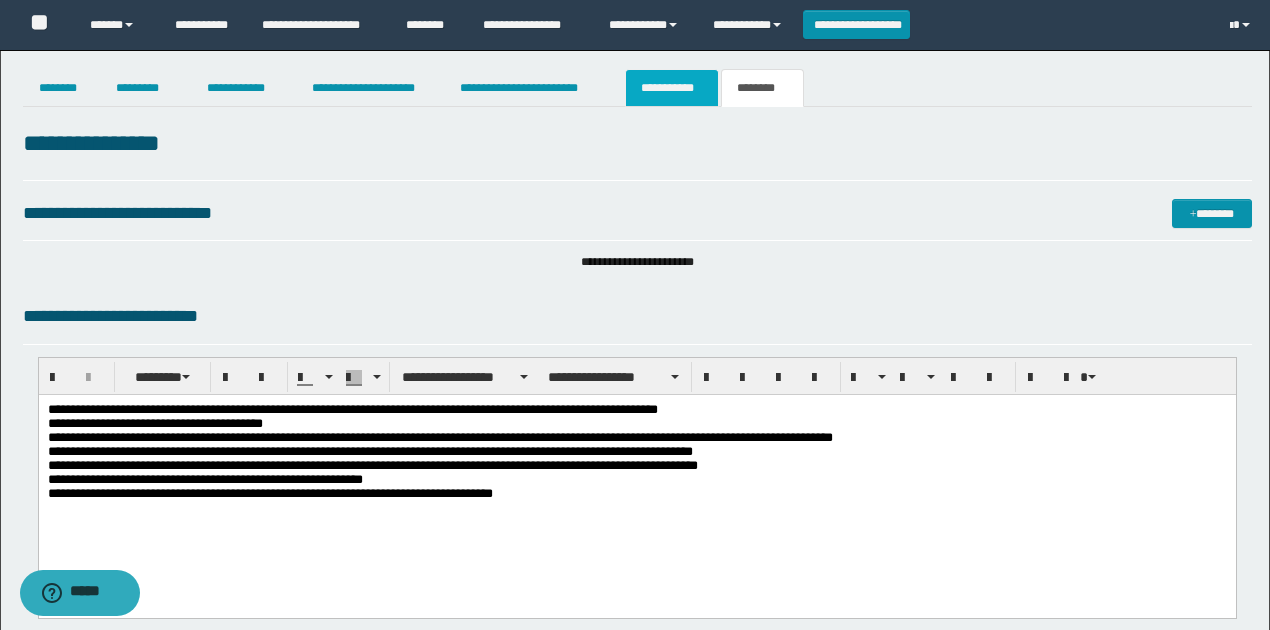 click on "**********" at bounding box center [672, 88] 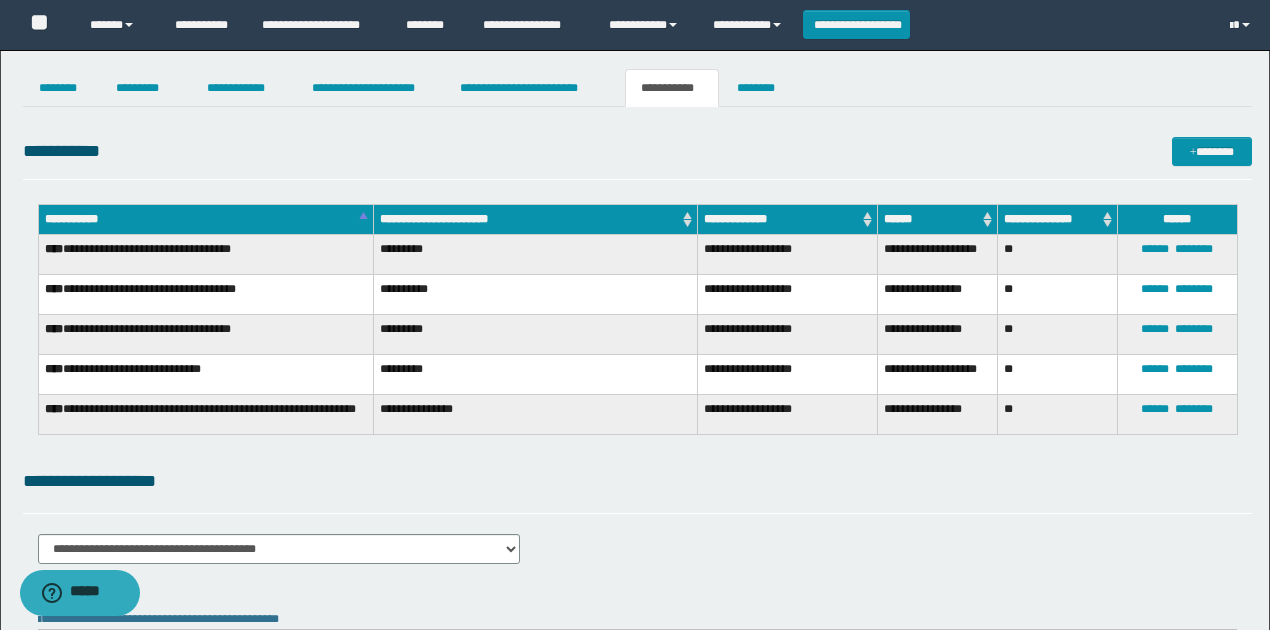 click on "**********" at bounding box center (637, 481) 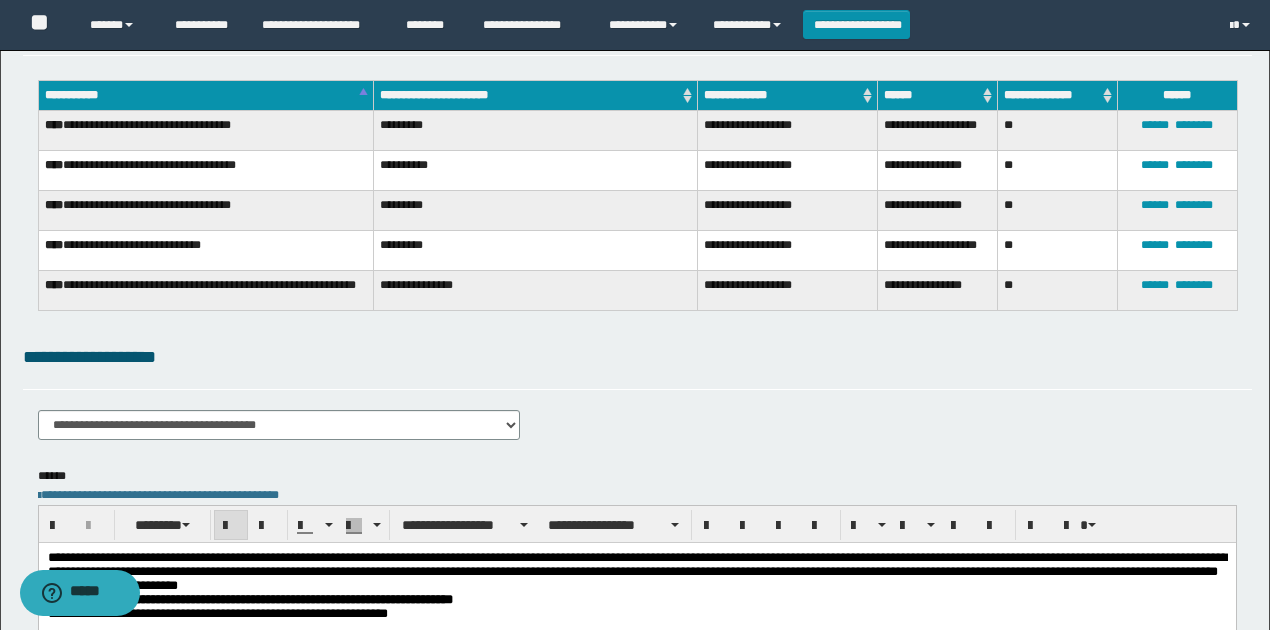 scroll, scrollTop: 0, scrollLeft: 0, axis: both 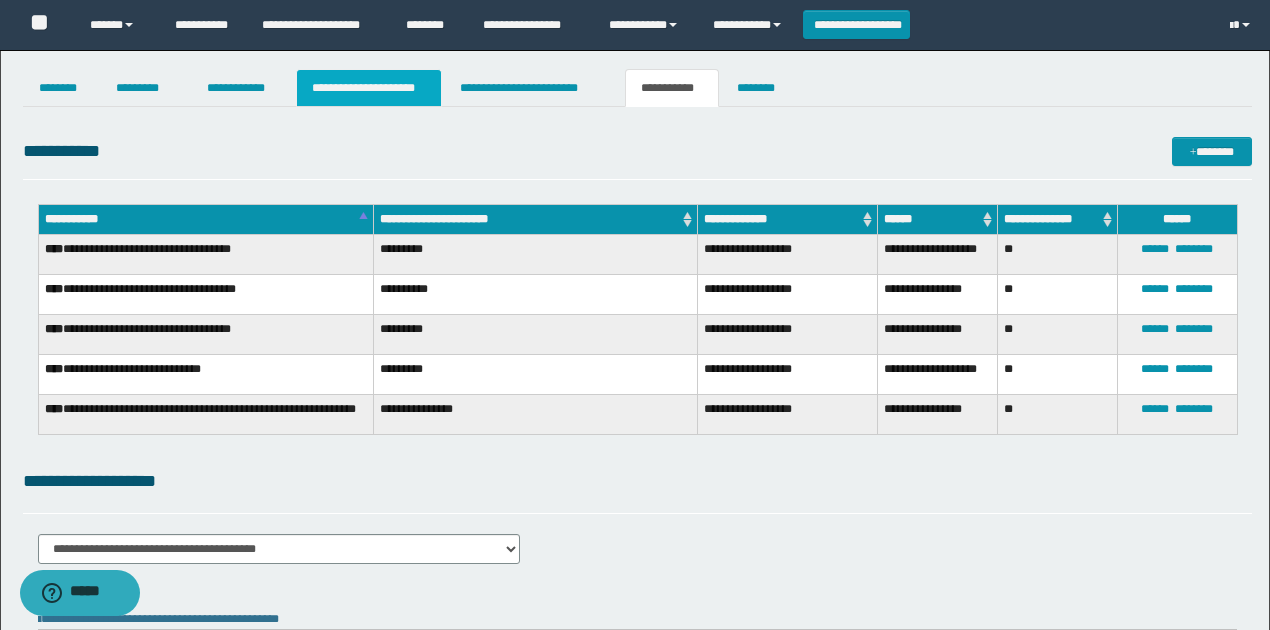 click on "**********" at bounding box center [369, 88] 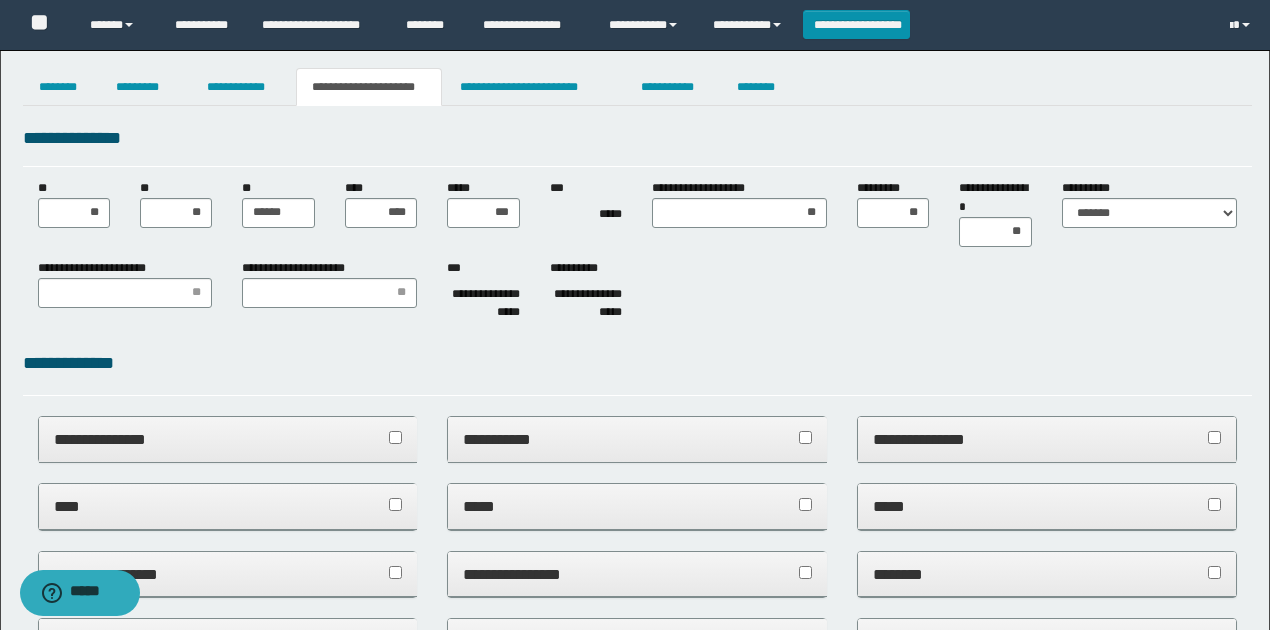 scroll, scrollTop: 0, scrollLeft: 0, axis: both 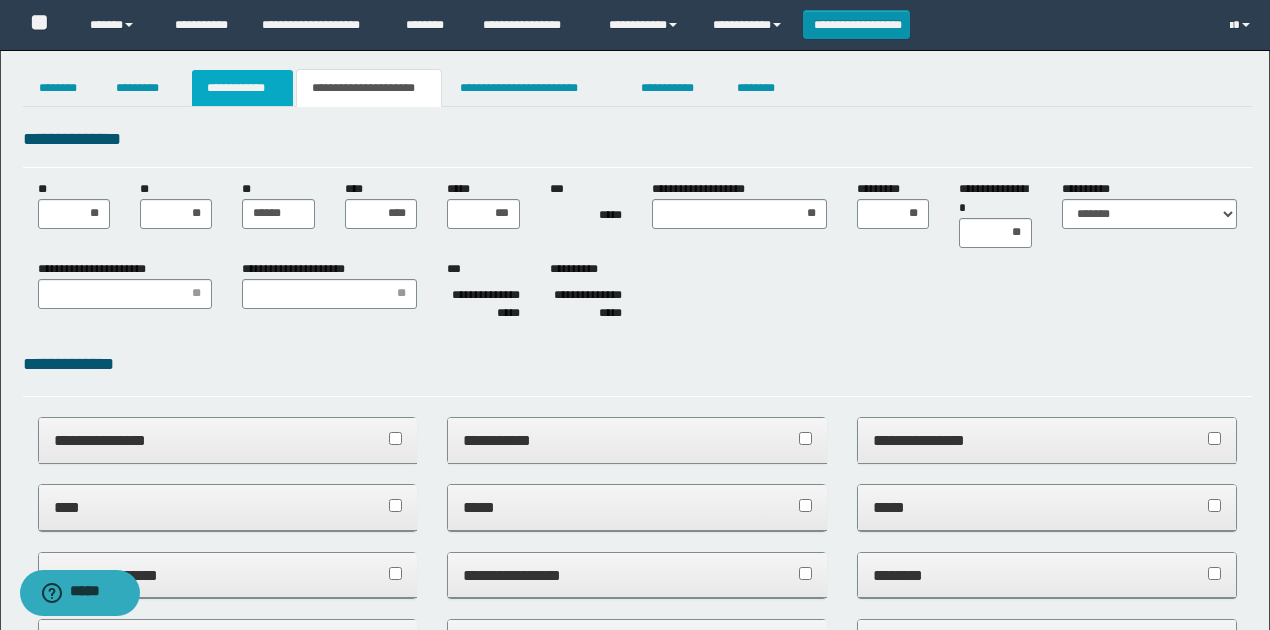 click on "**********" at bounding box center [243, 88] 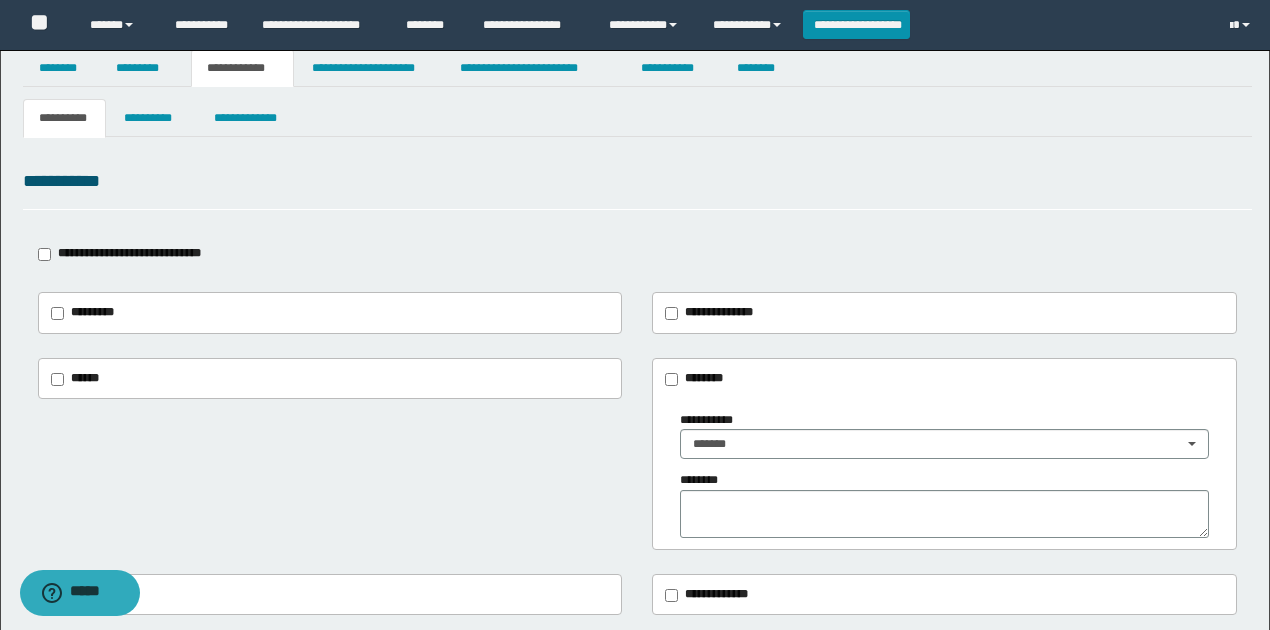 scroll, scrollTop: 0, scrollLeft: 0, axis: both 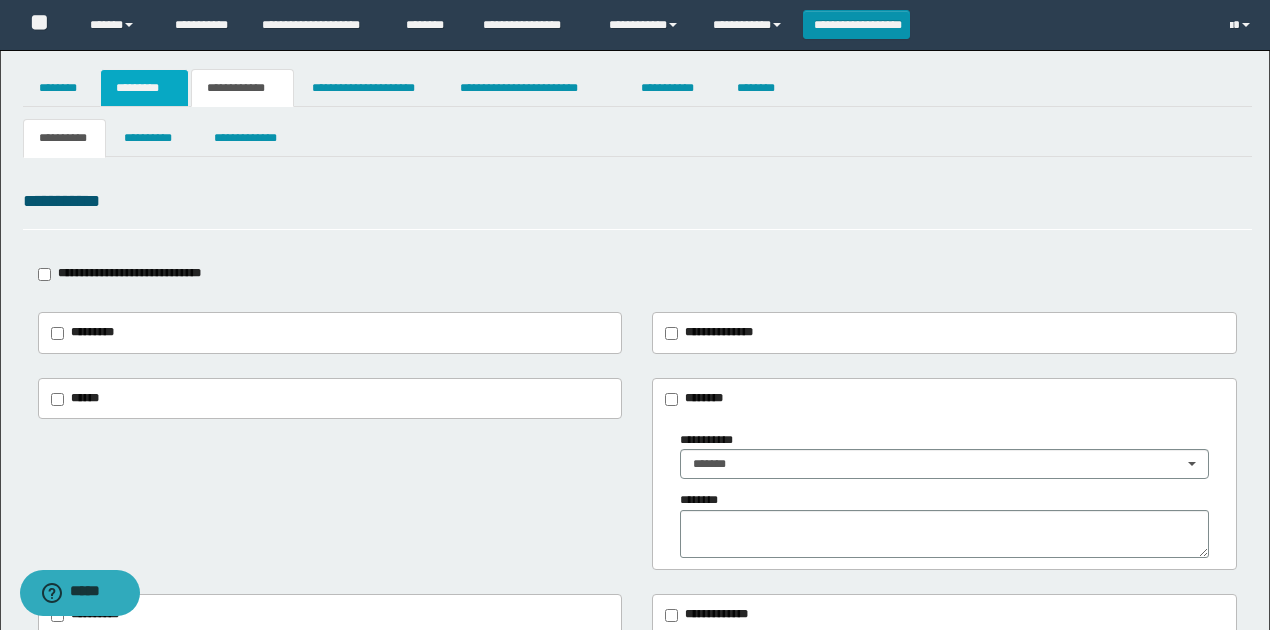 click on "*********" at bounding box center [144, 88] 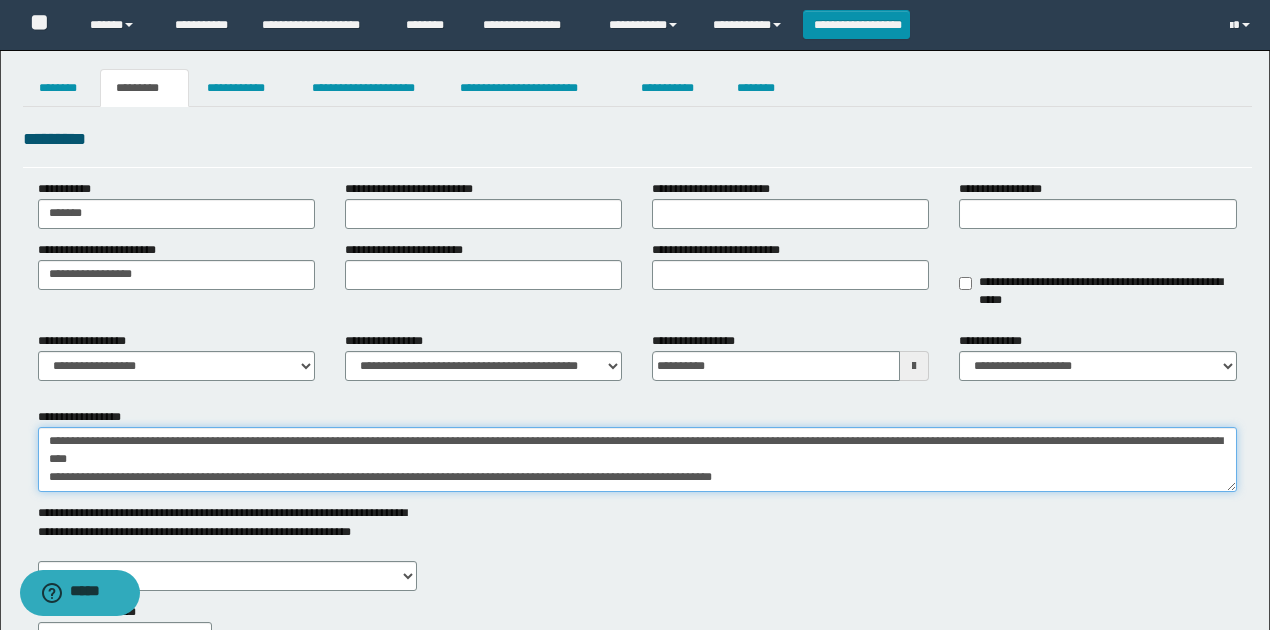 click on "**********" at bounding box center [637, 459] 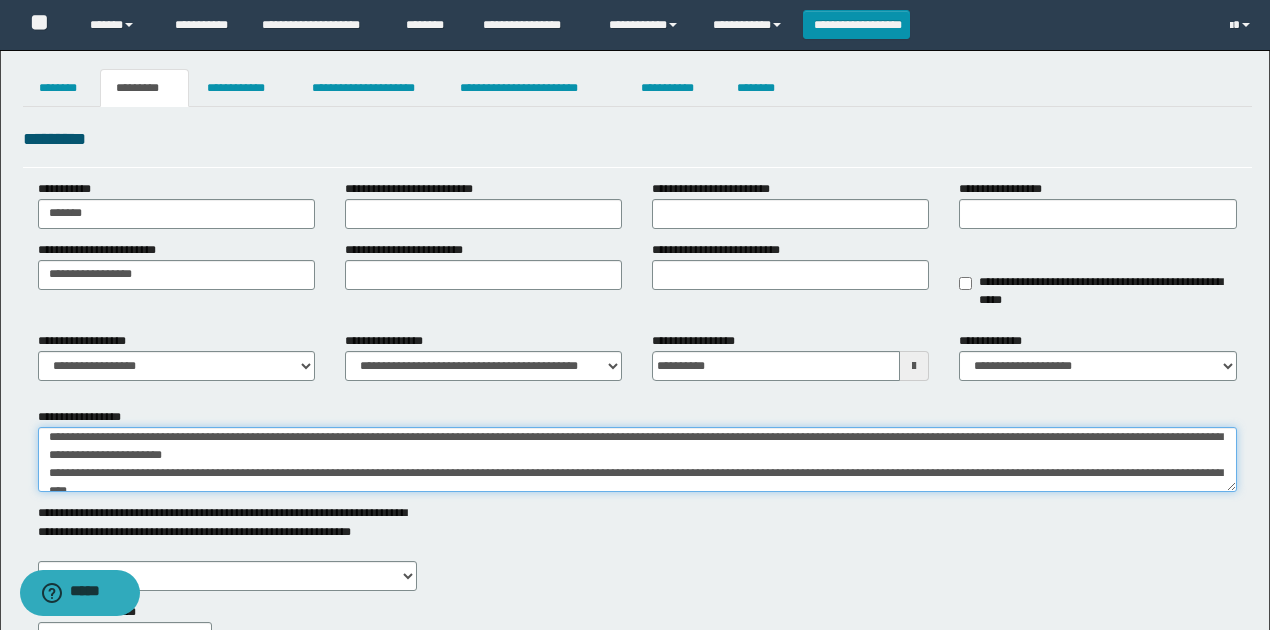 scroll, scrollTop: 5, scrollLeft: 0, axis: vertical 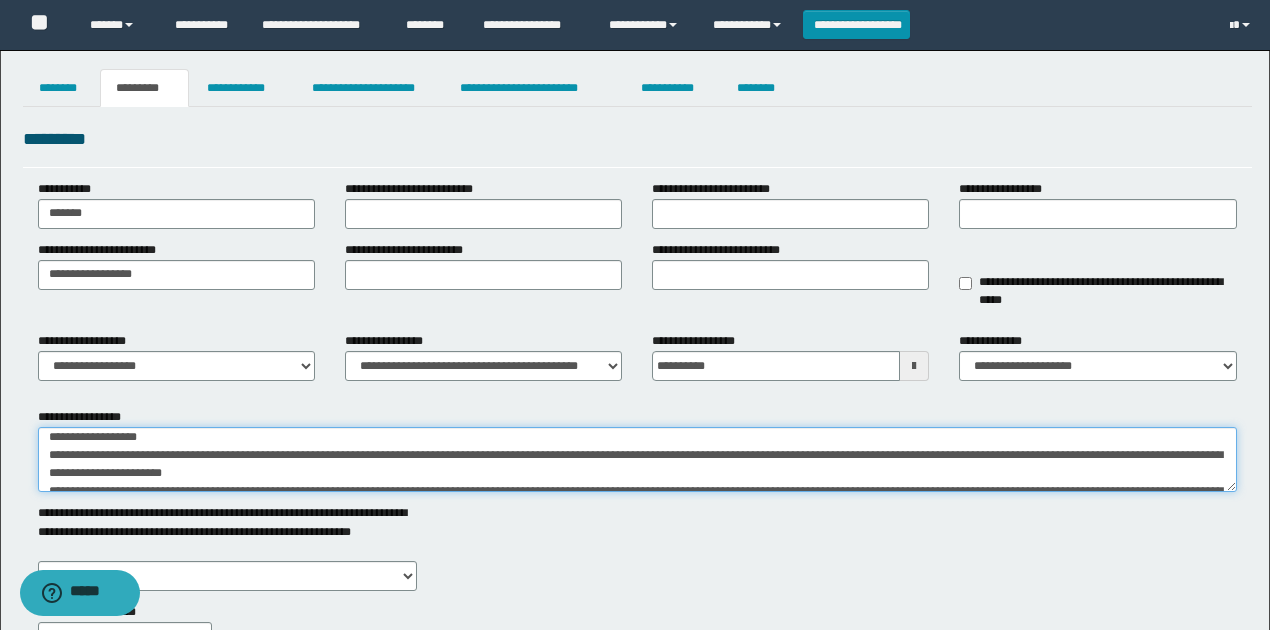 click on "**********" at bounding box center [637, 459] 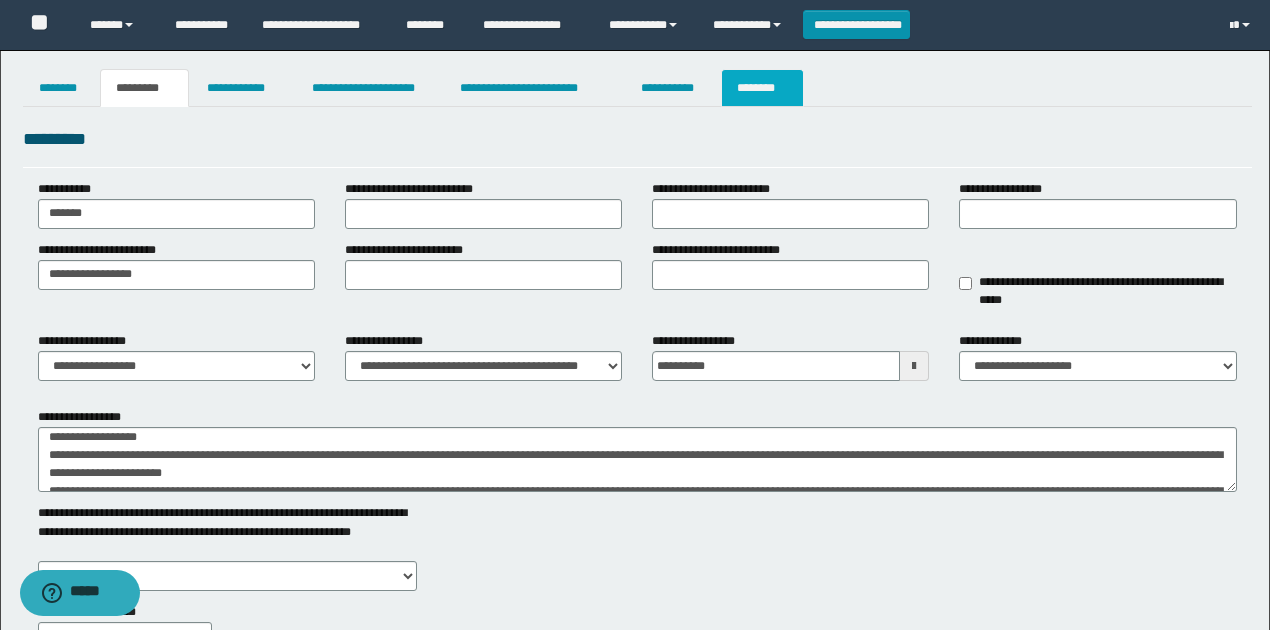 click on "********" at bounding box center [762, 88] 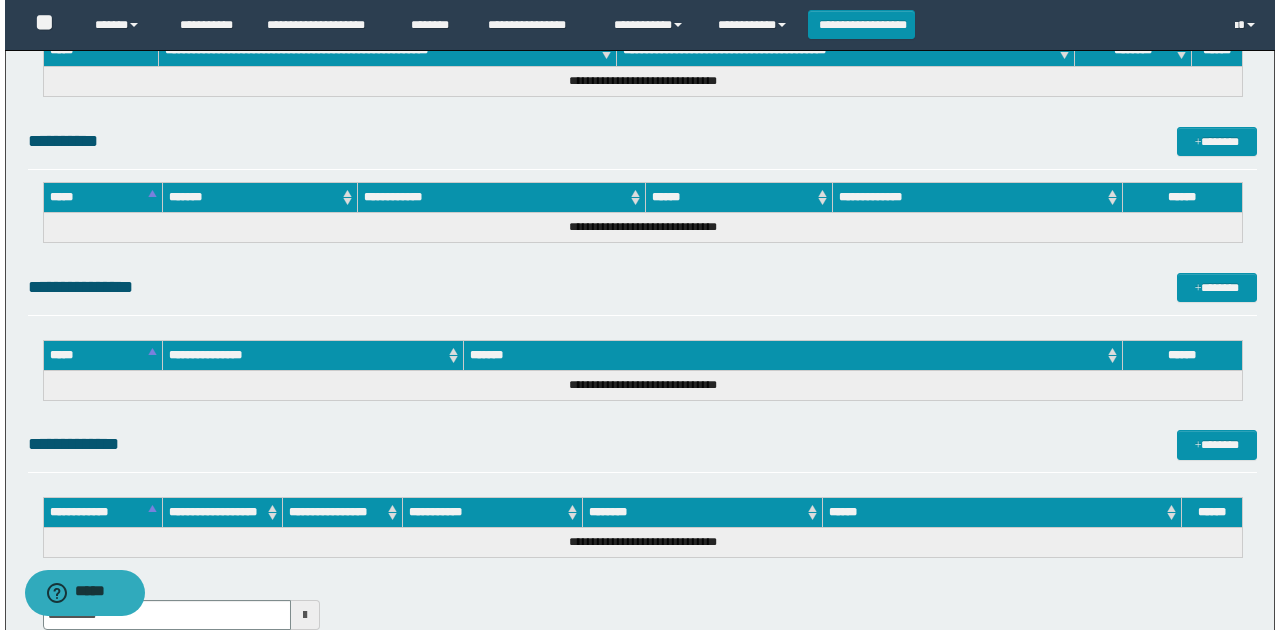 scroll, scrollTop: 974, scrollLeft: 0, axis: vertical 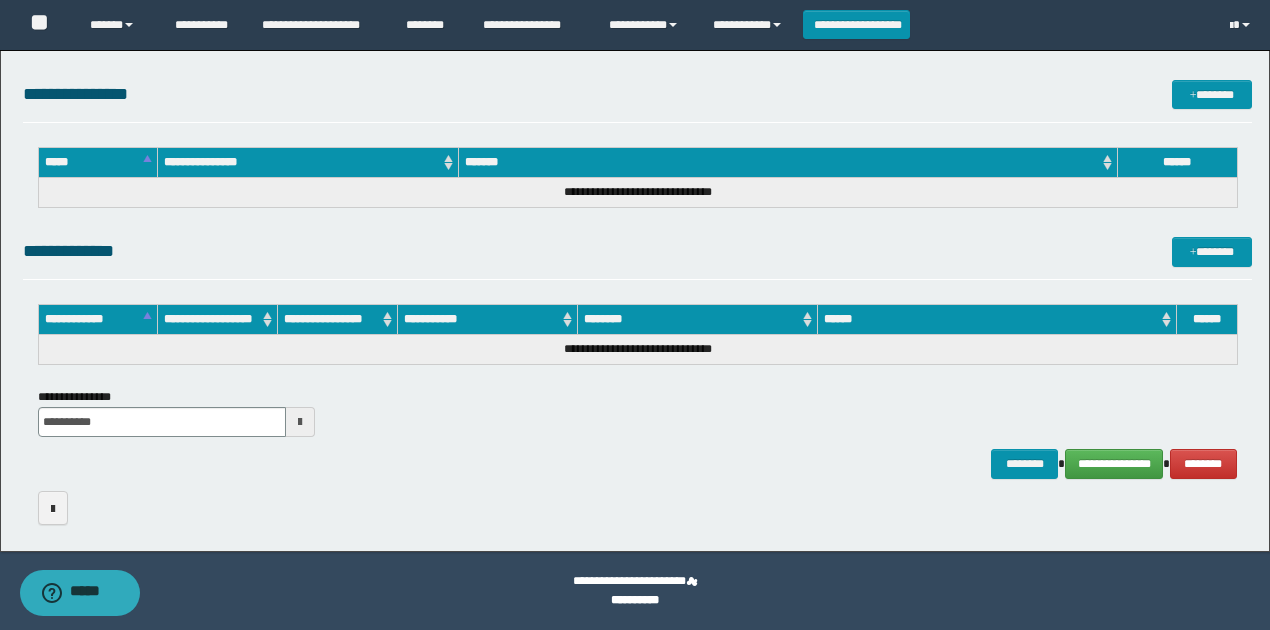 click on "**********" at bounding box center (637, -164) 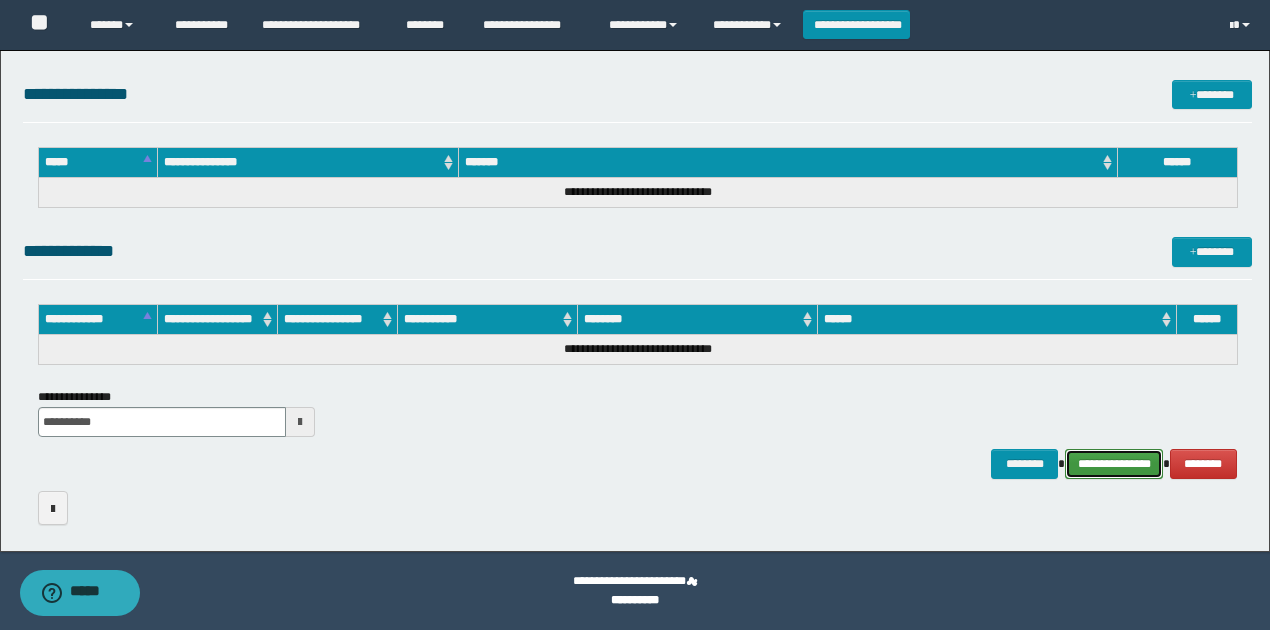click on "**********" at bounding box center [1114, 463] 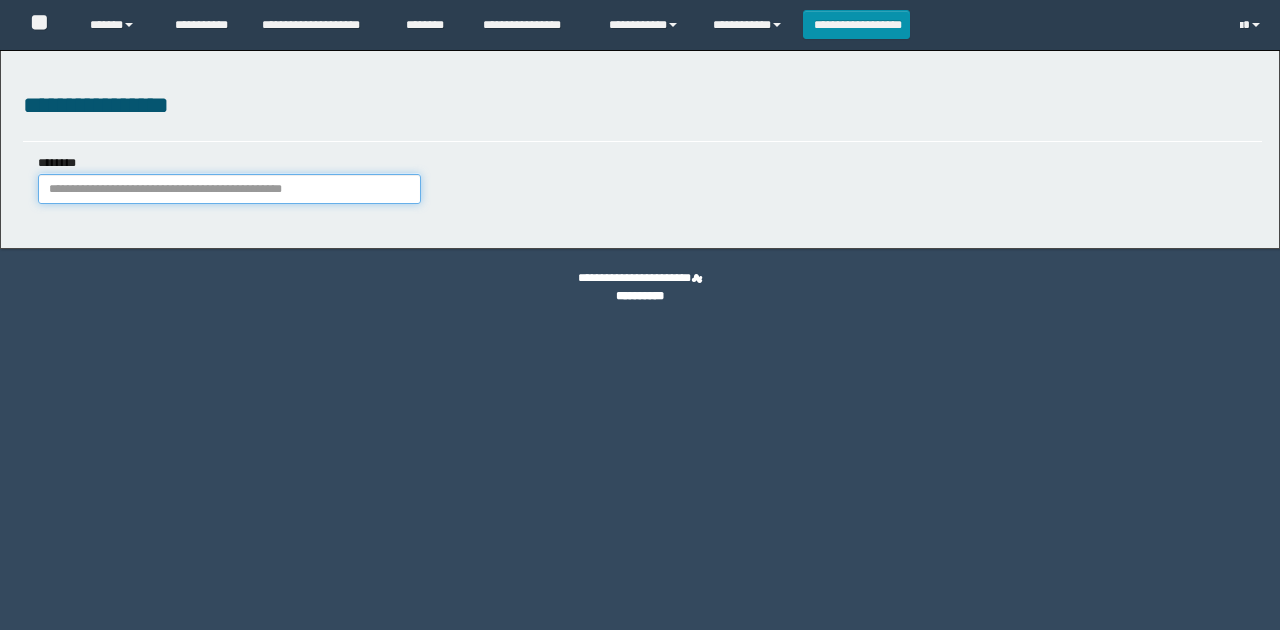 scroll, scrollTop: 0, scrollLeft: 0, axis: both 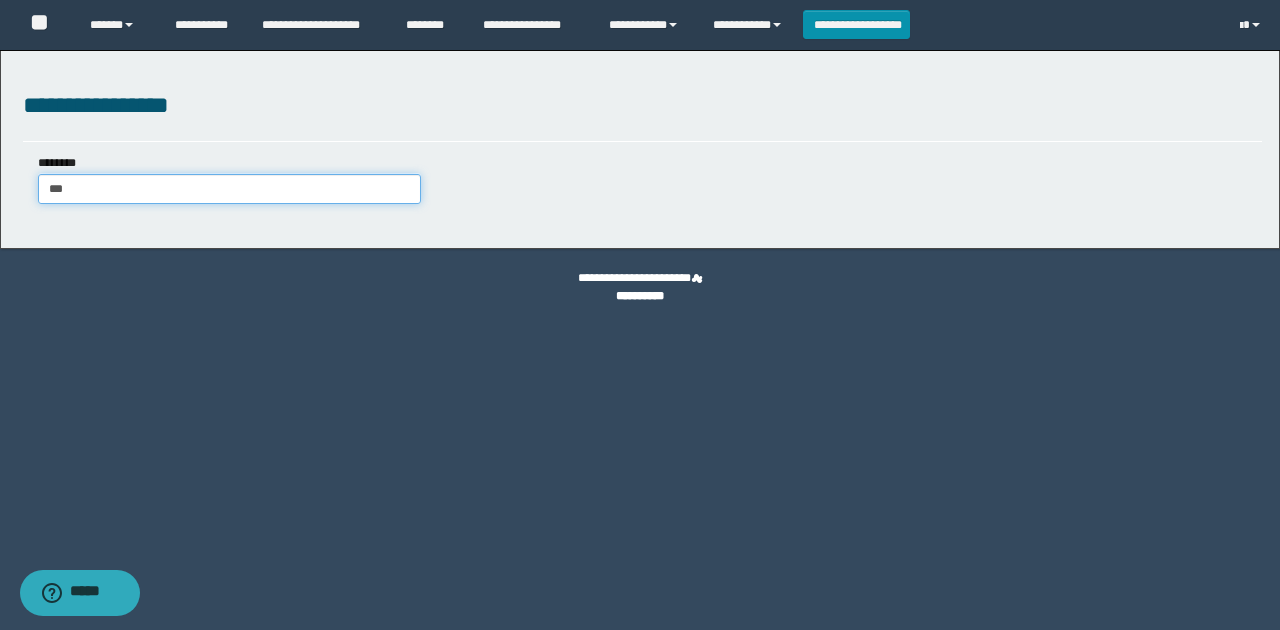 type on "****" 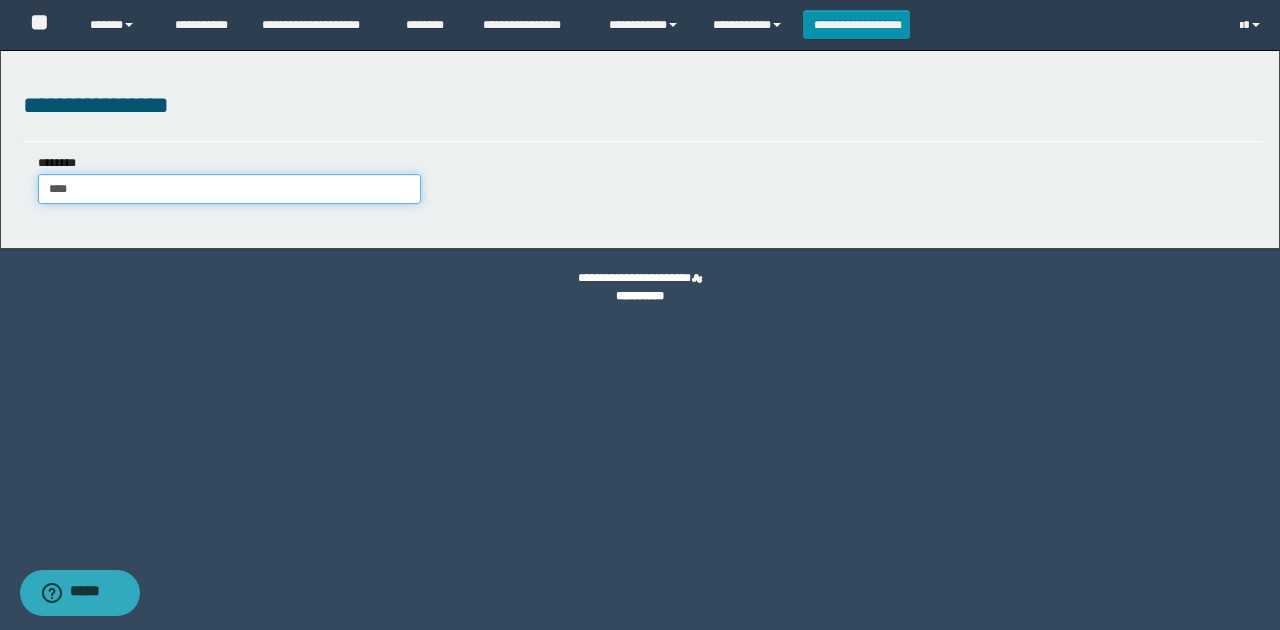 type on "****" 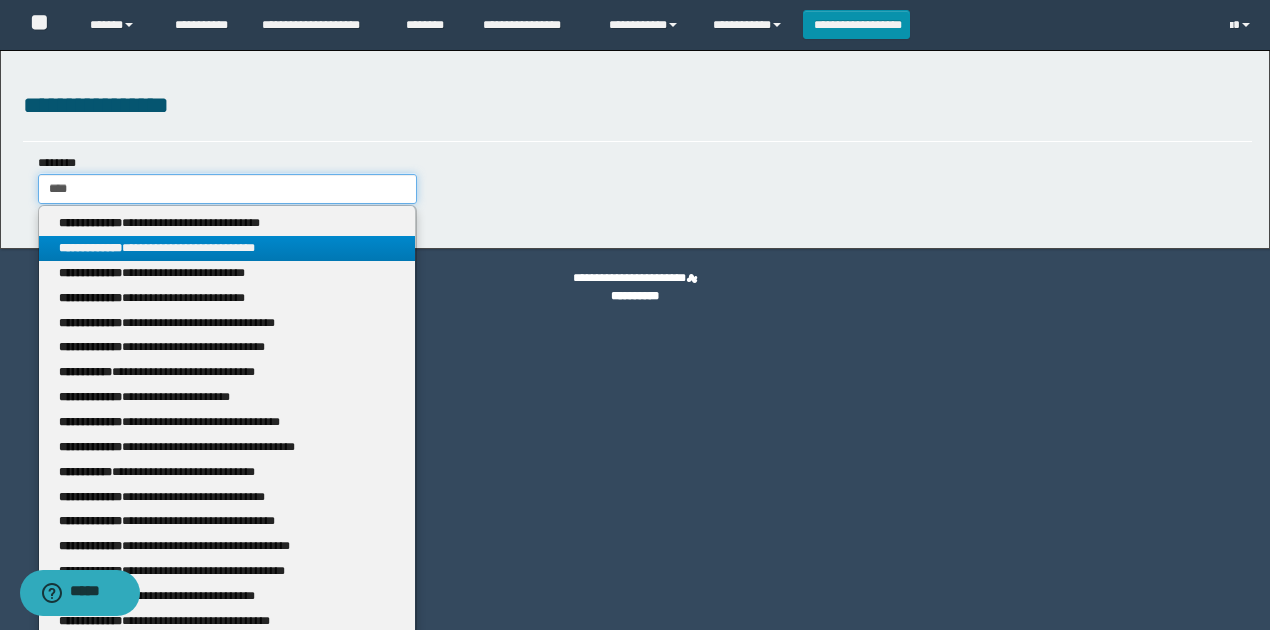 type 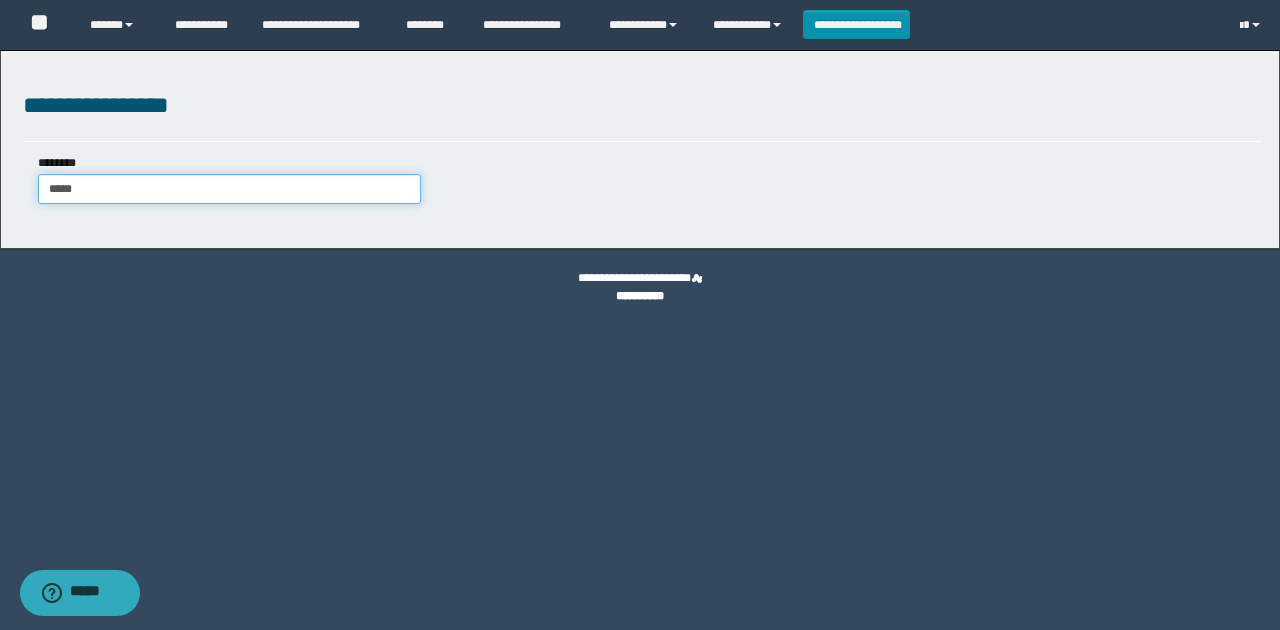type on "****" 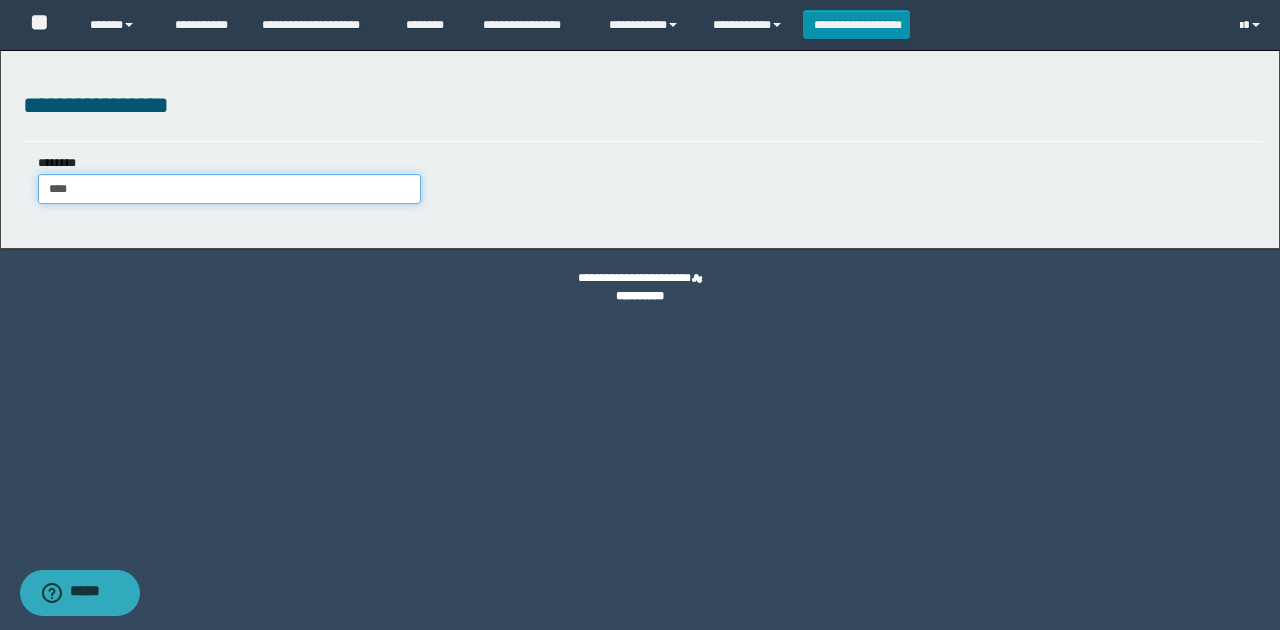 type on "****" 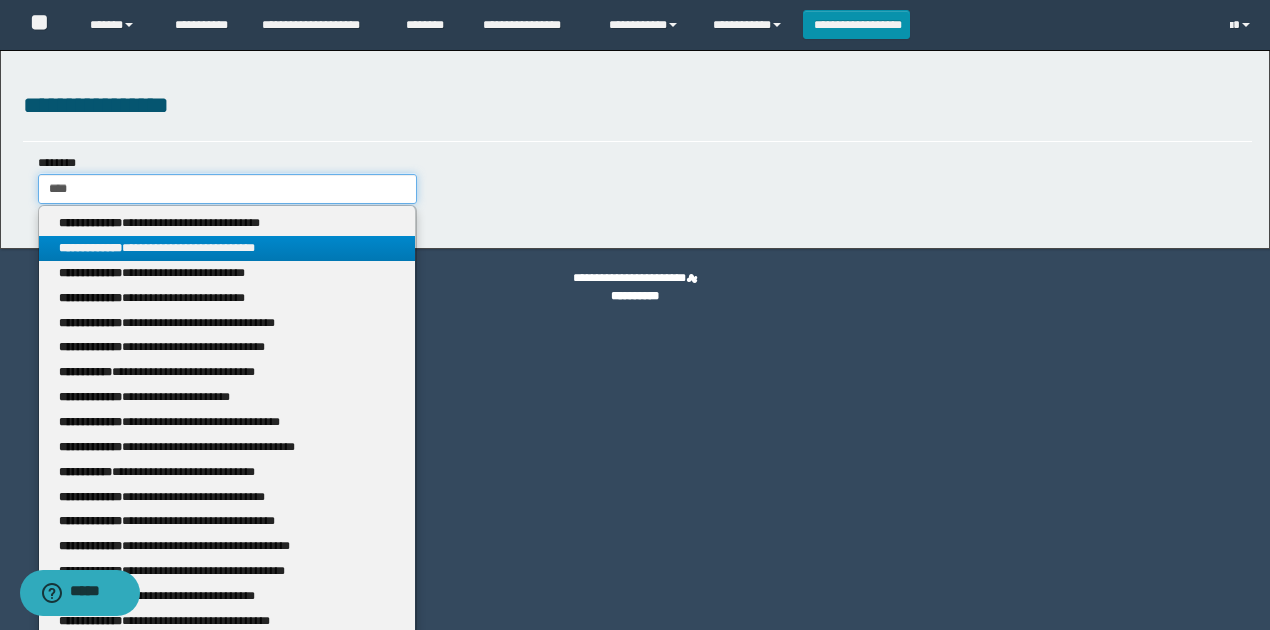 type 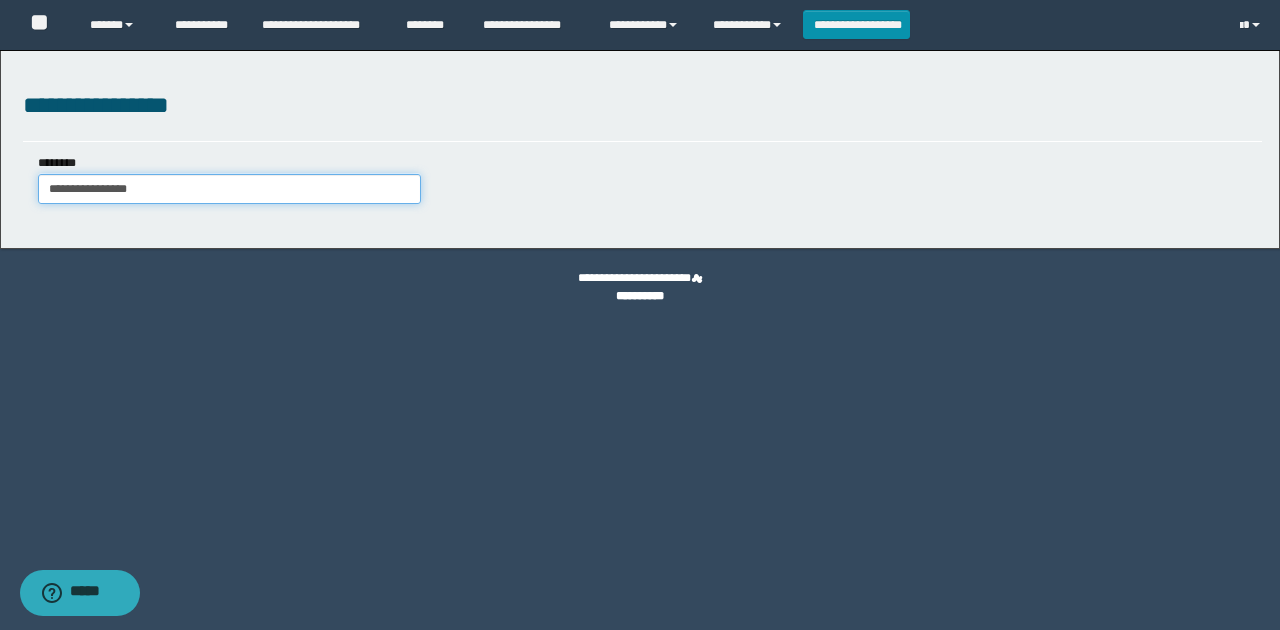 type on "**********" 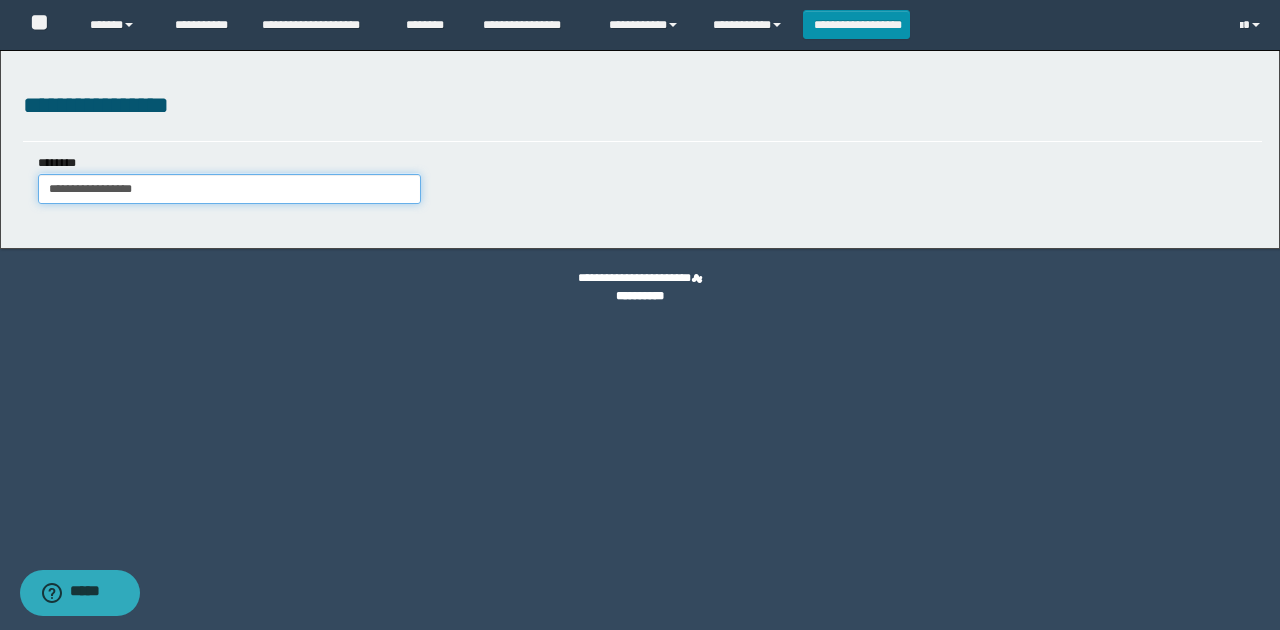 type on "**********" 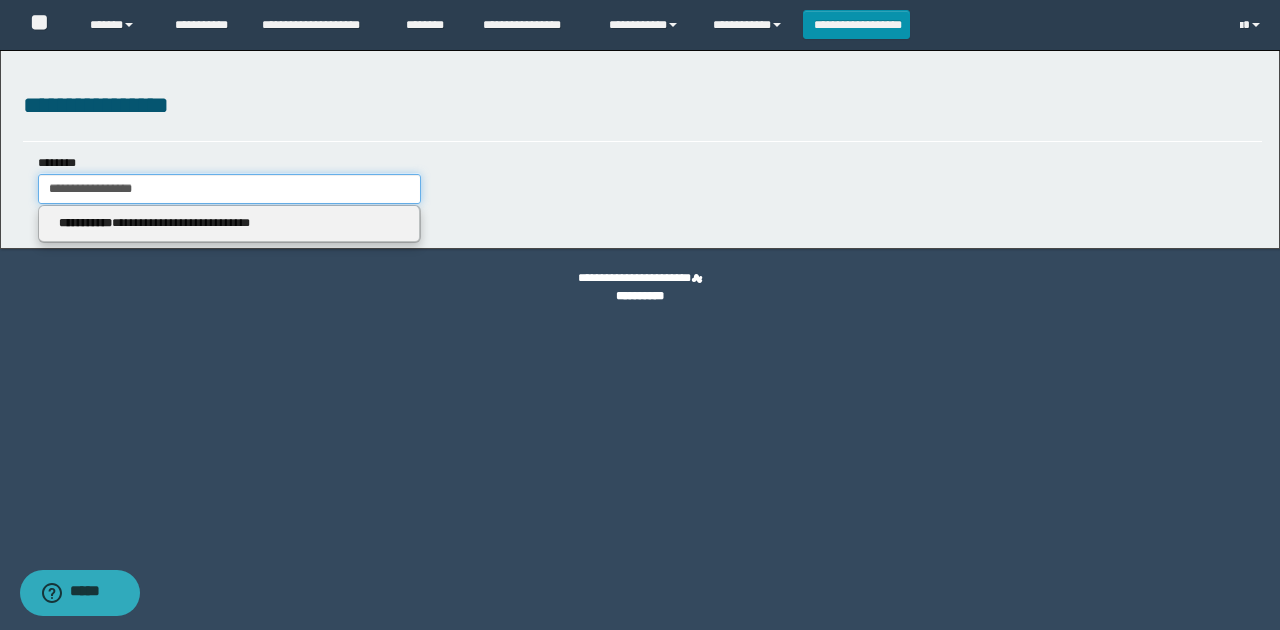 type on "**********" 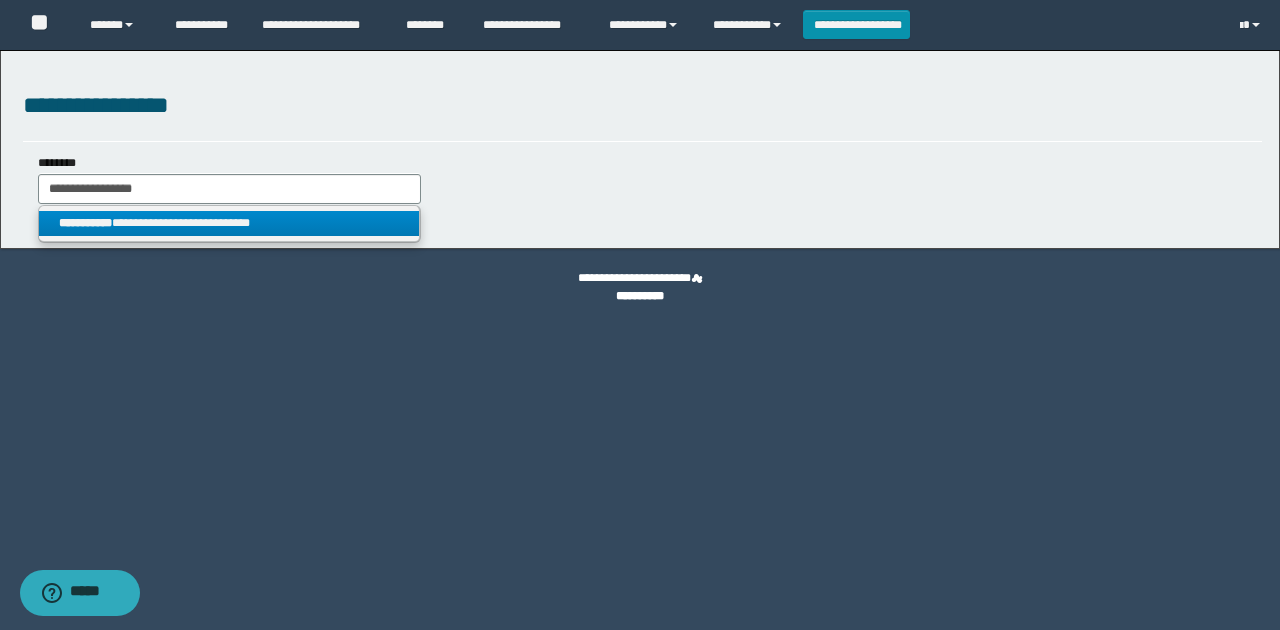 click on "**********" at bounding box center (229, 223) 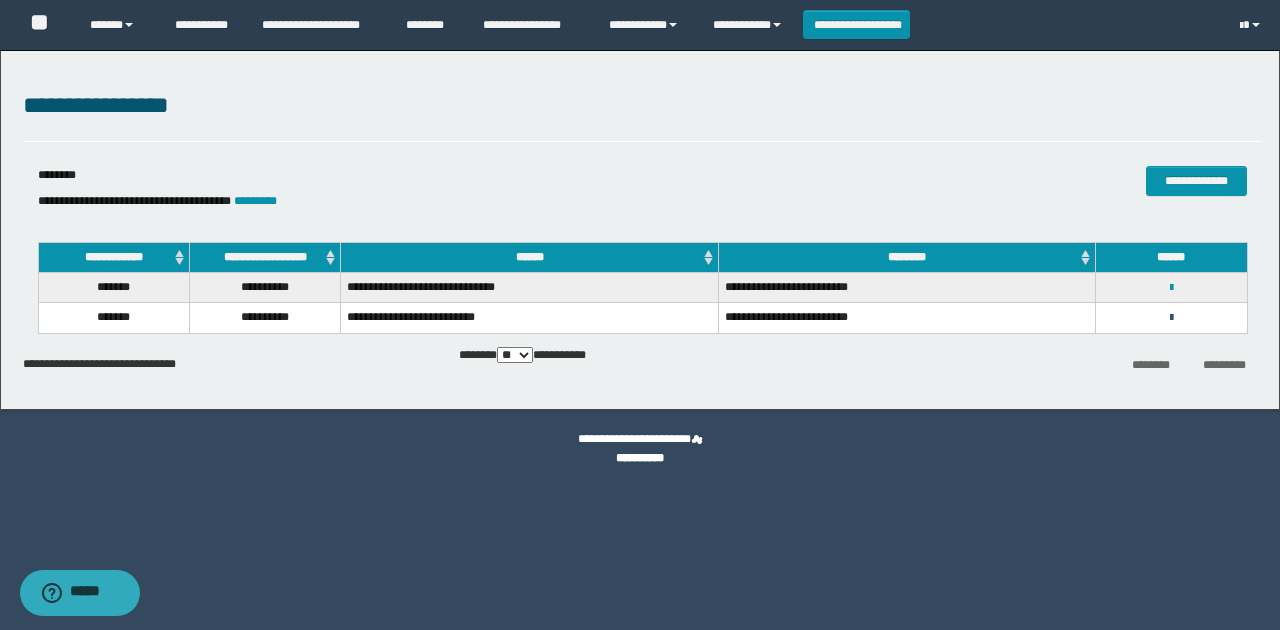 click at bounding box center [1171, 318] 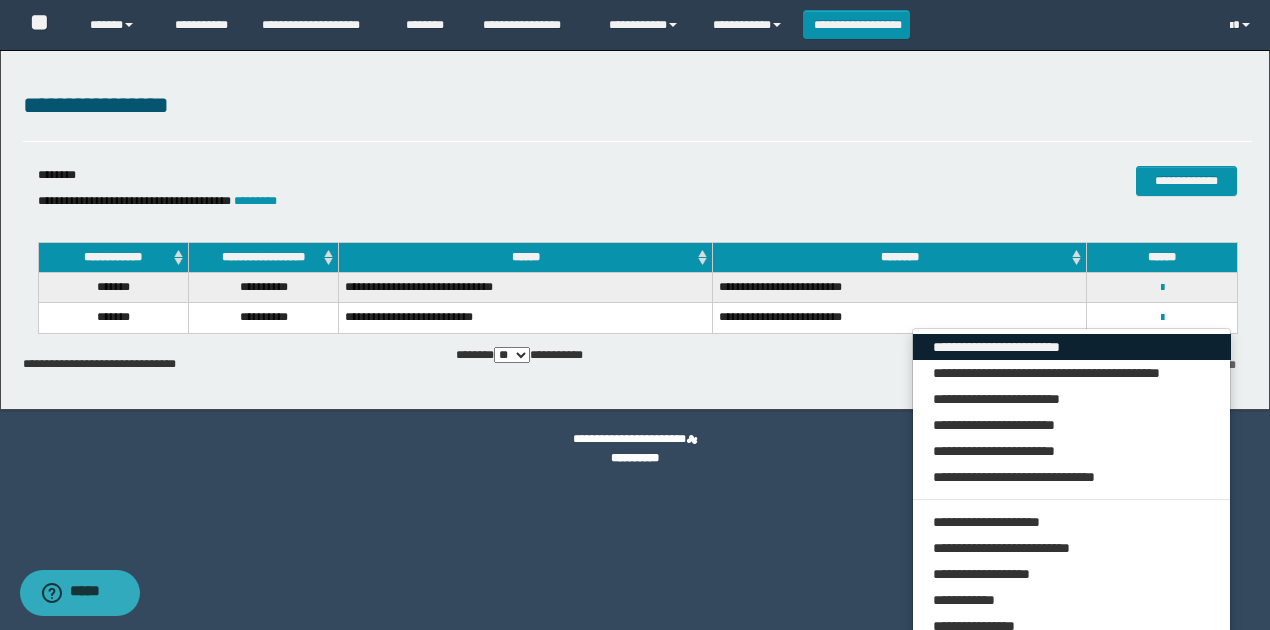 click on "**********" at bounding box center [1072, 347] 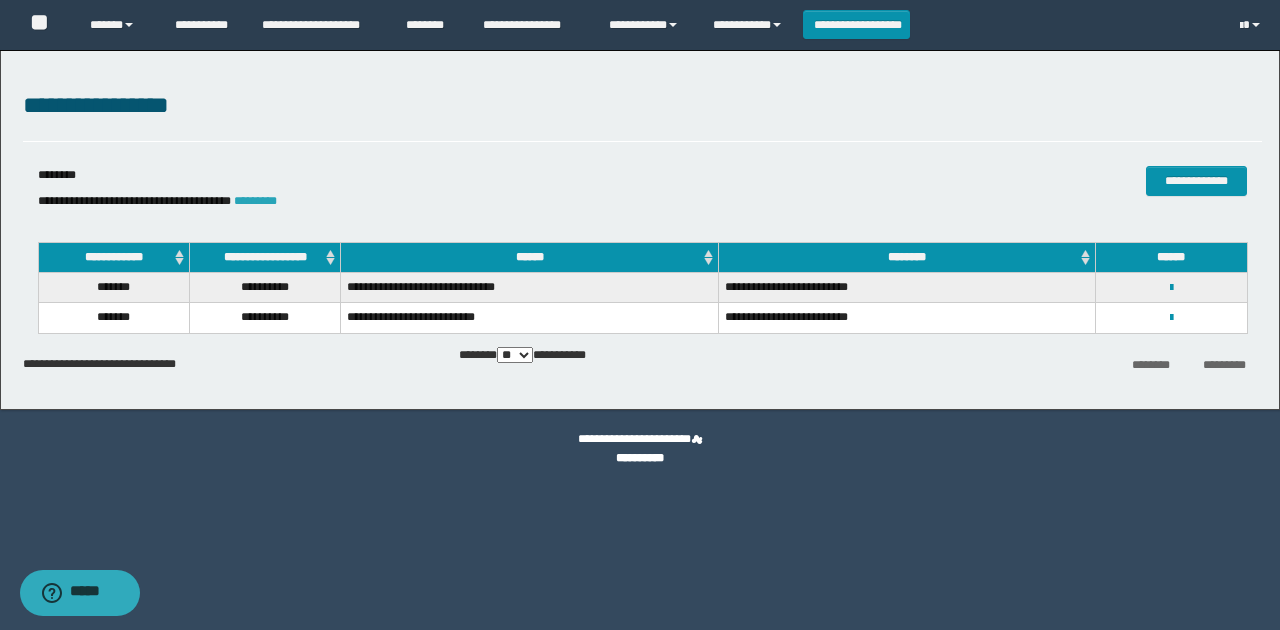 click on "*********" at bounding box center (255, 201) 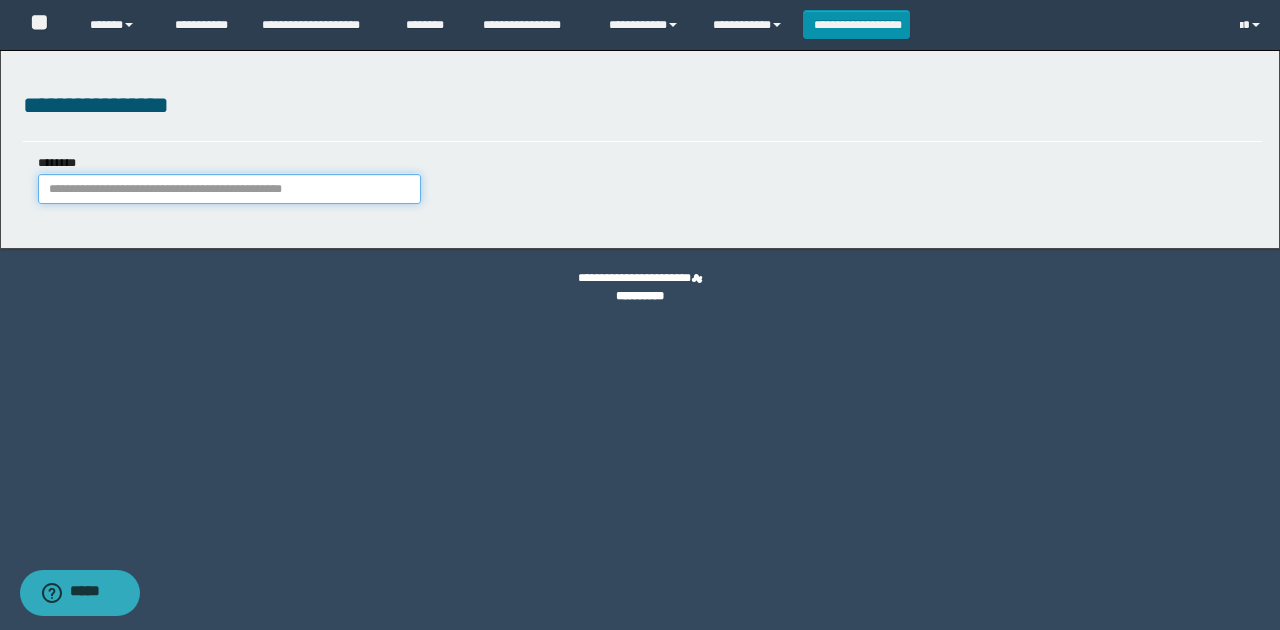 click on "********" at bounding box center (229, 189) 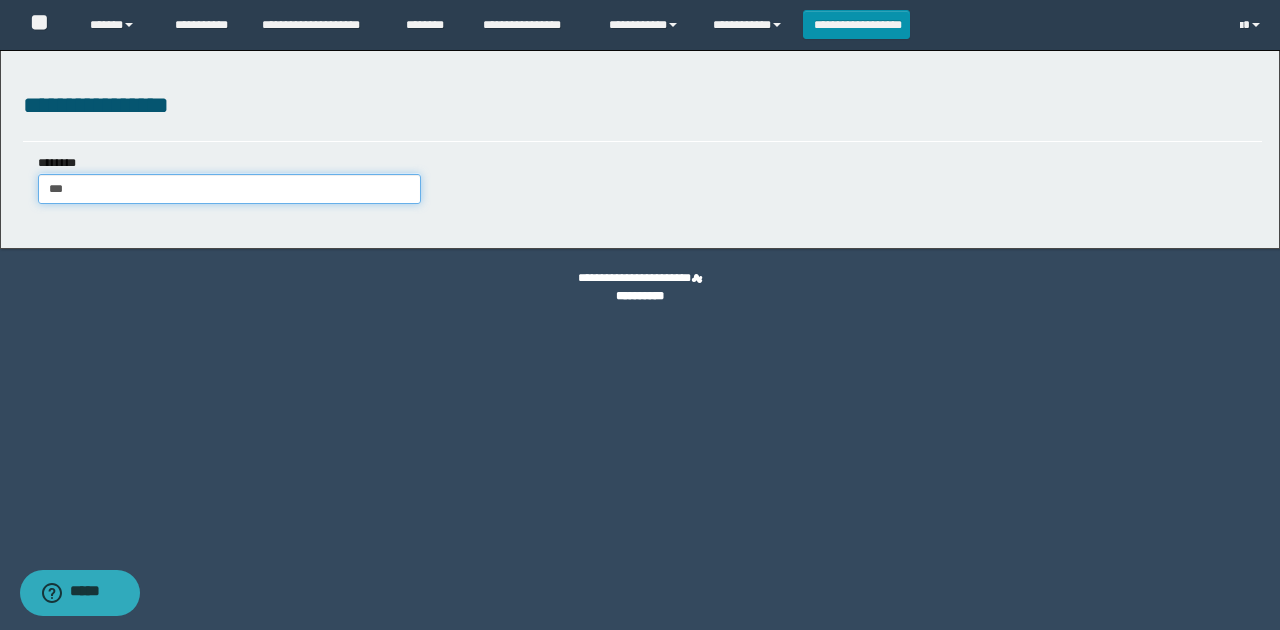 type on "****" 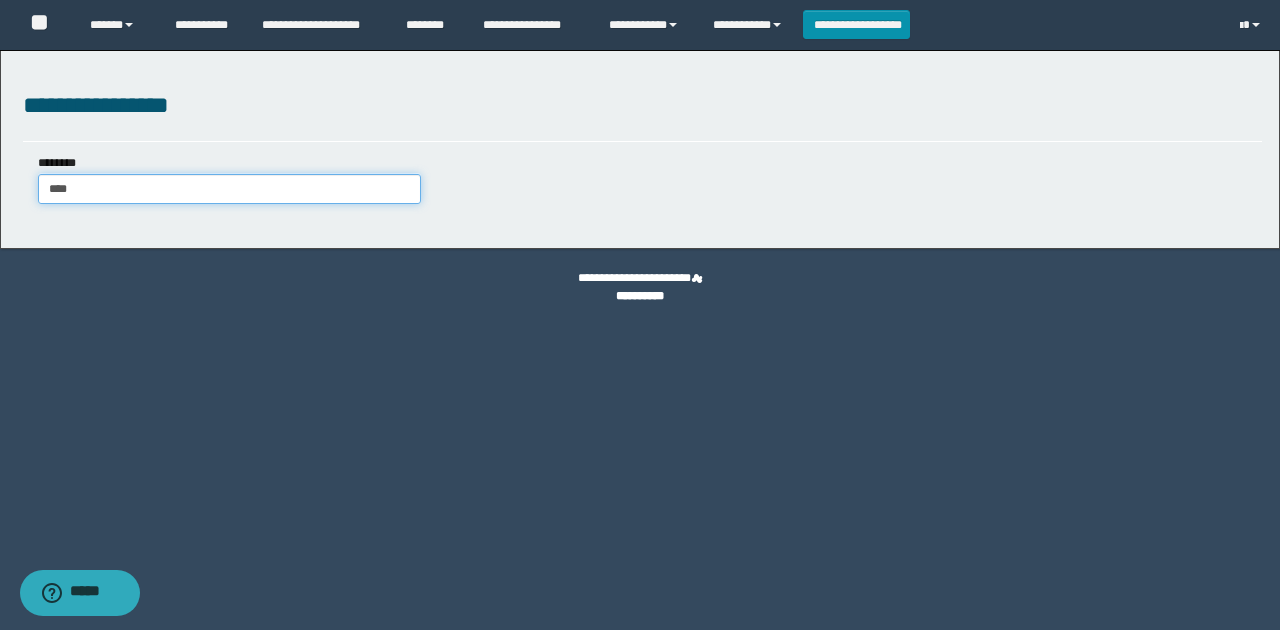 type on "****" 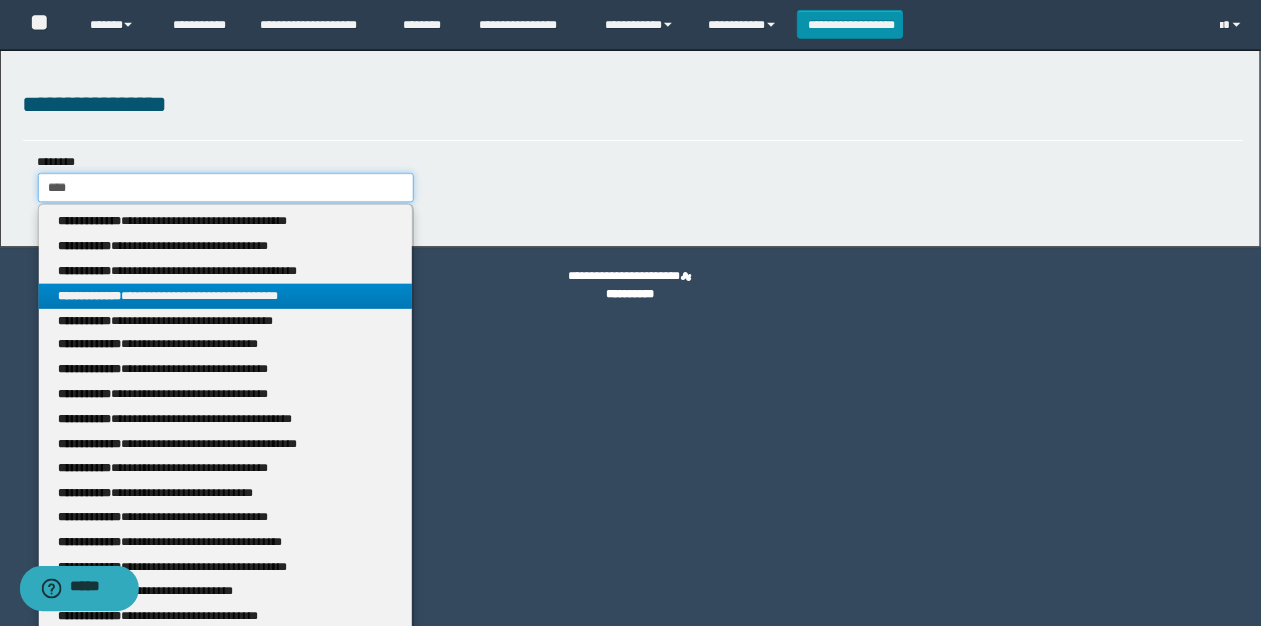 type 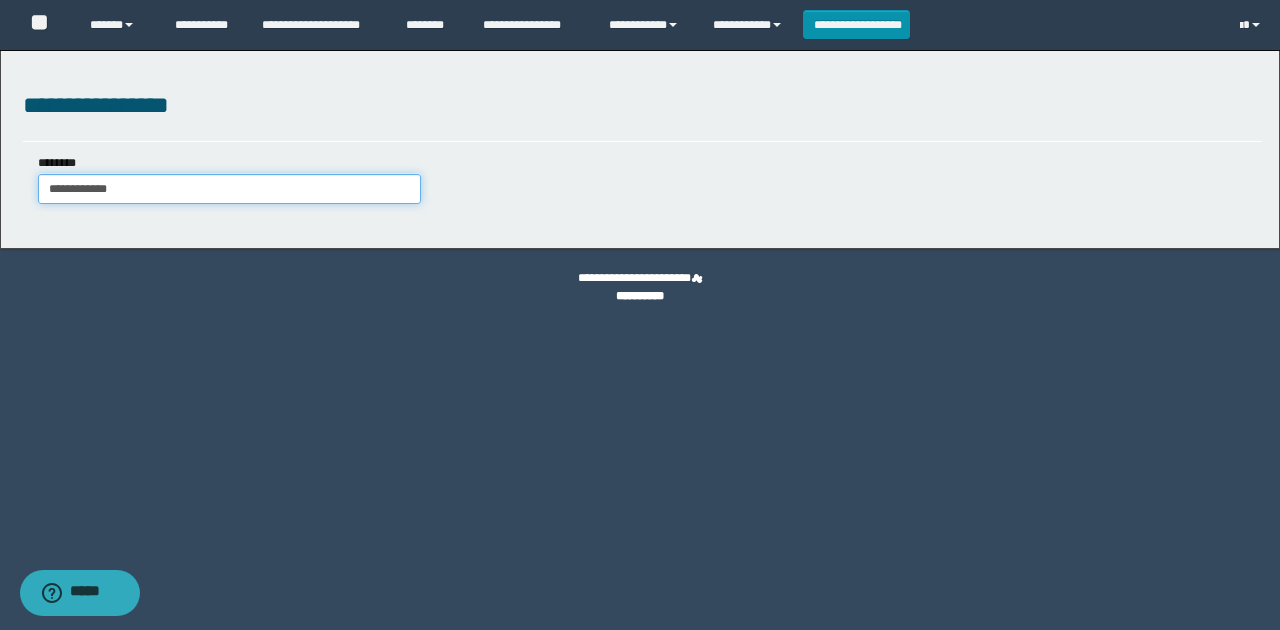 drag, startPoint x: 121, startPoint y: 190, endPoint x: 76, endPoint y: 188, distance: 45.044422 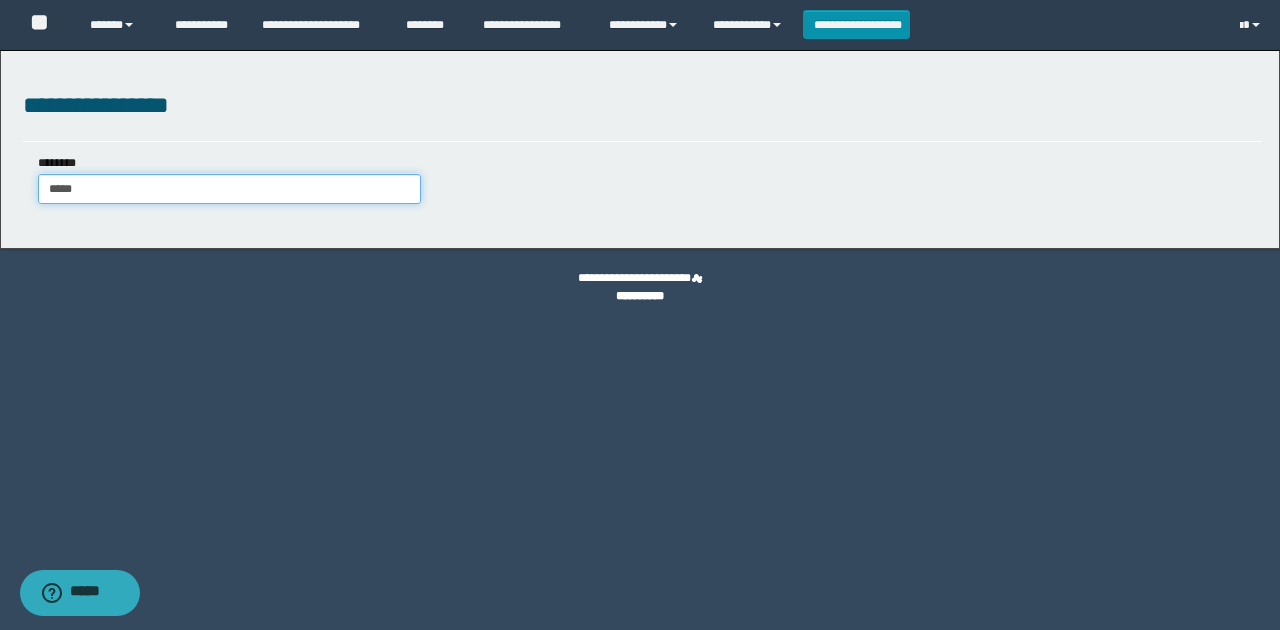 type on "****" 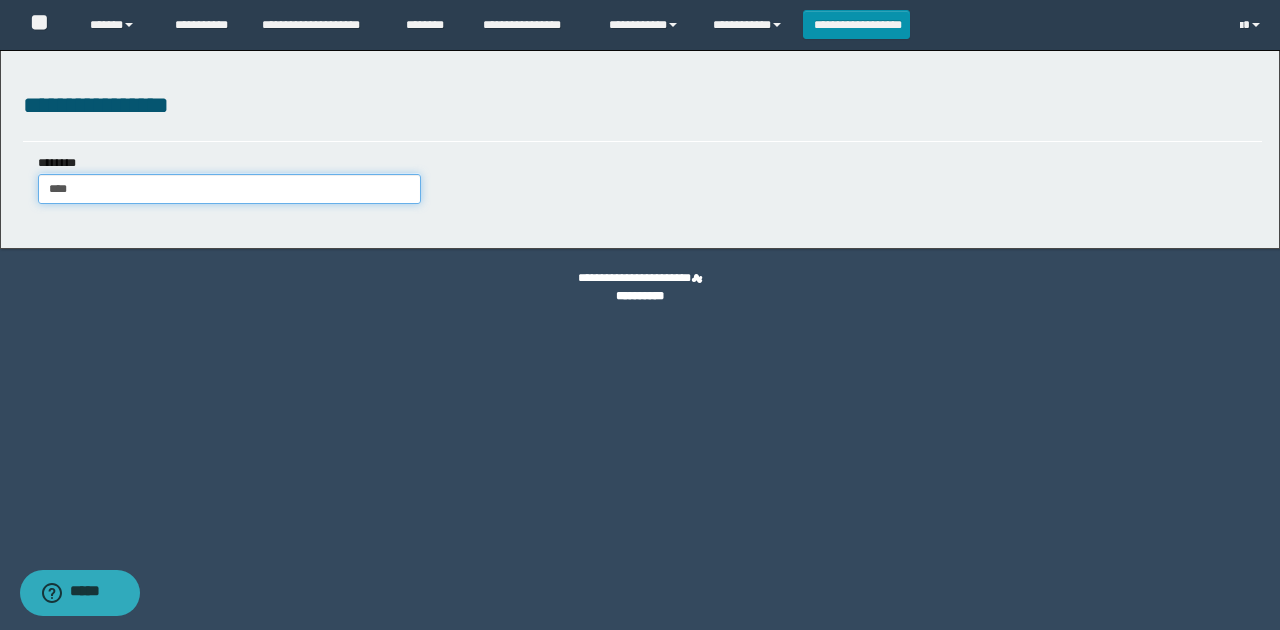 type on "****" 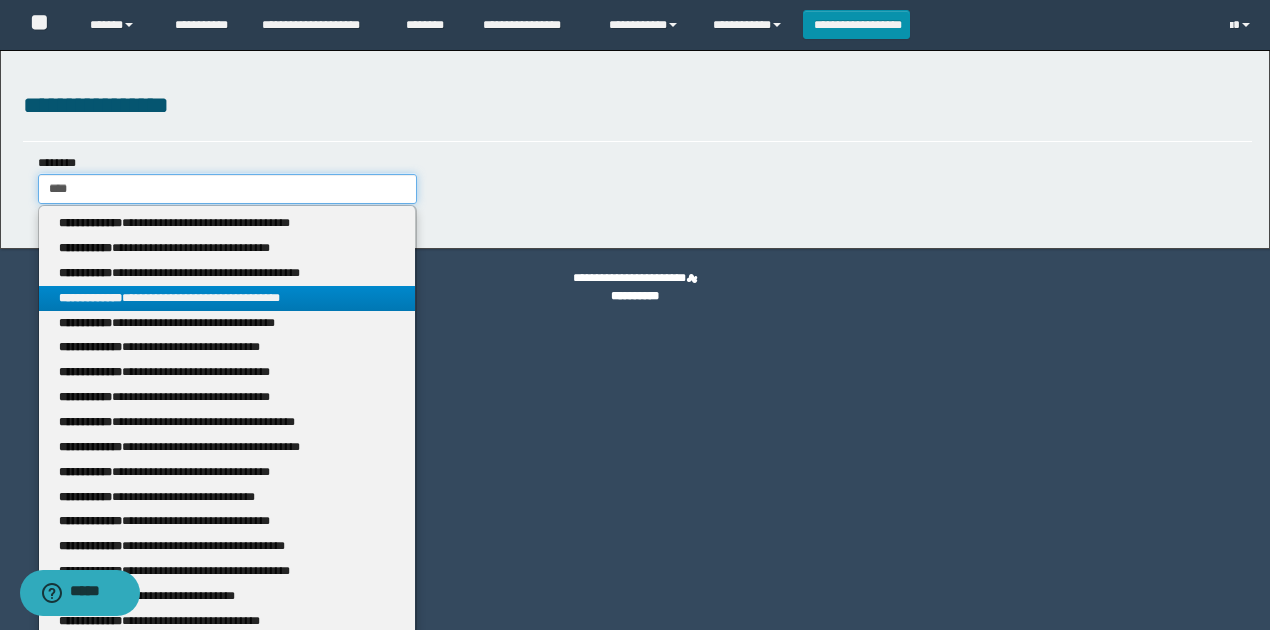 type 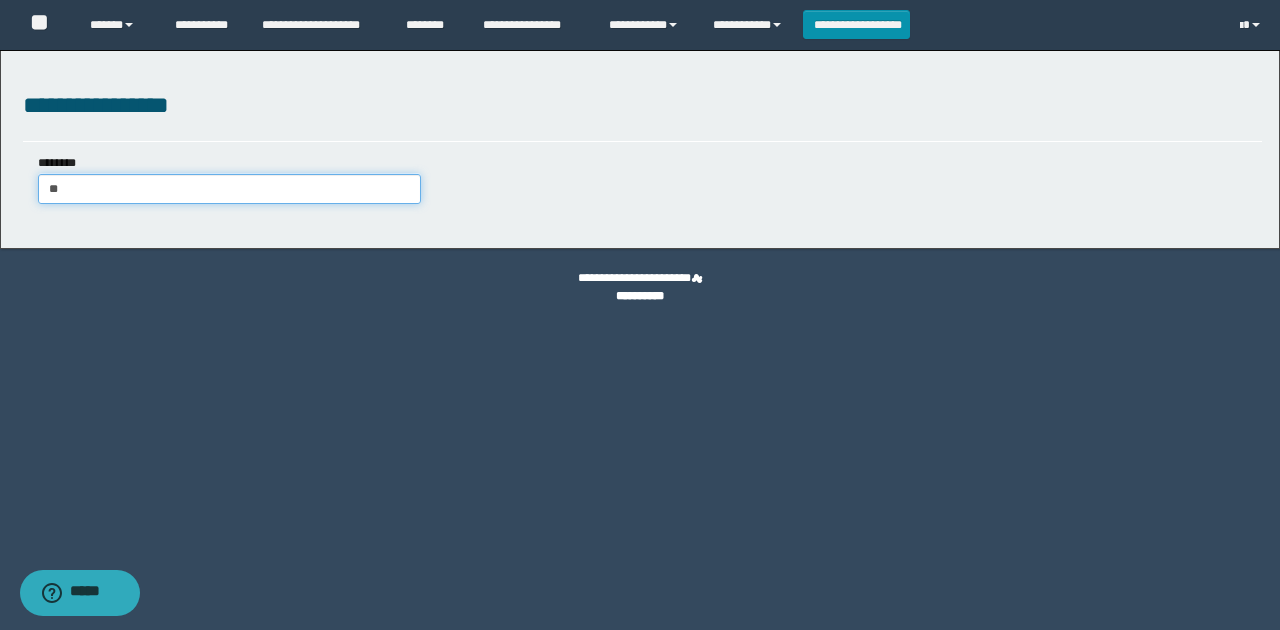 type on "*" 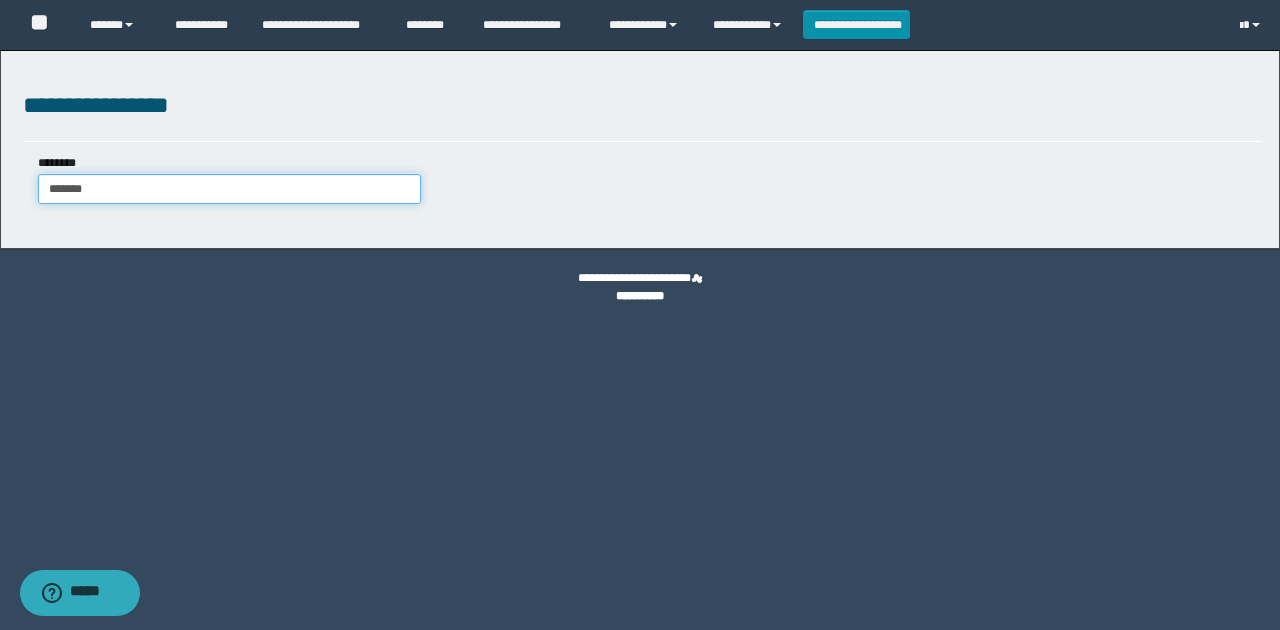 type on "*******" 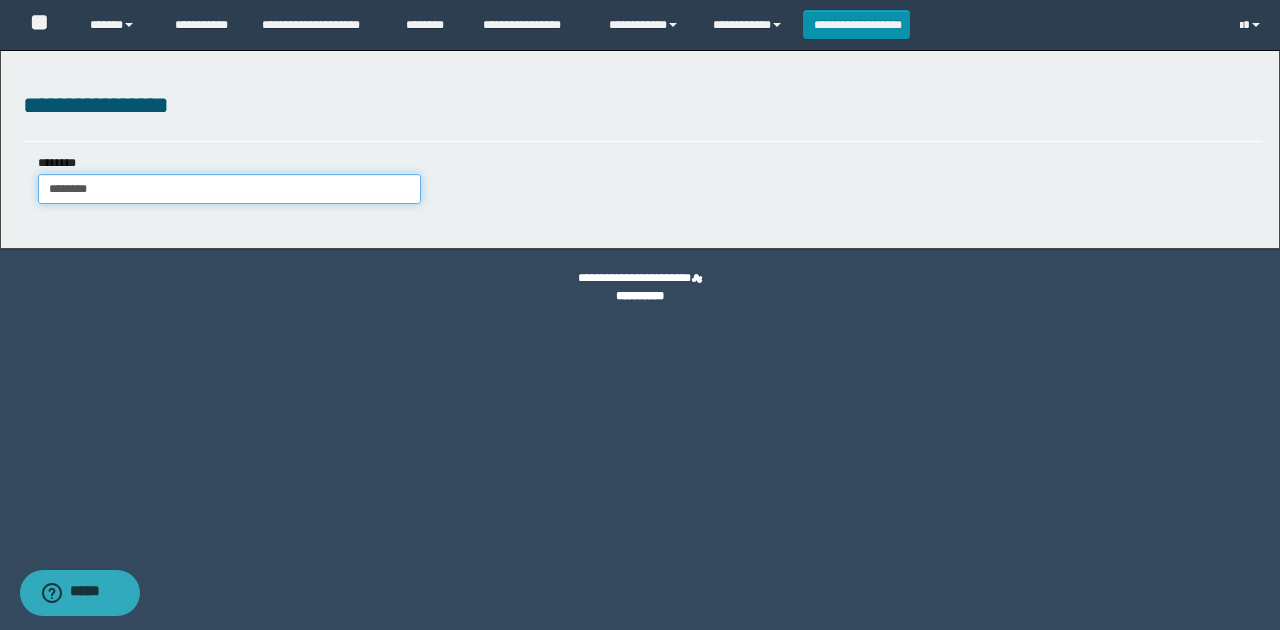type on "*******" 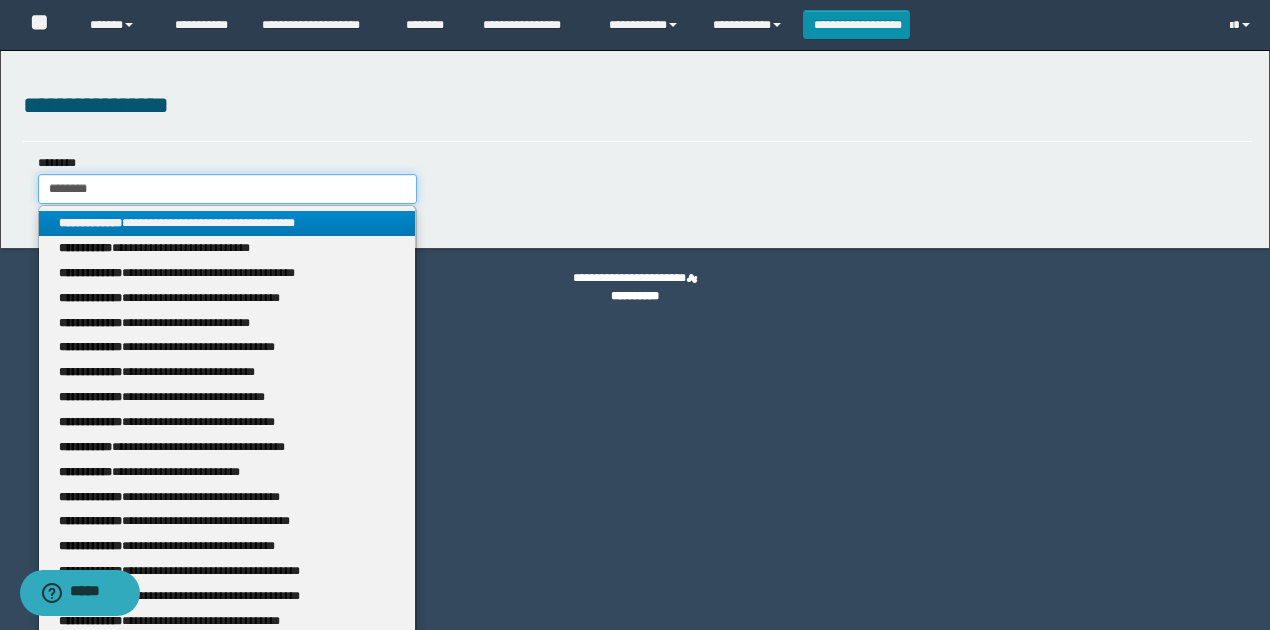 type on "*******" 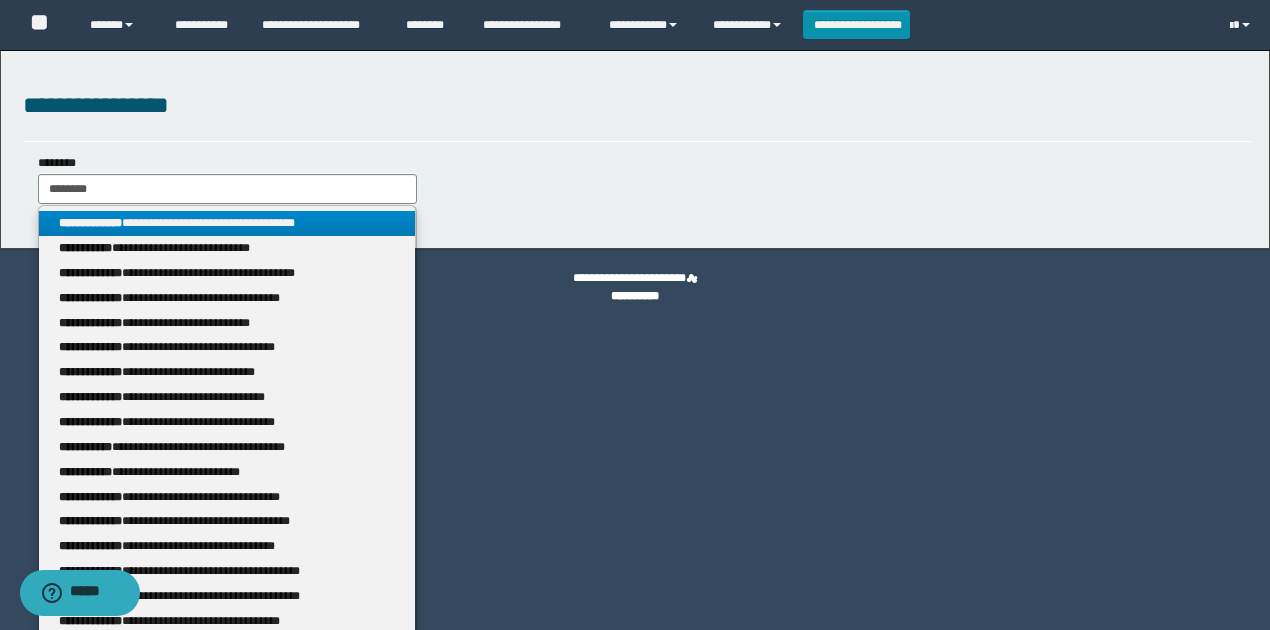 click on "**********" at bounding box center [637, 186] 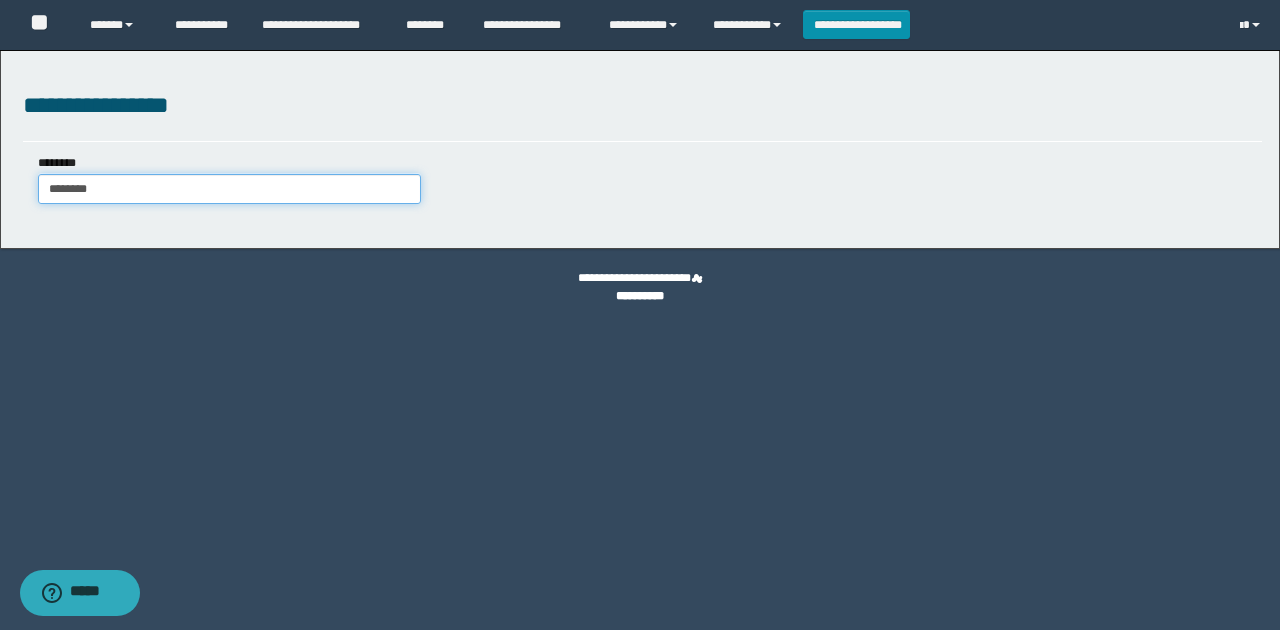 type on "*******" 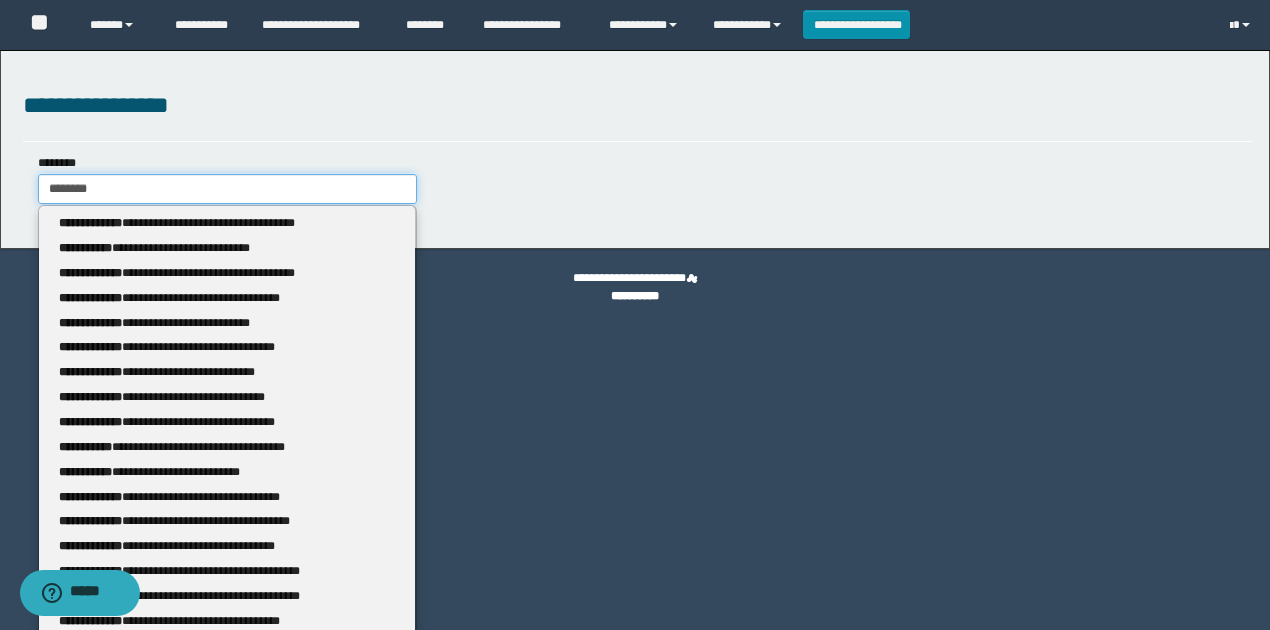 drag, startPoint x: 243, startPoint y: 183, endPoint x: 0, endPoint y: 176, distance: 243.1008 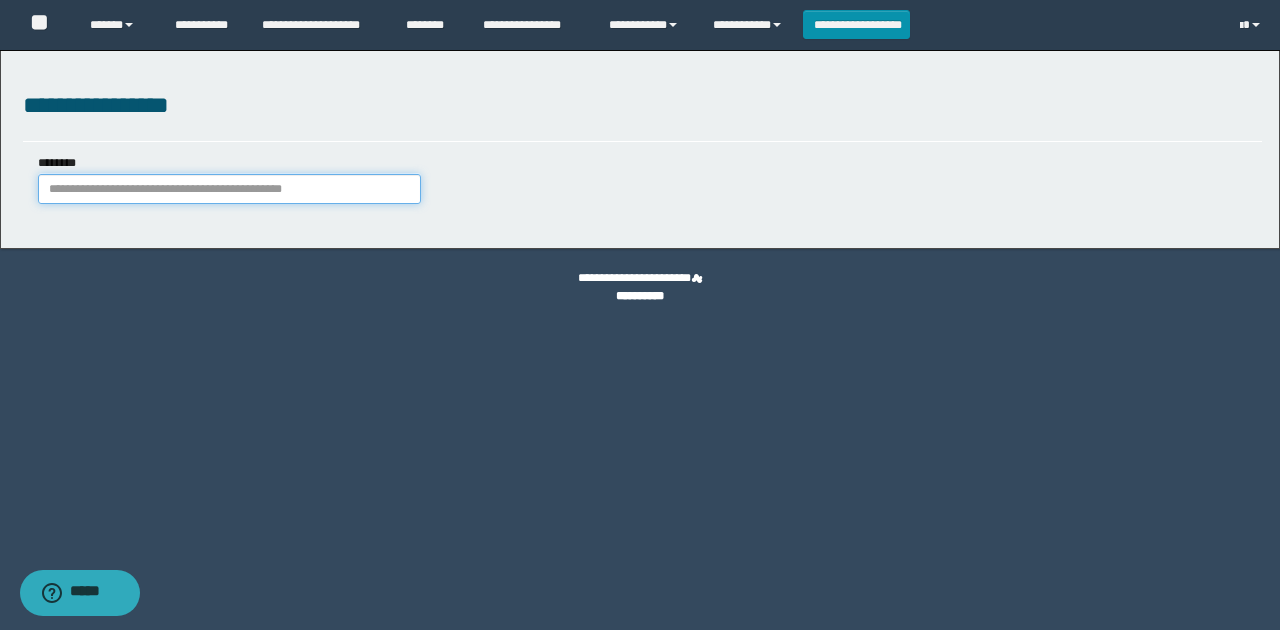 paste on "**********" 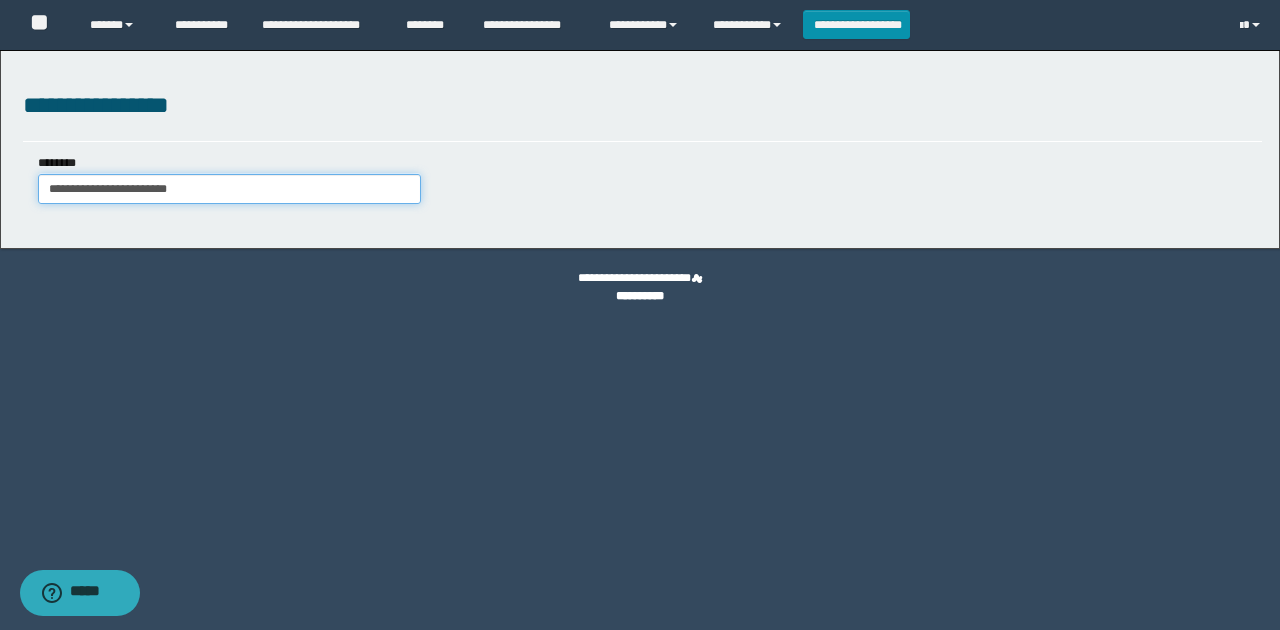 drag, startPoint x: 218, startPoint y: 186, endPoint x: 131, endPoint y: 184, distance: 87.02299 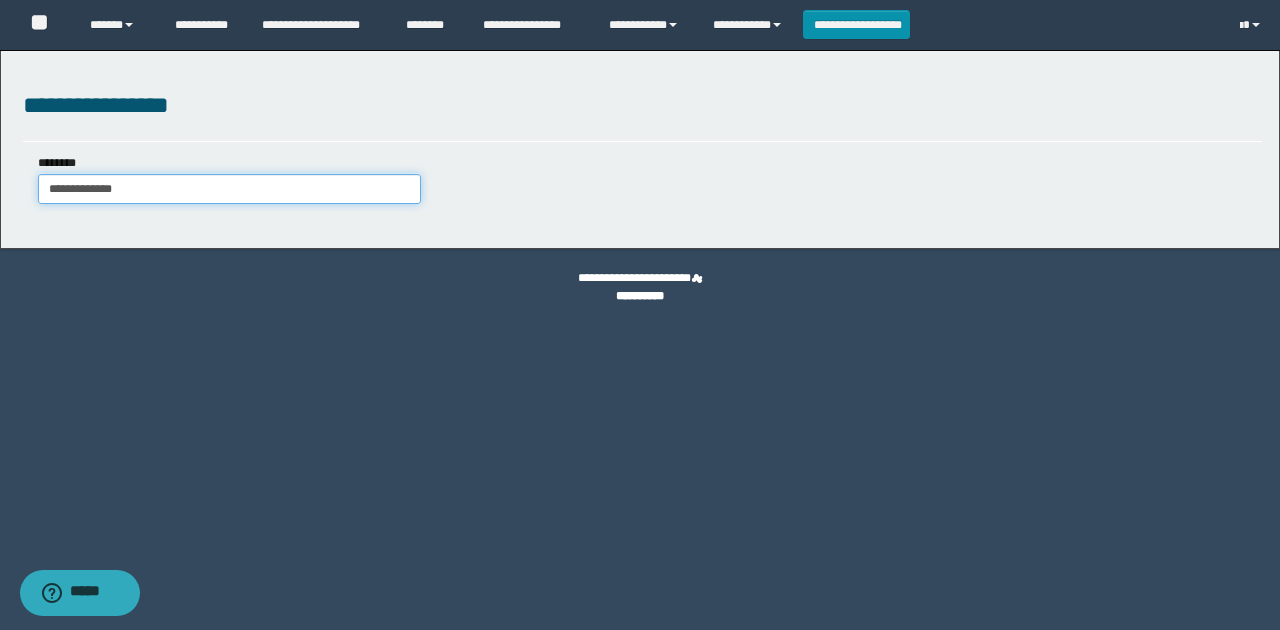 type on "**********" 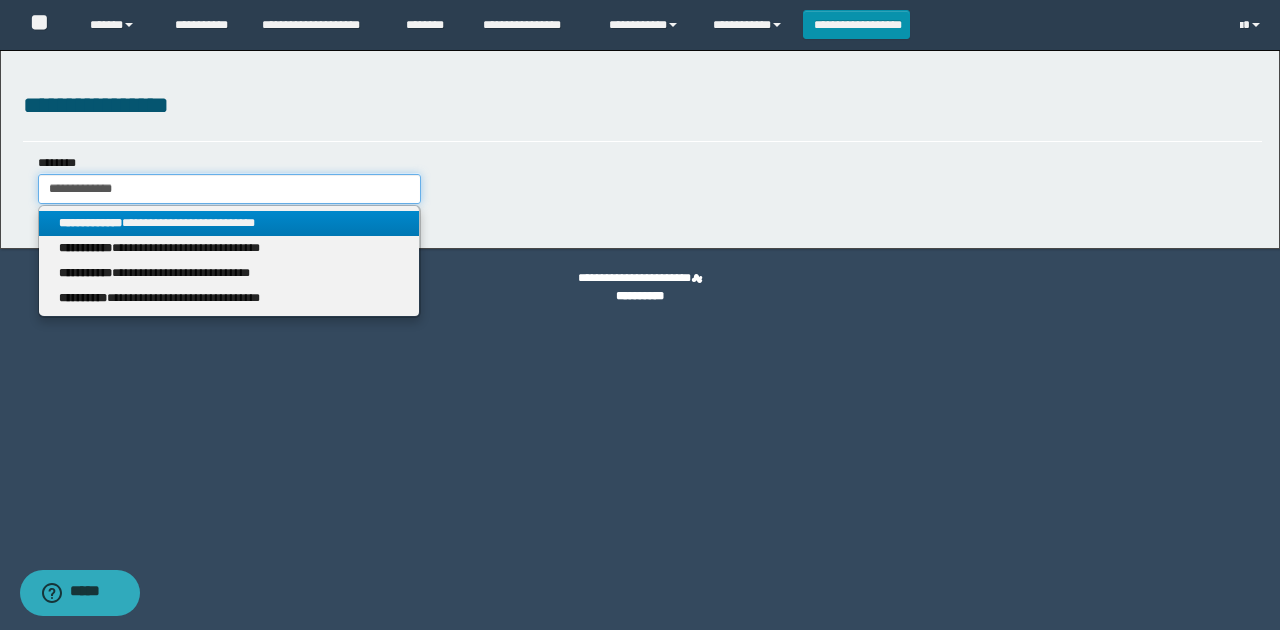 type on "**********" 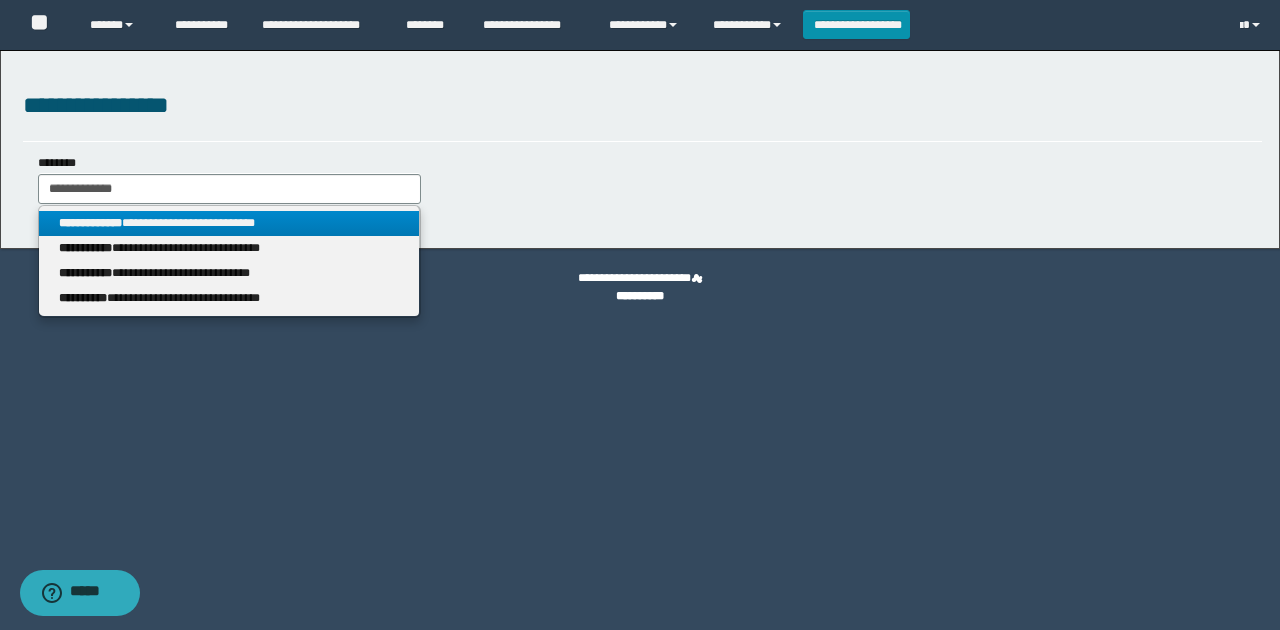 click on "**********" at bounding box center [229, 223] 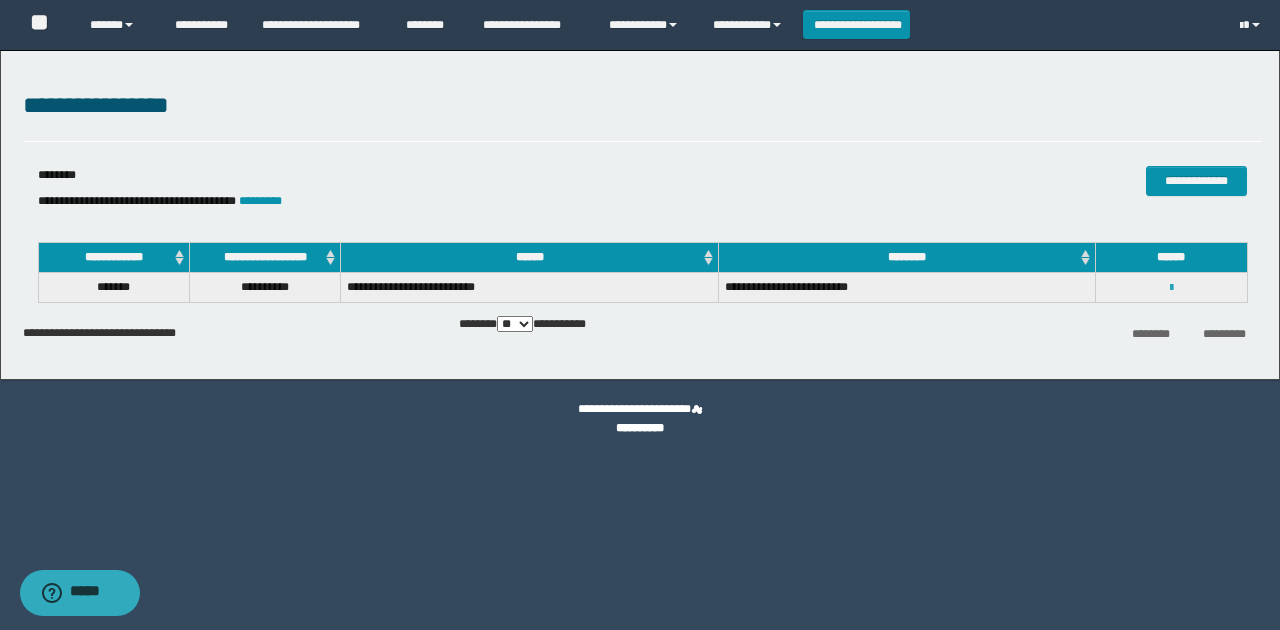 click at bounding box center [1171, 288] 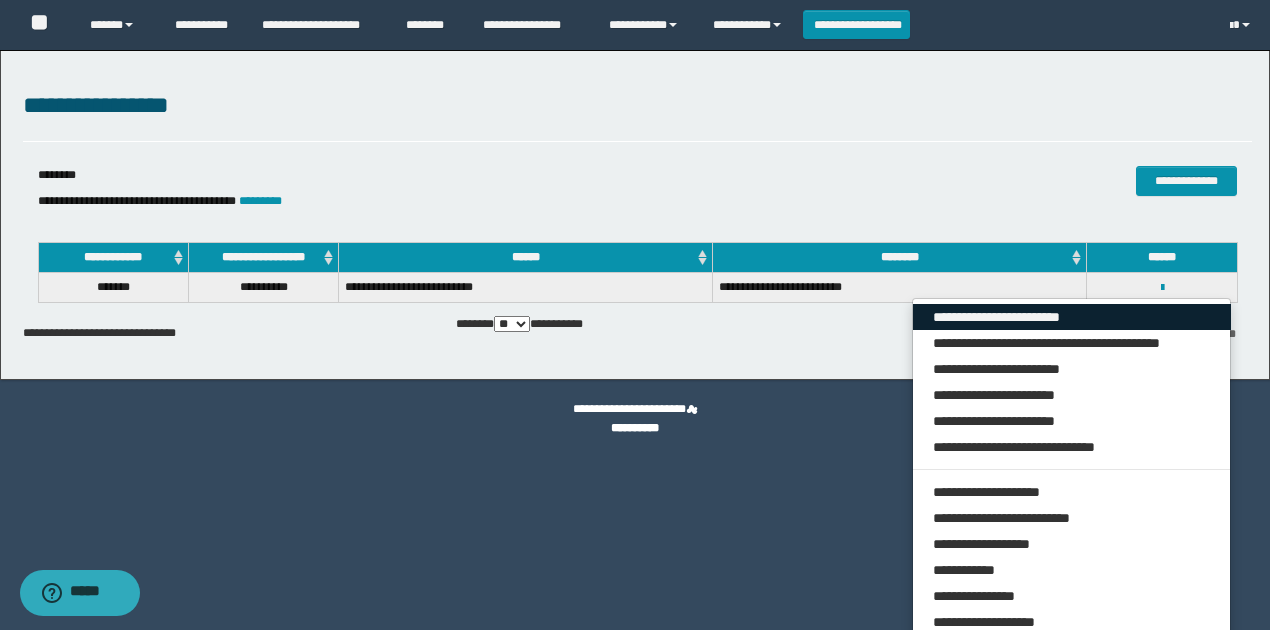 click on "**********" at bounding box center (1072, 317) 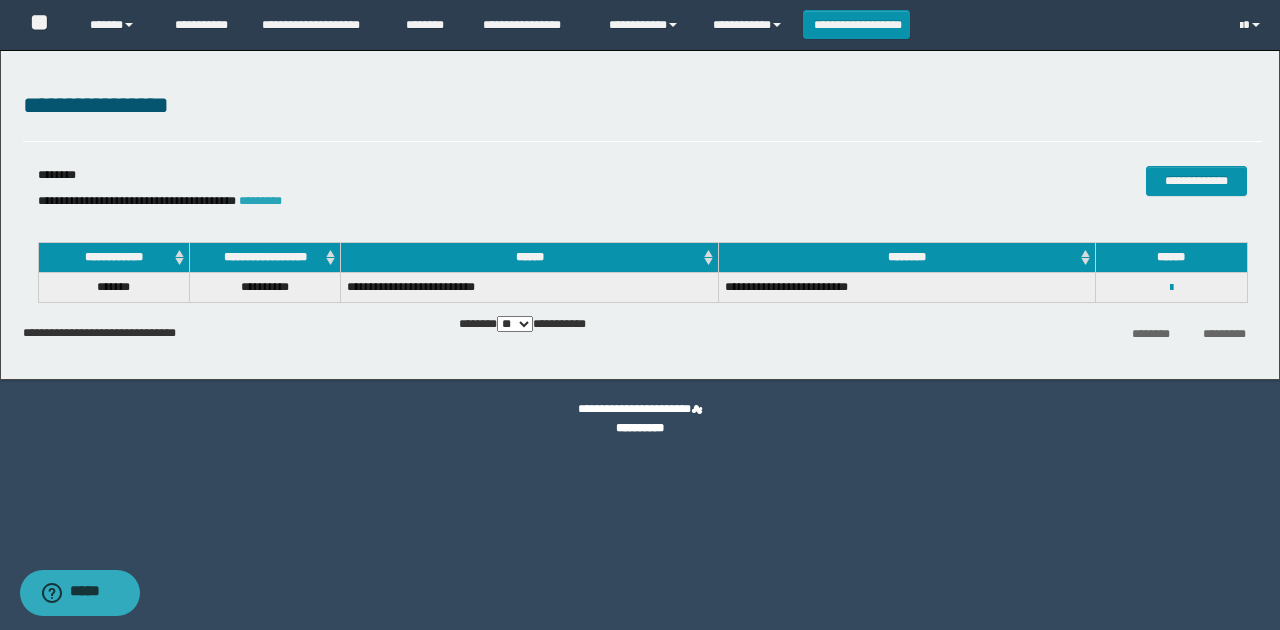 click on "*********" at bounding box center (260, 201) 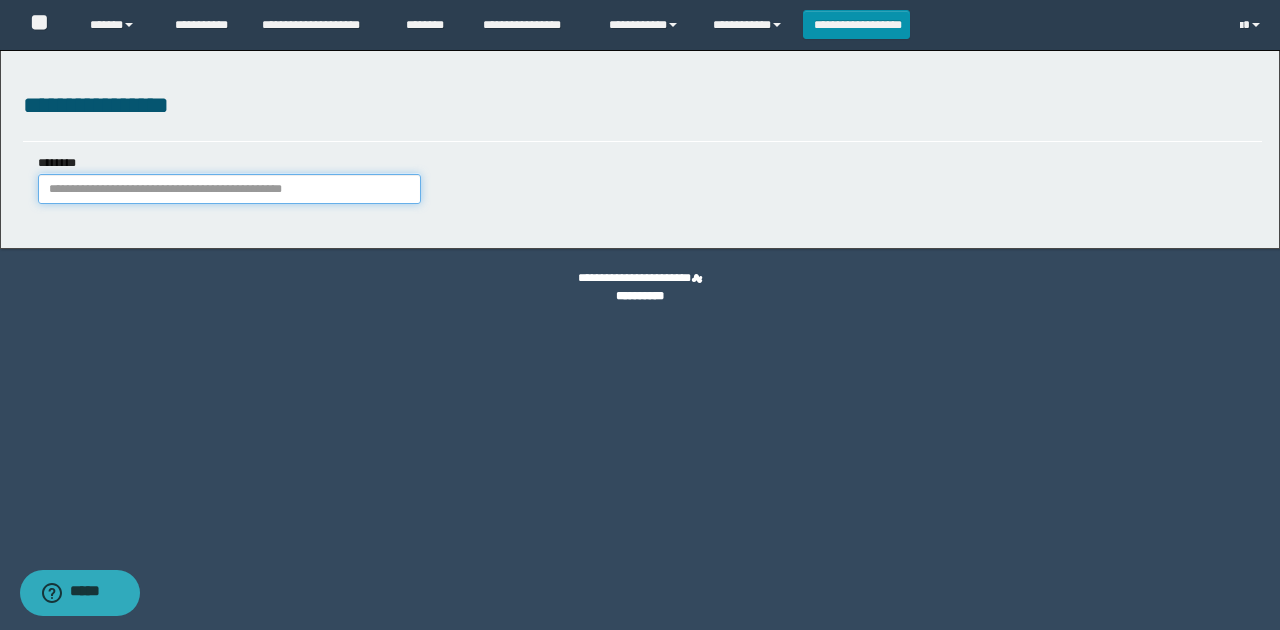 click on "********" at bounding box center [229, 189] 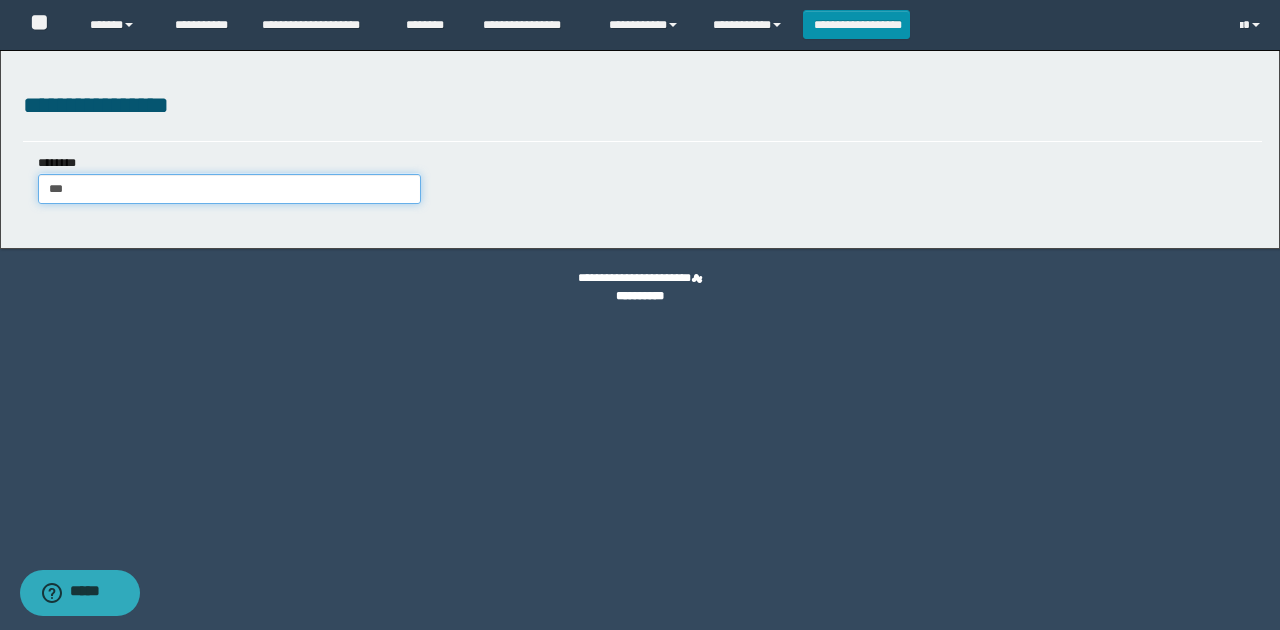 type on "****" 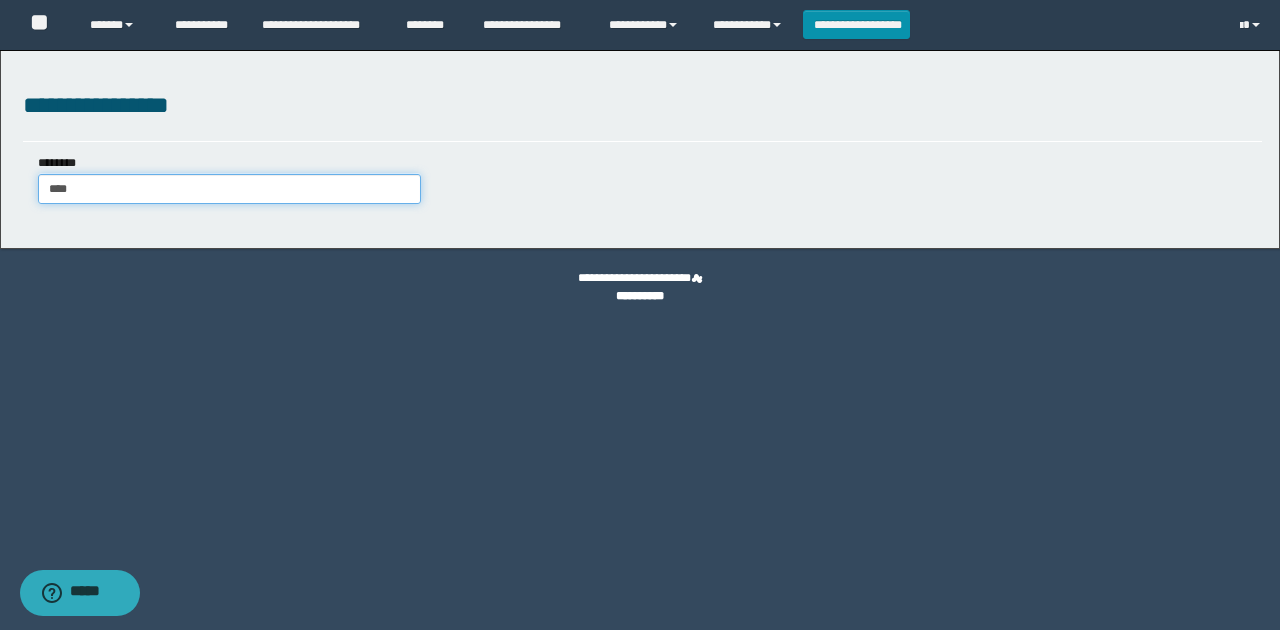 type on "****" 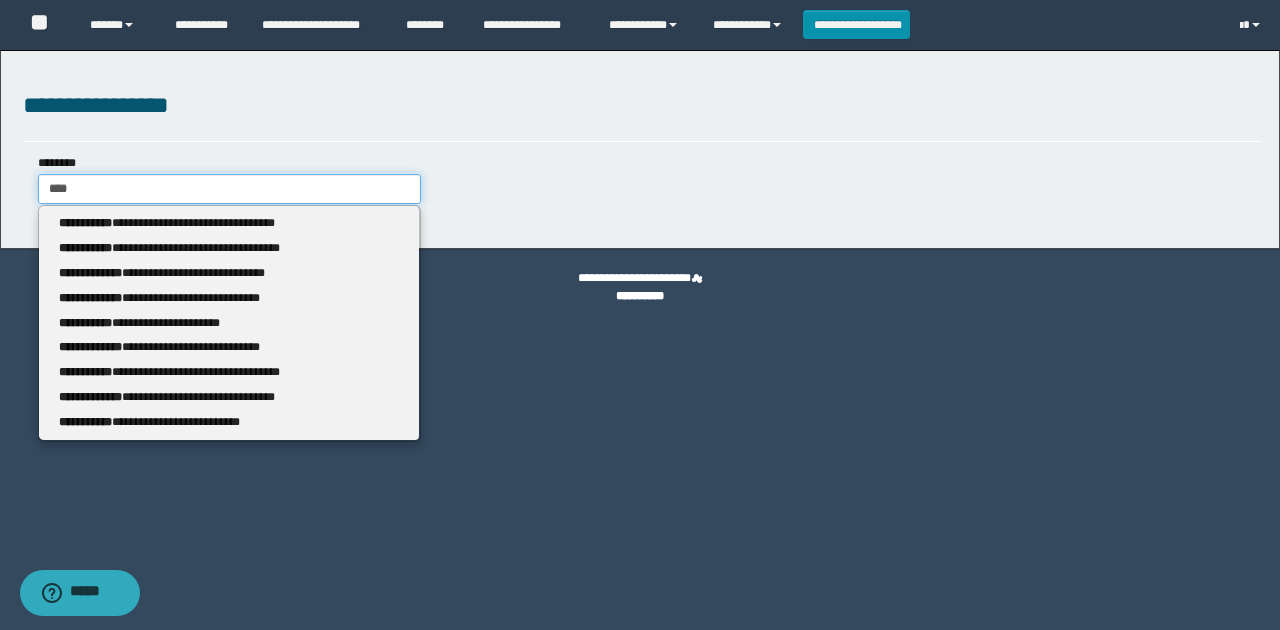 type 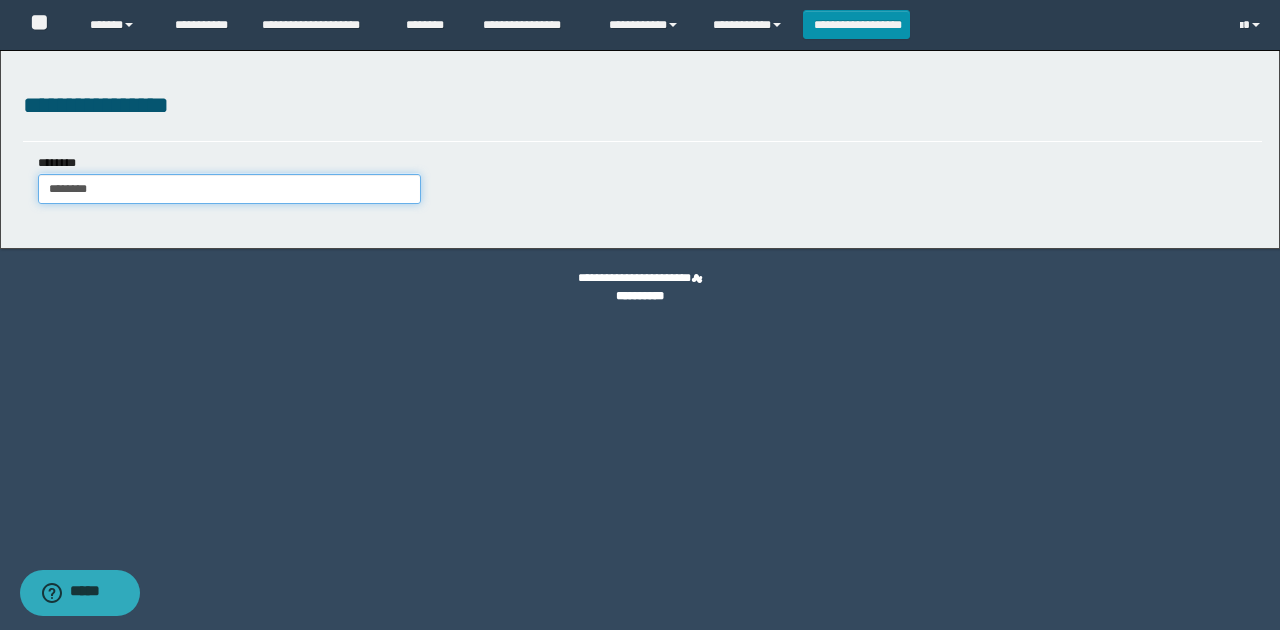 type on "*******" 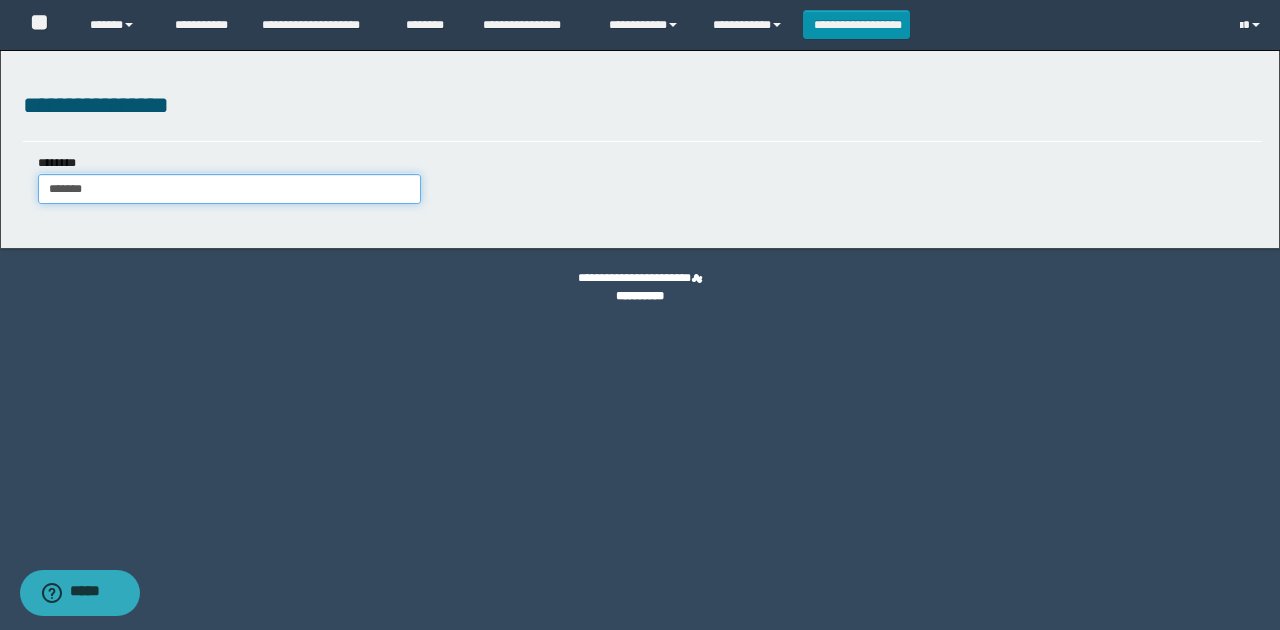 type on "*******" 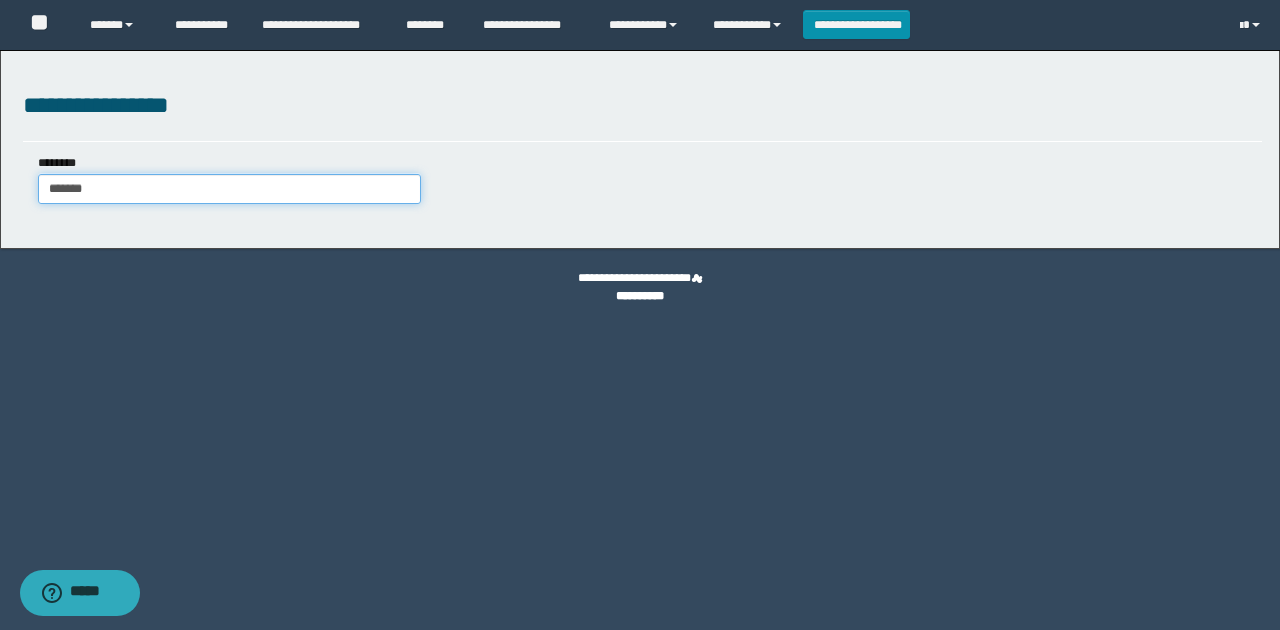 type 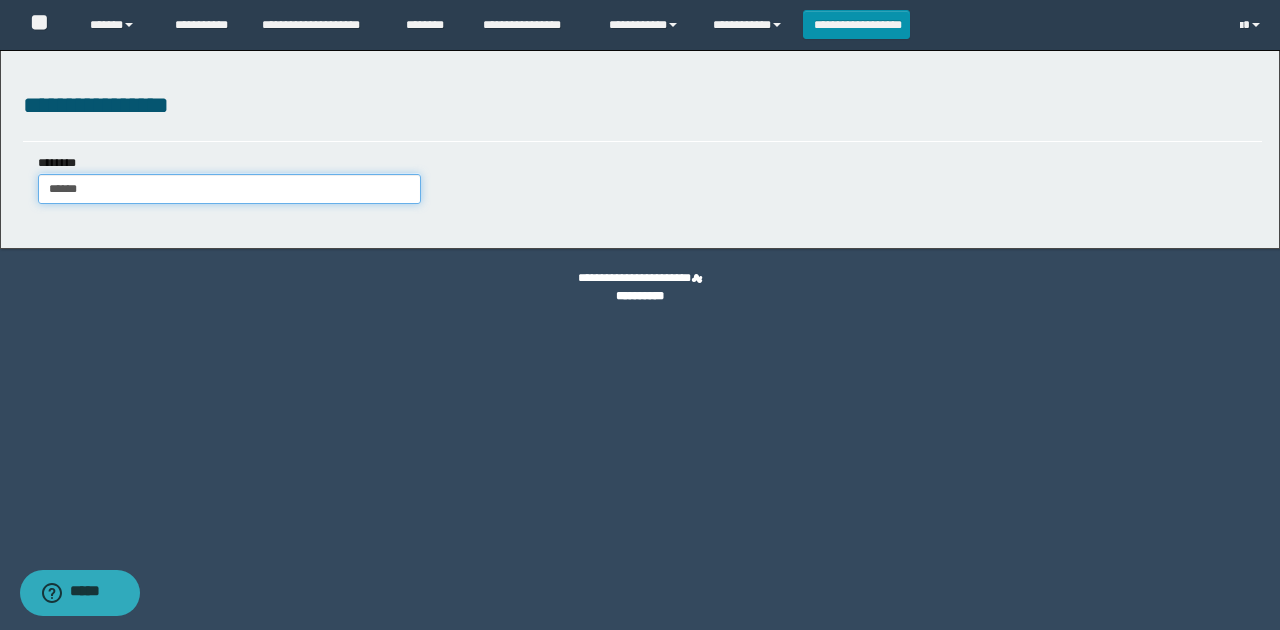 type on "******" 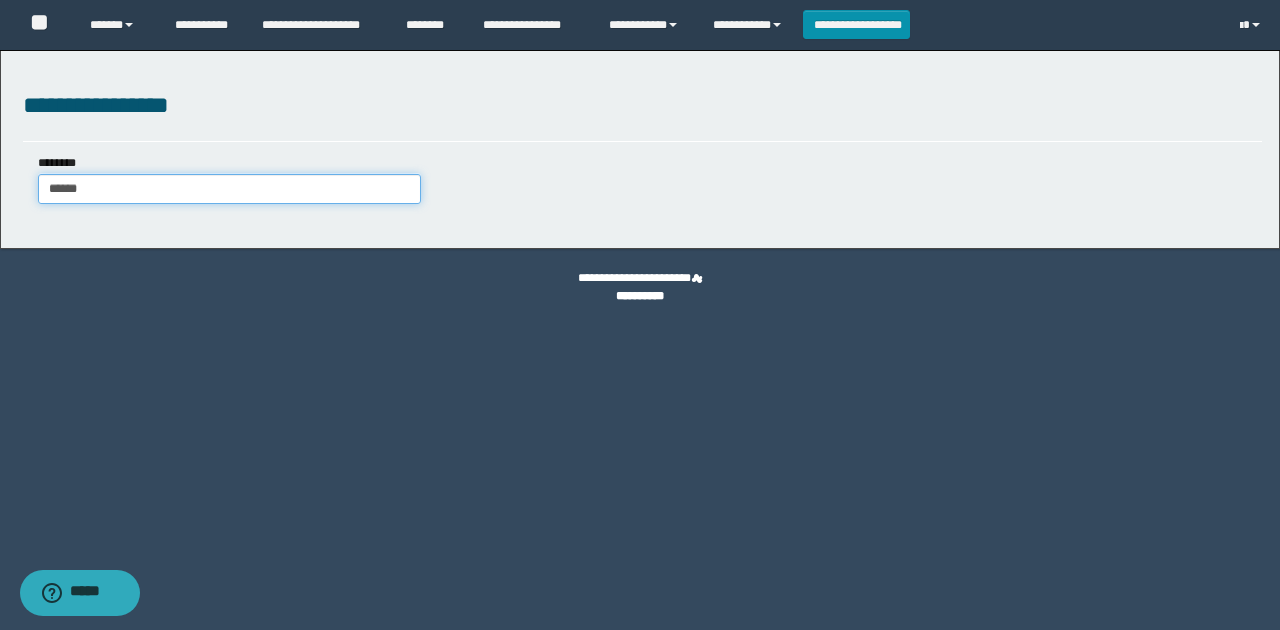 type 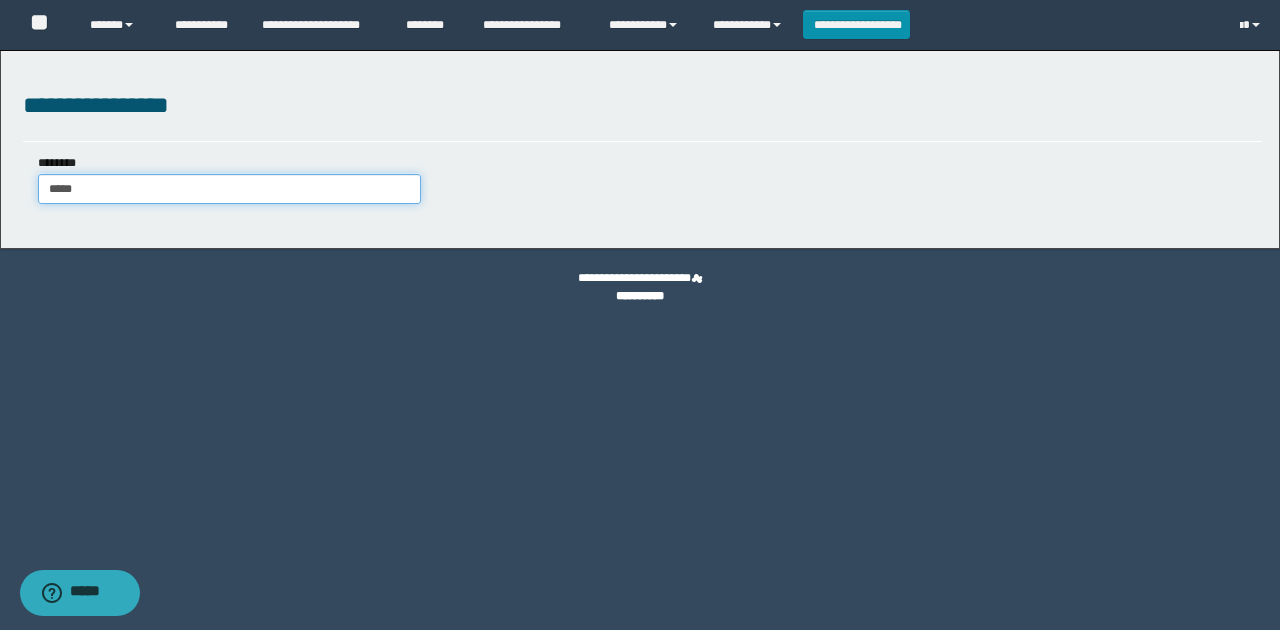 type on "****" 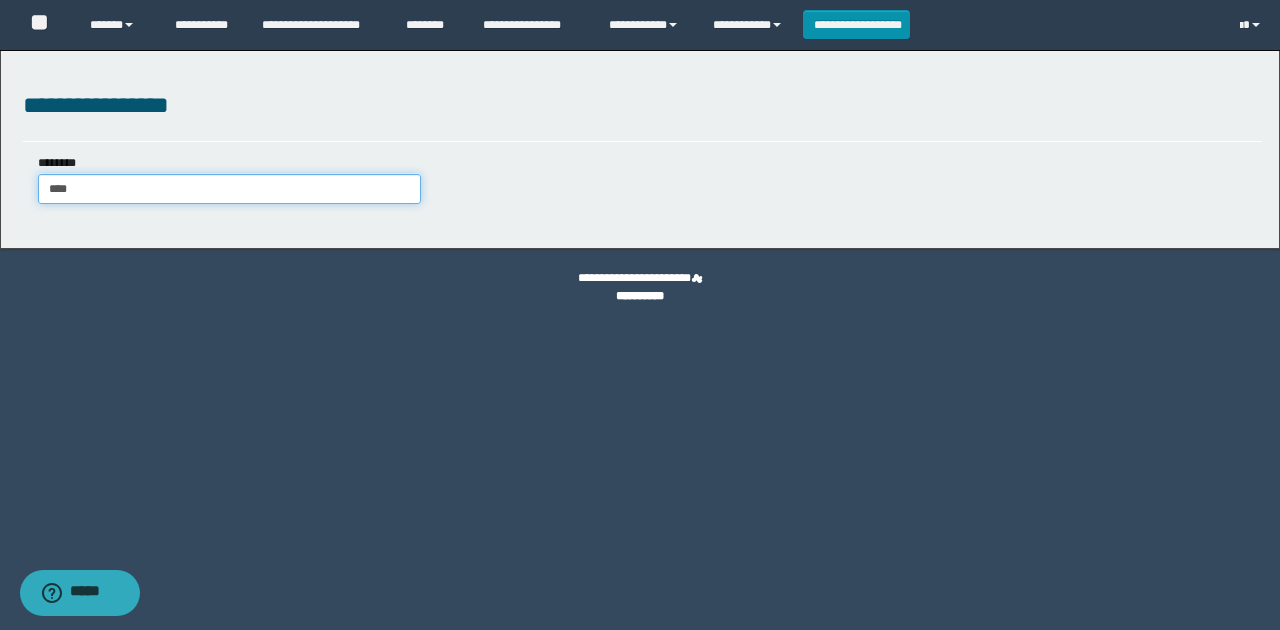 type on "****" 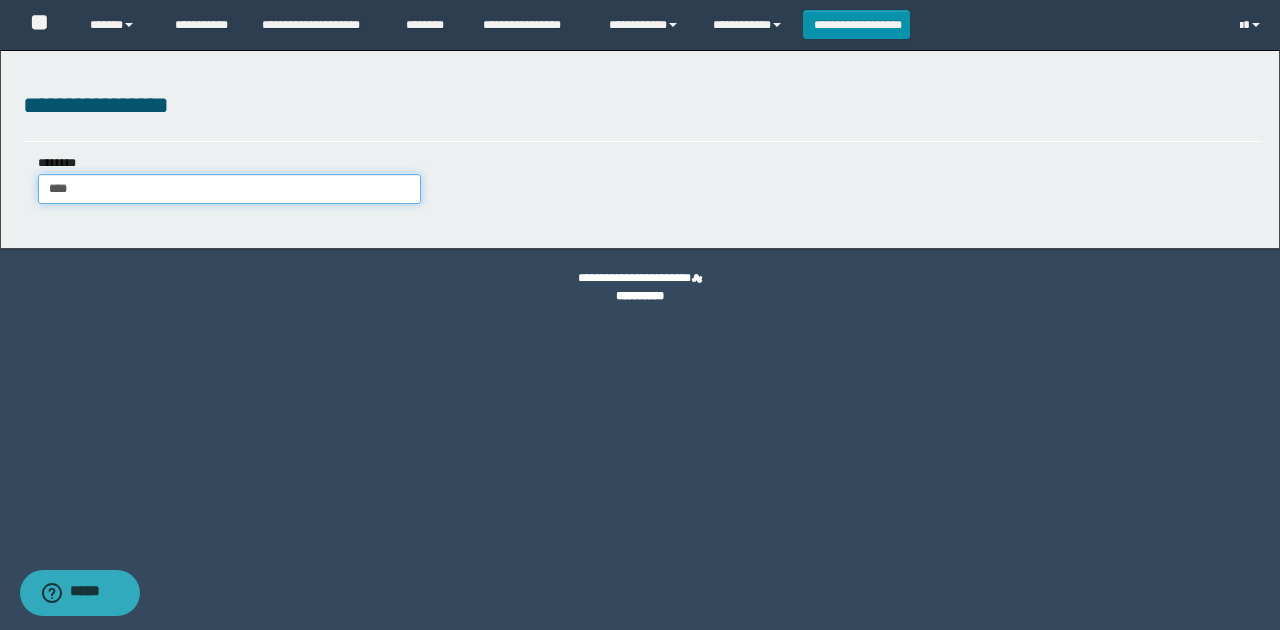 type 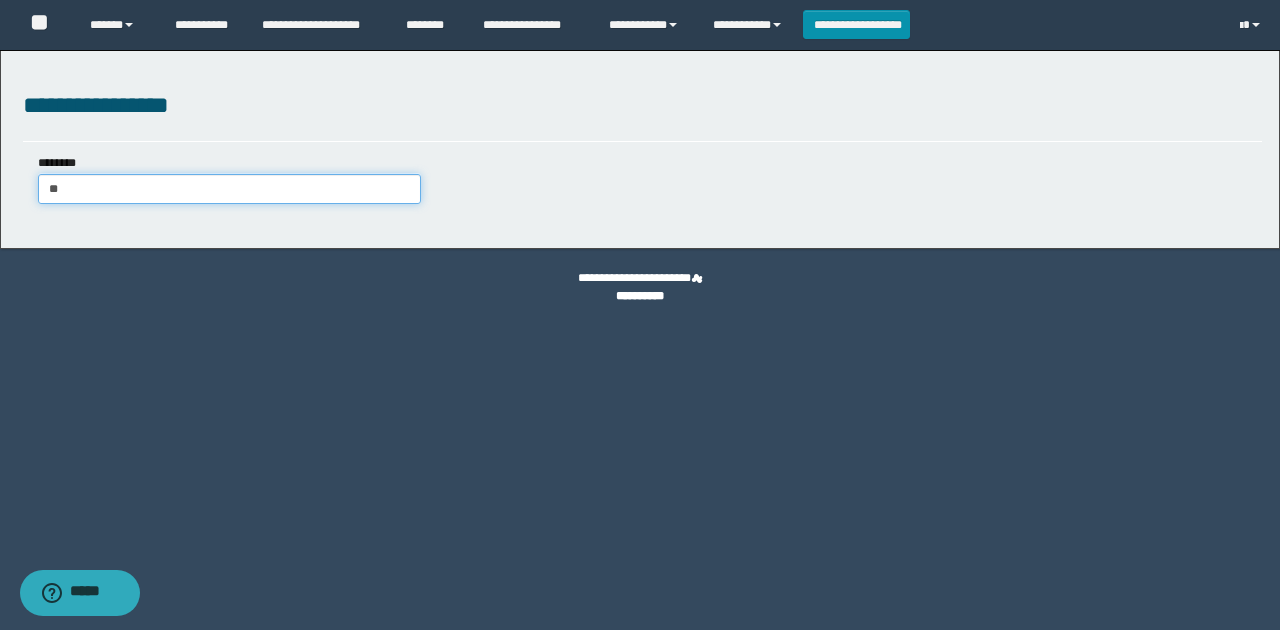 type on "*" 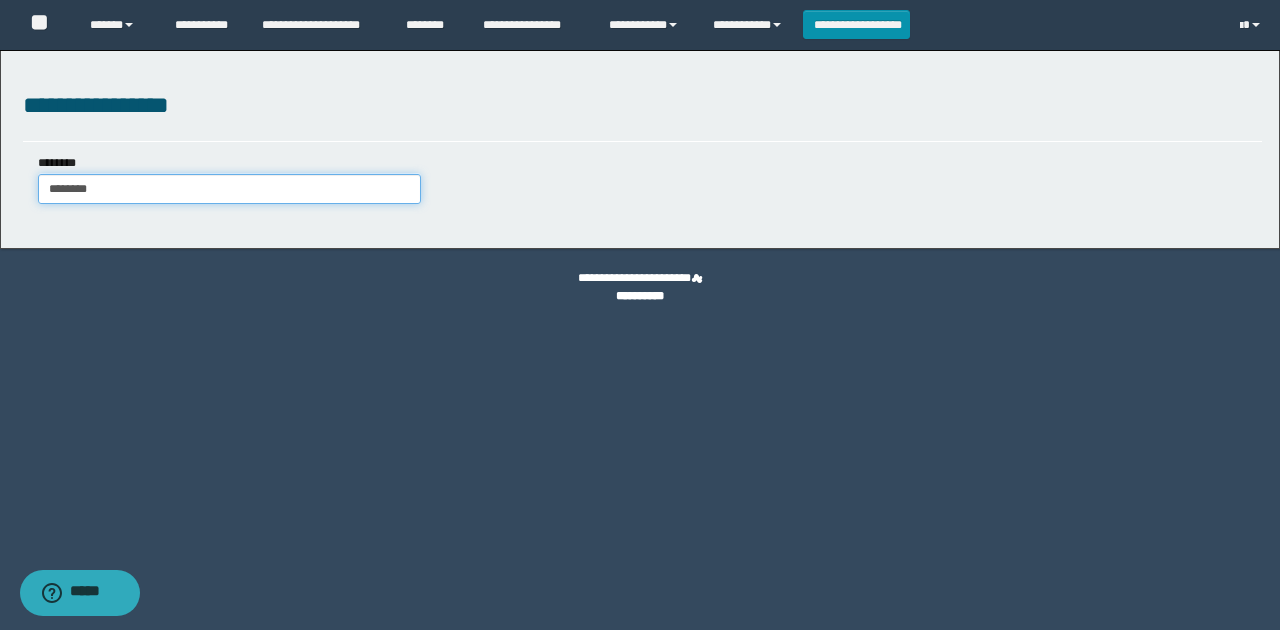 type on "*********" 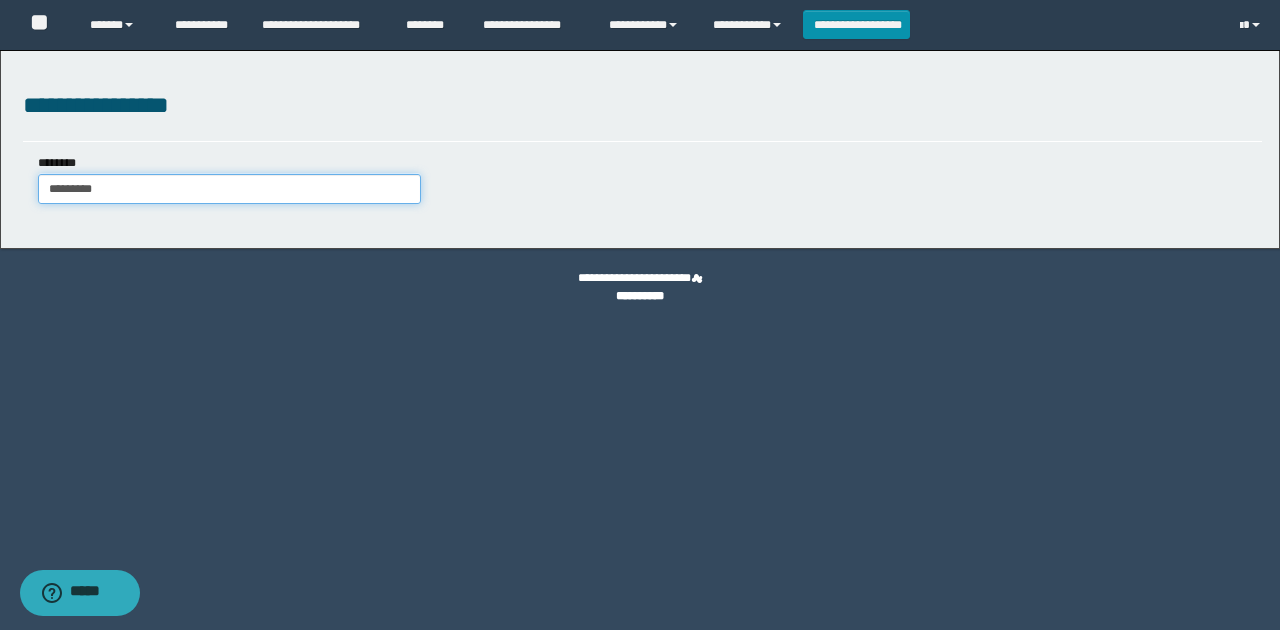 click on "*********" at bounding box center (229, 189) 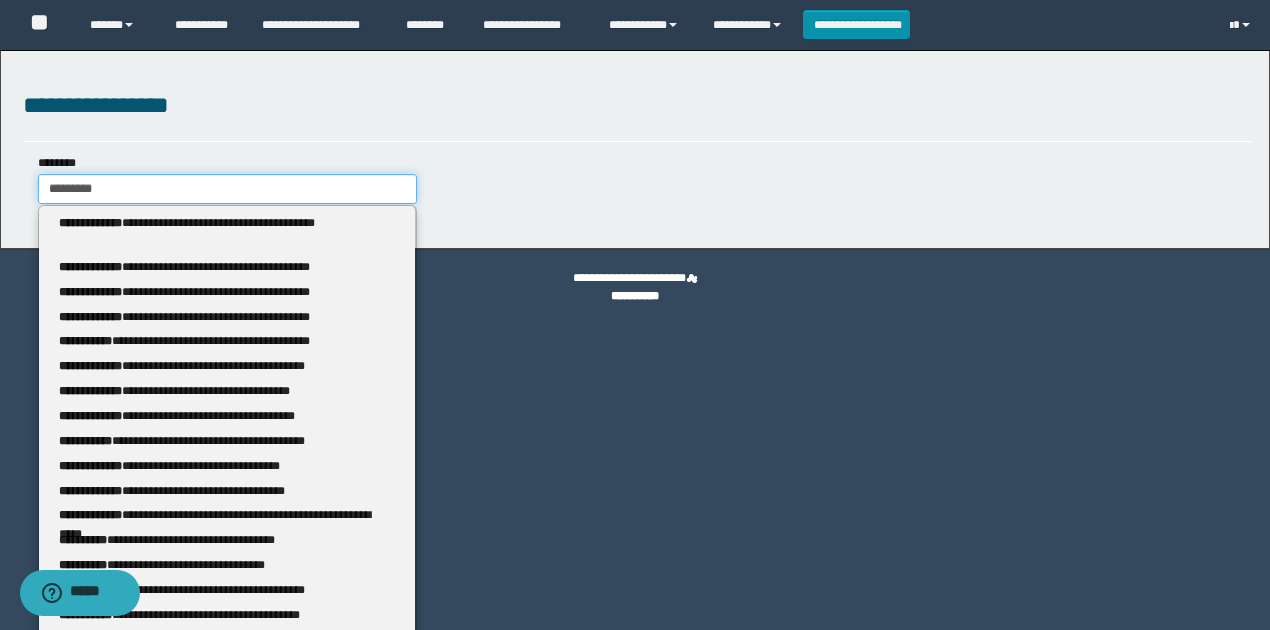 type 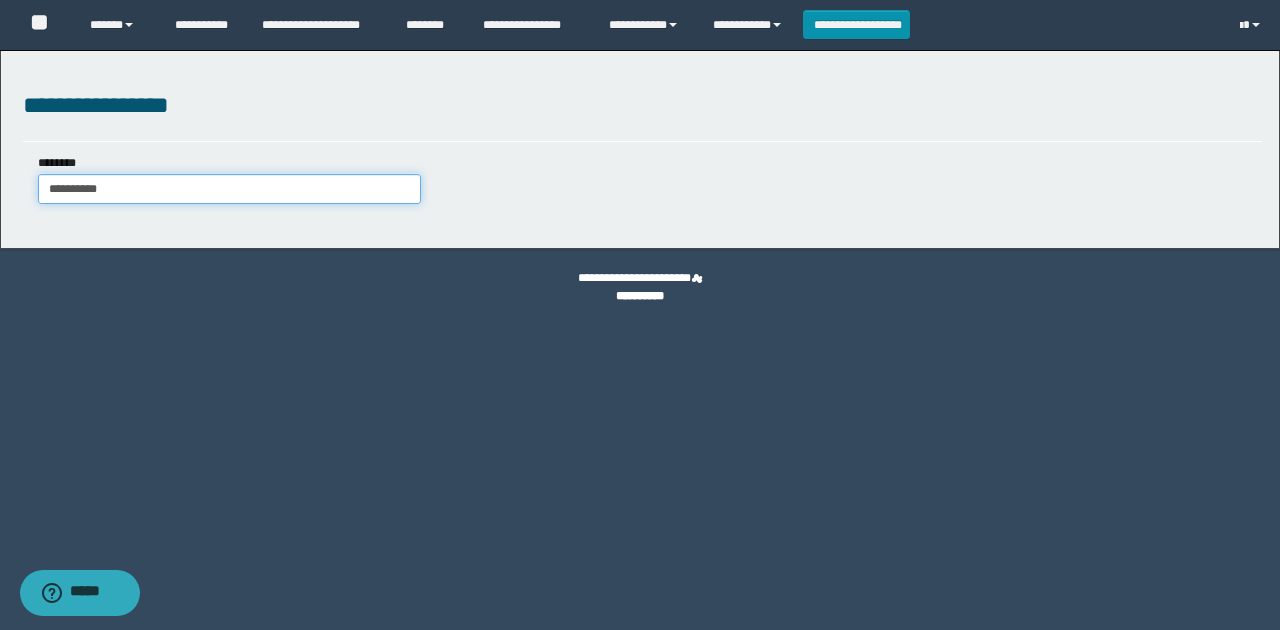 type on "*********" 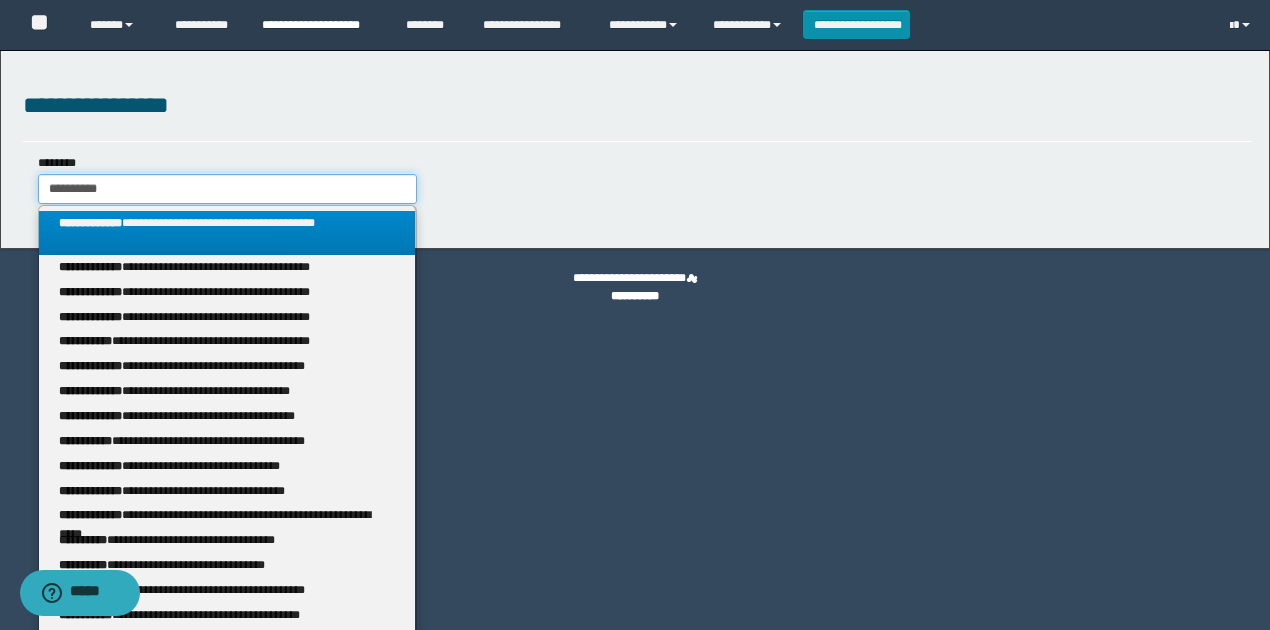 type on "*********" 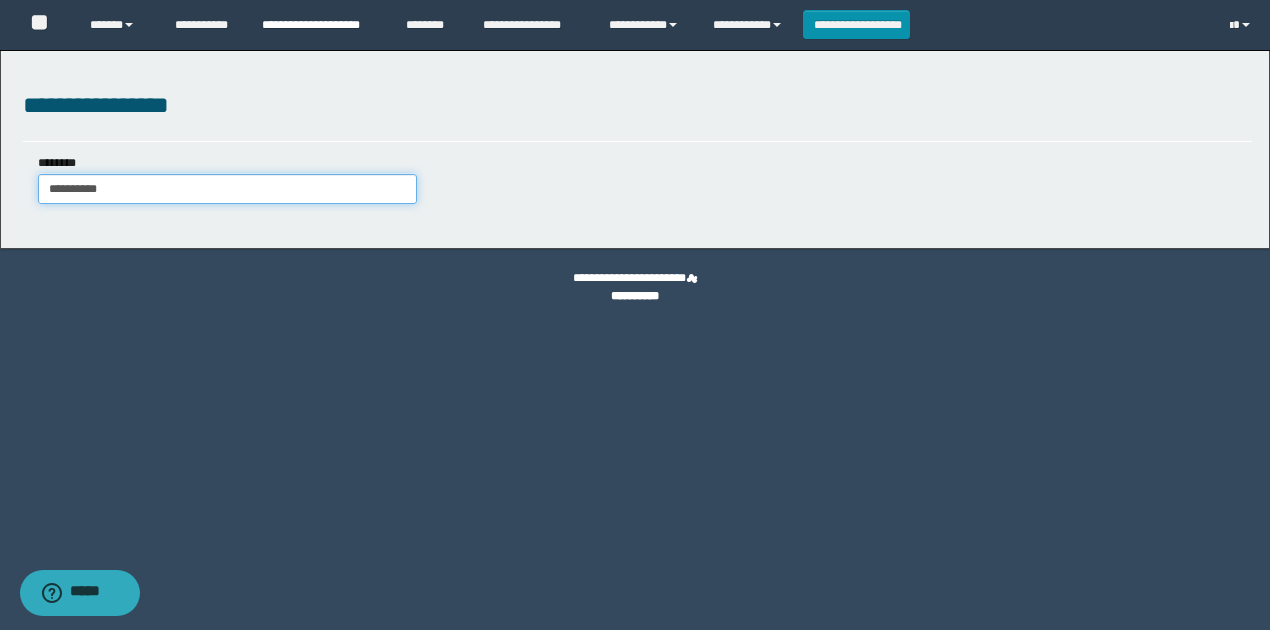 type on "*********" 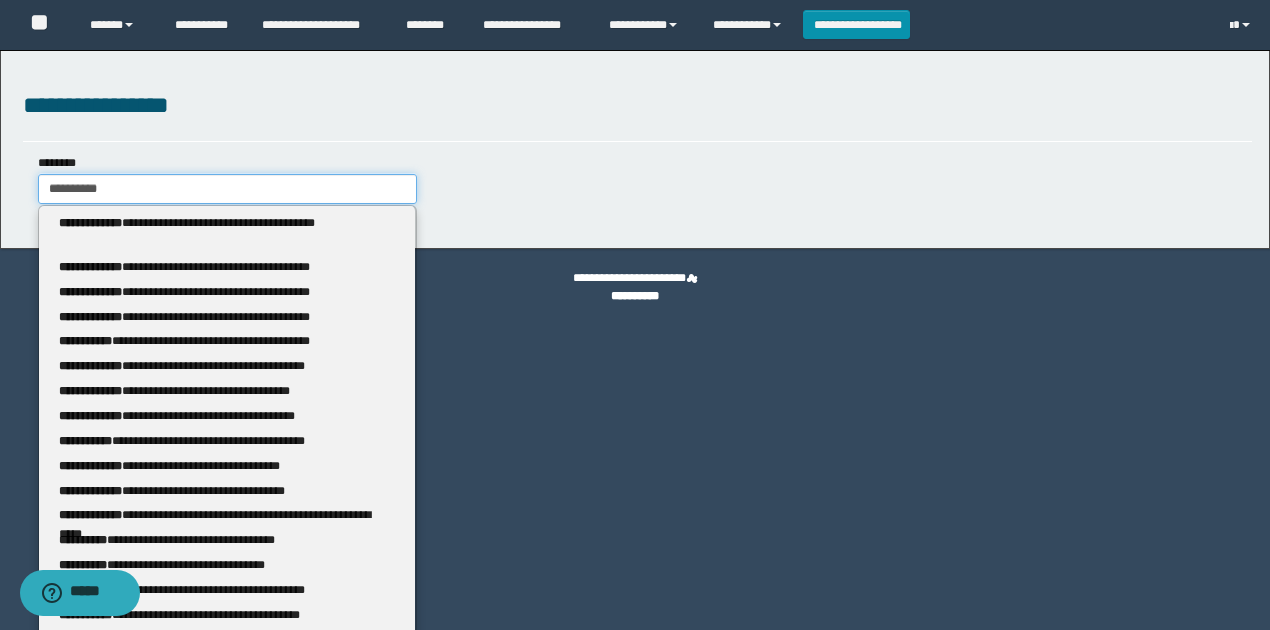 click on "**********" at bounding box center [635, 149] 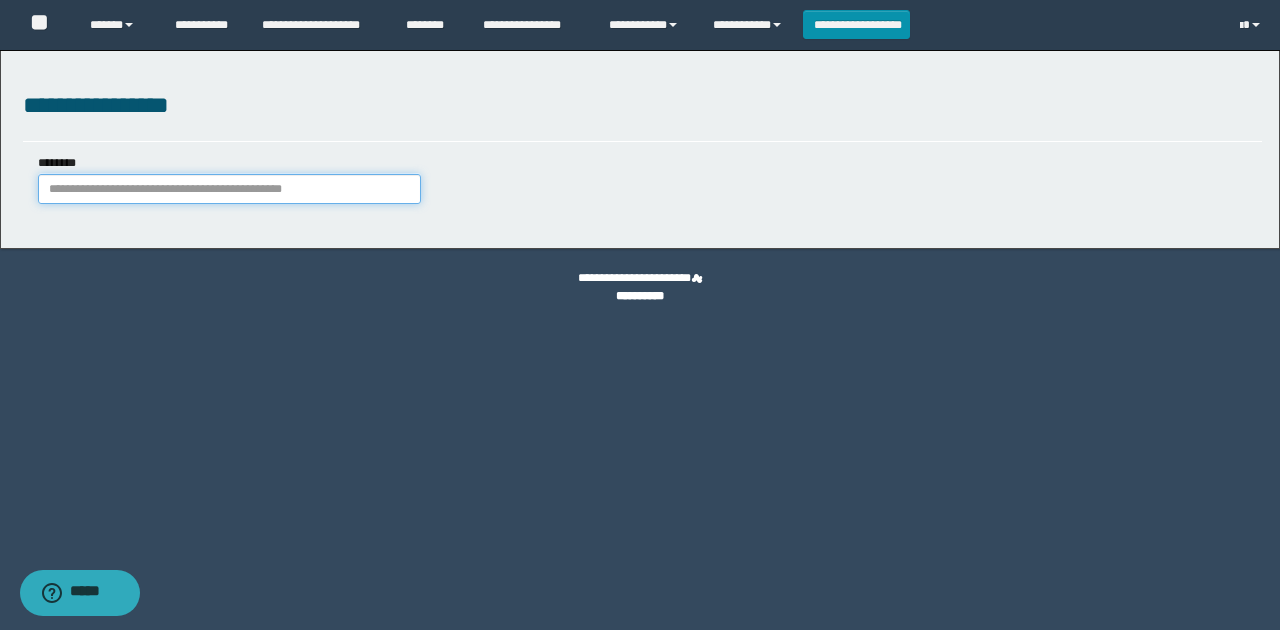 paste on "**********" 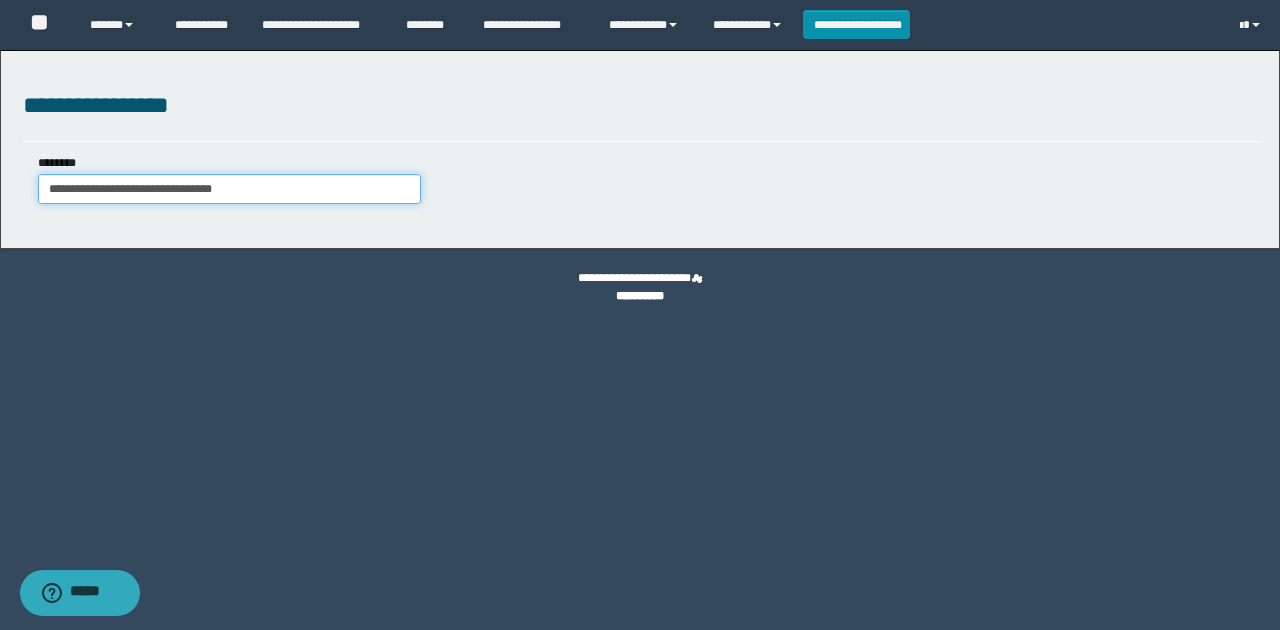 drag, startPoint x: 304, startPoint y: 186, endPoint x: 177, endPoint y: 186, distance: 127 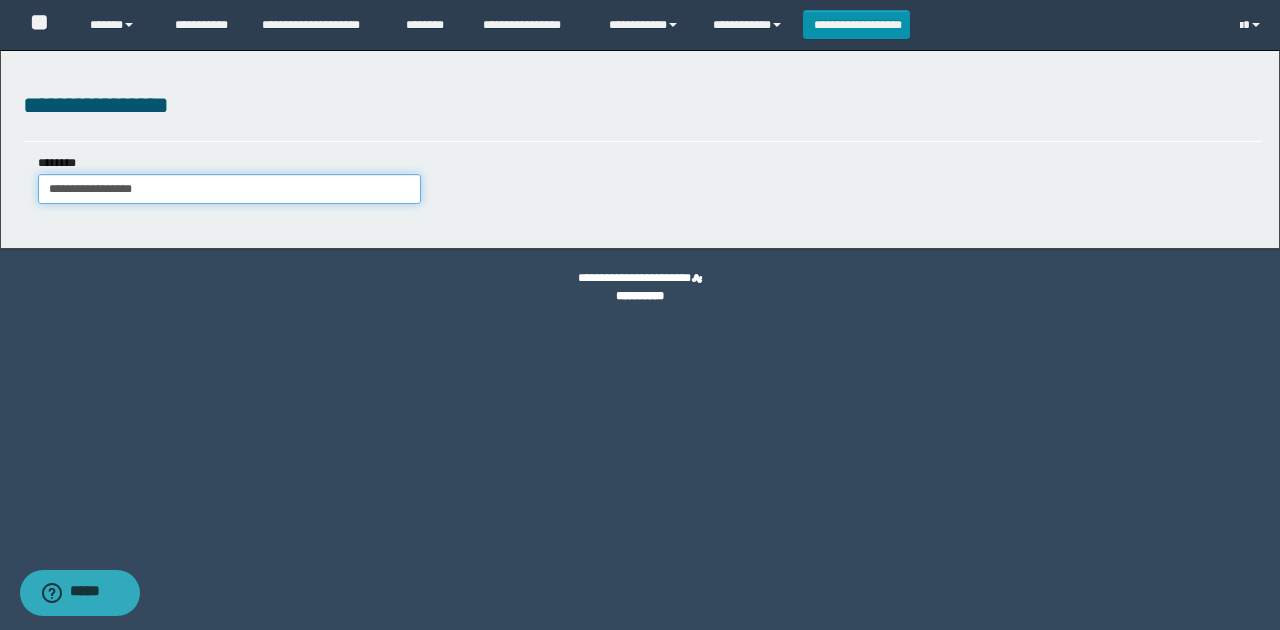 type on "**********" 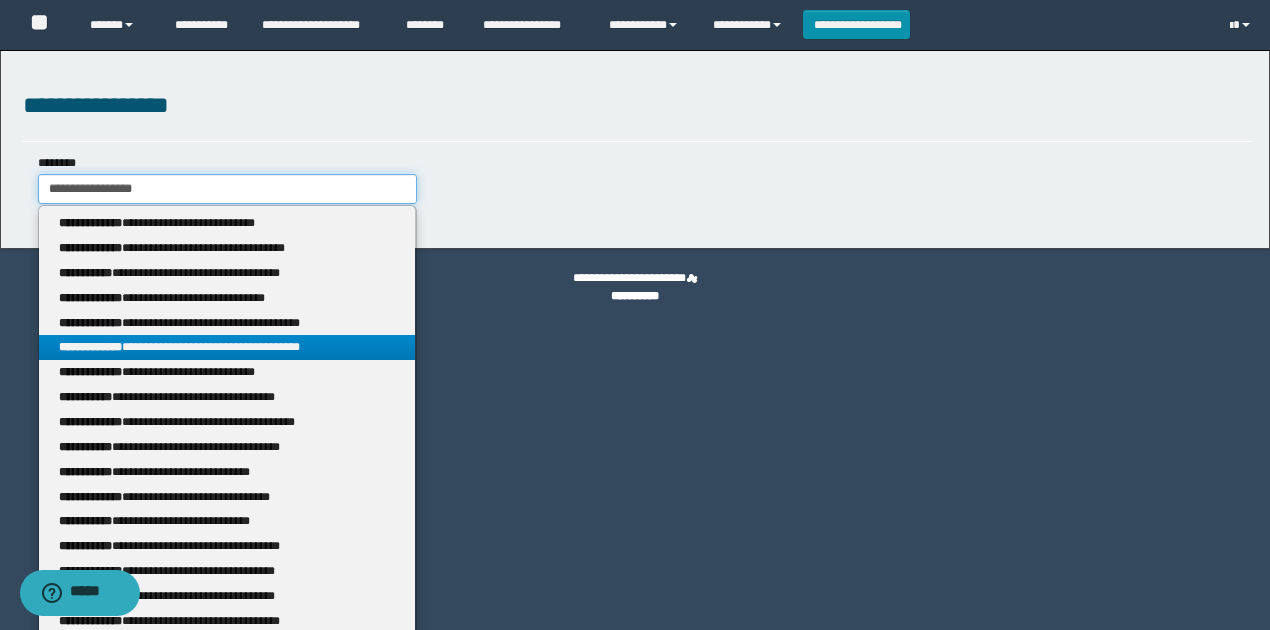 type on "**********" 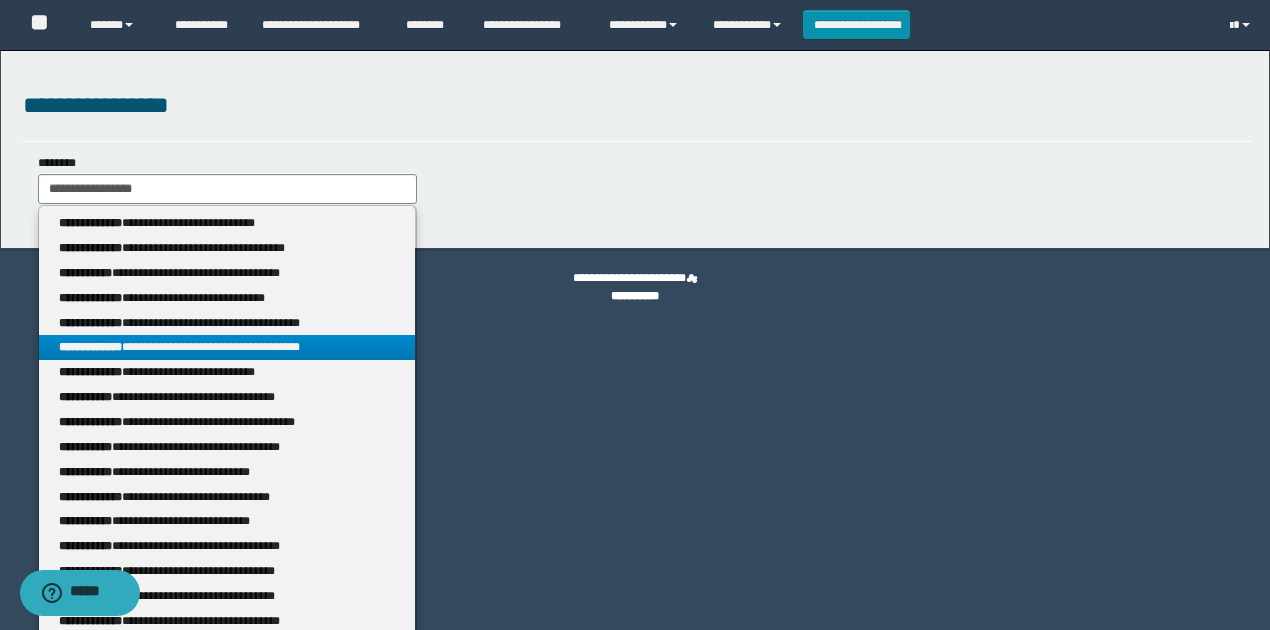click on "**********" at bounding box center [227, 347] 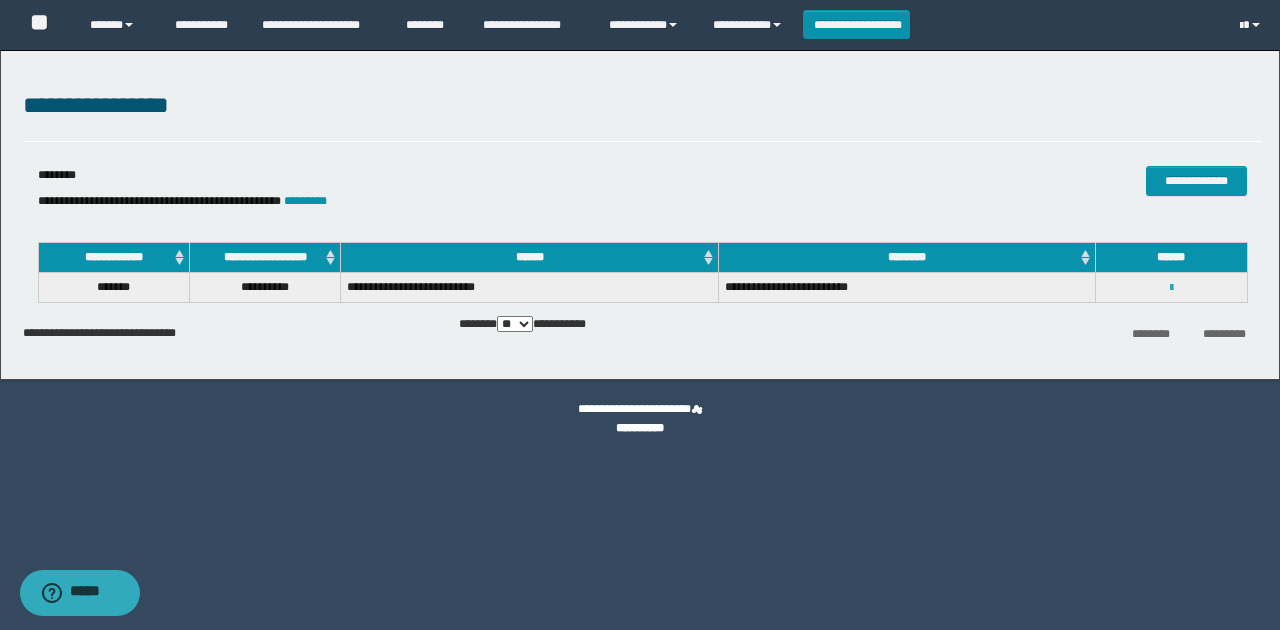 click at bounding box center (1171, 288) 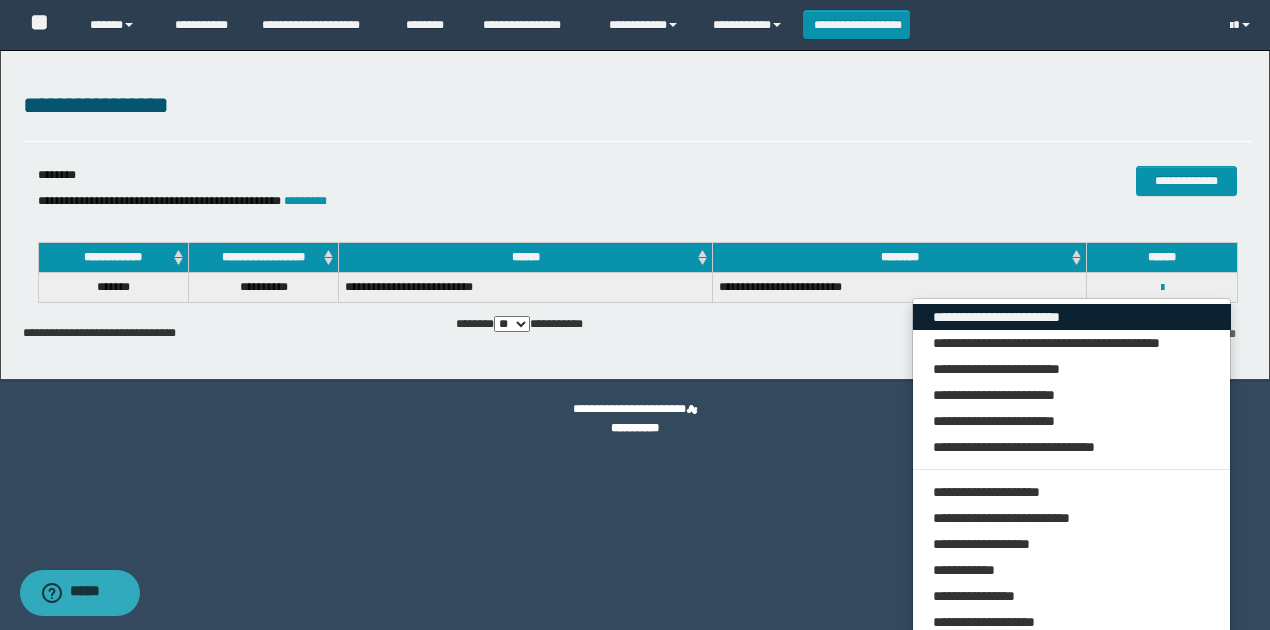 click on "**********" at bounding box center [1072, 317] 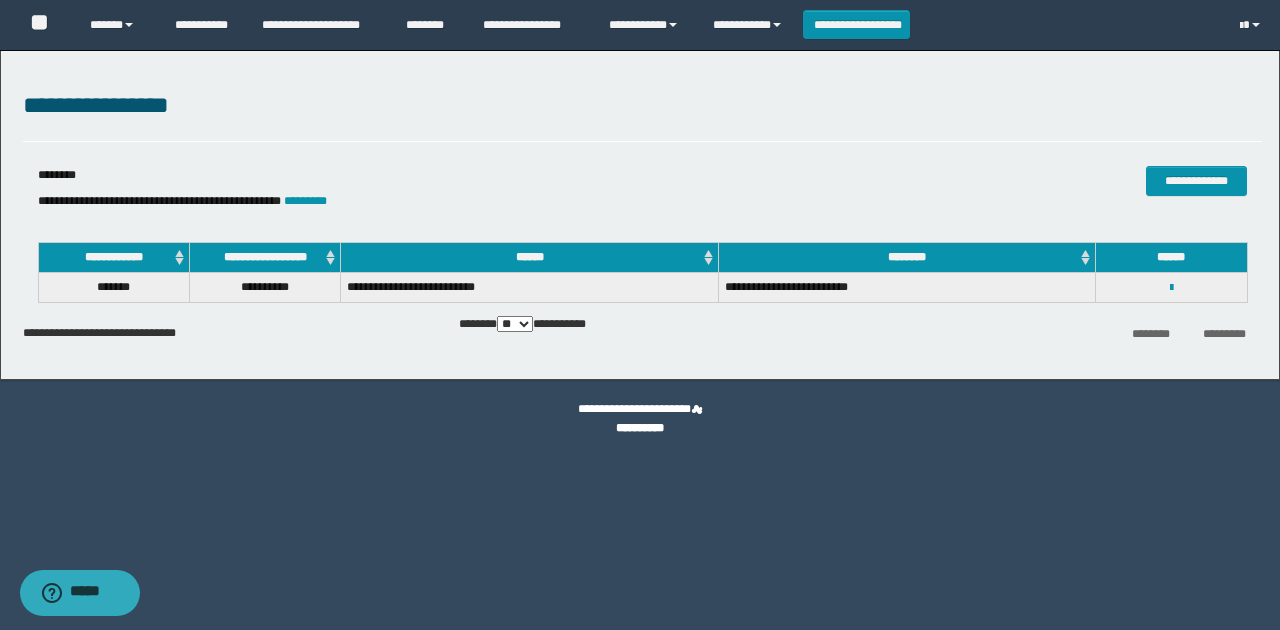 click on "**********" at bounding box center (642, 106) 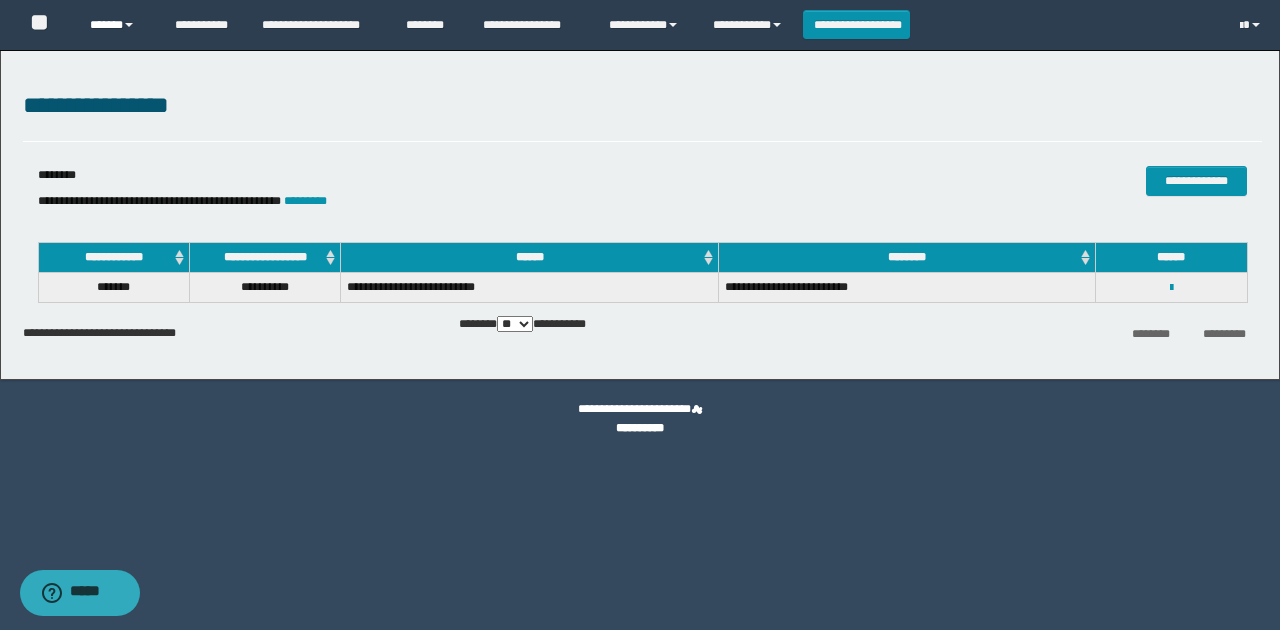 click at bounding box center (129, 25) 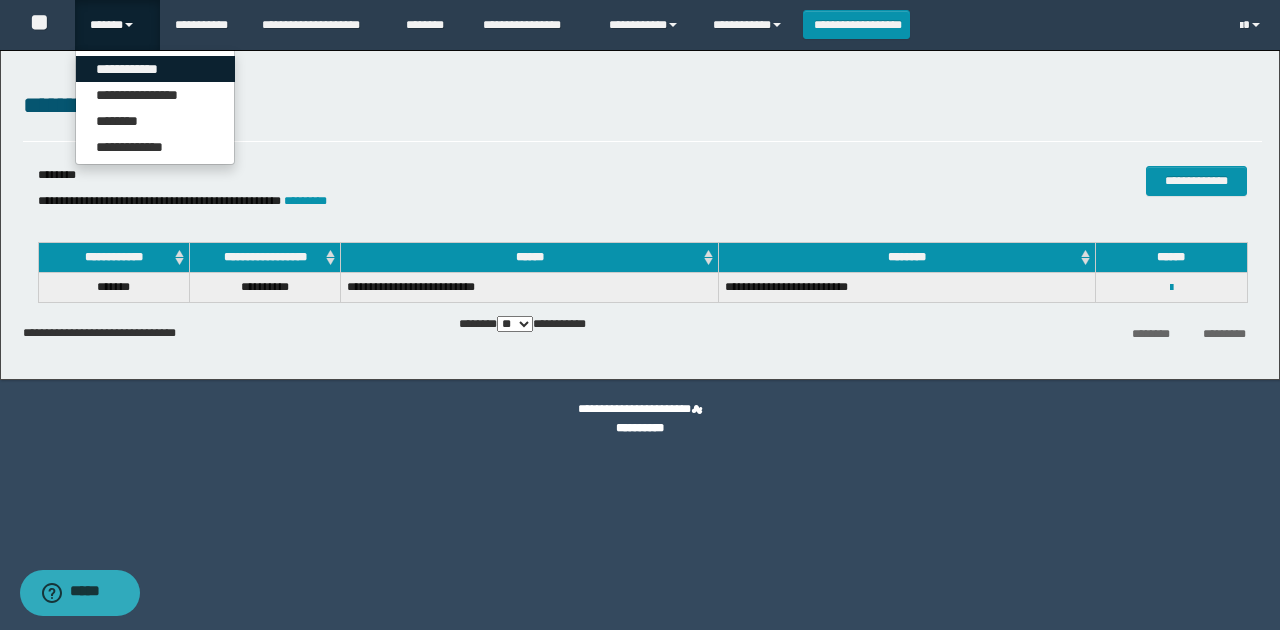 click on "**********" at bounding box center [155, 69] 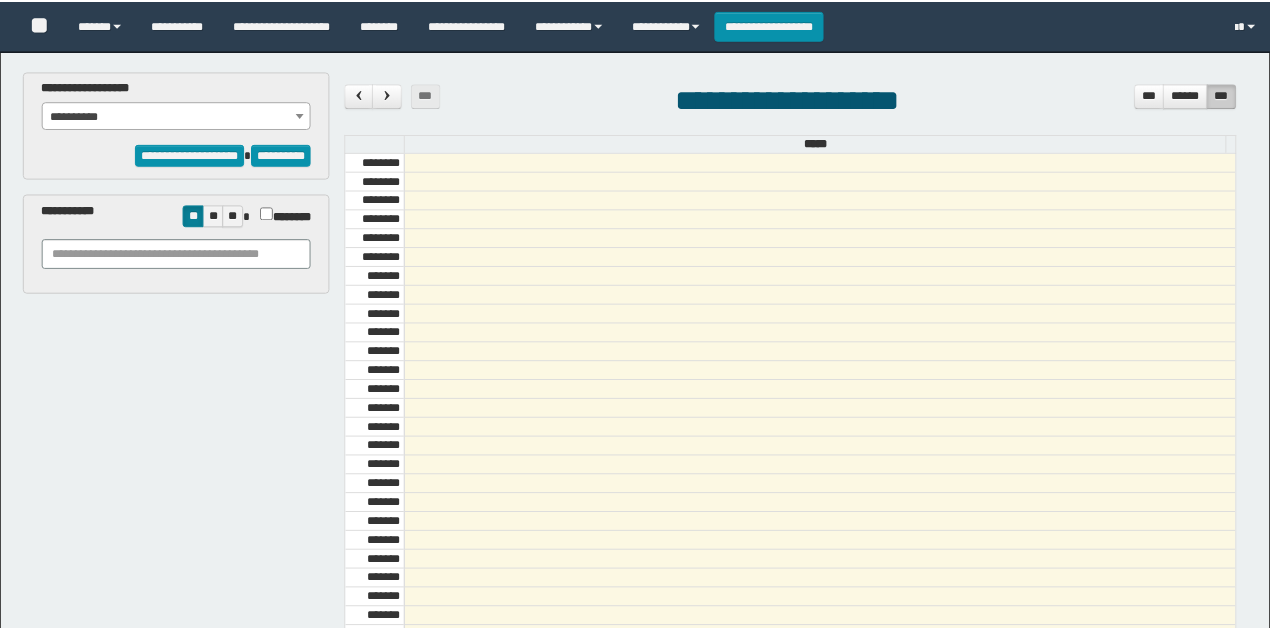 scroll, scrollTop: 0, scrollLeft: 0, axis: both 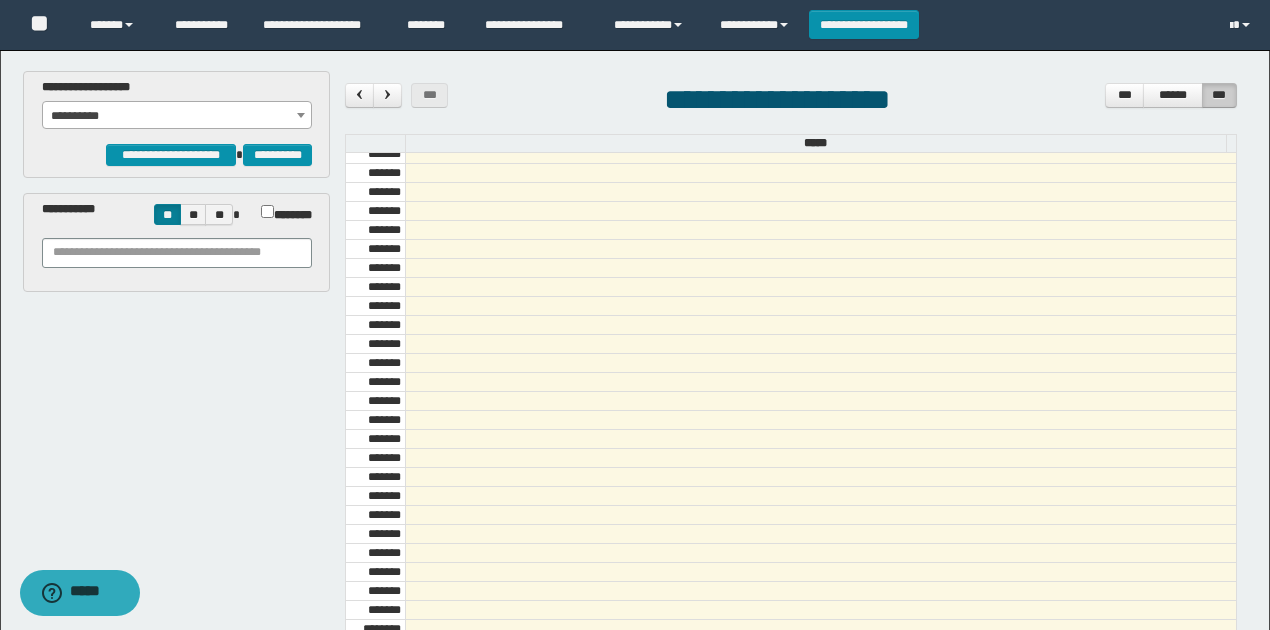 click on "**********" at bounding box center (177, 116) 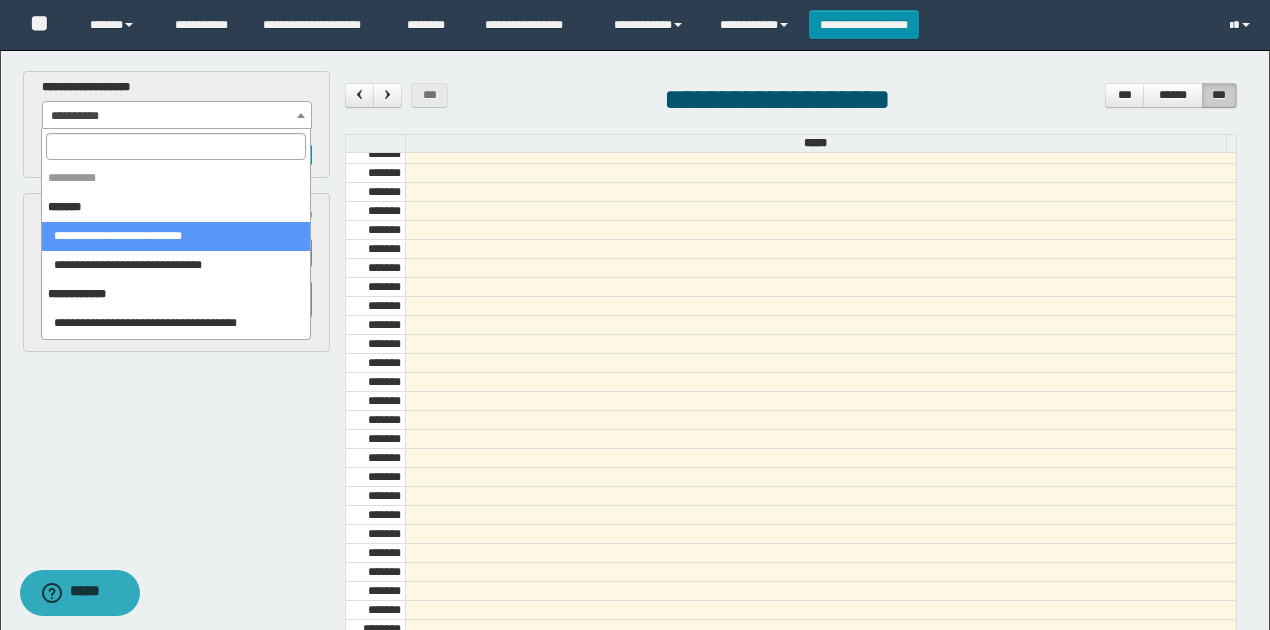 select on "******" 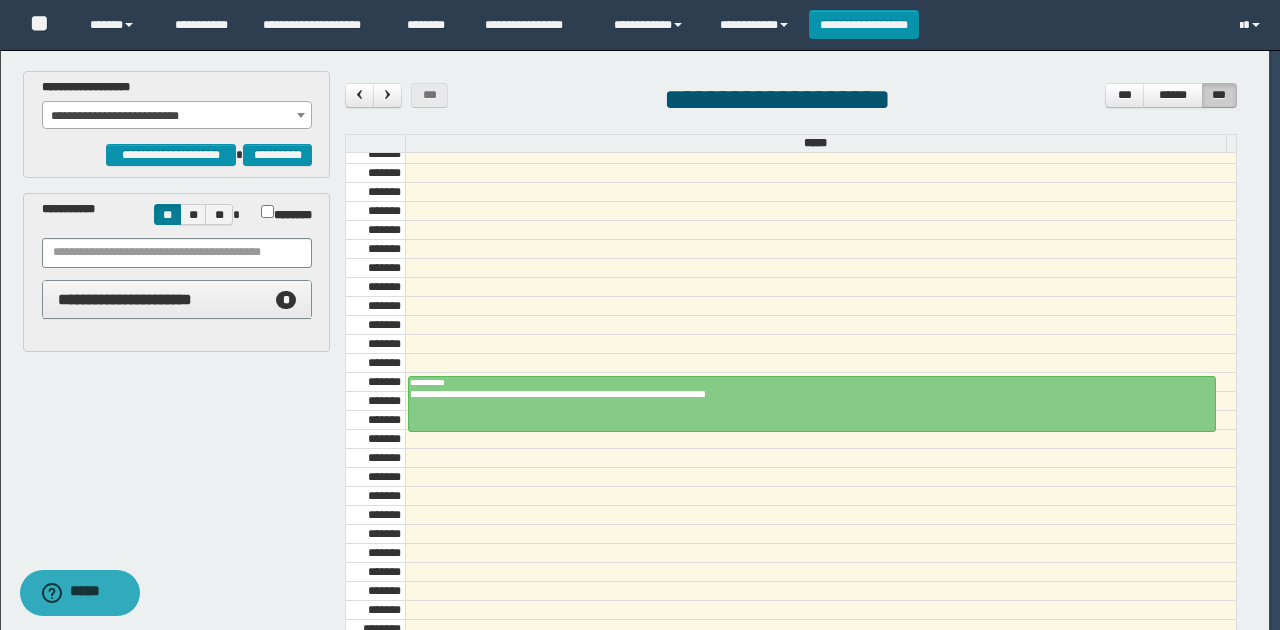 click on "**********" at bounding box center [635, 315] 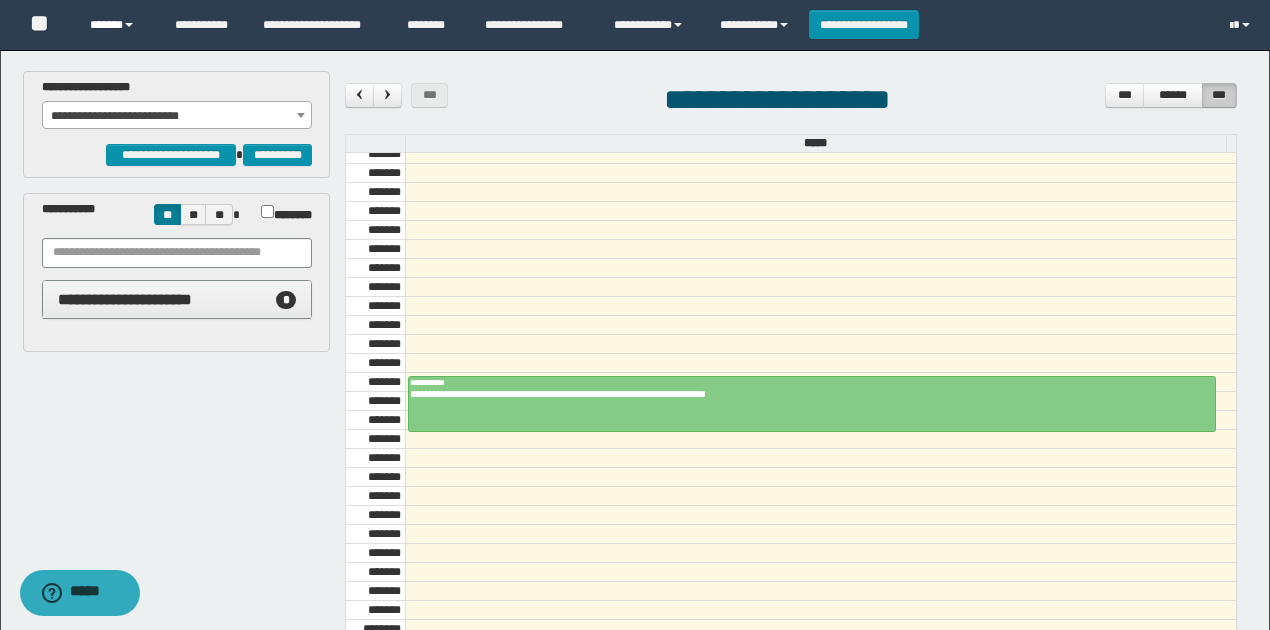 click on "******" at bounding box center [117, 25] 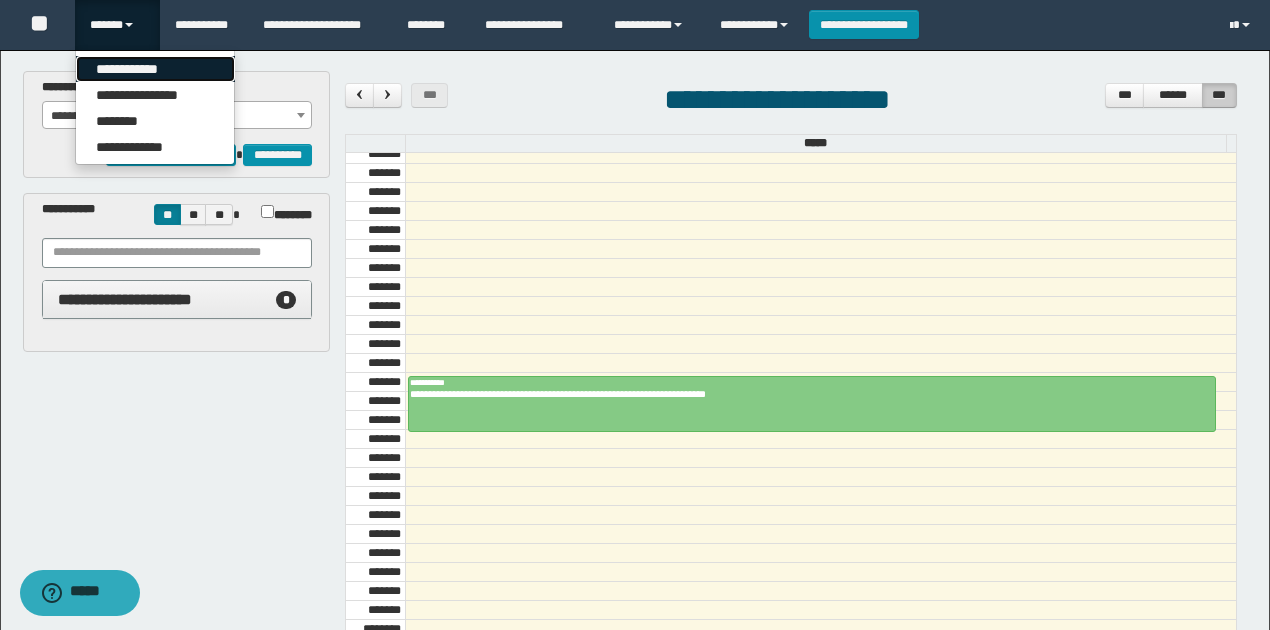 click on "**********" at bounding box center (155, 69) 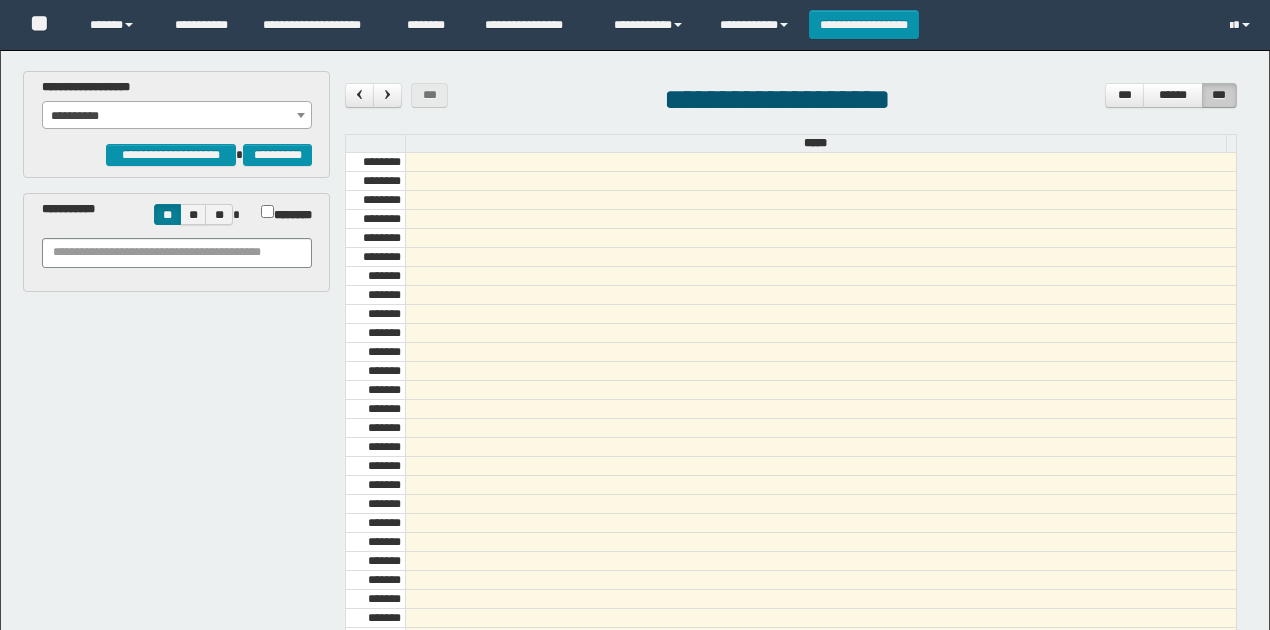 scroll, scrollTop: 0, scrollLeft: 0, axis: both 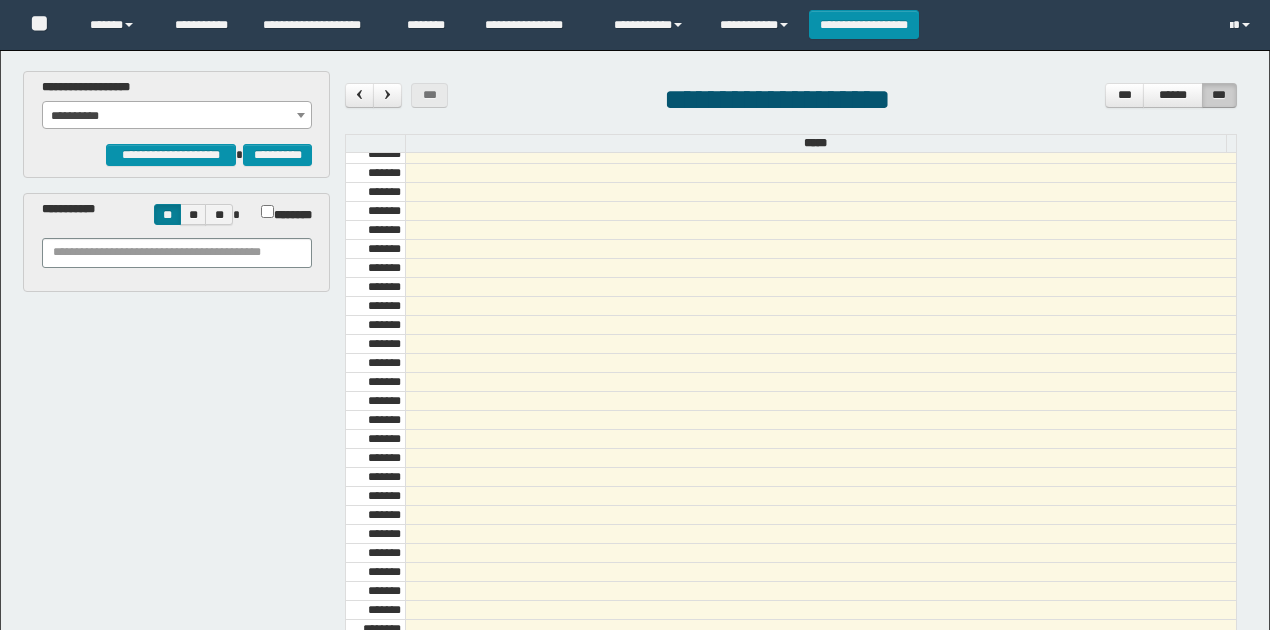 click on "**********" at bounding box center [177, 116] 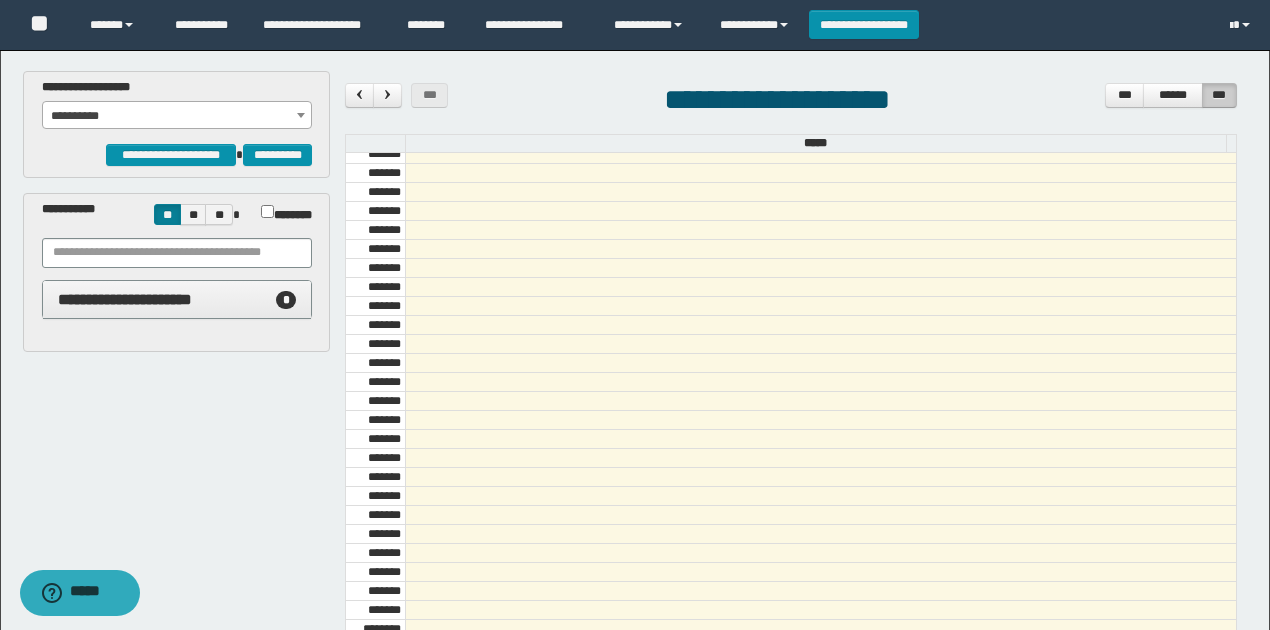 click on "**********" at bounding box center [791, 102] 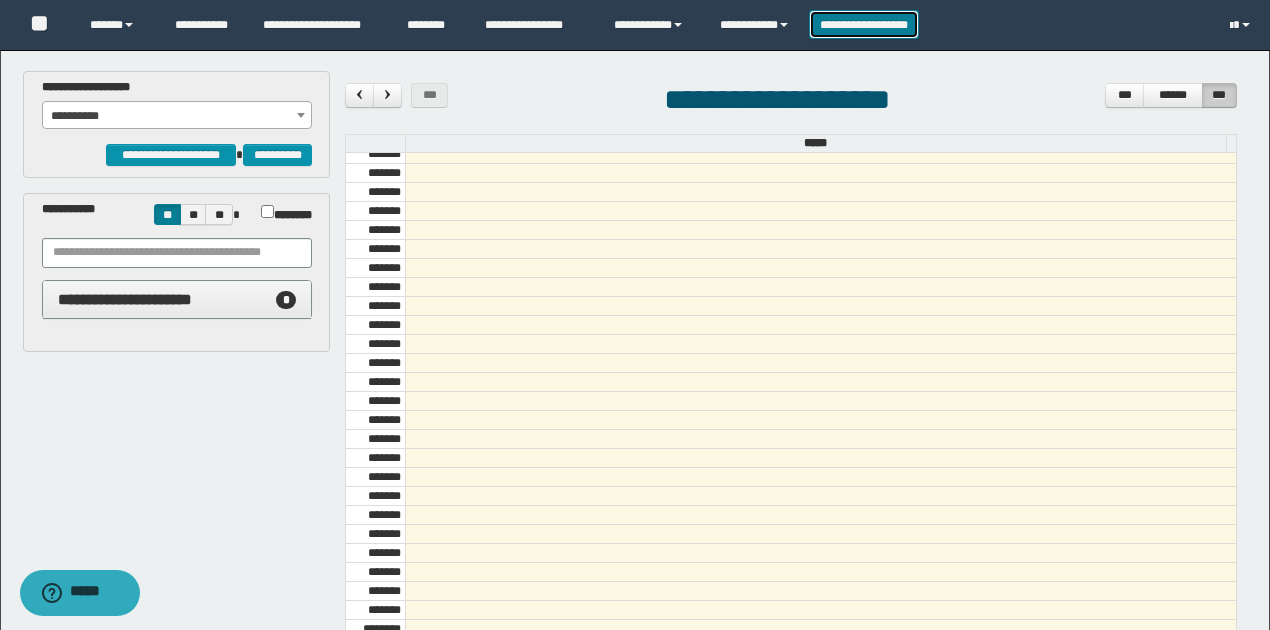 click on "**********" at bounding box center [864, 24] 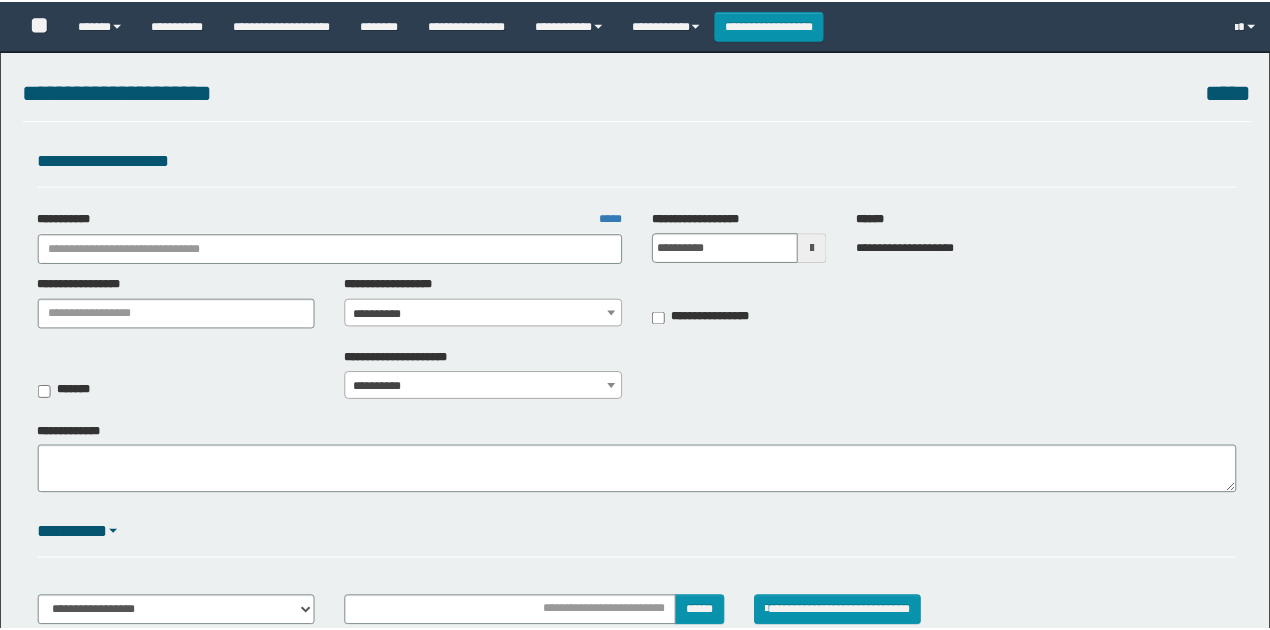scroll, scrollTop: 0, scrollLeft: 0, axis: both 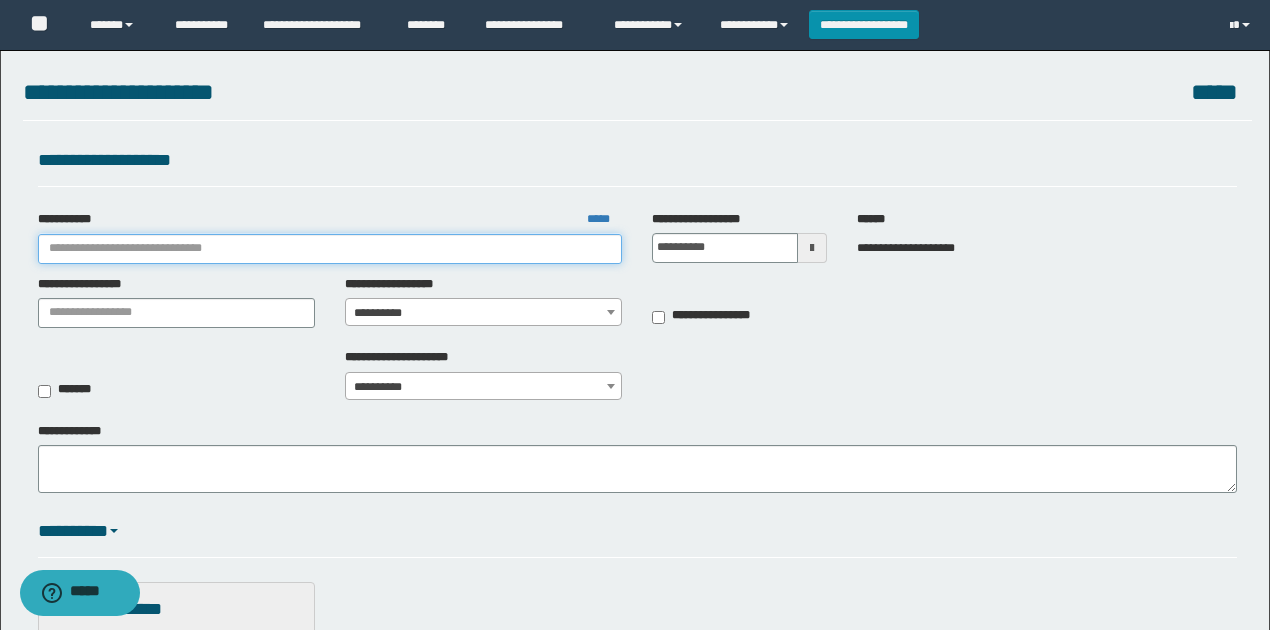 click on "**********" at bounding box center [330, 249] 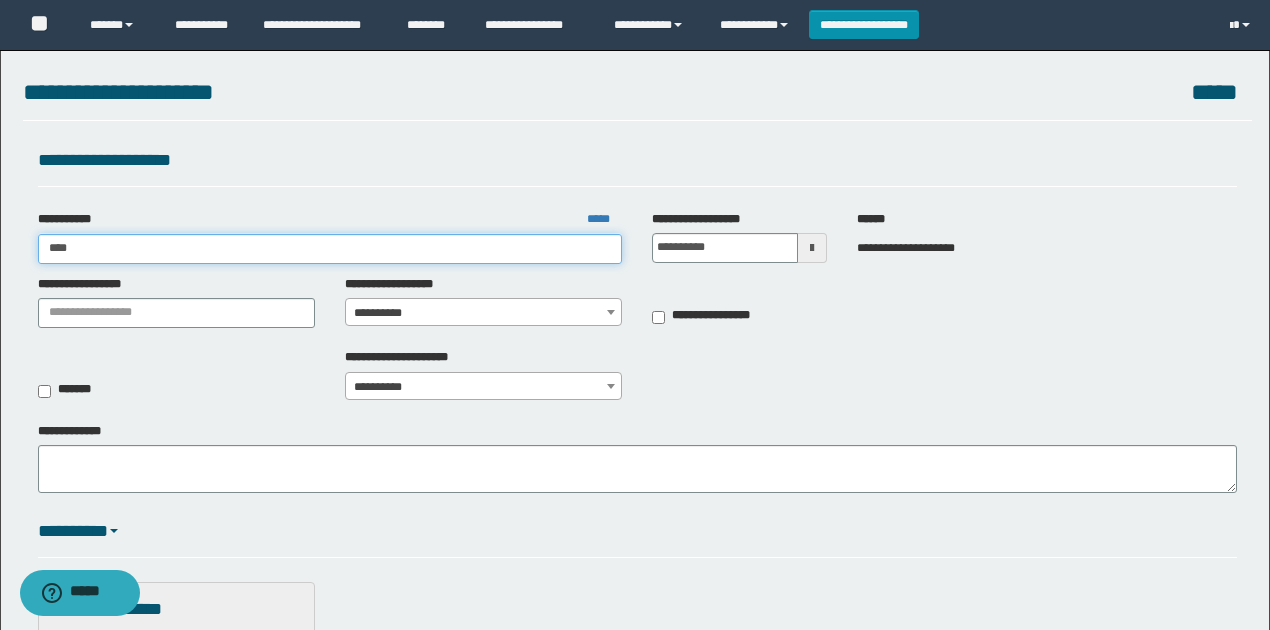type on "*****" 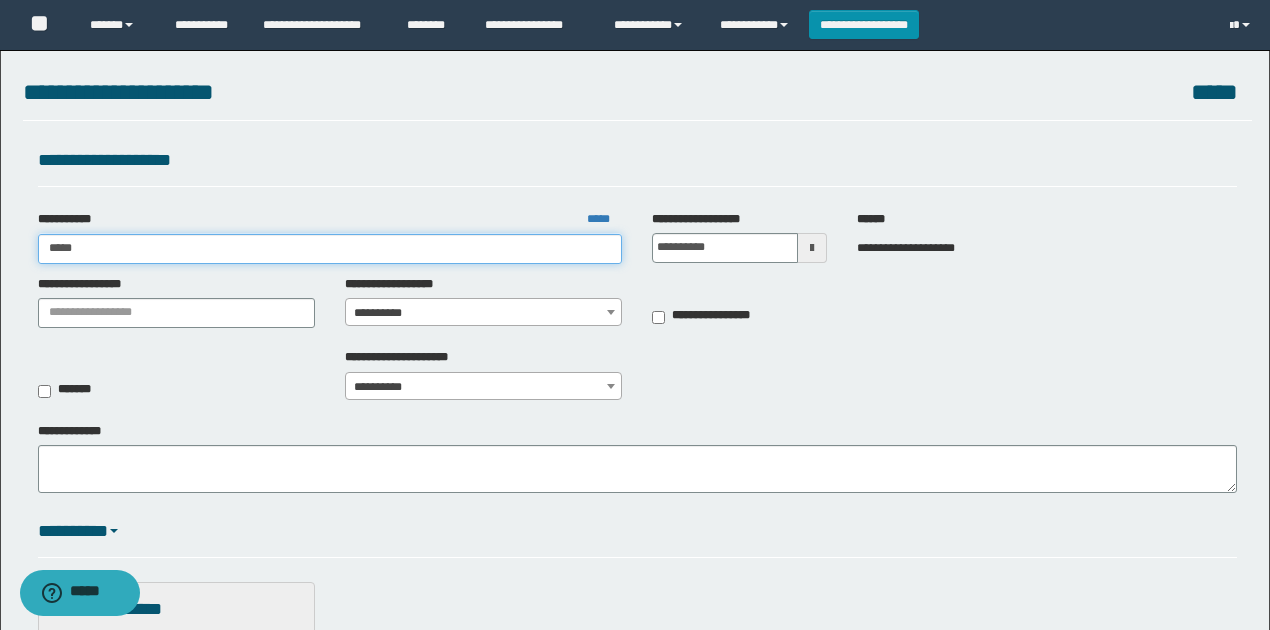 type on "*****" 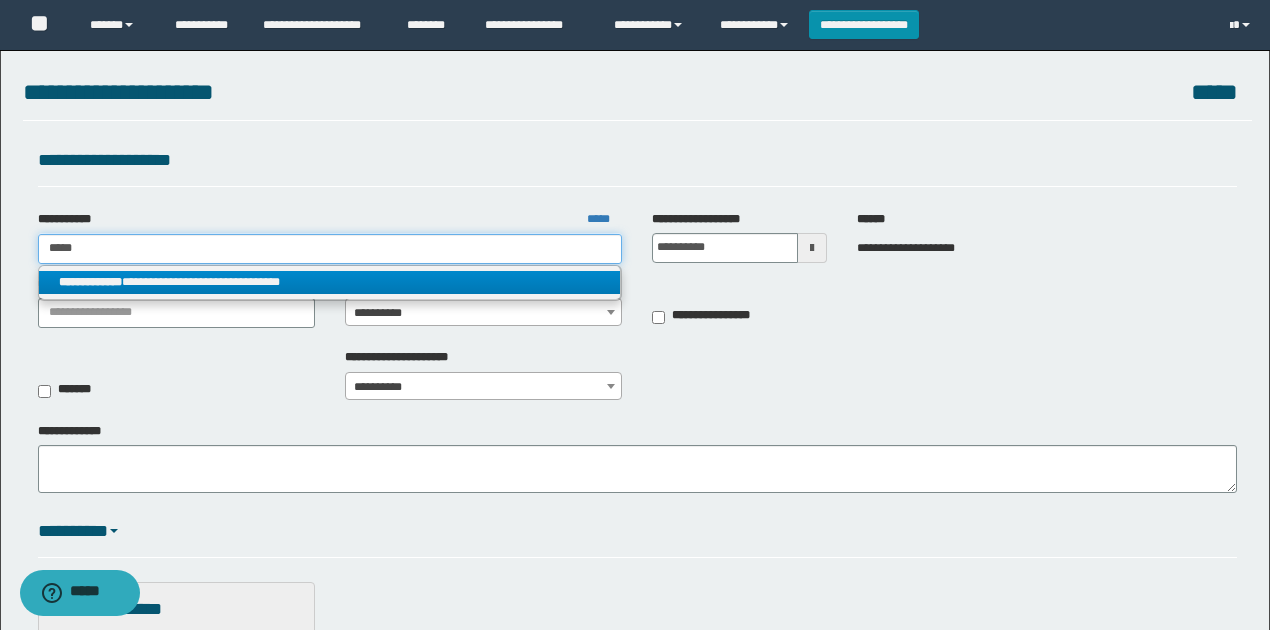 type on "*****" 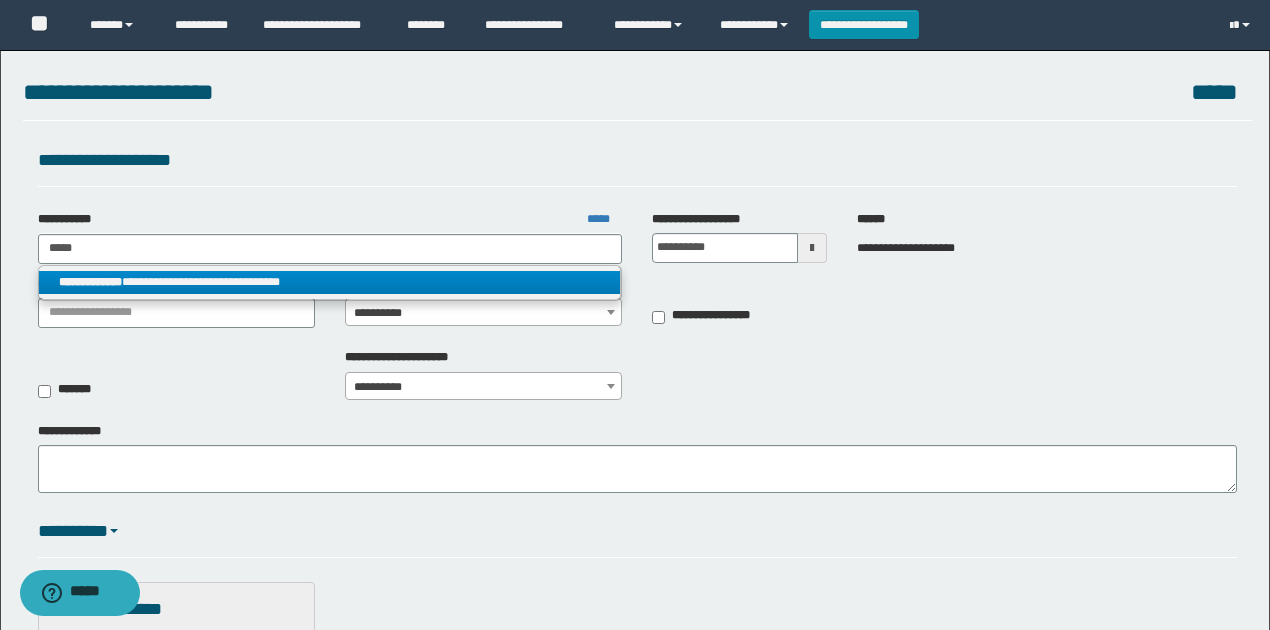 drag, startPoint x: 227, startPoint y: 283, endPoint x: 389, endPoint y: 332, distance: 169.24834 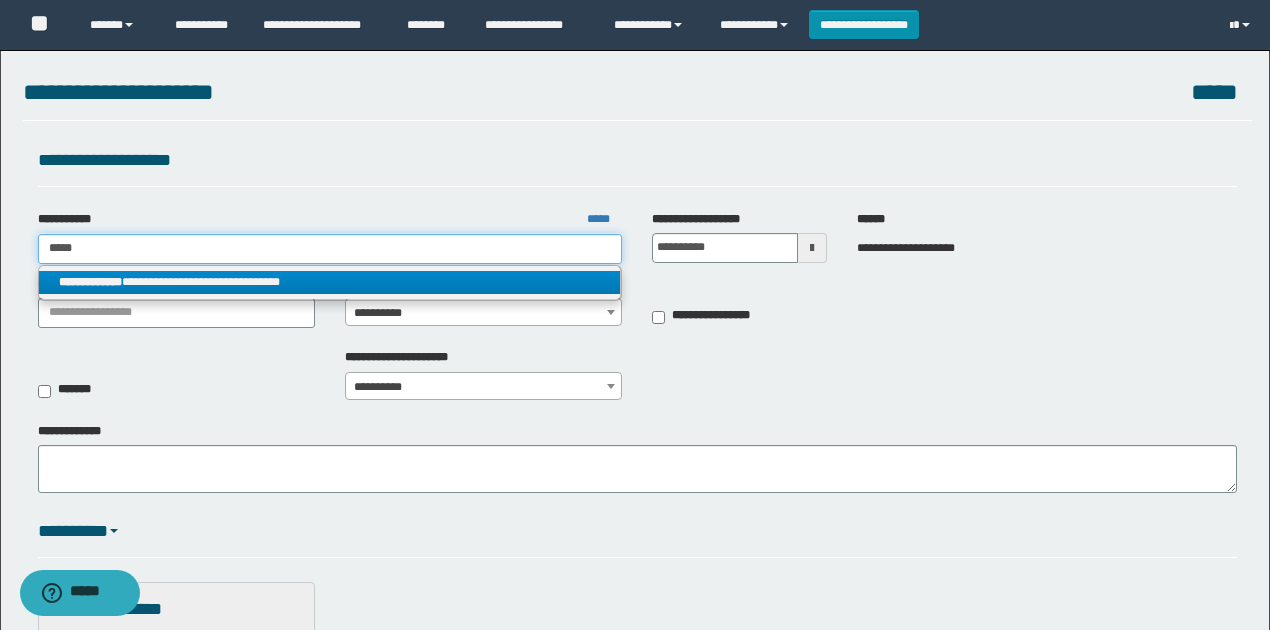 type 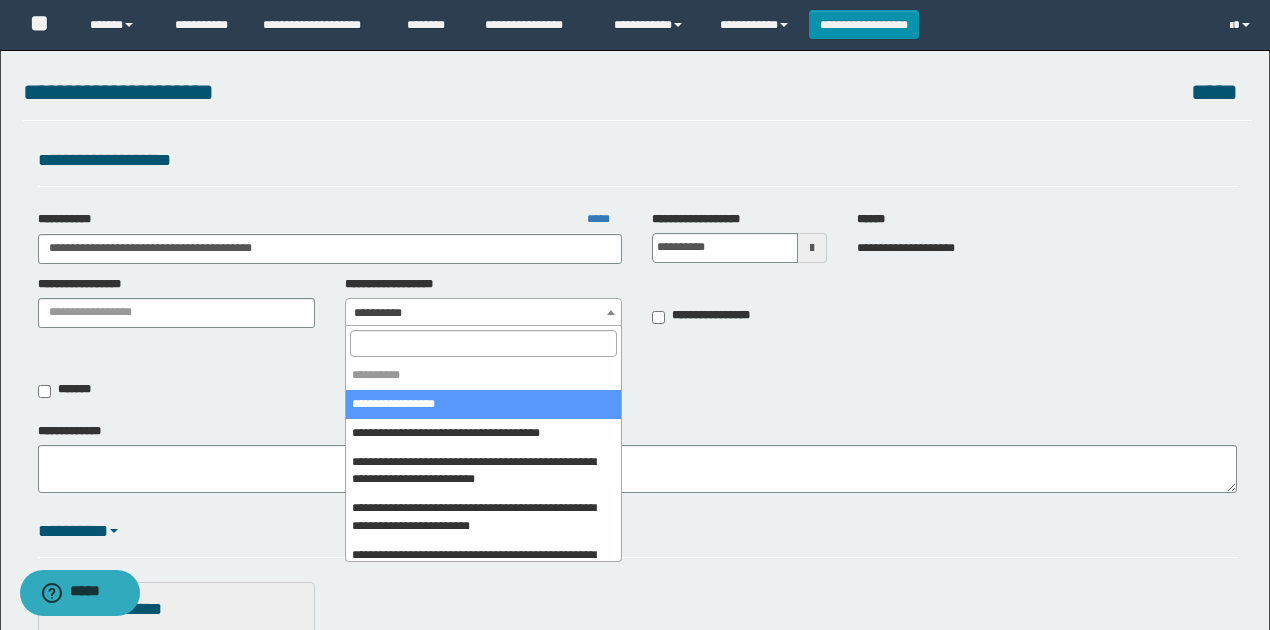 click on "**********" at bounding box center [484, 313] 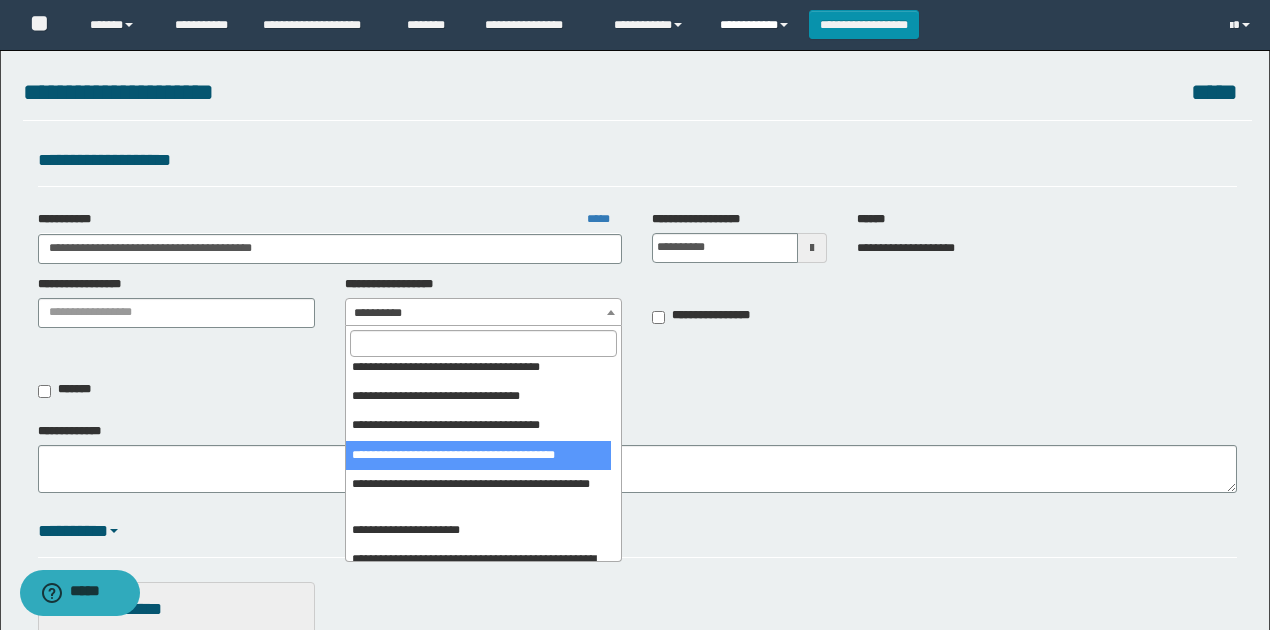 scroll, scrollTop: 1136, scrollLeft: 0, axis: vertical 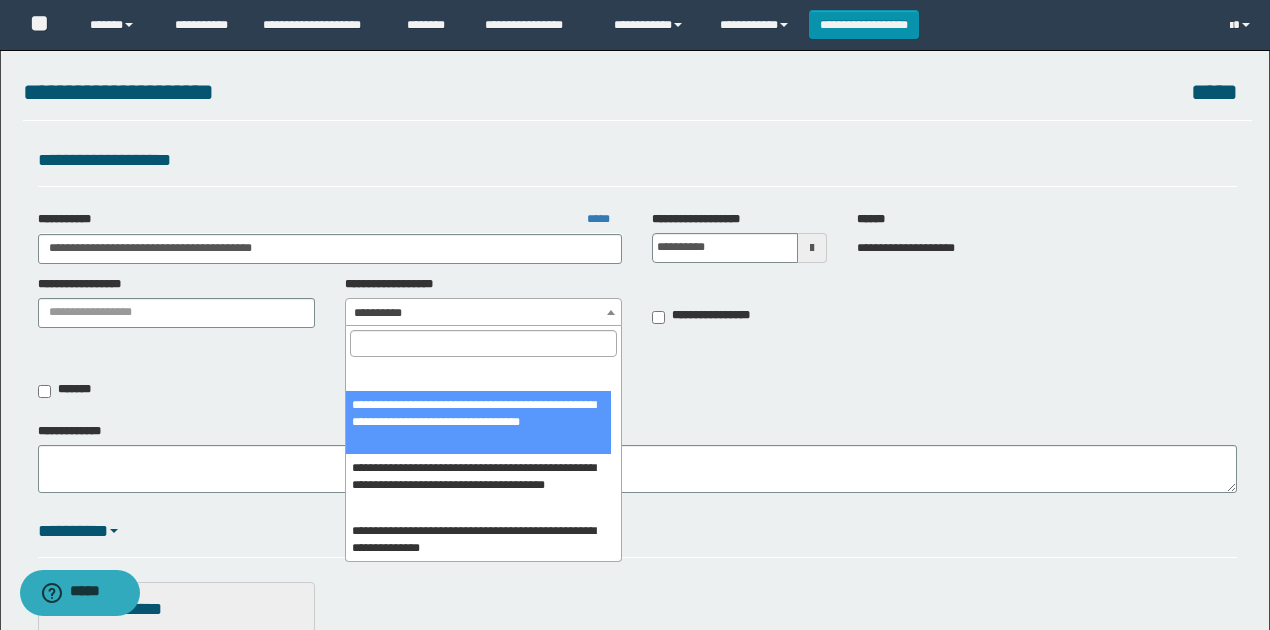 select on "****" 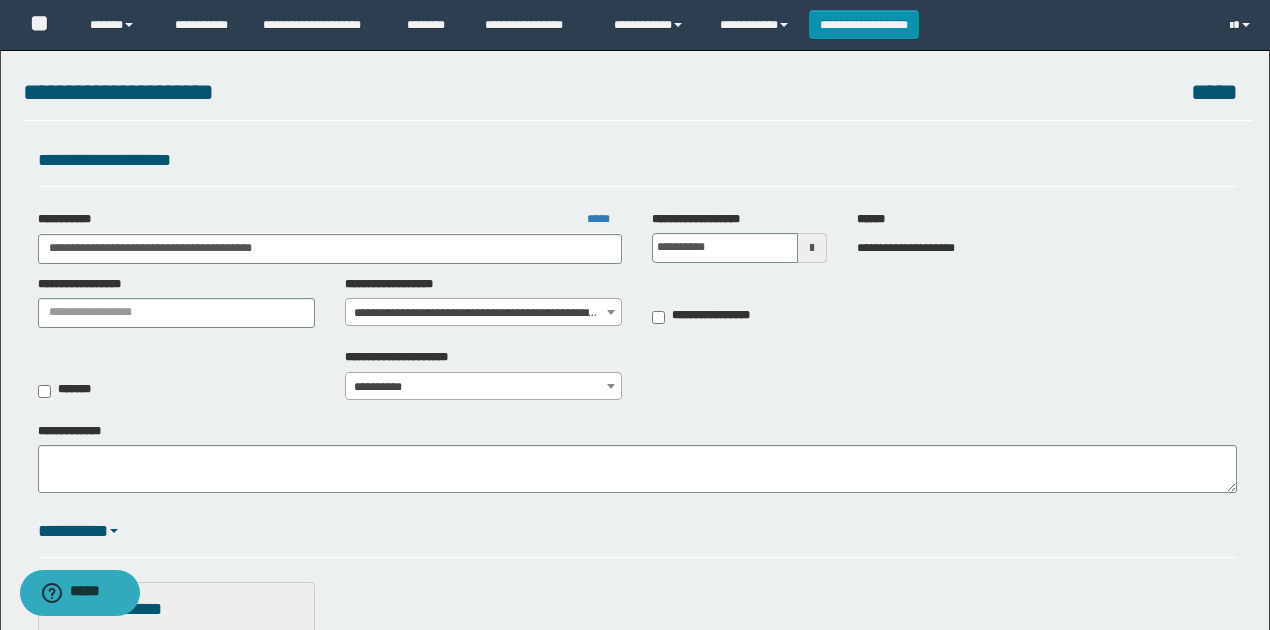 drag, startPoint x: 774, startPoint y: 375, endPoint x: 274, endPoint y: 330, distance: 502.0209 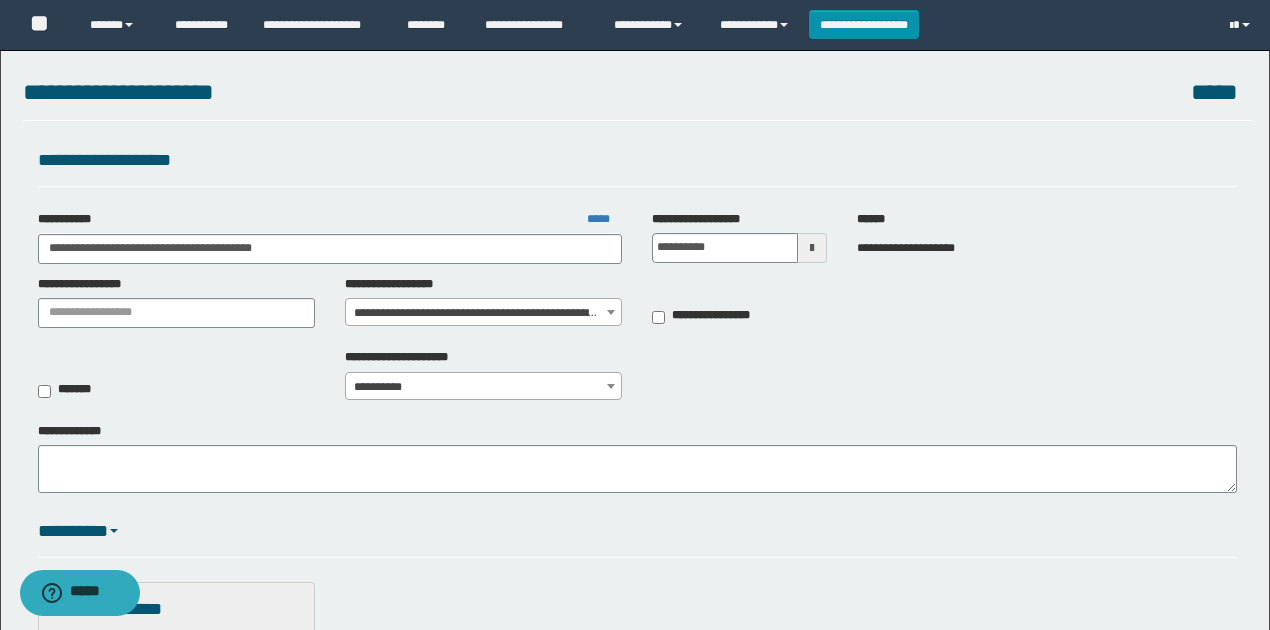 scroll, scrollTop: 266, scrollLeft: 0, axis: vertical 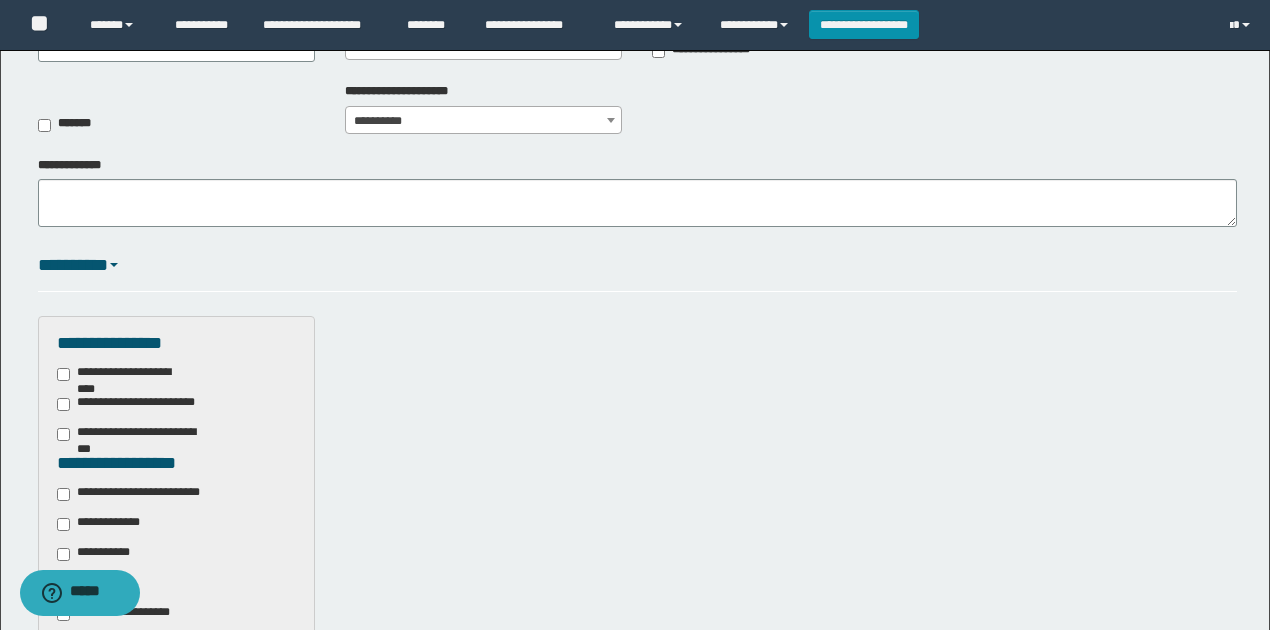click on "**********" at bounding box center (143, 494) 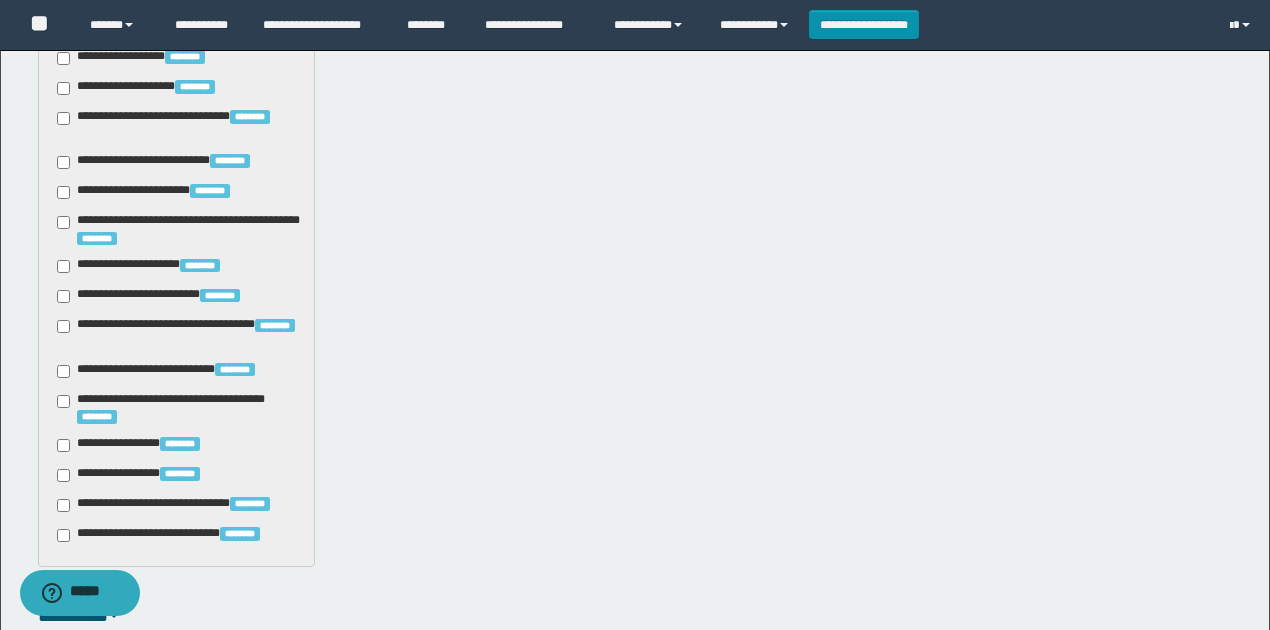 scroll, scrollTop: 1720, scrollLeft: 0, axis: vertical 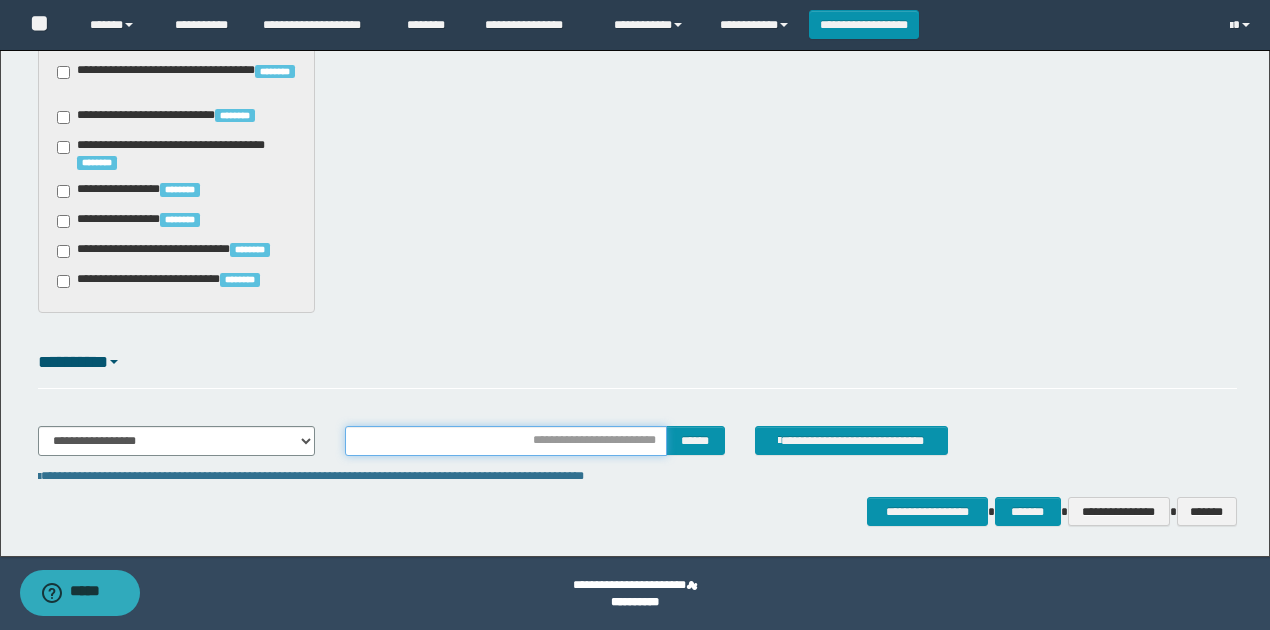 click at bounding box center [506, 441] 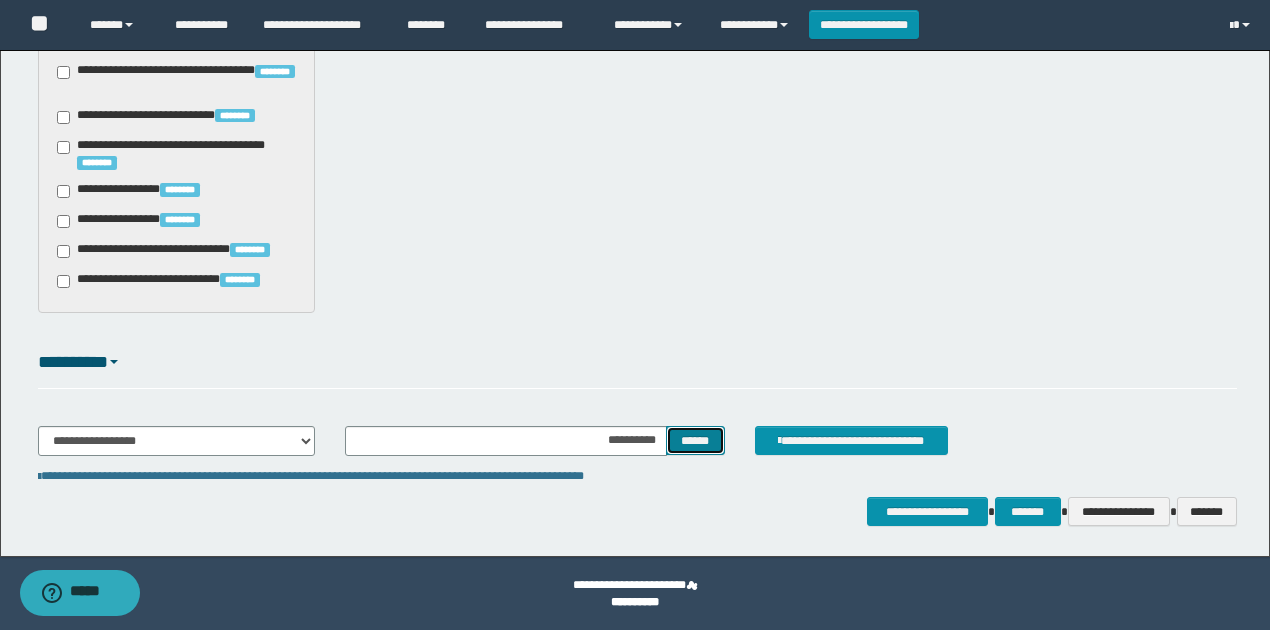 click on "******" at bounding box center (695, 440) 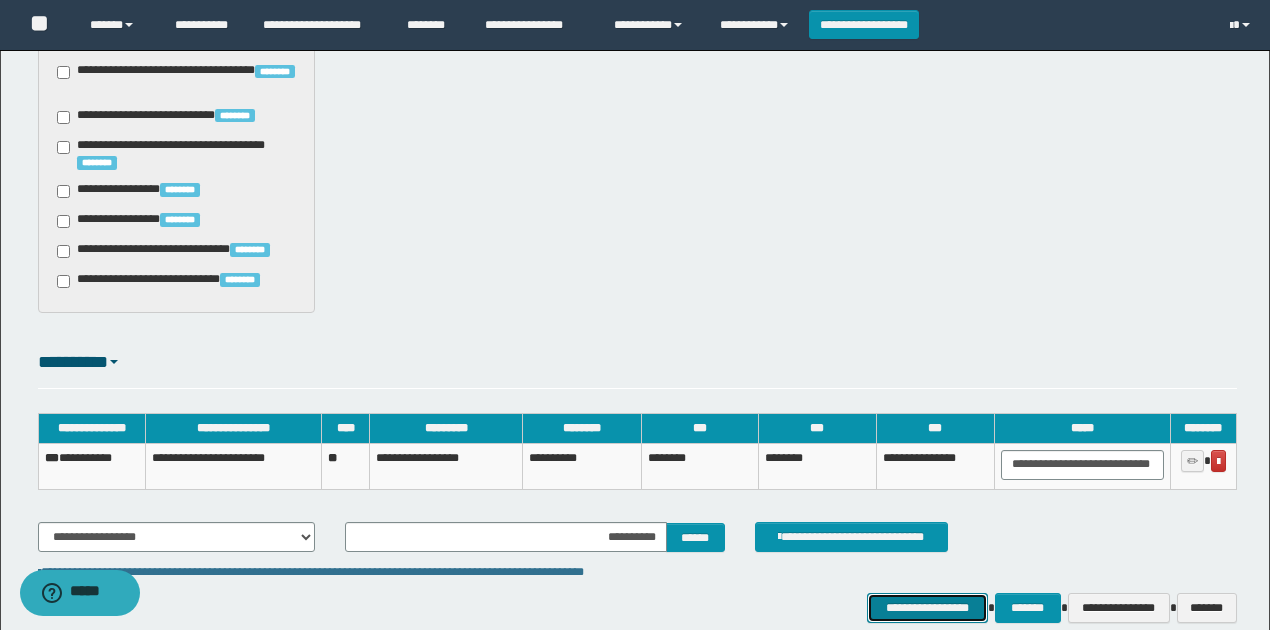 click on "**********" at bounding box center (927, 607) 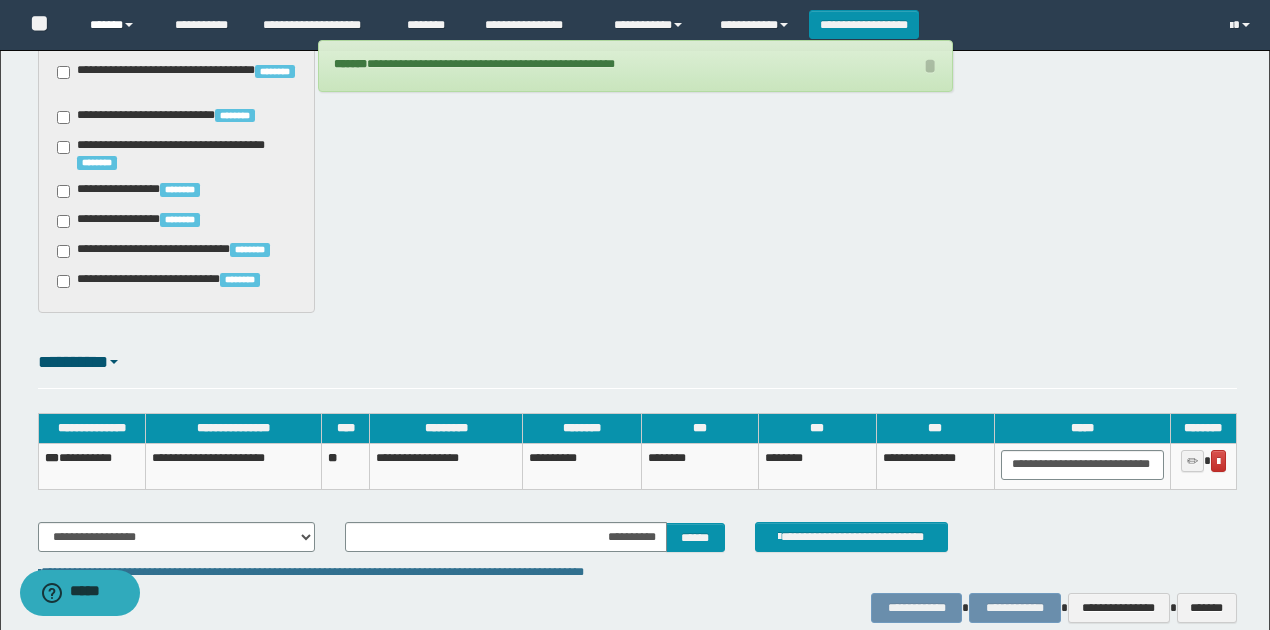 click on "******" at bounding box center (117, 25) 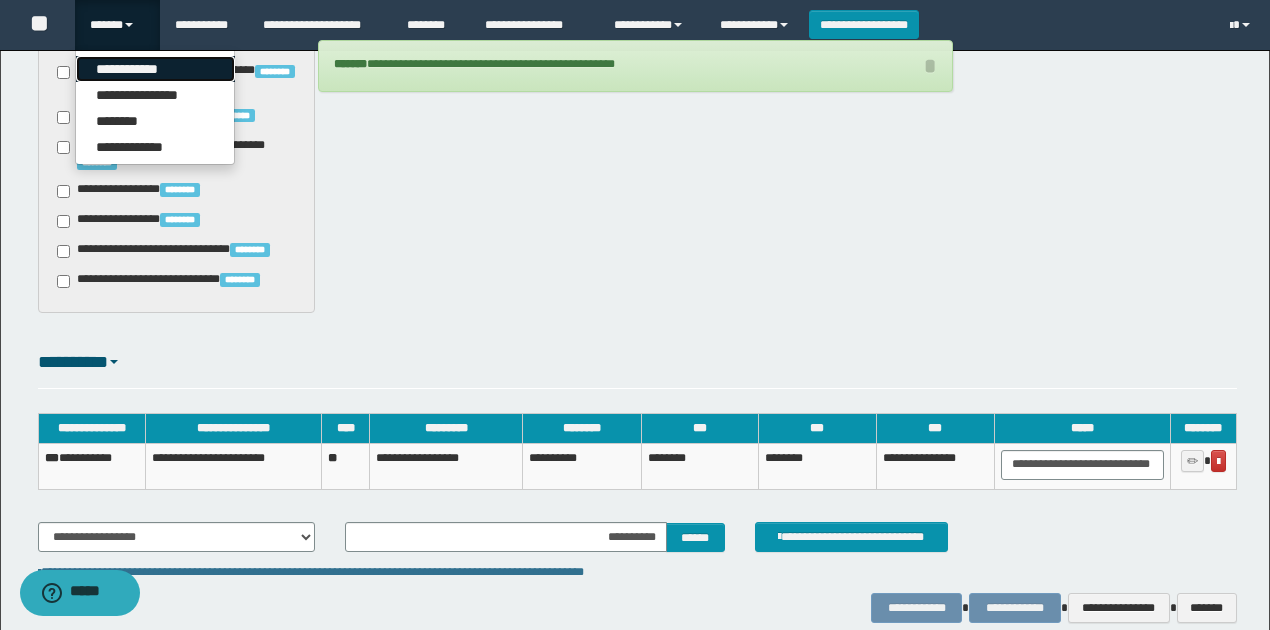 click on "**********" at bounding box center (155, 69) 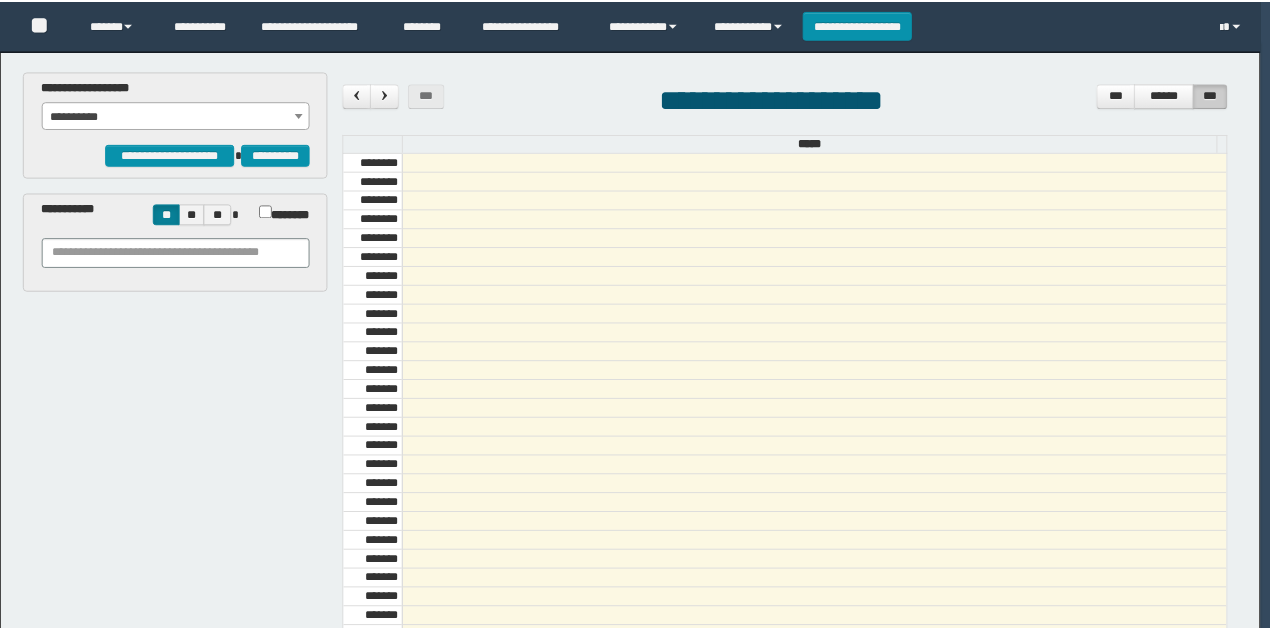 scroll, scrollTop: 0, scrollLeft: 0, axis: both 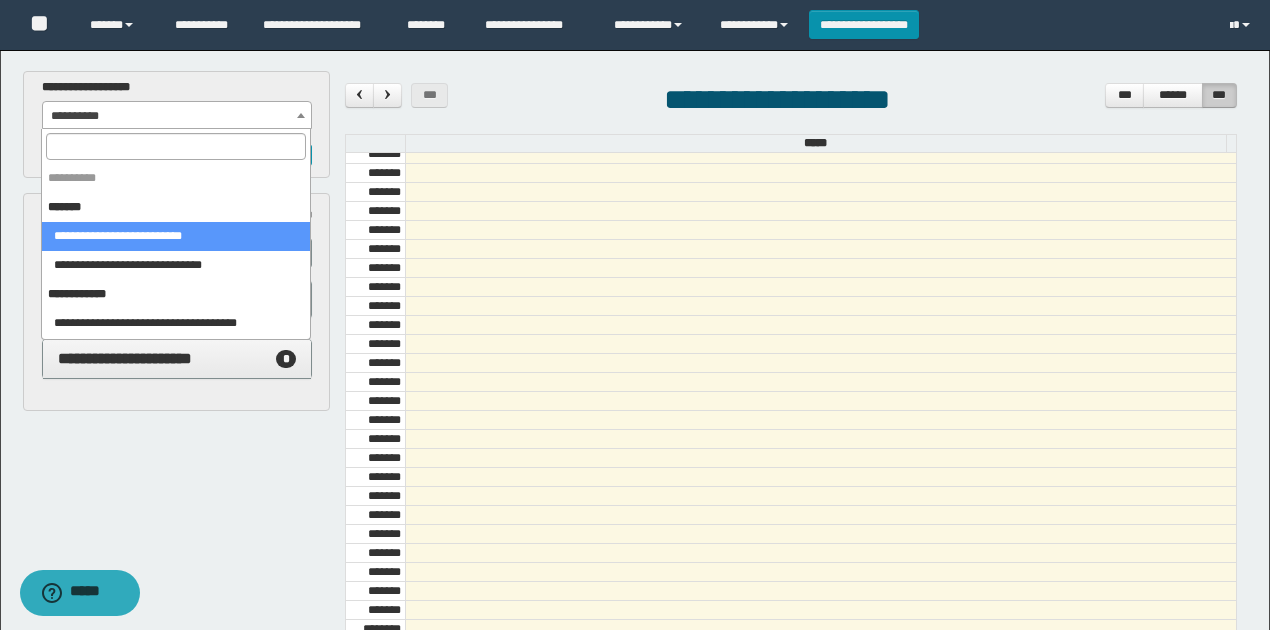 click on "**********" at bounding box center (177, 116) 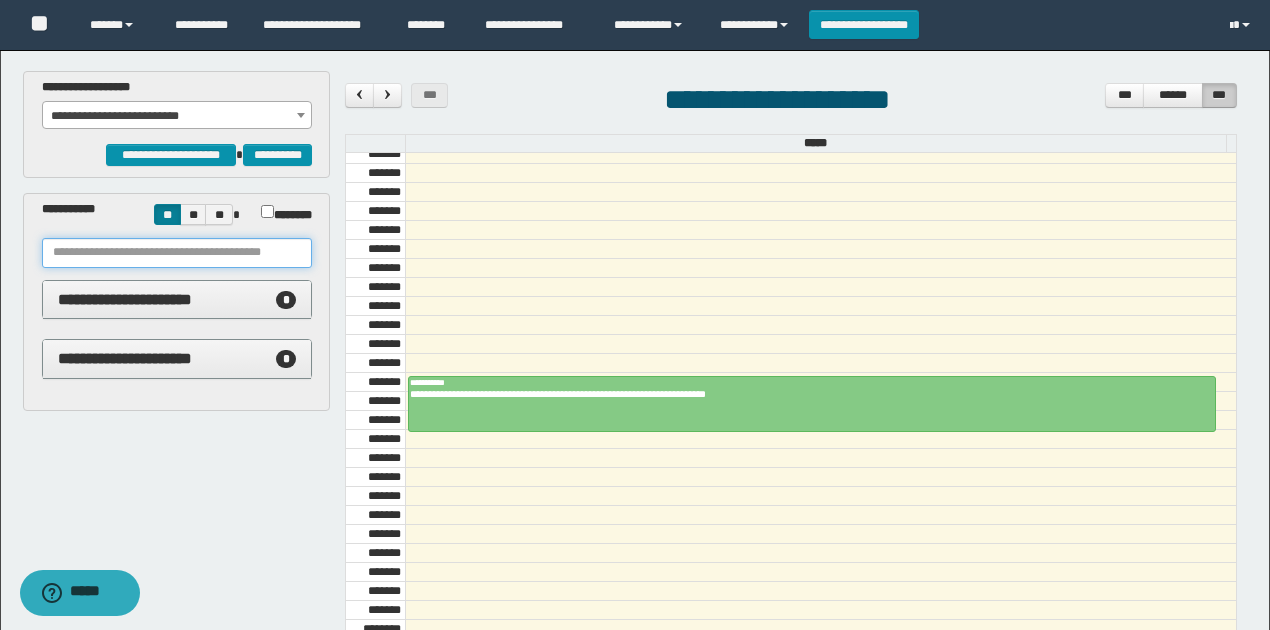 click at bounding box center [177, 253] 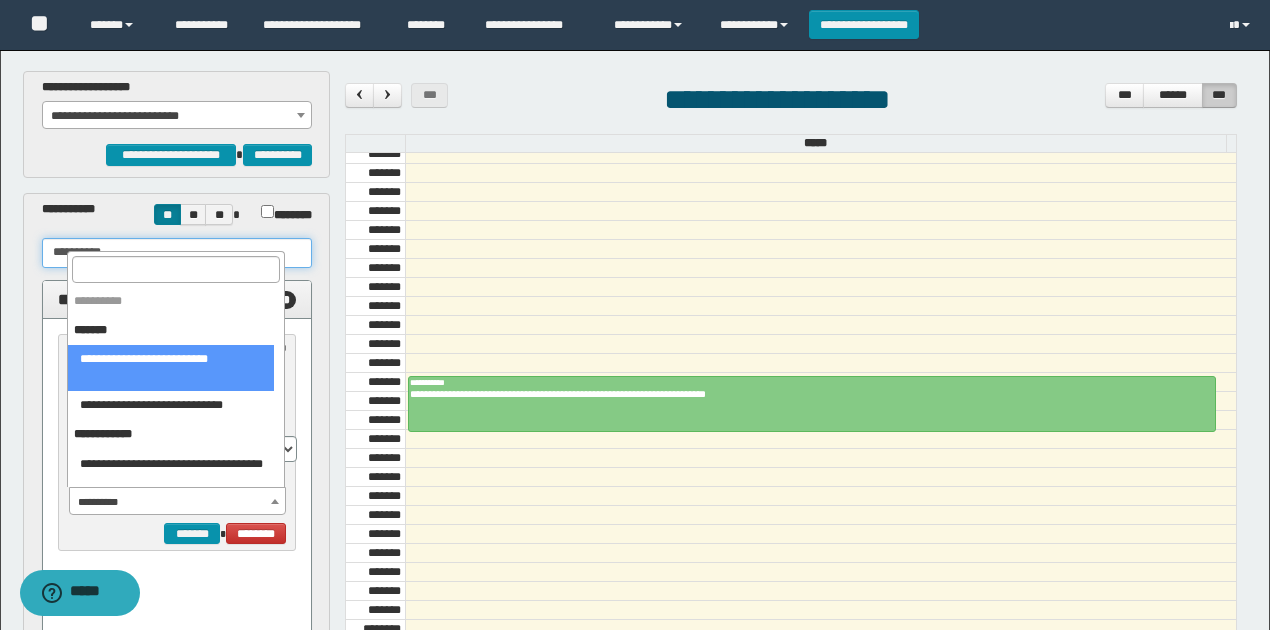 click on "**********" at bounding box center (178, 502) 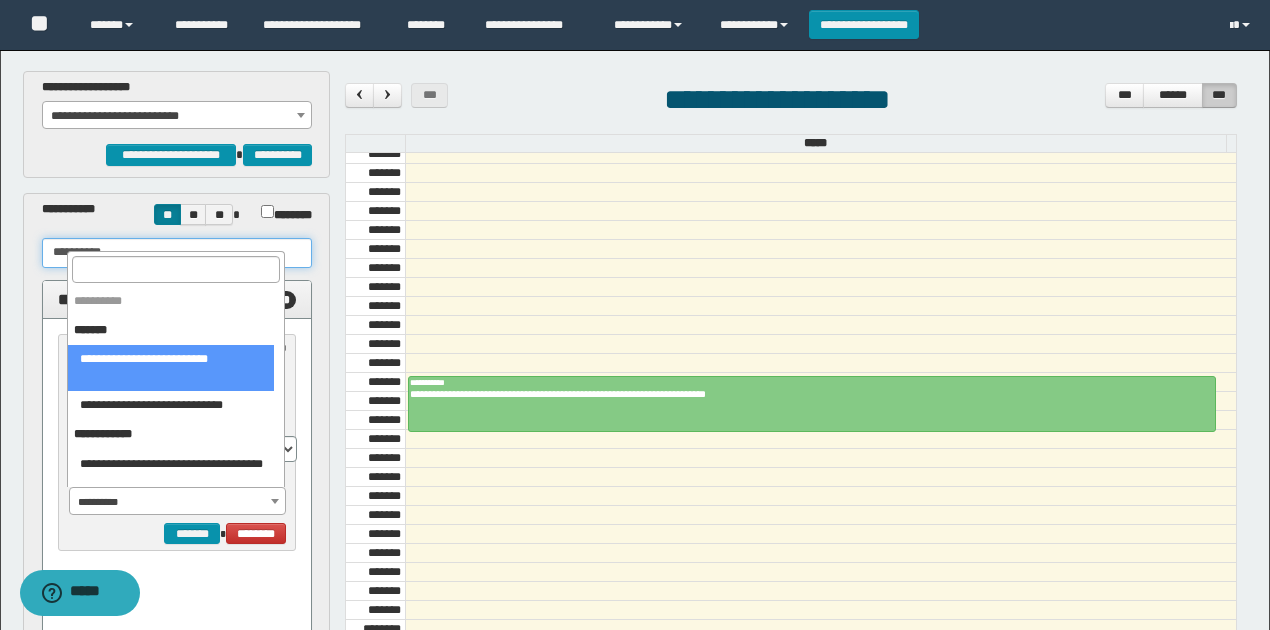type on "**********" 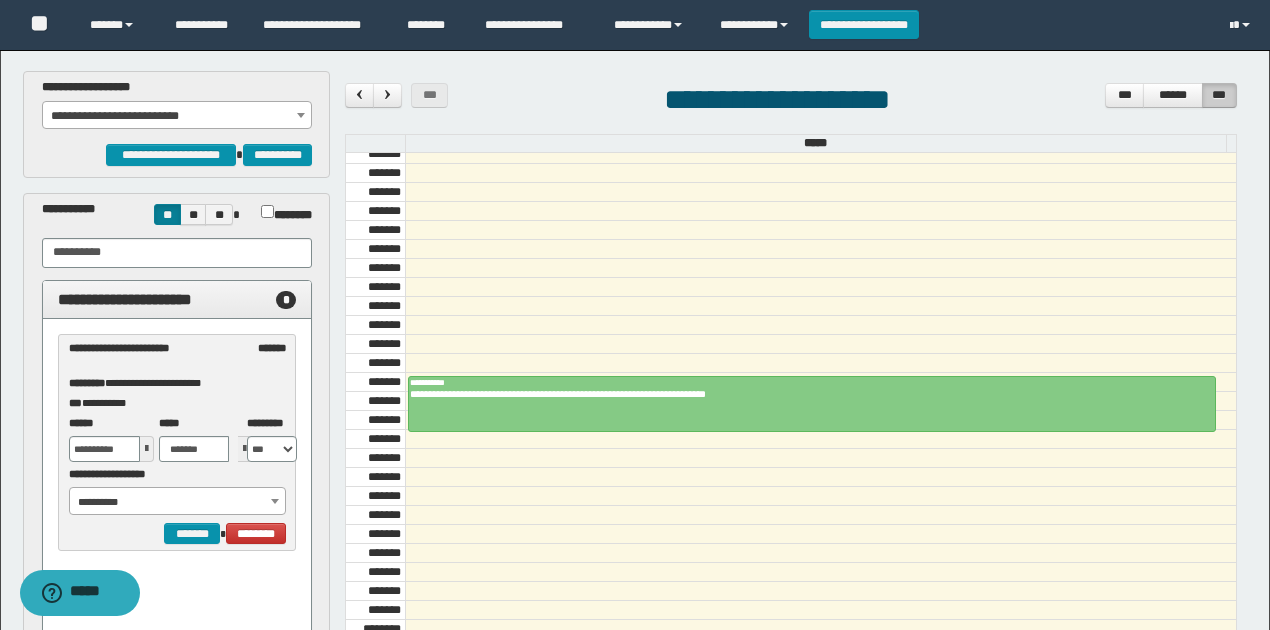 click on "**********" at bounding box center [178, 502] 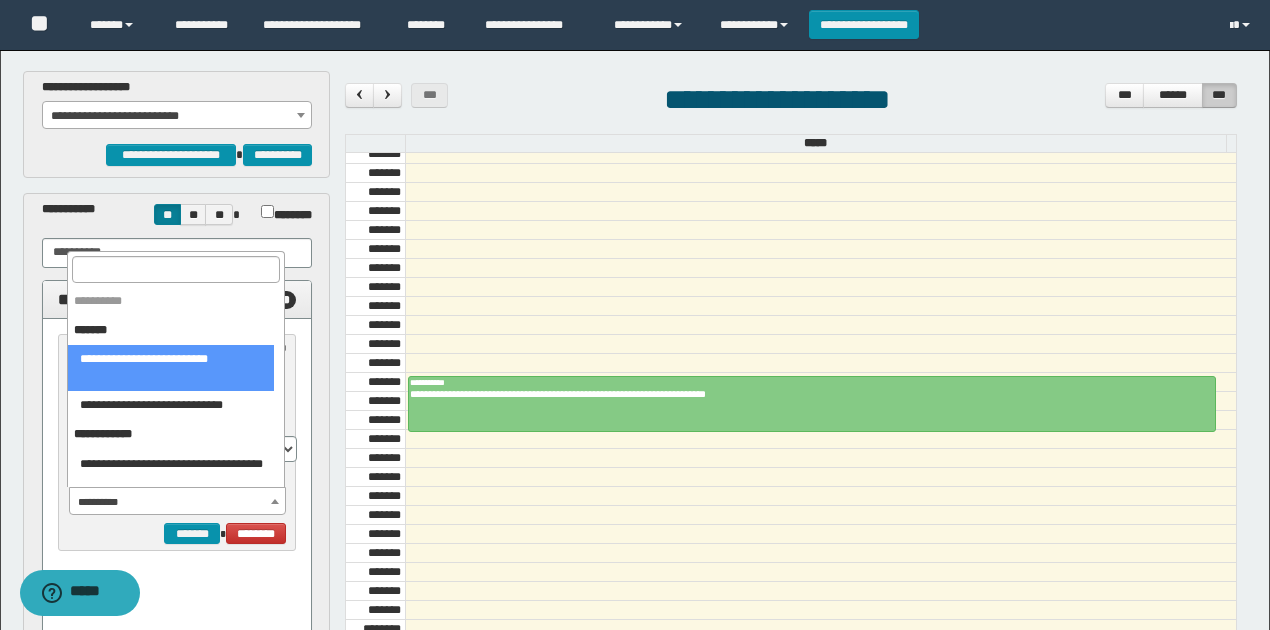 select on "******" 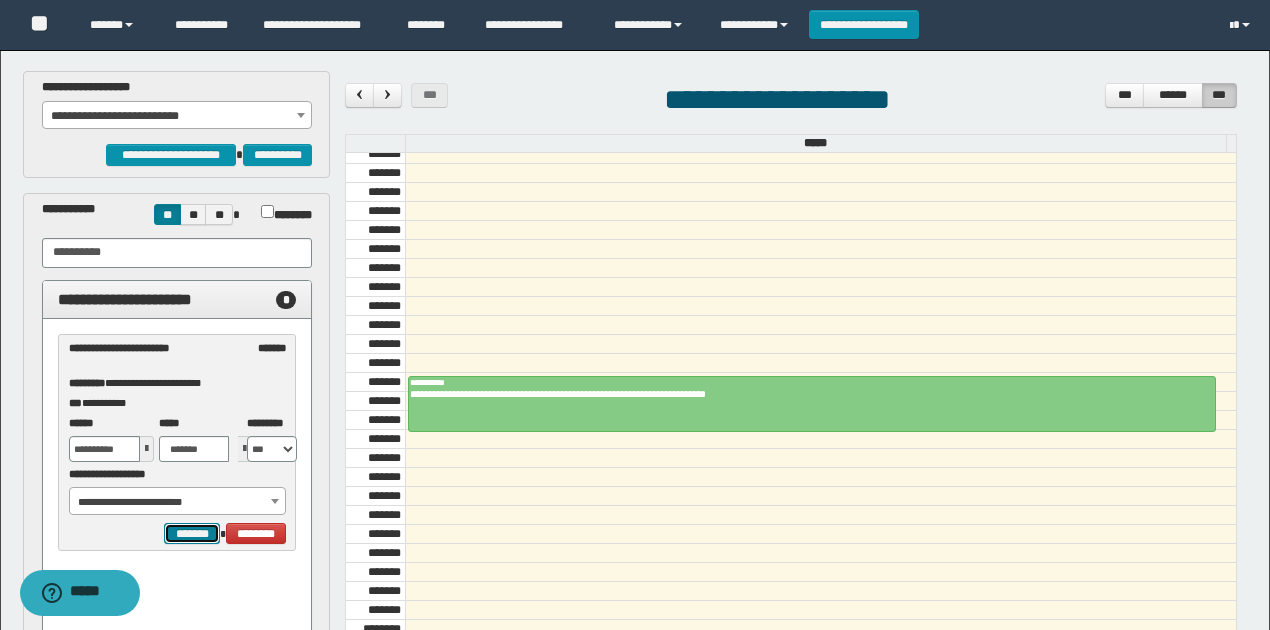 click on "*******" at bounding box center (192, 533) 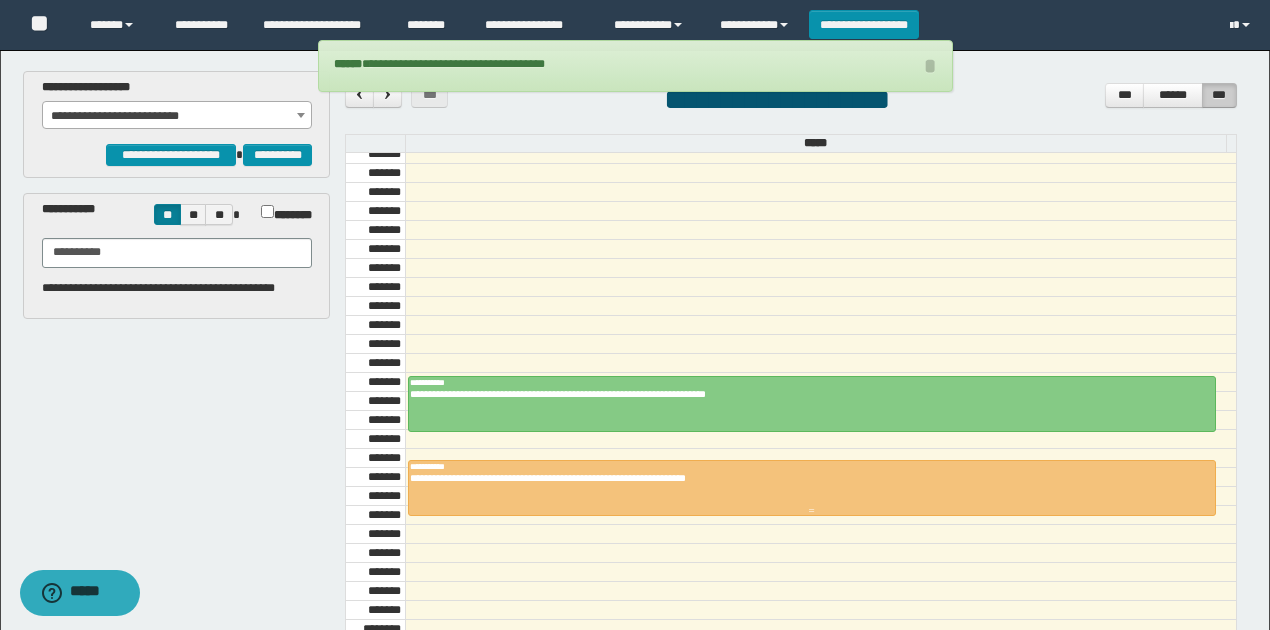 click on "**********" at bounding box center (807, 478) 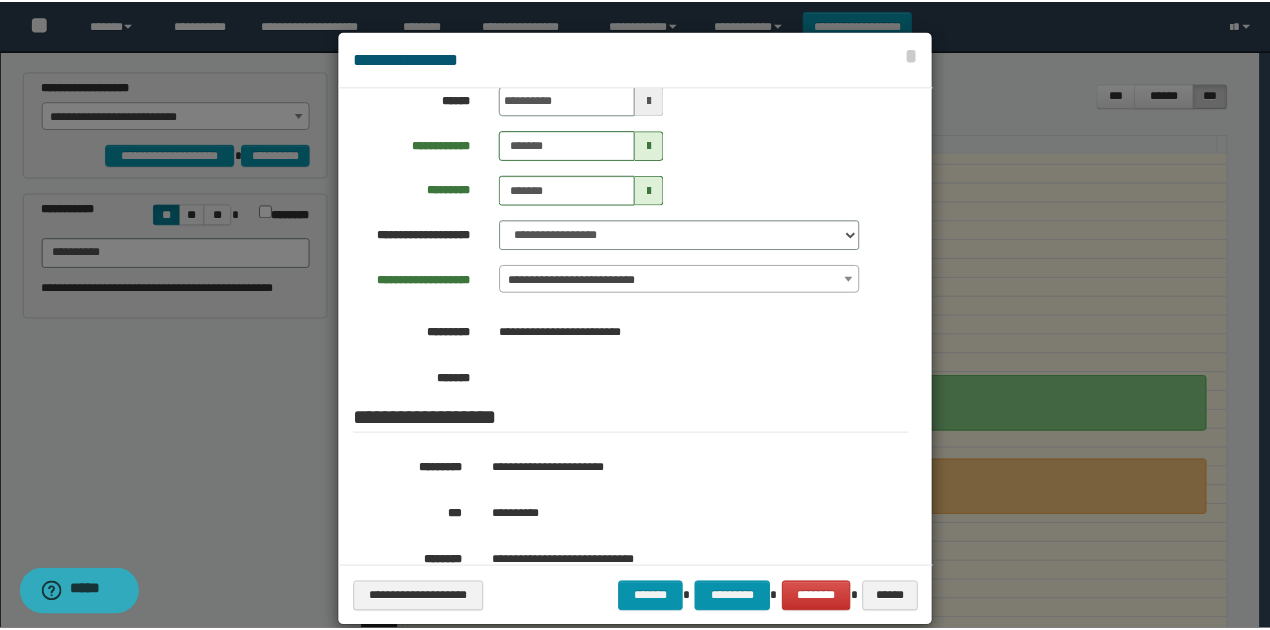 scroll, scrollTop: 66, scrollLeft: 0, axis: vertical 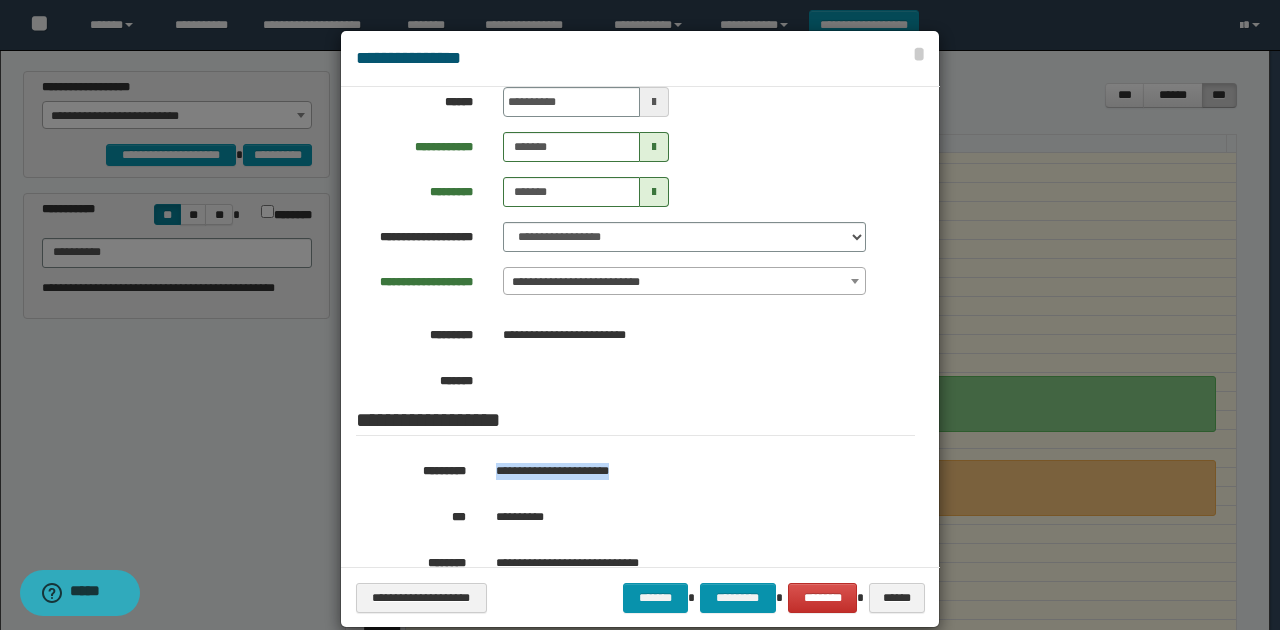 drag, startPoint x: 487, startPoint y: 470, endPoint x: 656, endPoint y: 469, distance: 169.00296 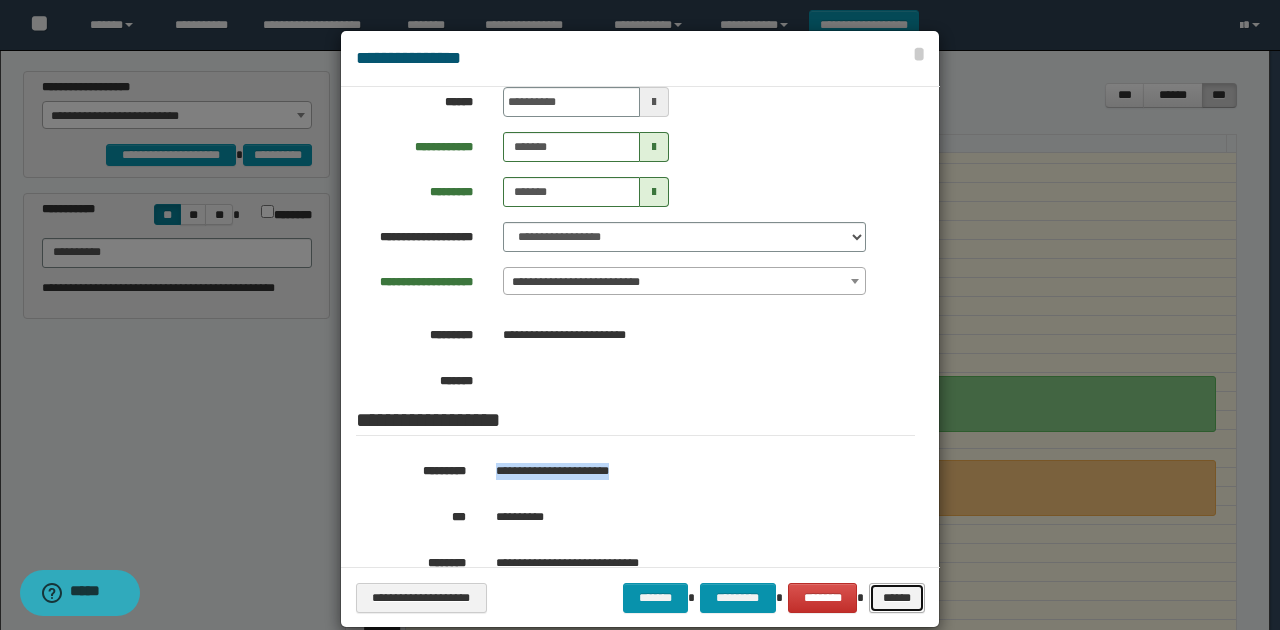 click on "******" at bounding box center [896, 597] 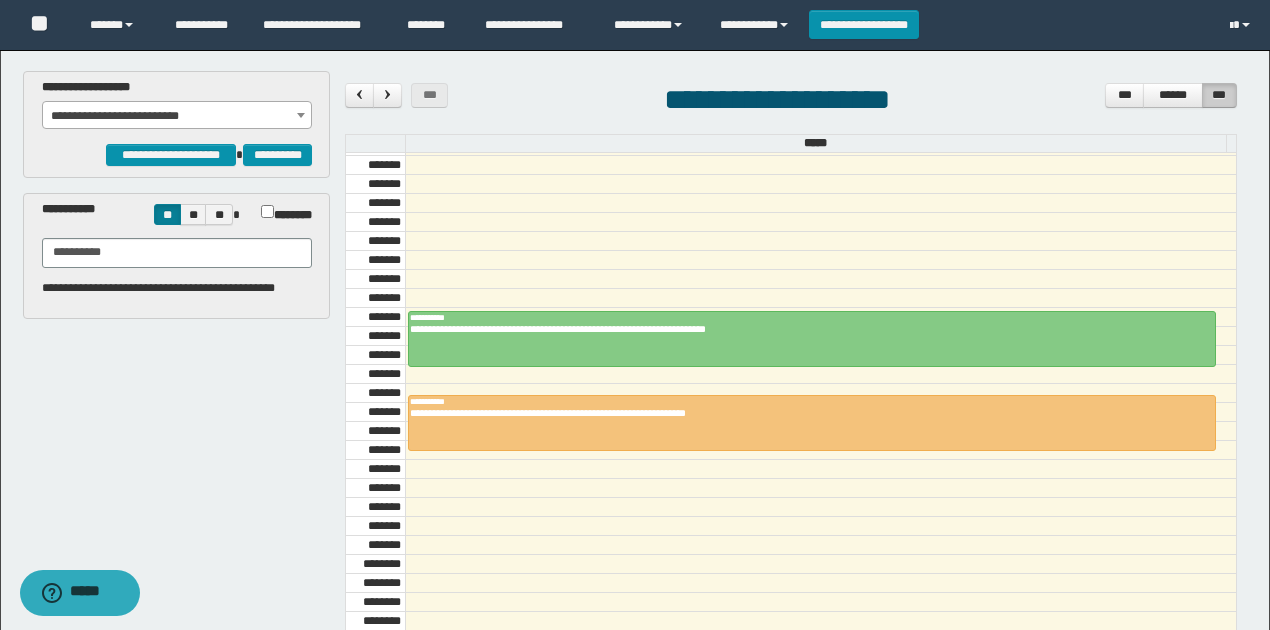 scroll, scrollTop: 806, scrollLeft: 0, axis: vertical 